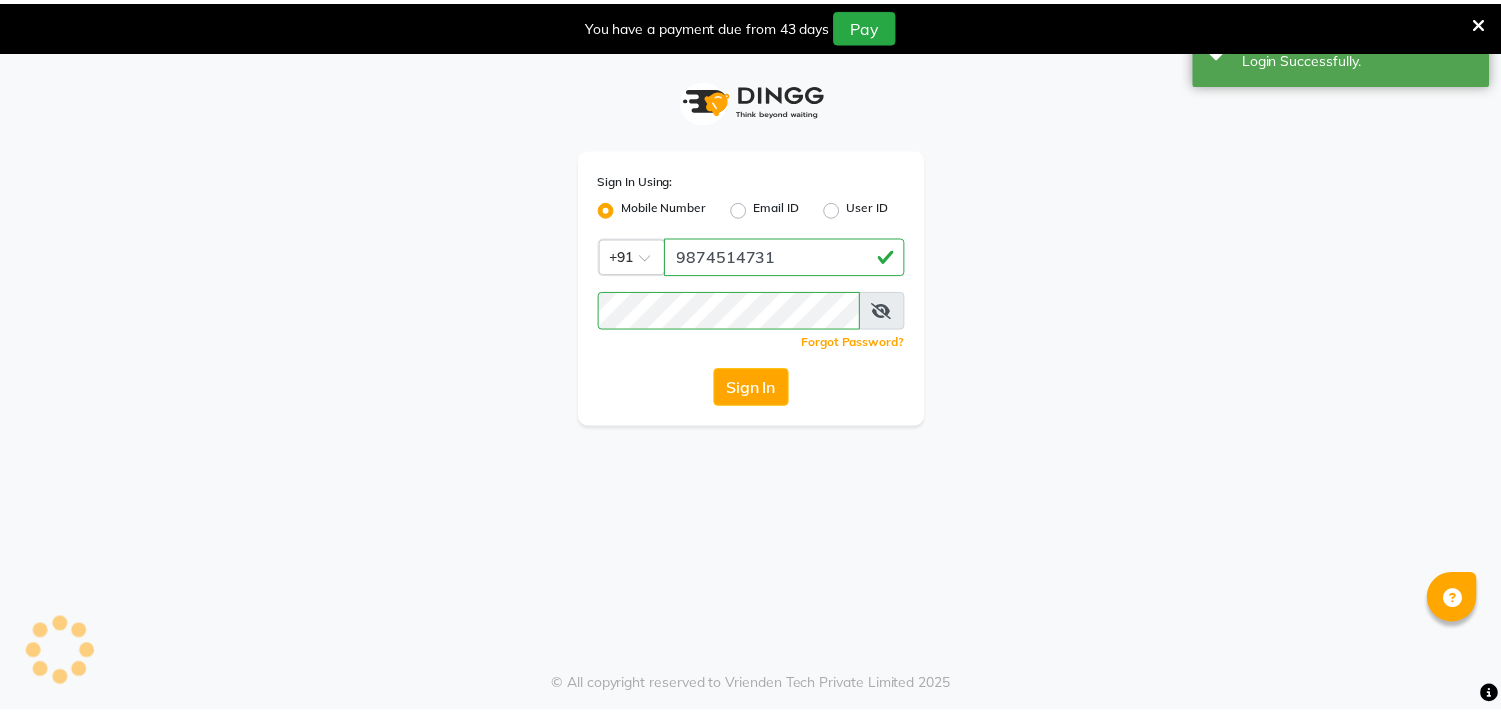 scroll, scrollTop: 0, scrollLeft: 0, axis: both 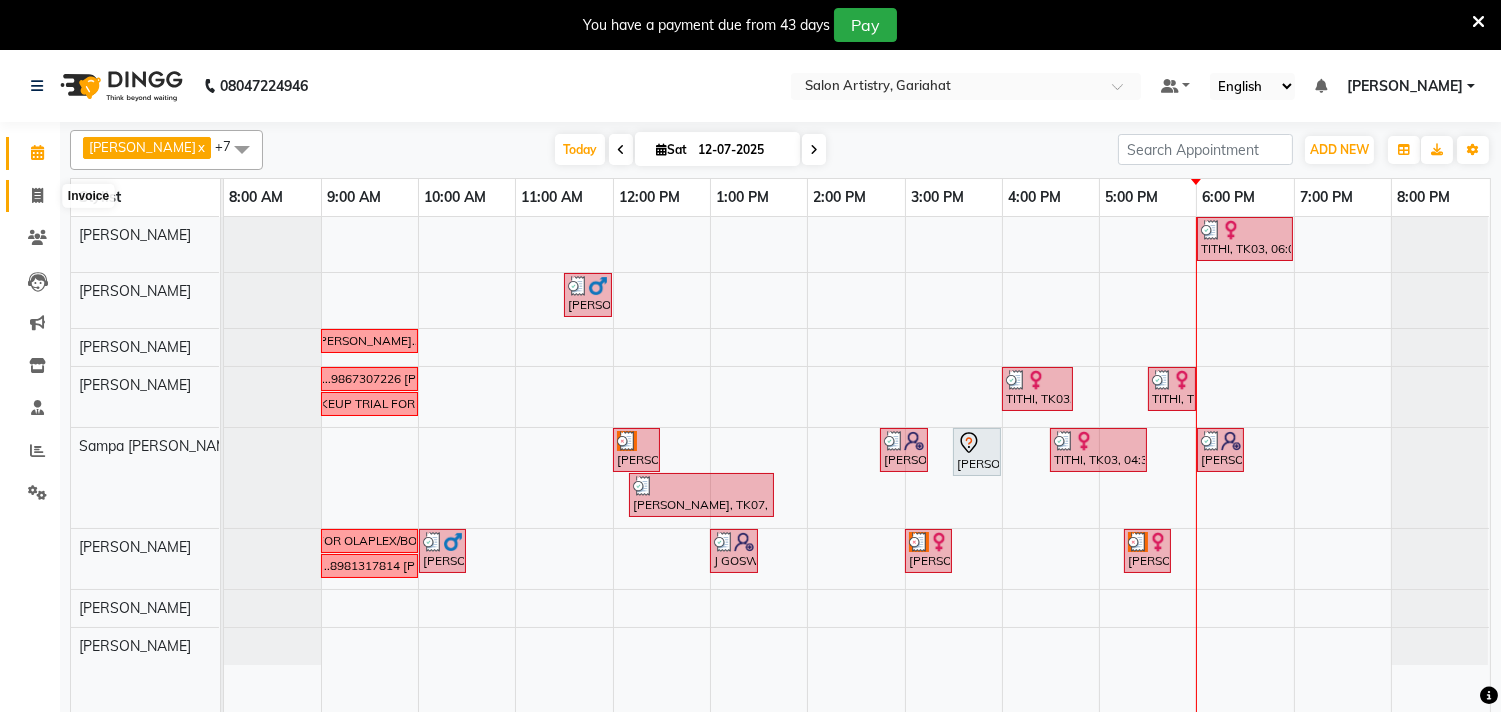 click 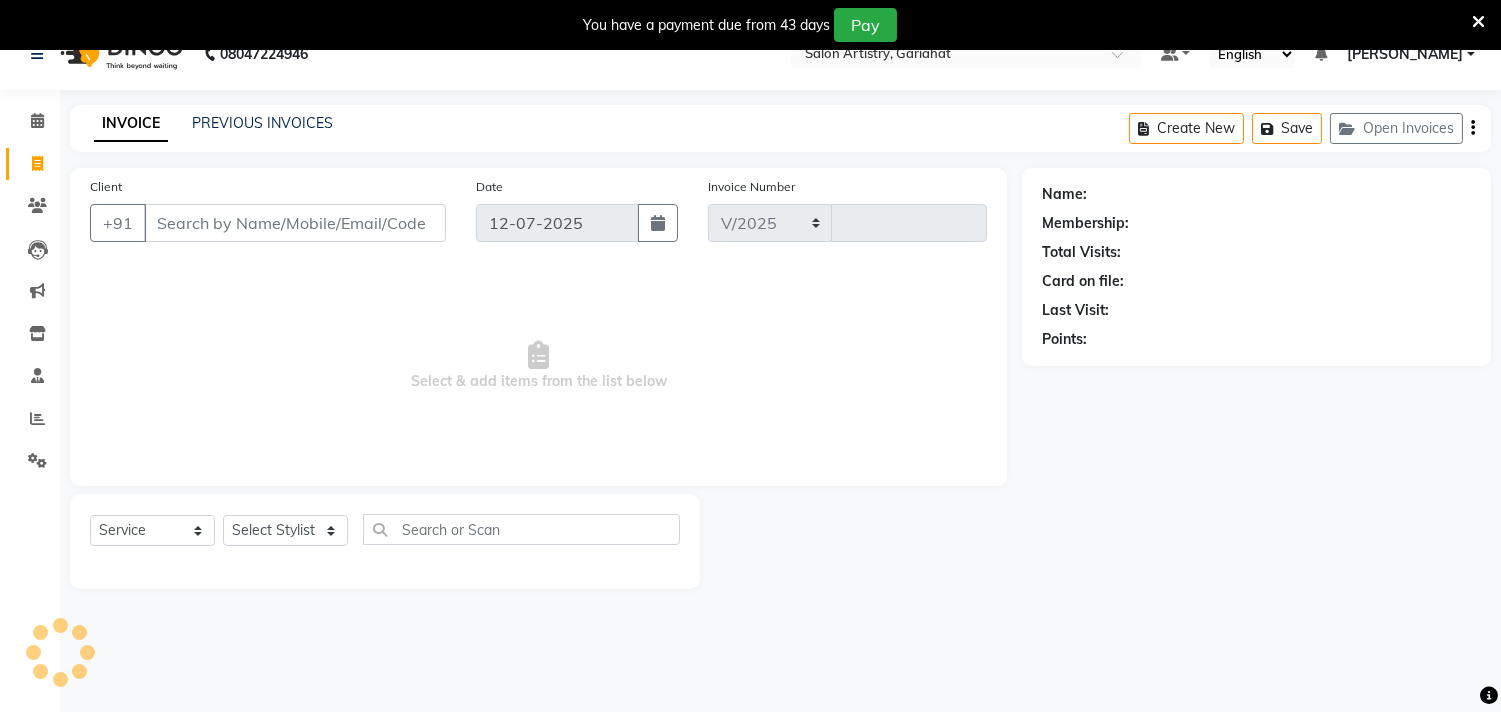 select on "8368" 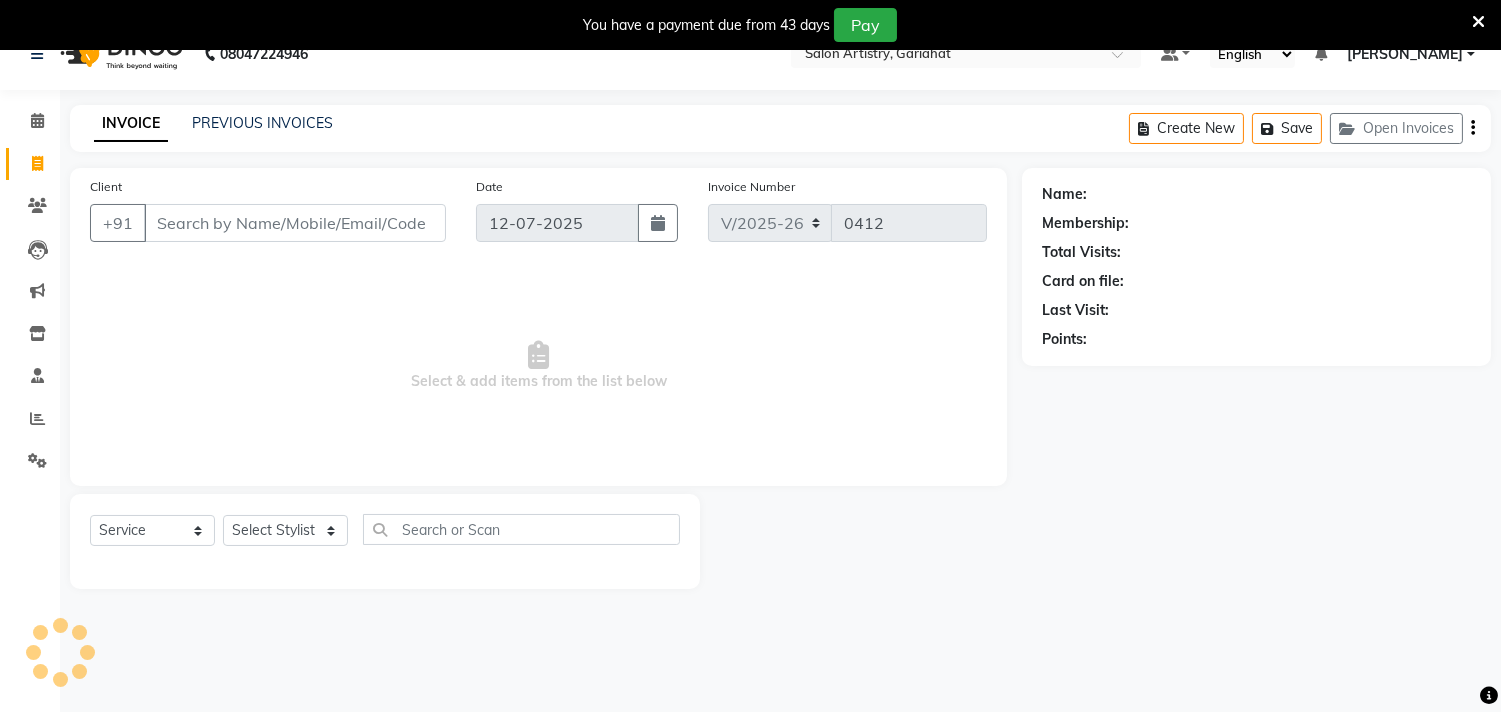 scroll, scrollTop: 50, scrollLeft: 0, axis: vertical 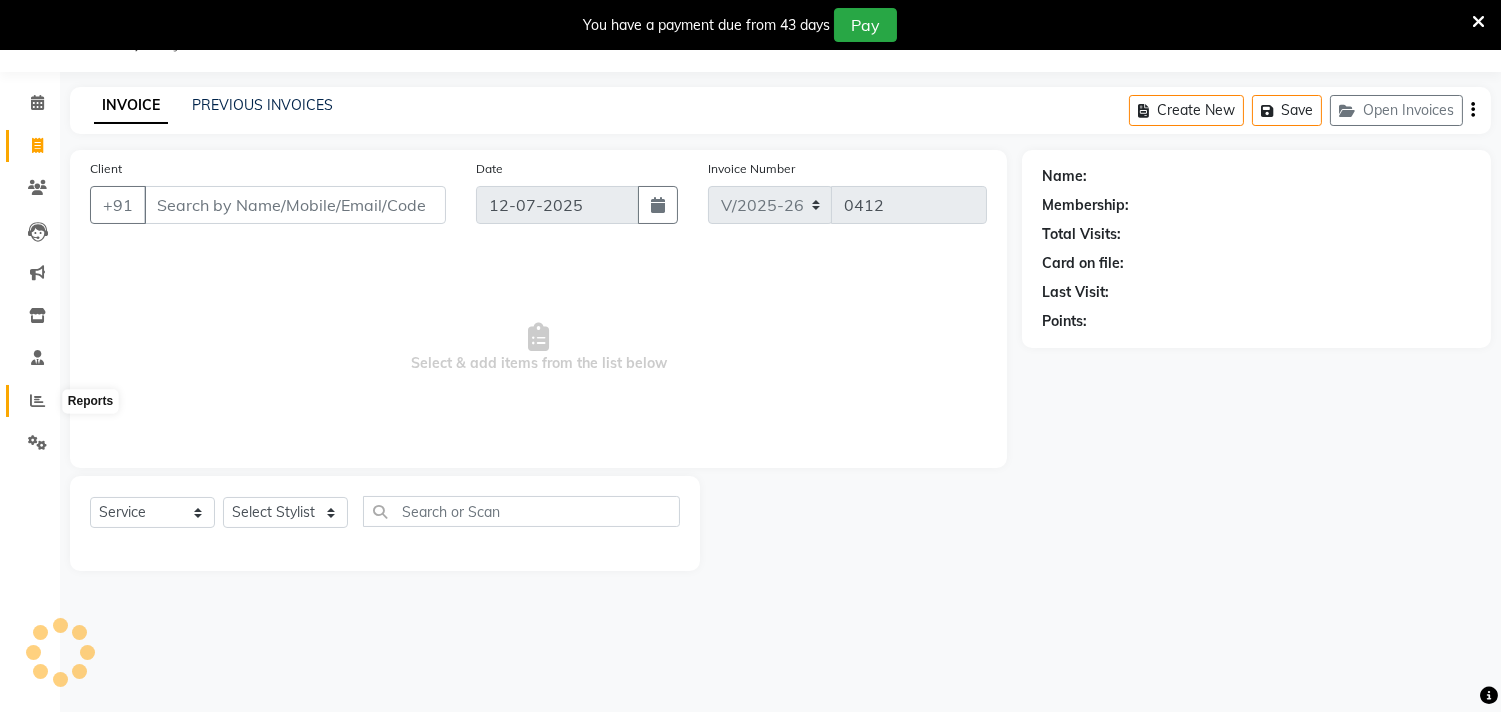 click 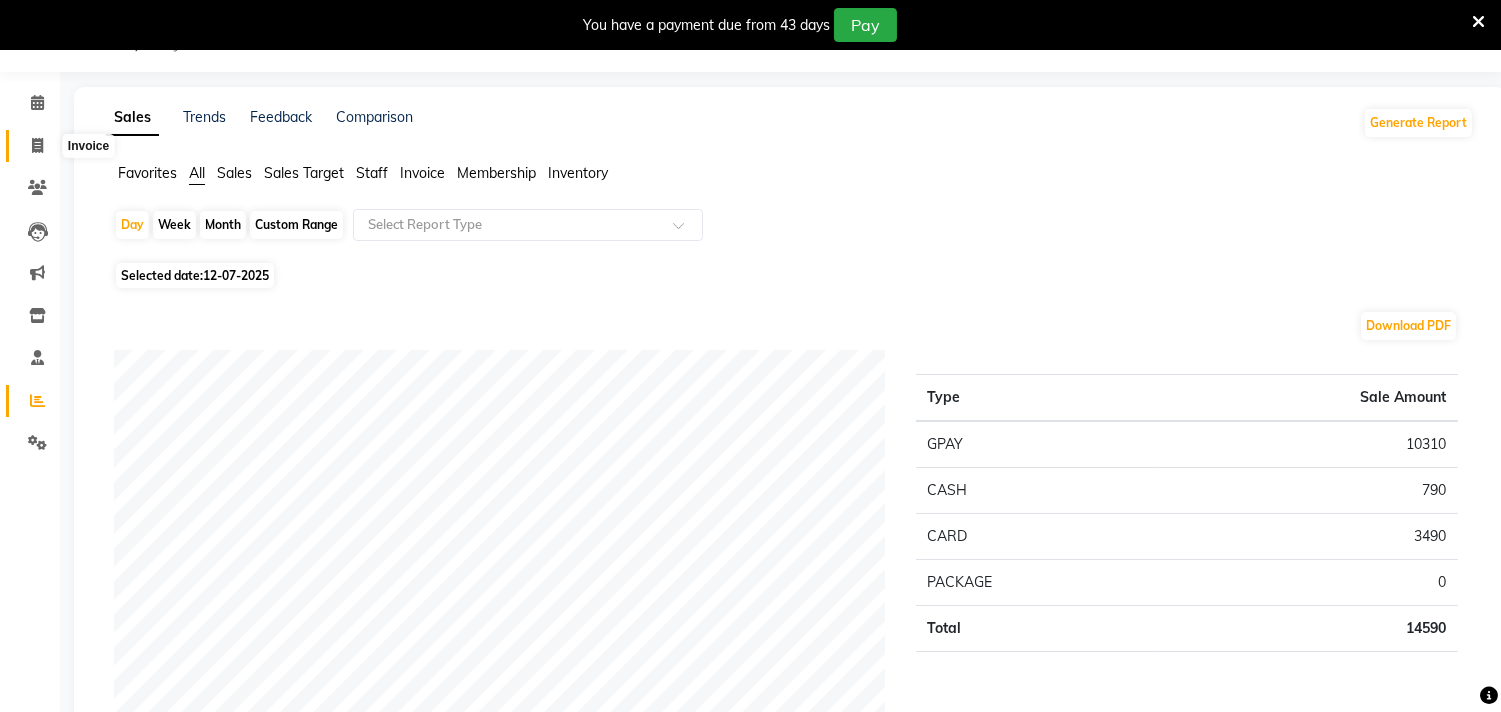 click 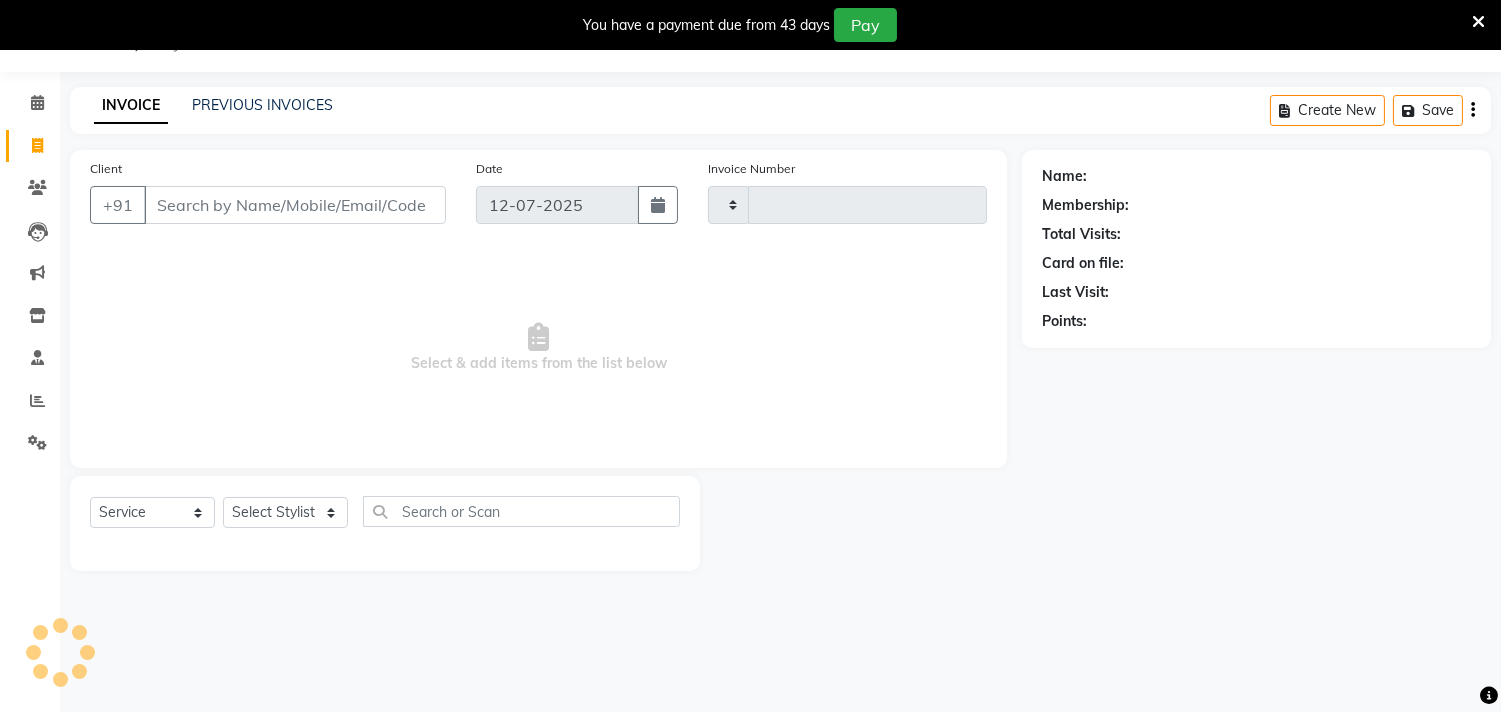 type on "0412" 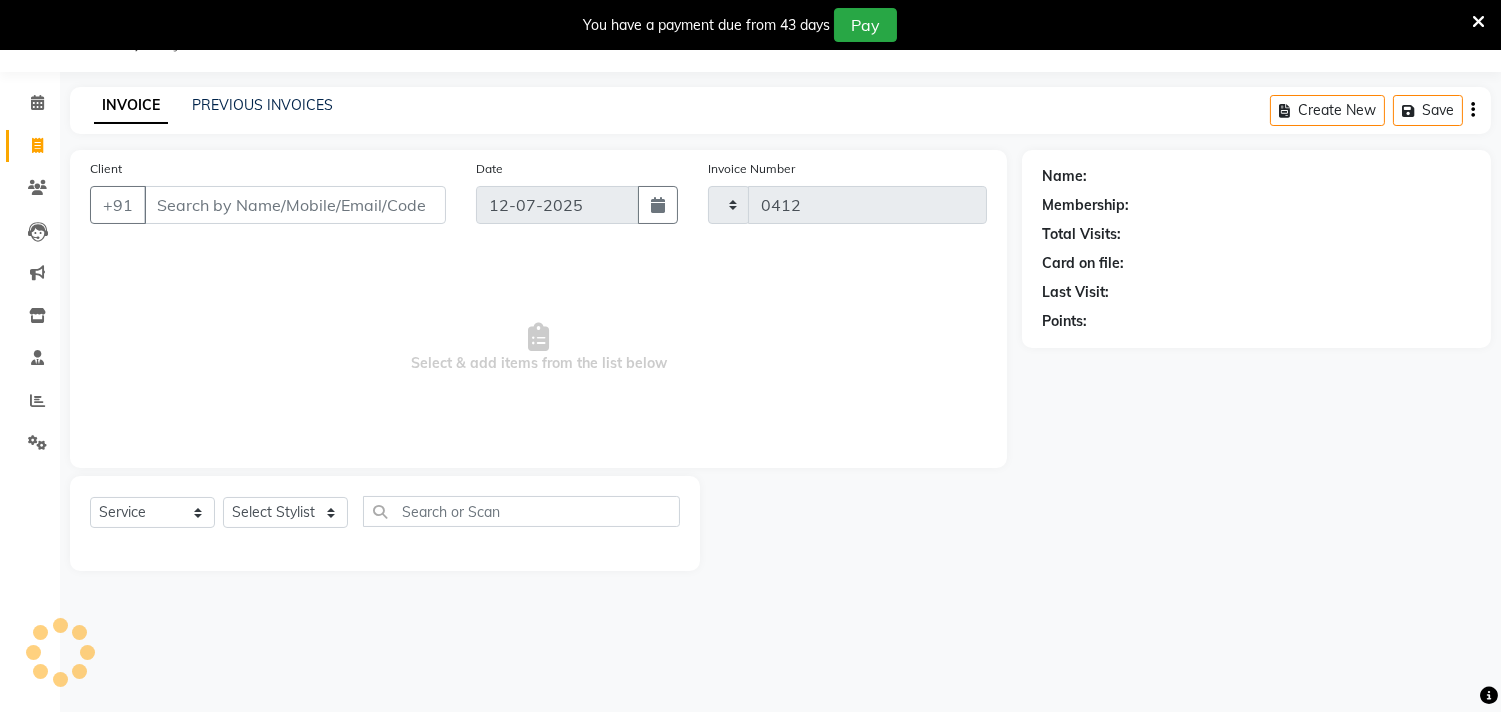 select on "8368" 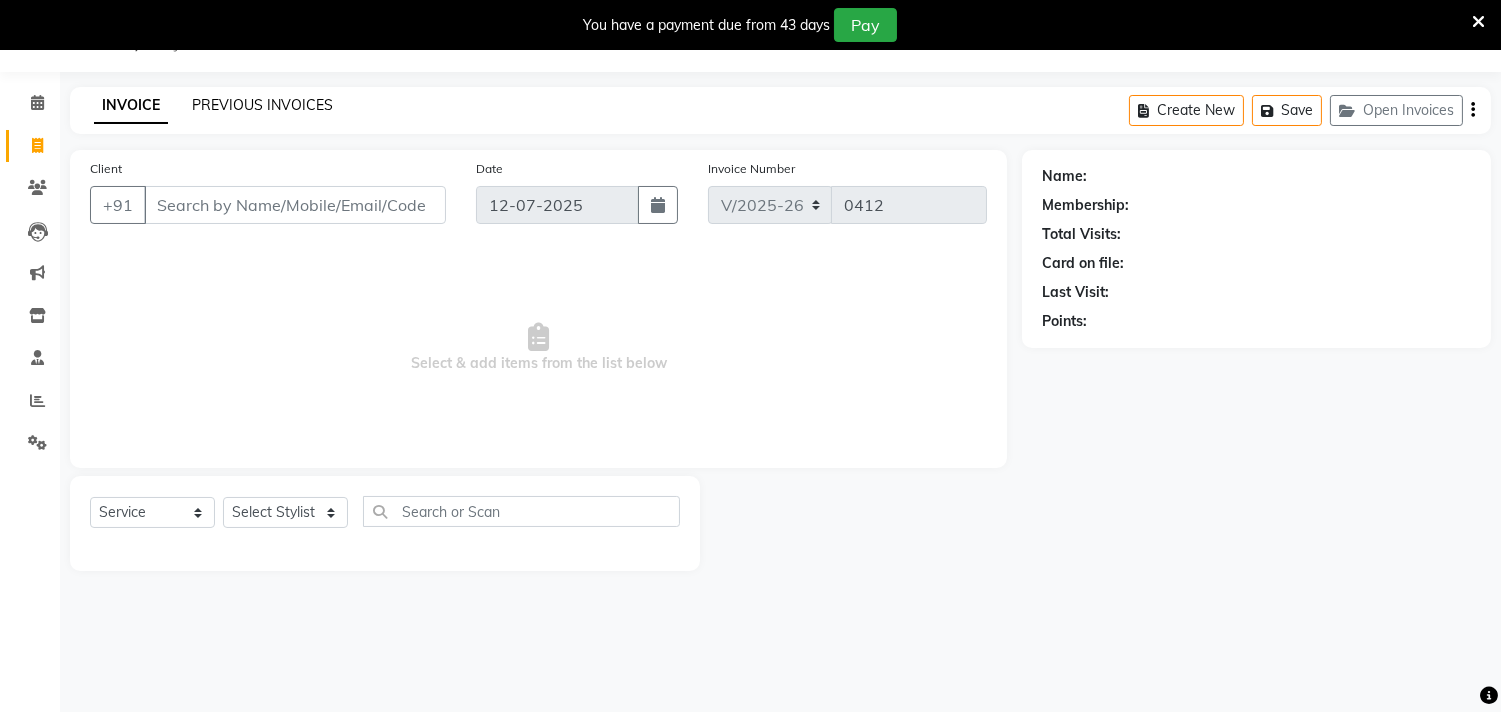 click on "PREVIOUS INVOICES" 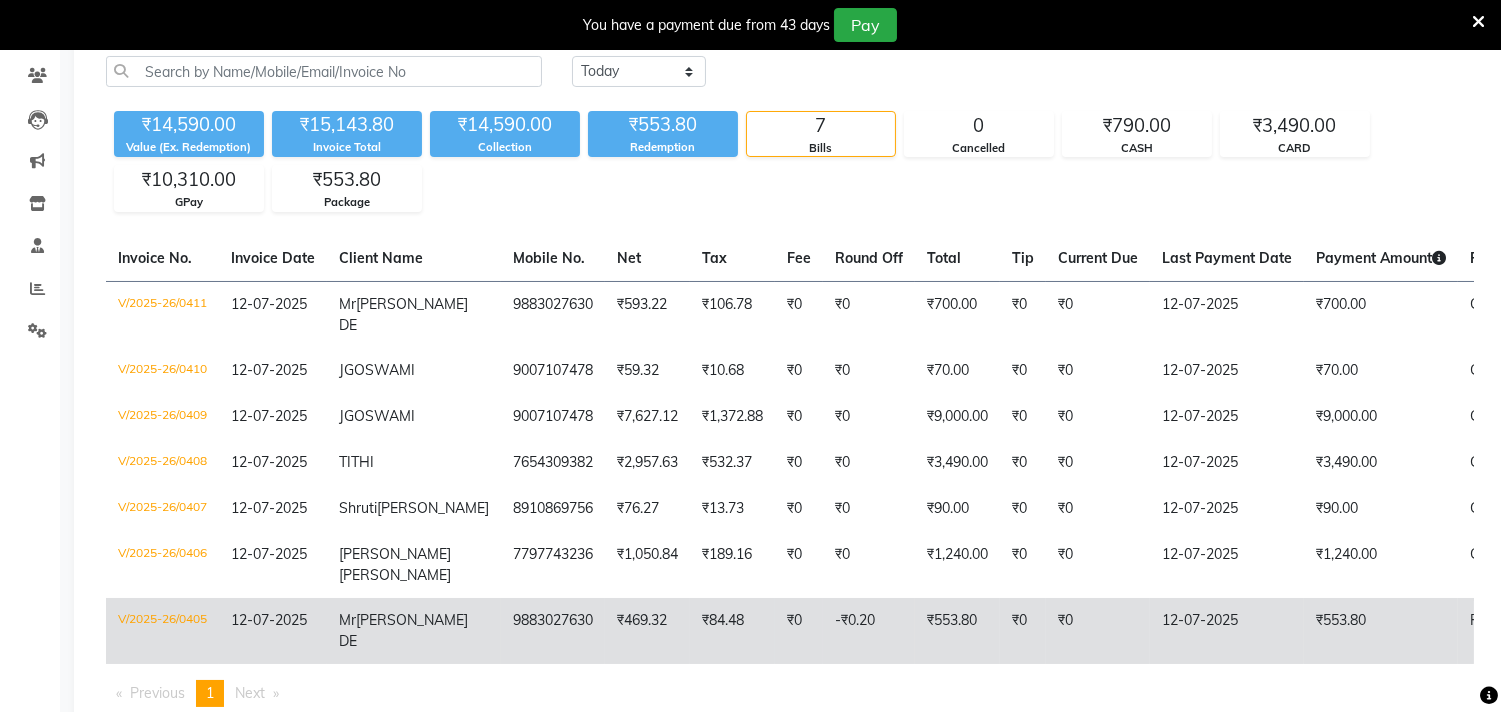 scroll, scrollTop: 0, scrollLeft: 0, axis: both 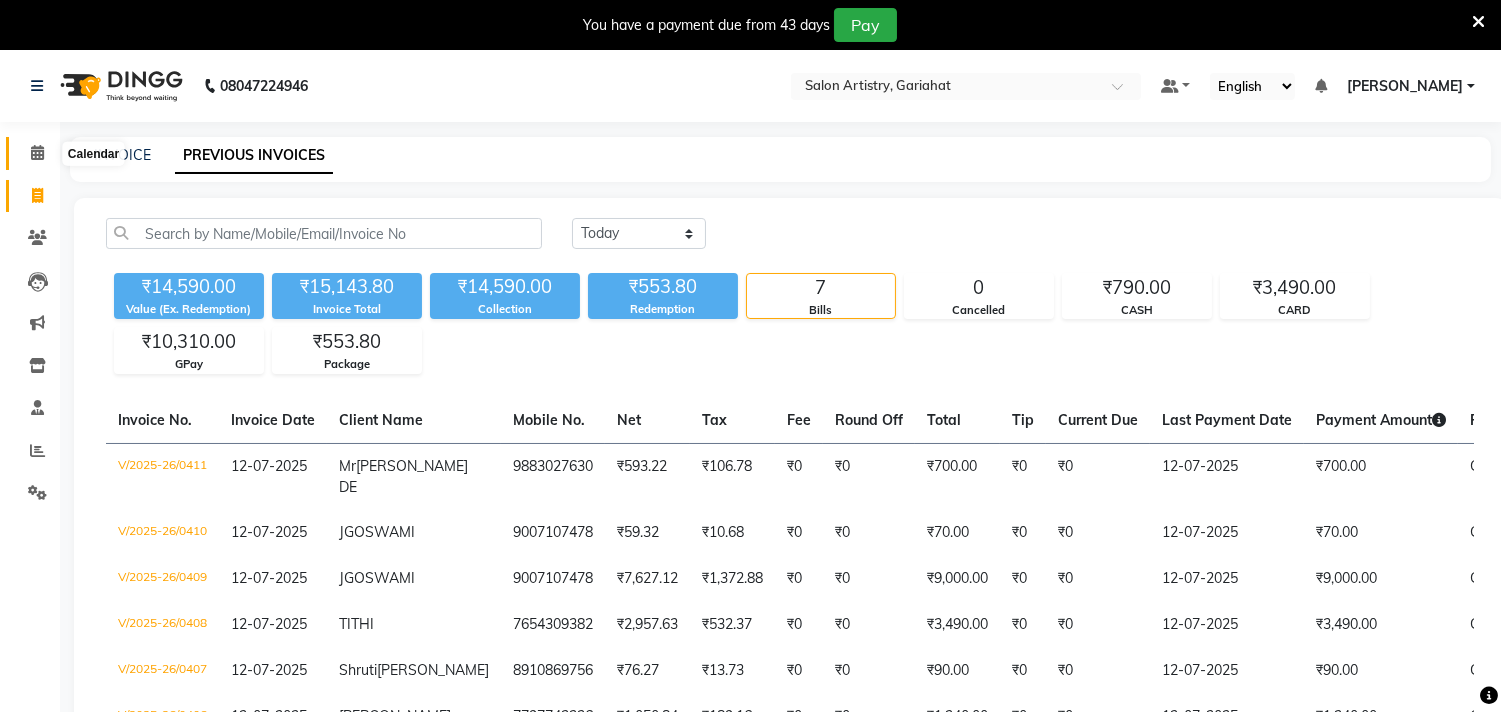 click 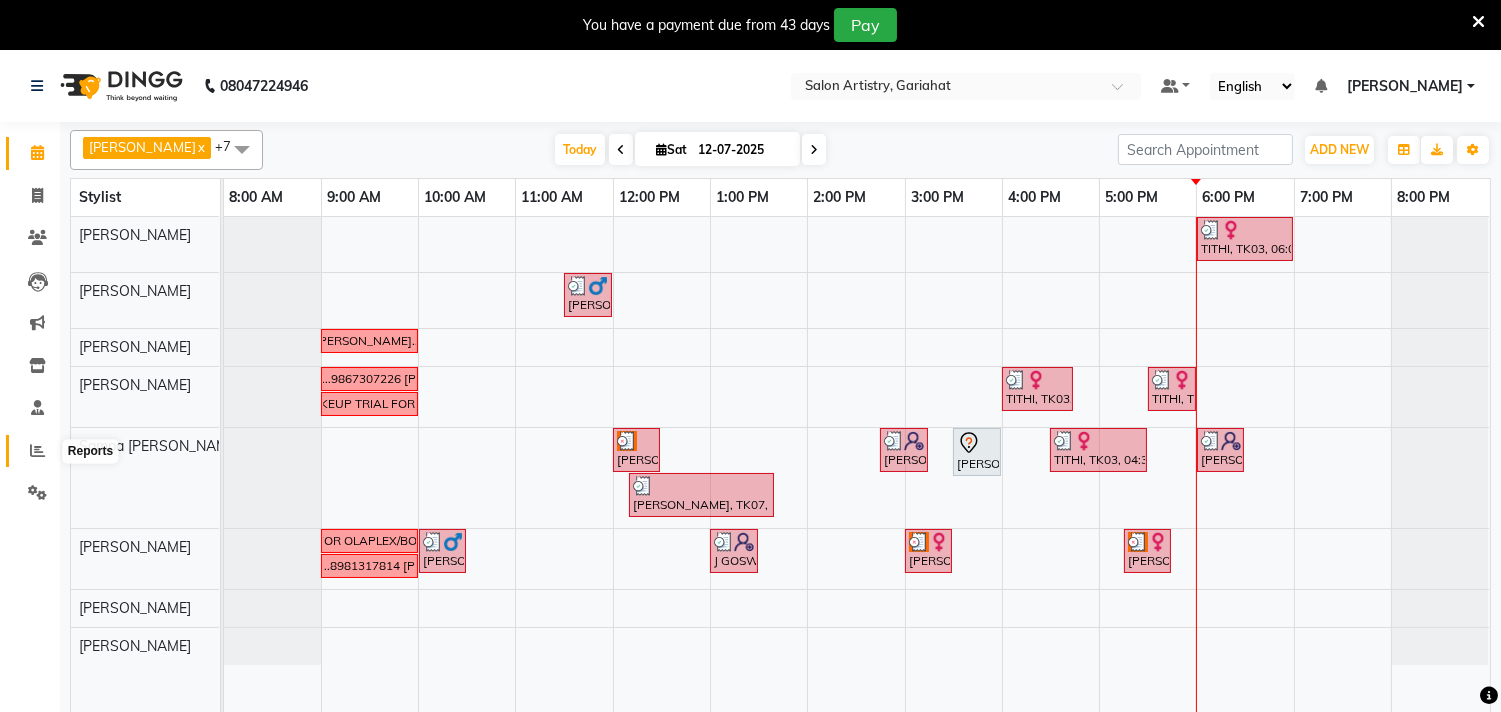 click 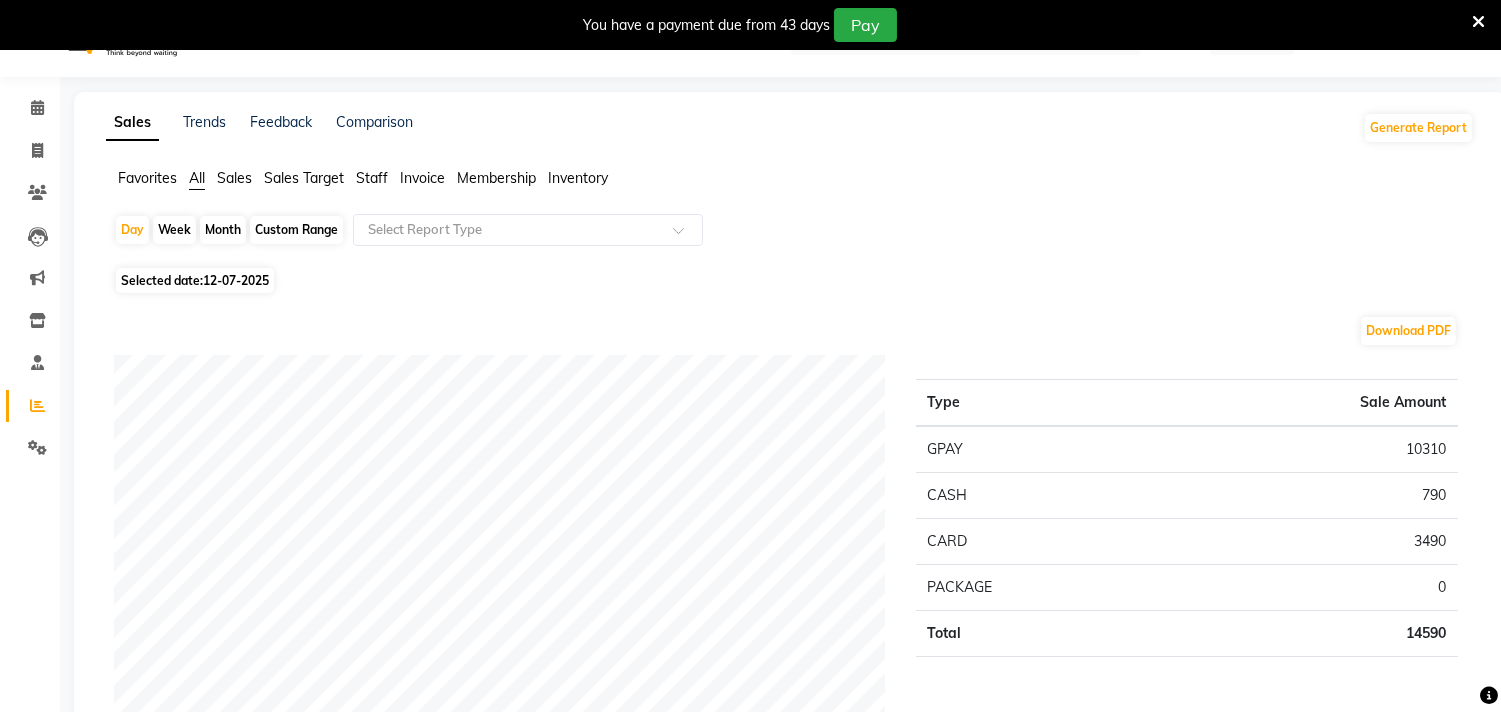 scroll, scrollTop: 0, scrollLeft: 0, axis: both 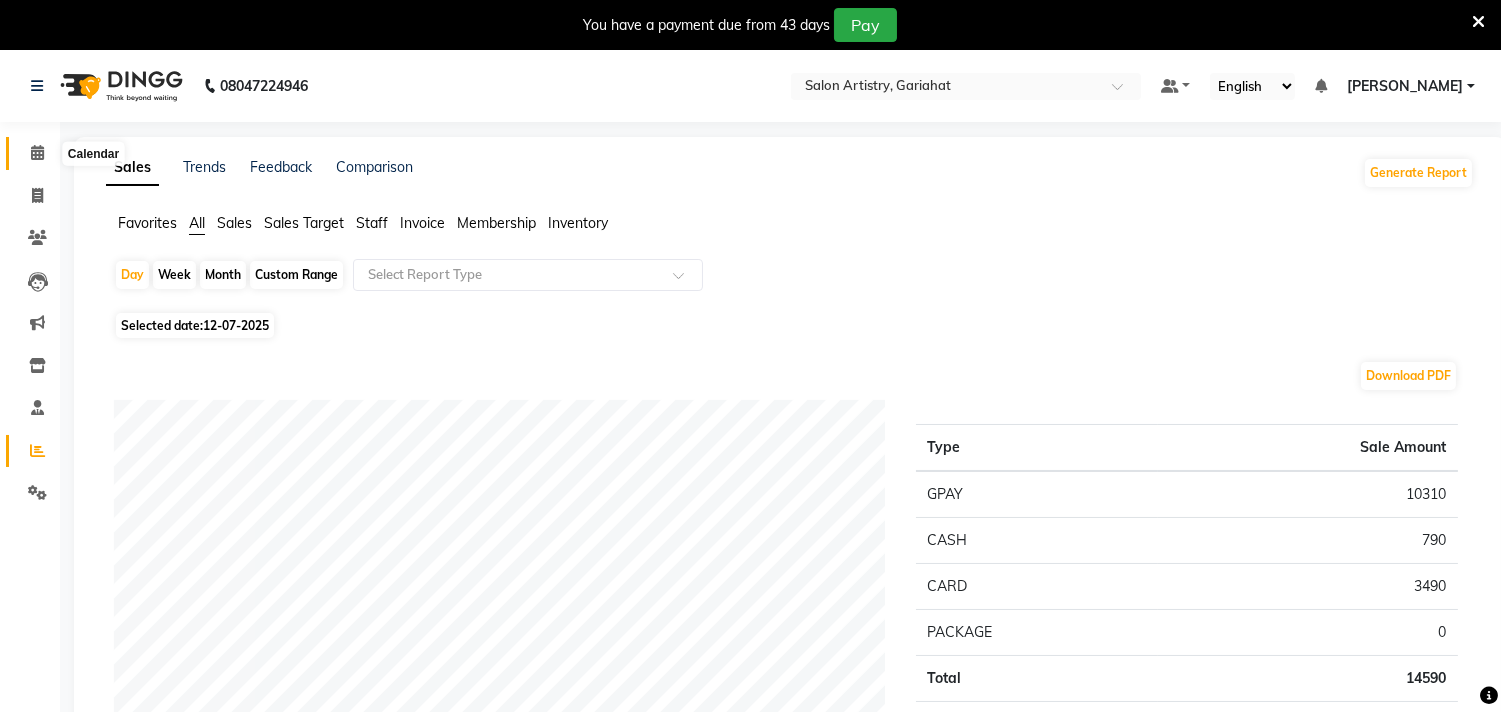 click 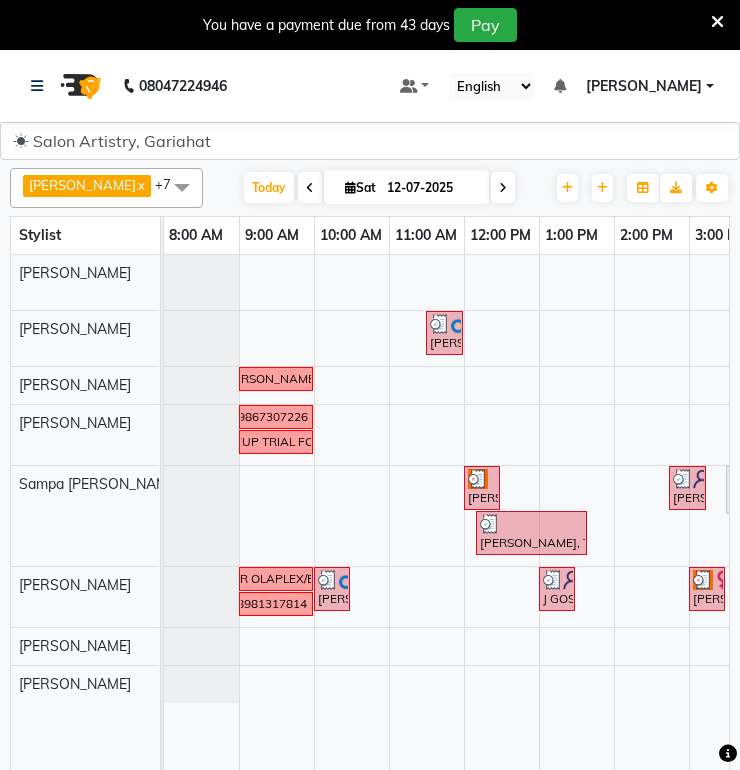 click on "08047224946 Select Location ×  Salon Artistry, Gariahat Default Panel My Panel English ENGLISH Español العربية मराठी हिंदी ગુજરાતી தமிழ் 中文 Notifications nothing to show [PERSON_NAME]  Manage Profile Change Password Sign out  Version:3.15.4" 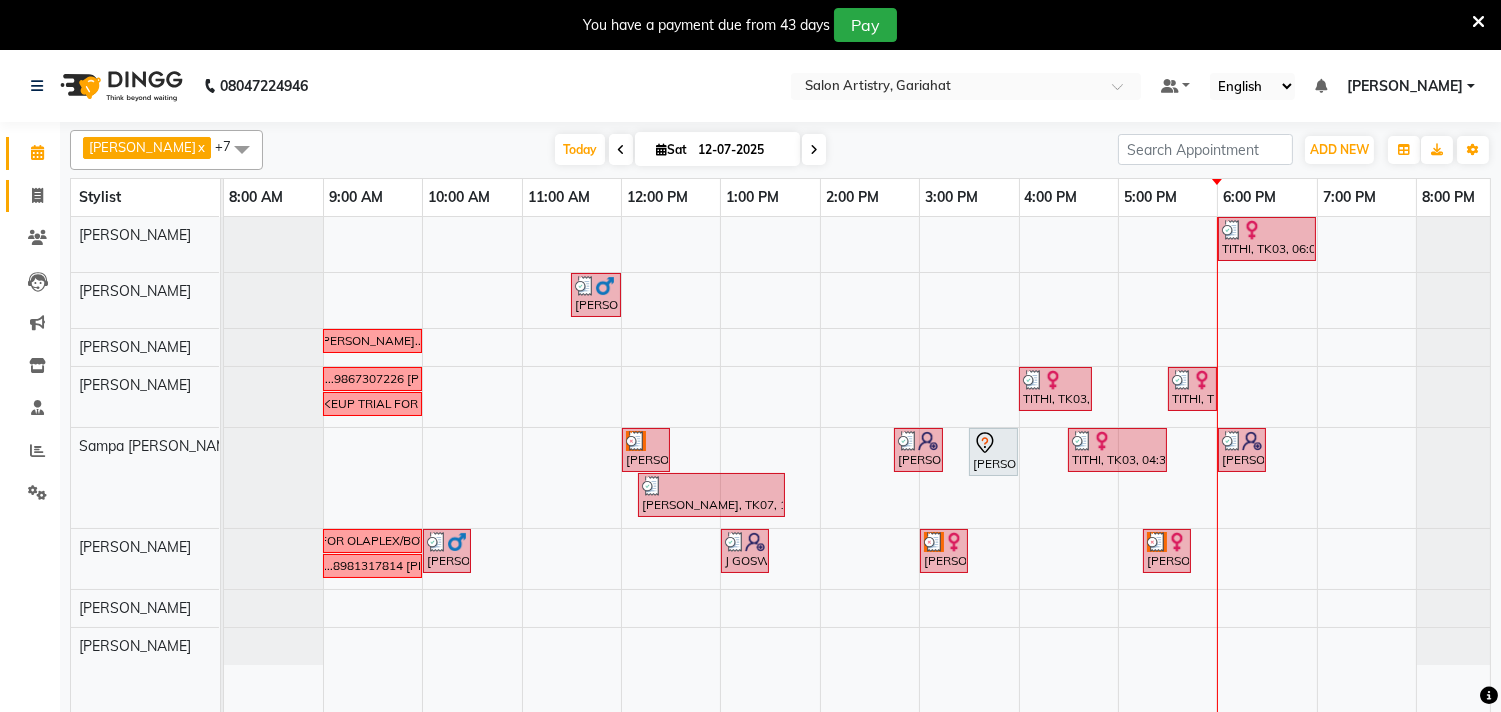 click 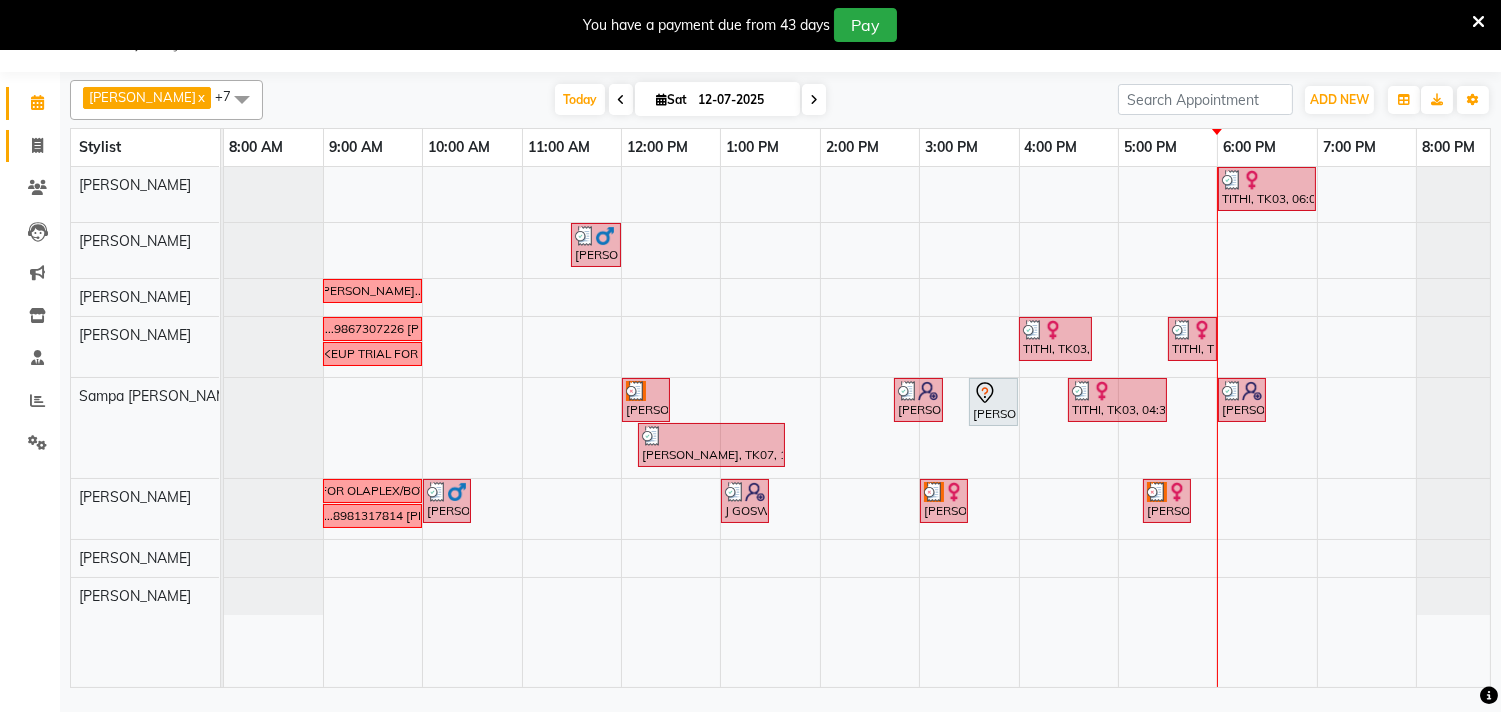 select on "8368" 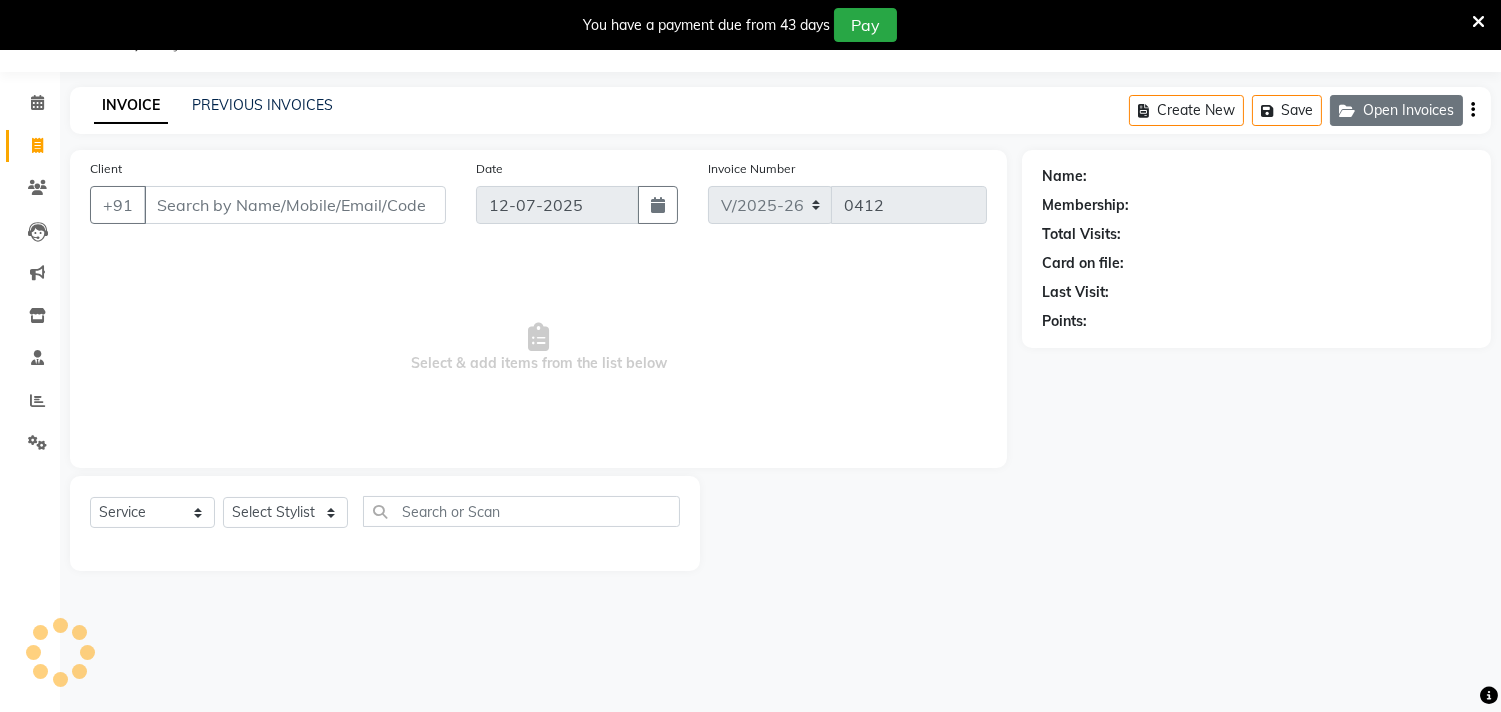 click on "Open Invoices" 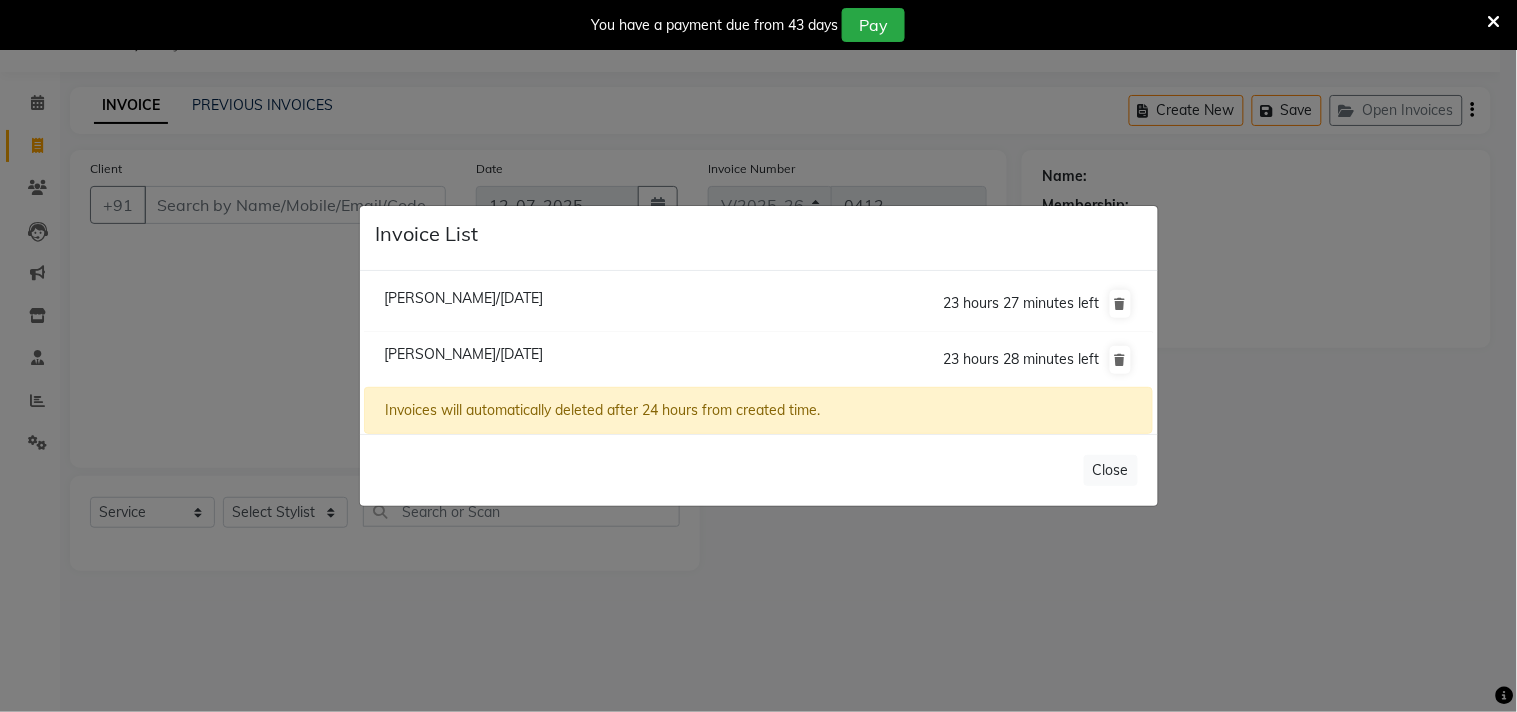 click on "[PERSON_NAME]/[DATE]" 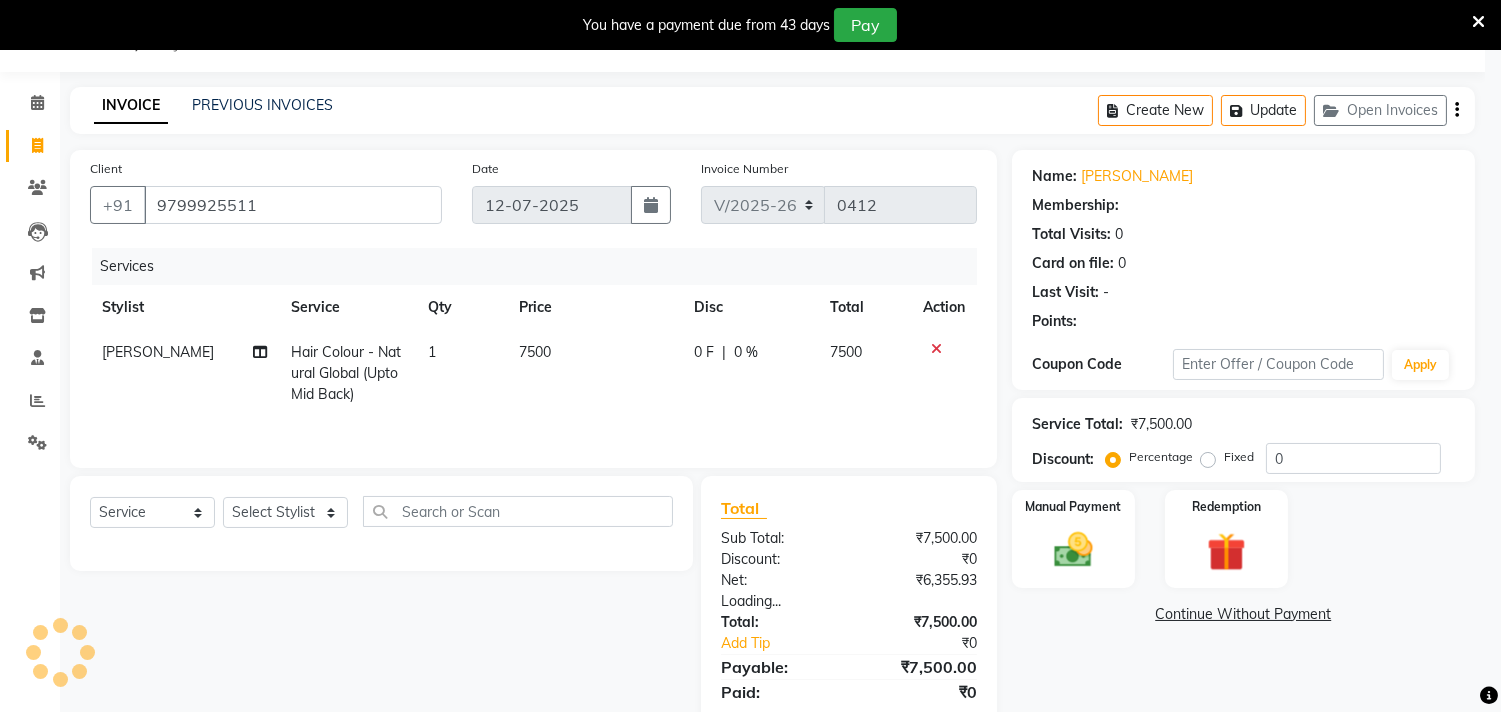 select on "1: Object" 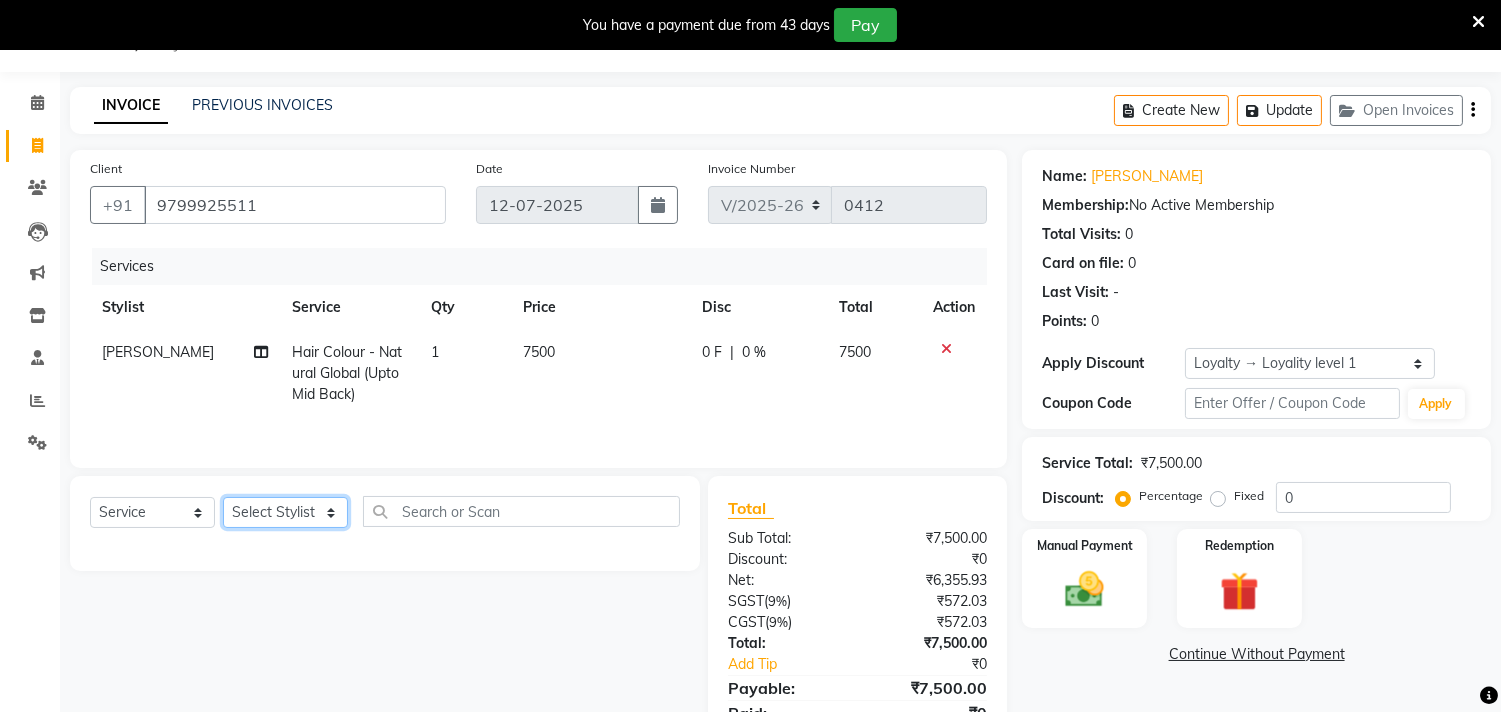 click on "Select Stylist [PERSON_NAME] Puja [PERSON_NAME] [PERSON_NAME] [PERSON_NAME] [PERSON_NAME] [PERSON_NAME] [PERSON_NAME] [PERSON_NAME]" 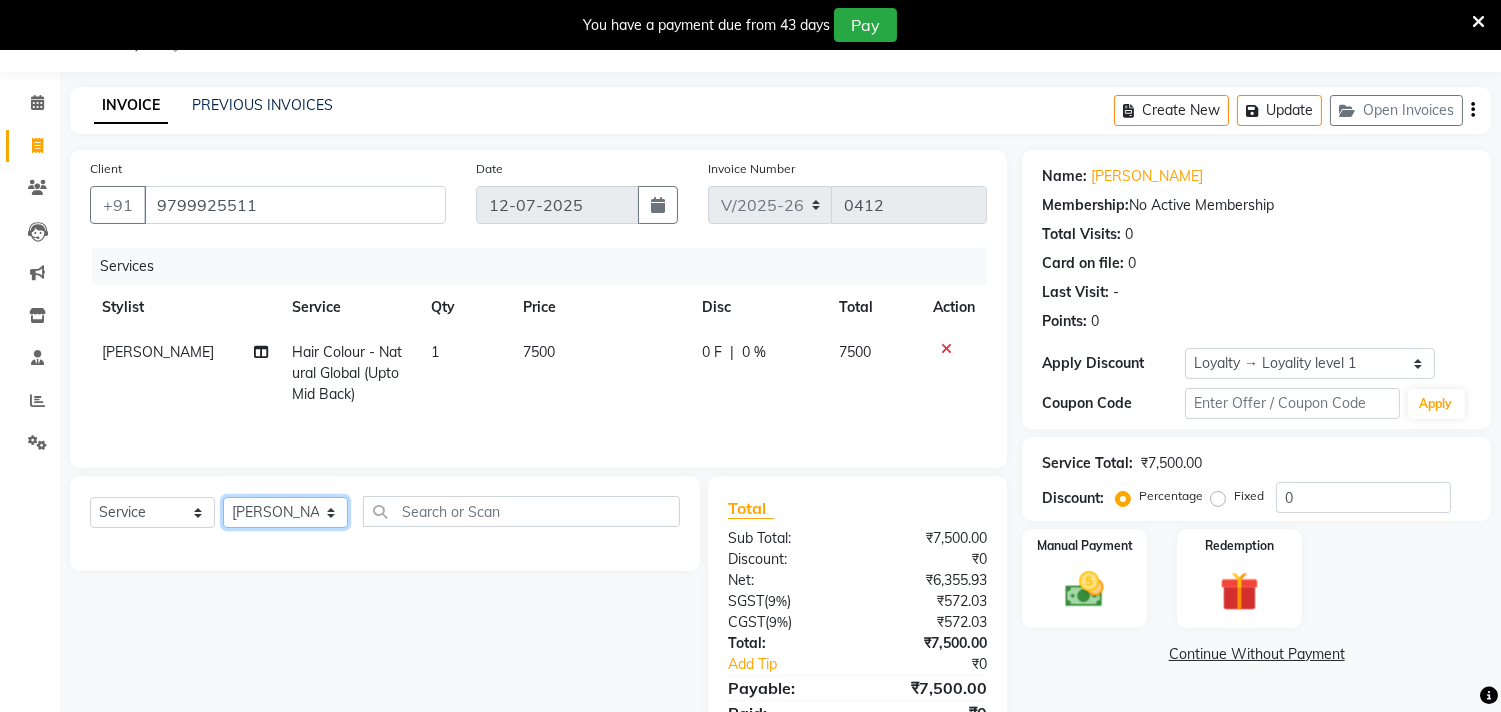 click on "Select Stylist [PERSON_NAME] Puja [PERSON_NAME] [PERSON_NAME] [PERSON_NAME] [PERSON_NAME] [PERSON_NAME] [PERSON_NAME] [PERSON_NAME]" 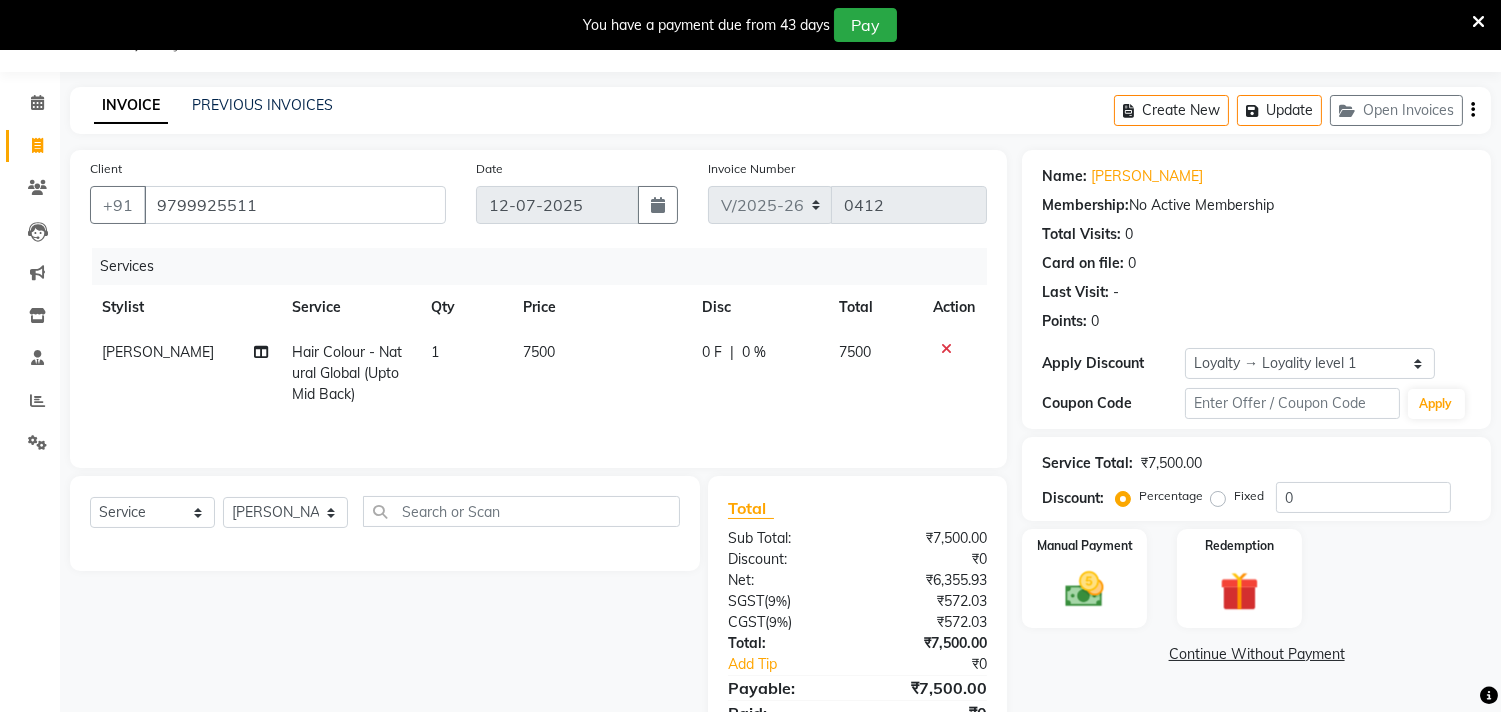 click on "Client [PHONE_NUMBER]" 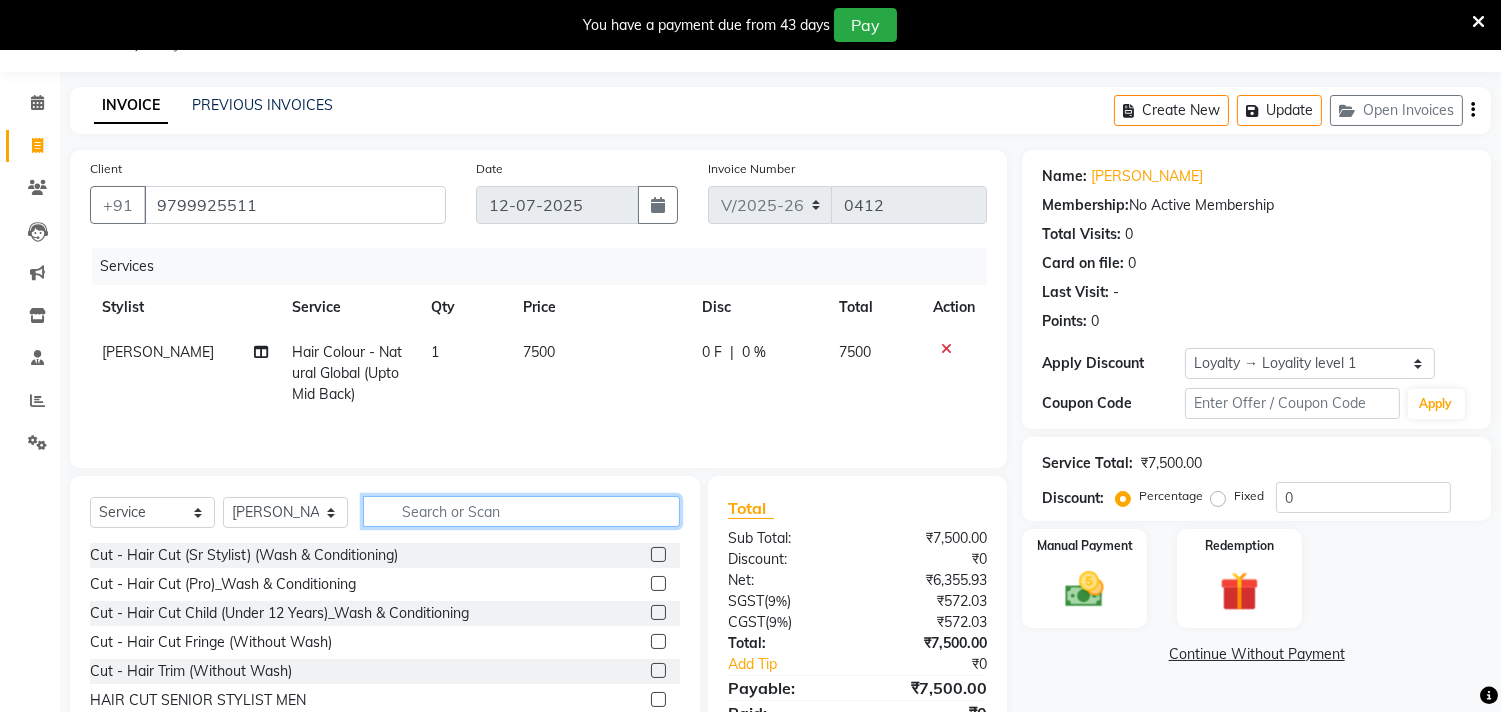 click 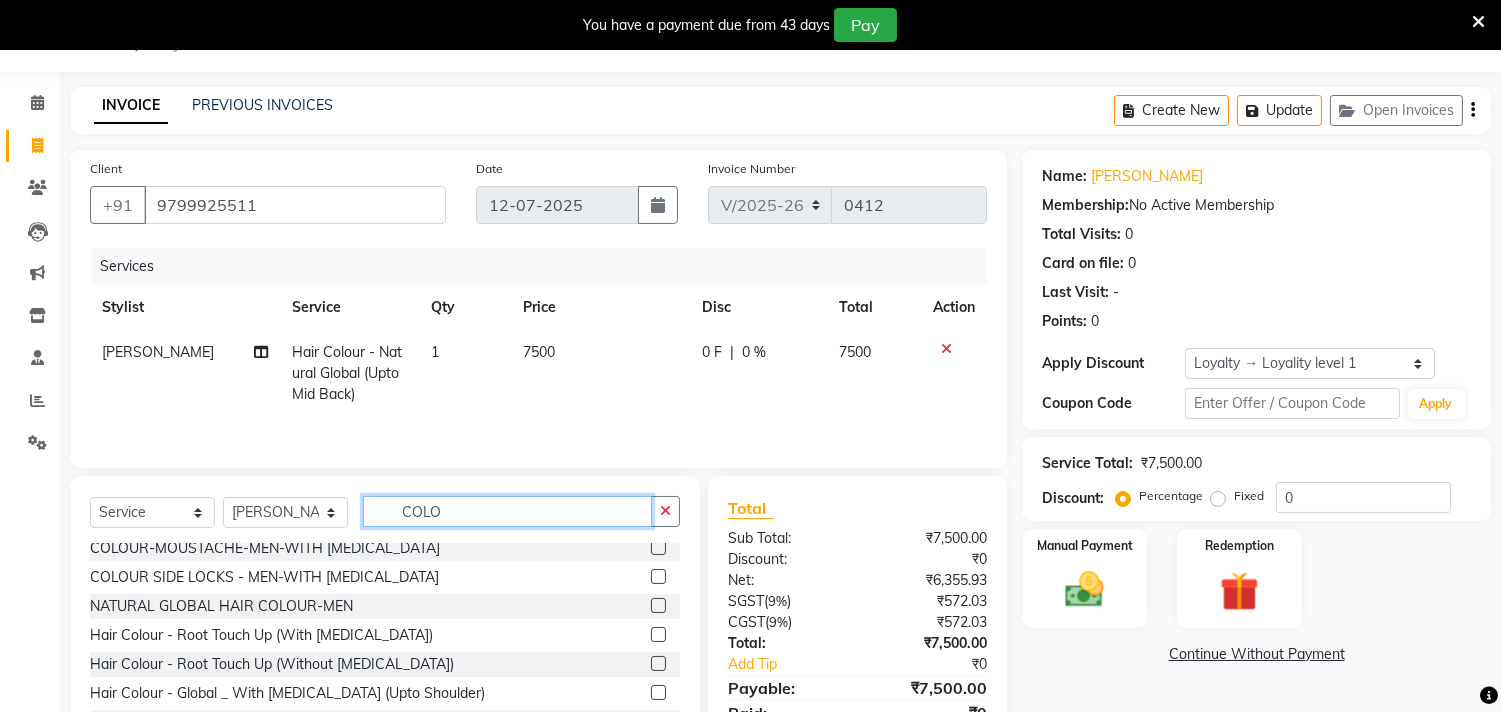 scroll, scrollTop: 111, scrollLeft: 0, axis: vertical 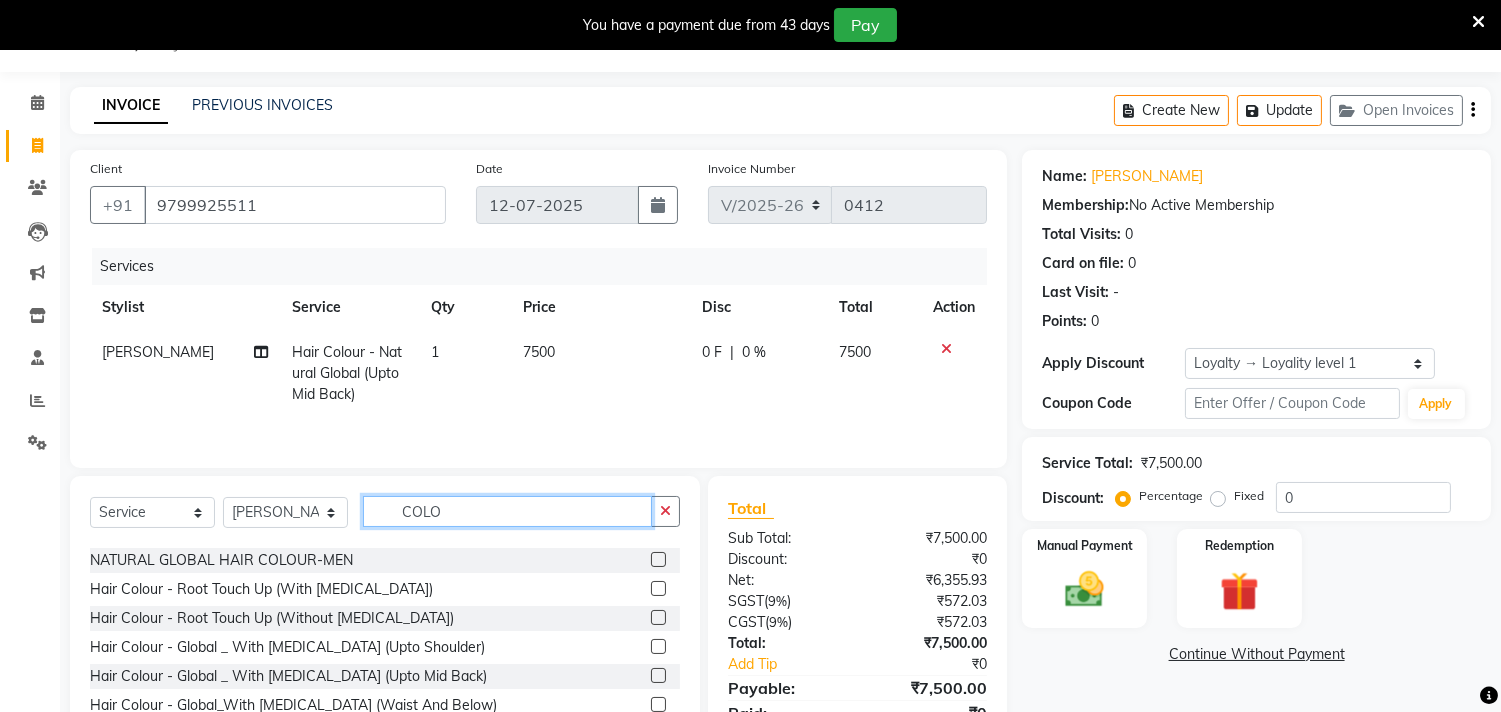 type on "COLO" 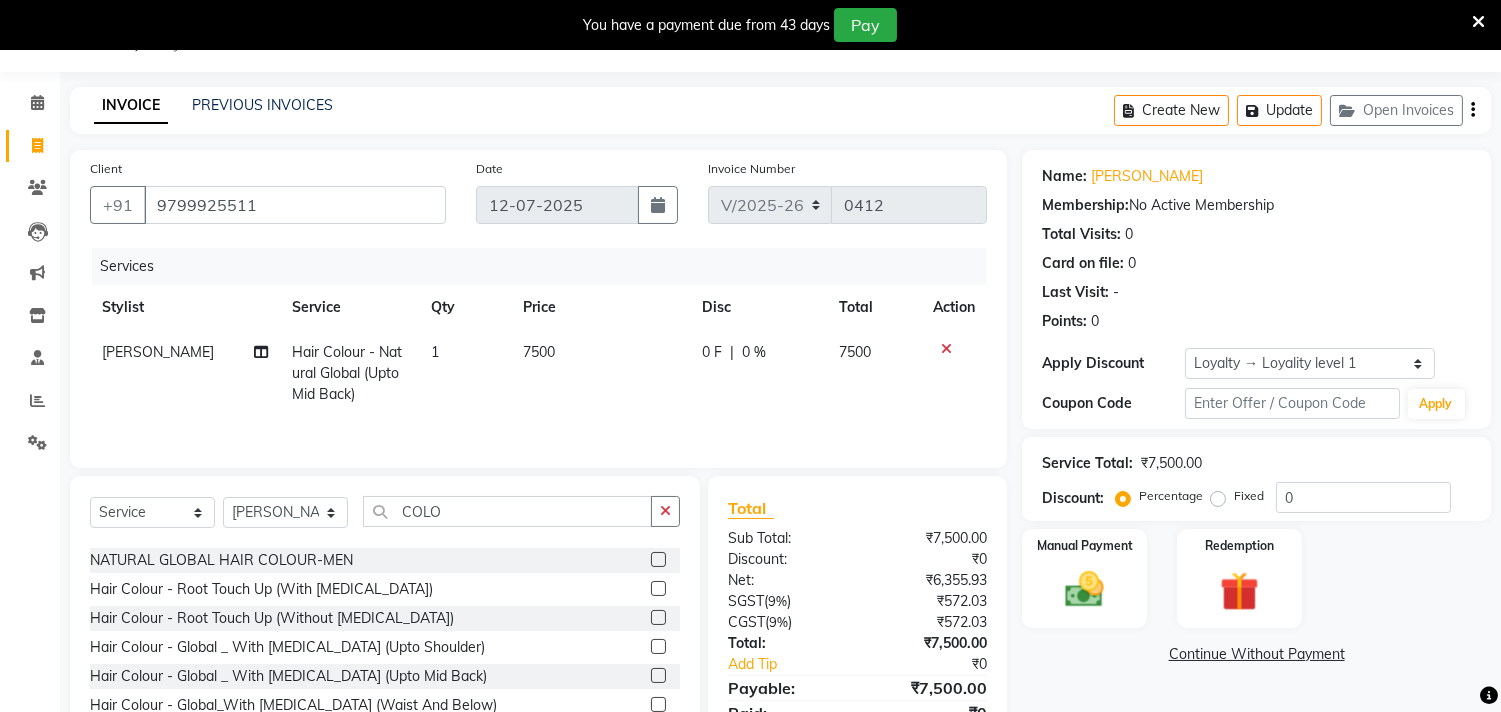 click 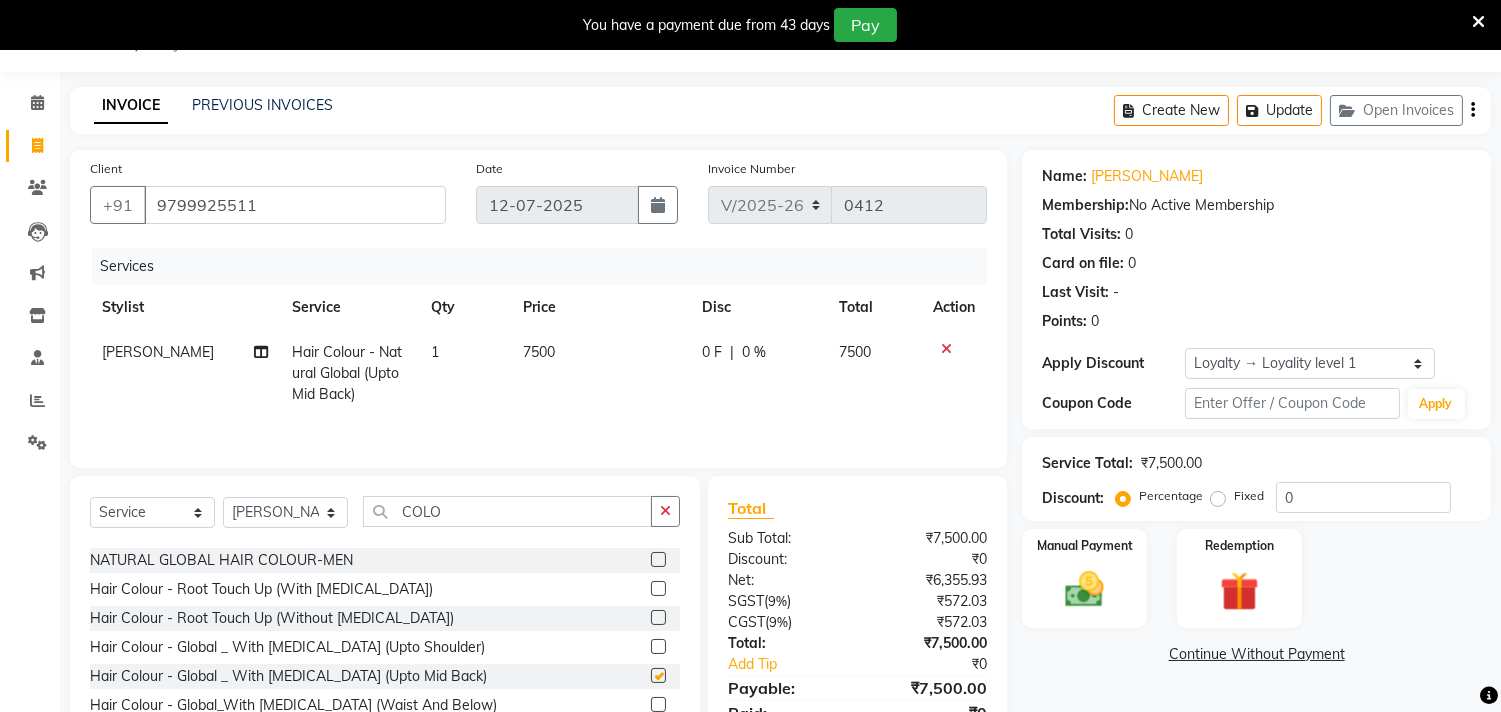 click 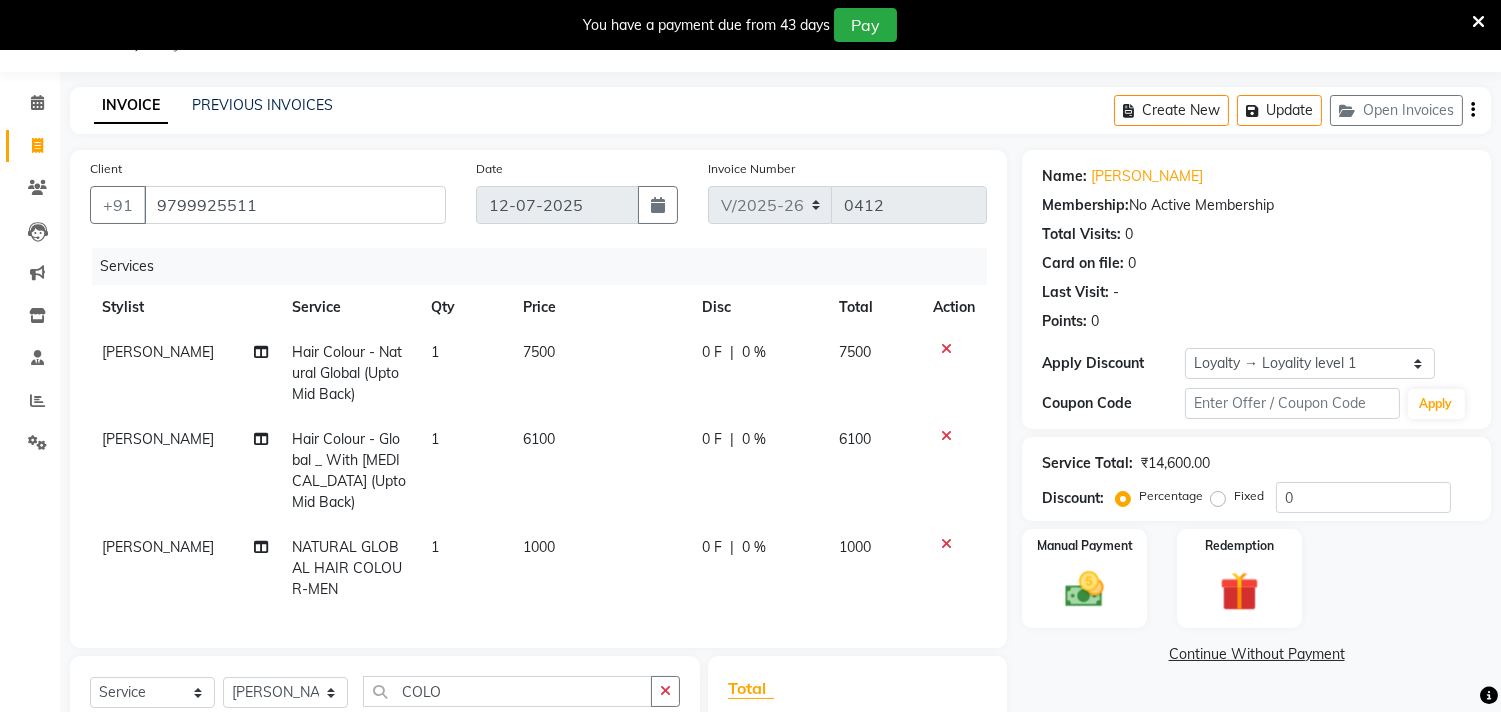 checkbox on "false" 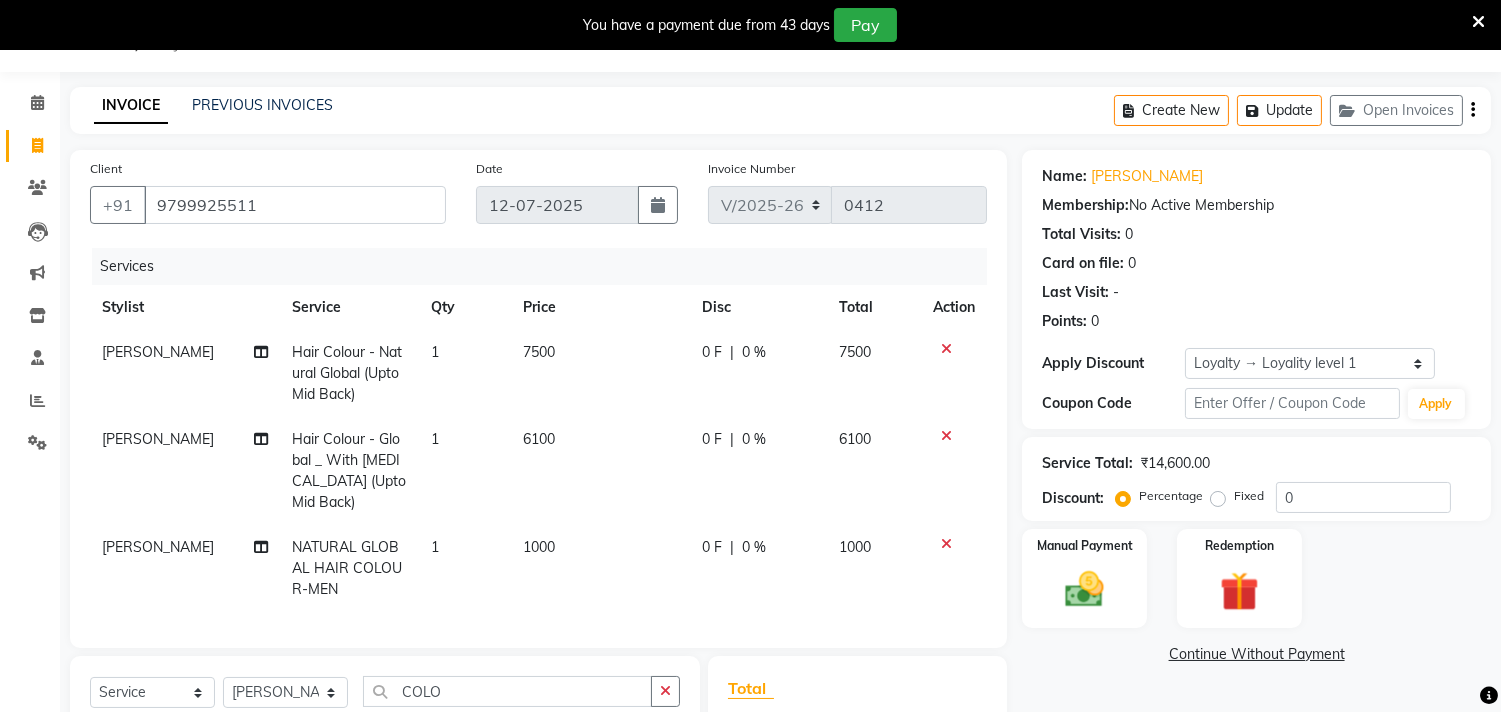 click 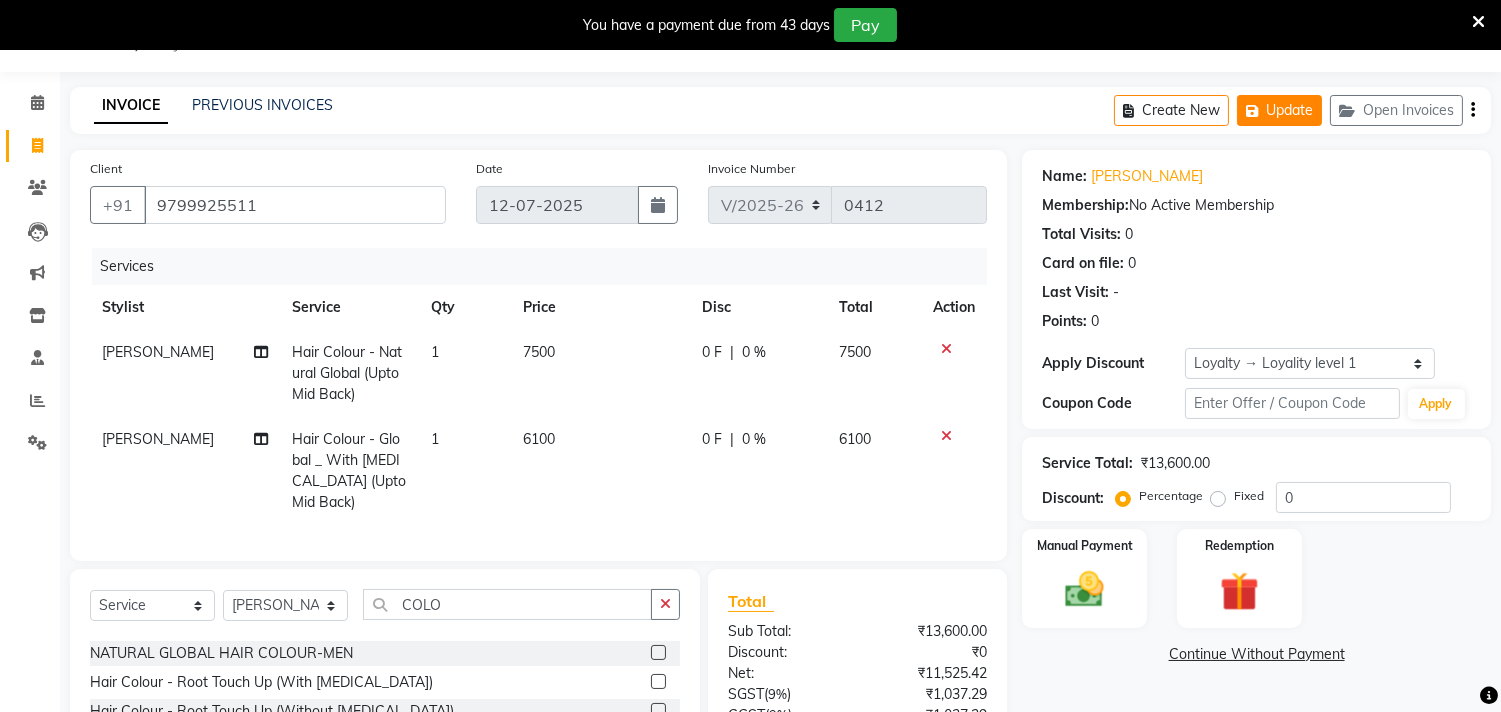 click on "Update" 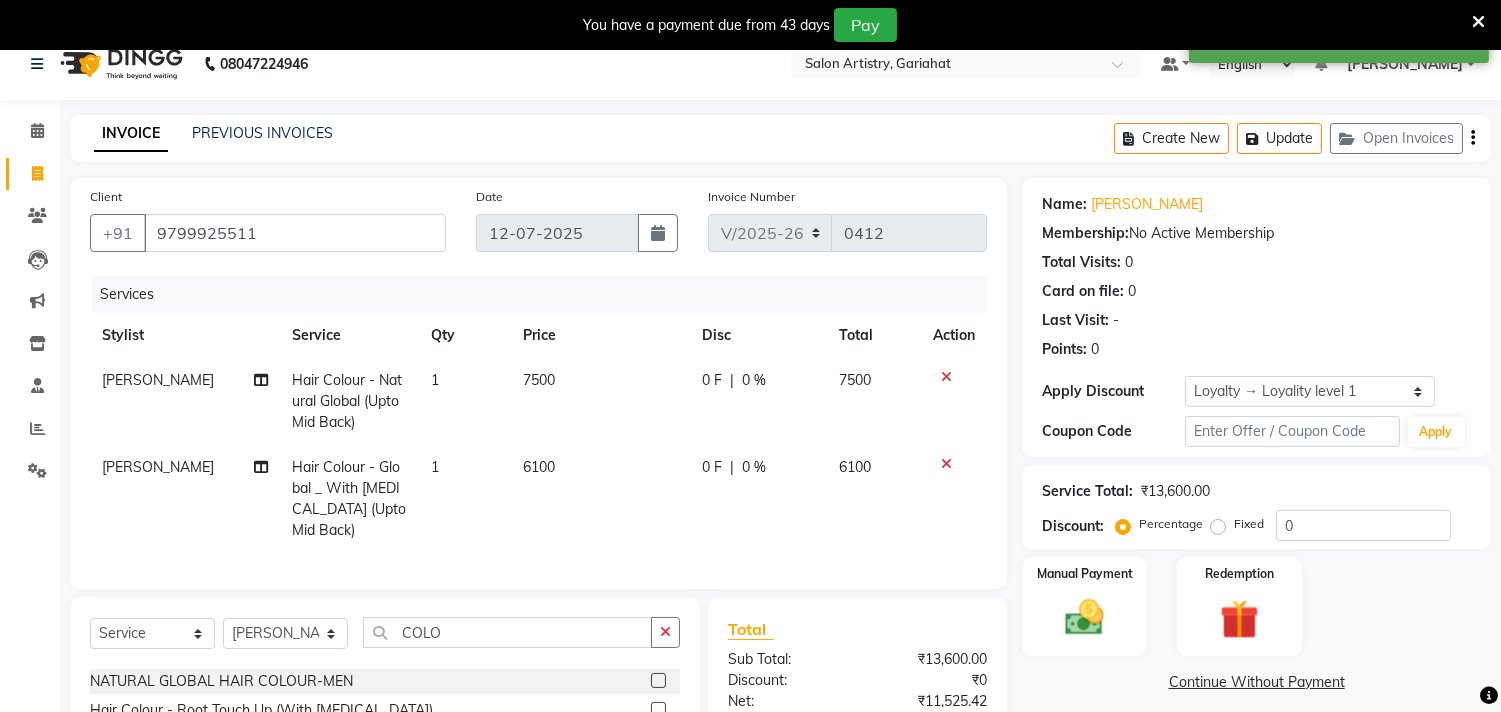 scroll, scrollTop: 0, scrollLeft: 0, axis: both 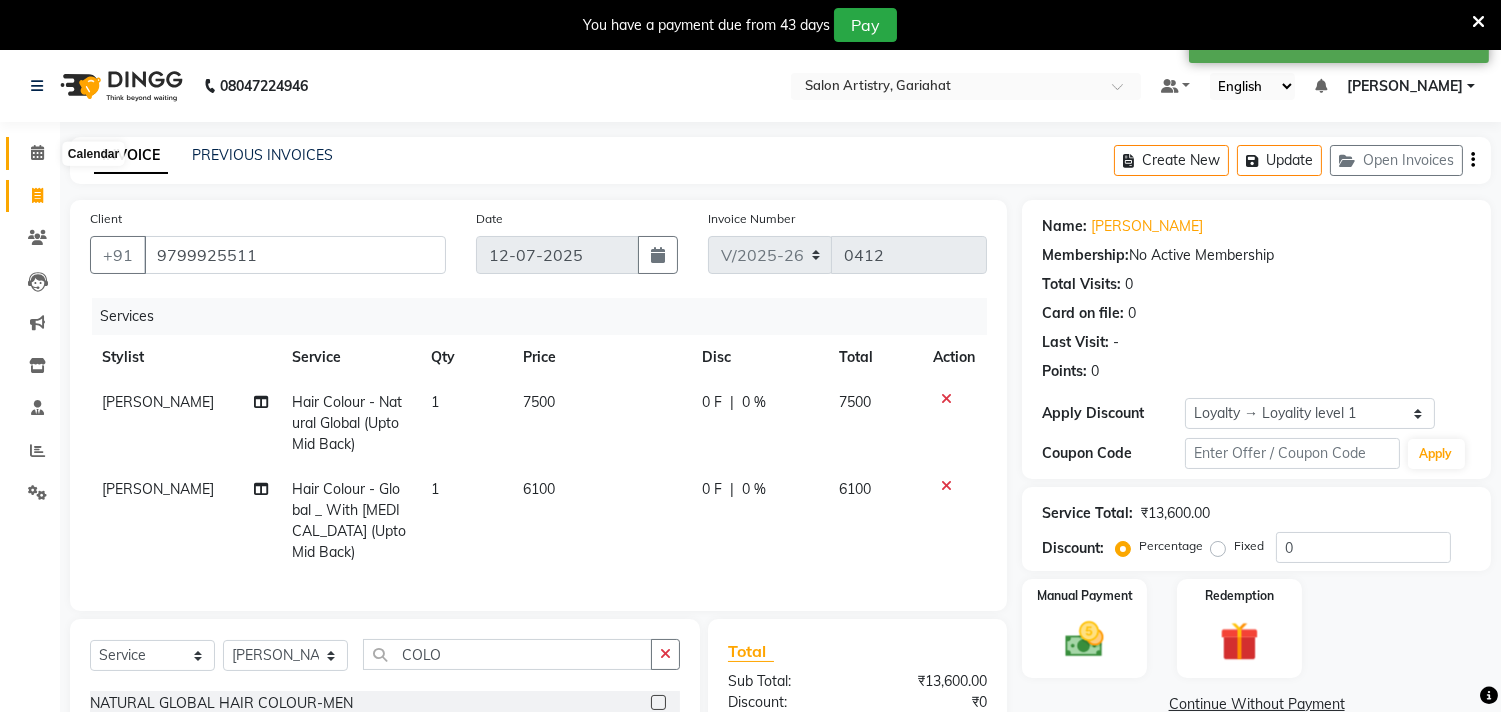 click 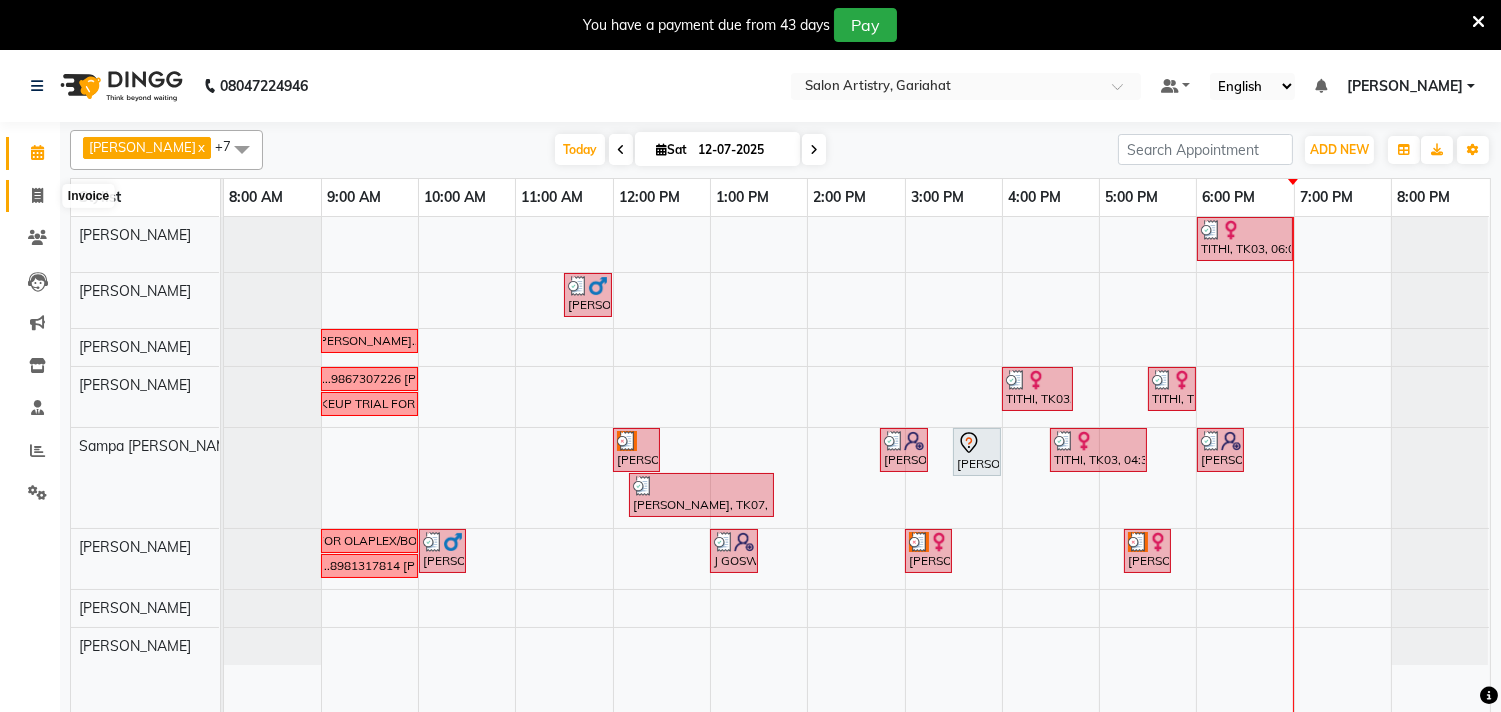 click 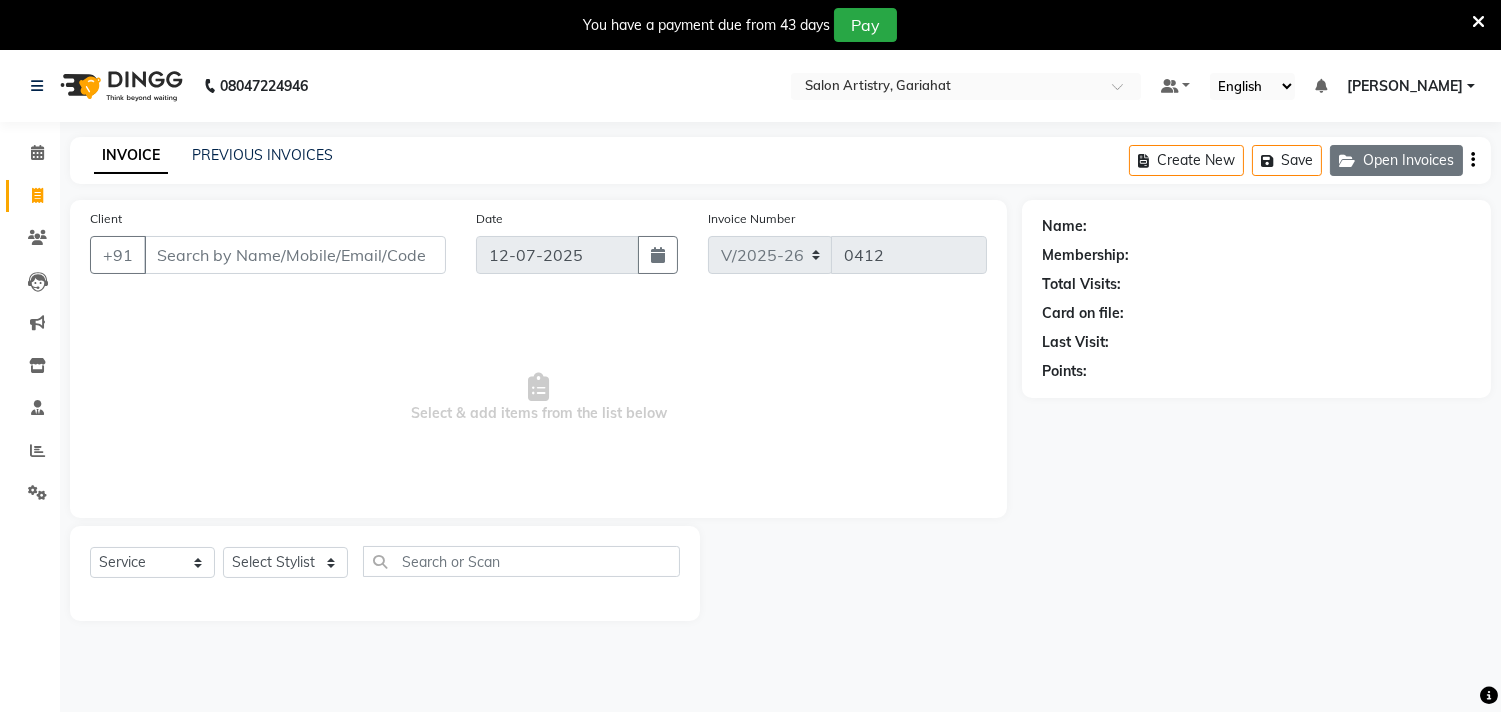 click on "Open Invoices" 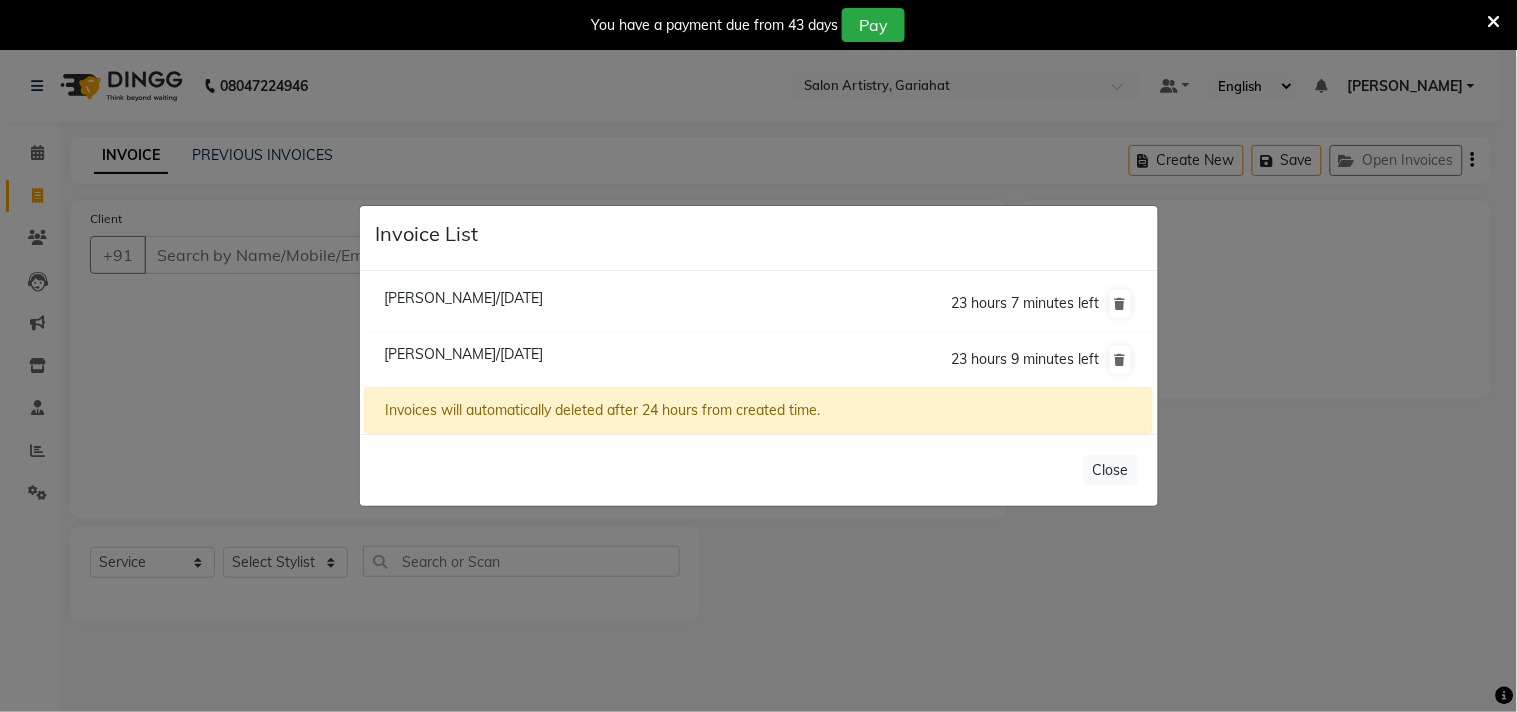 click on "[PERSON_NAME]/[DATE]" 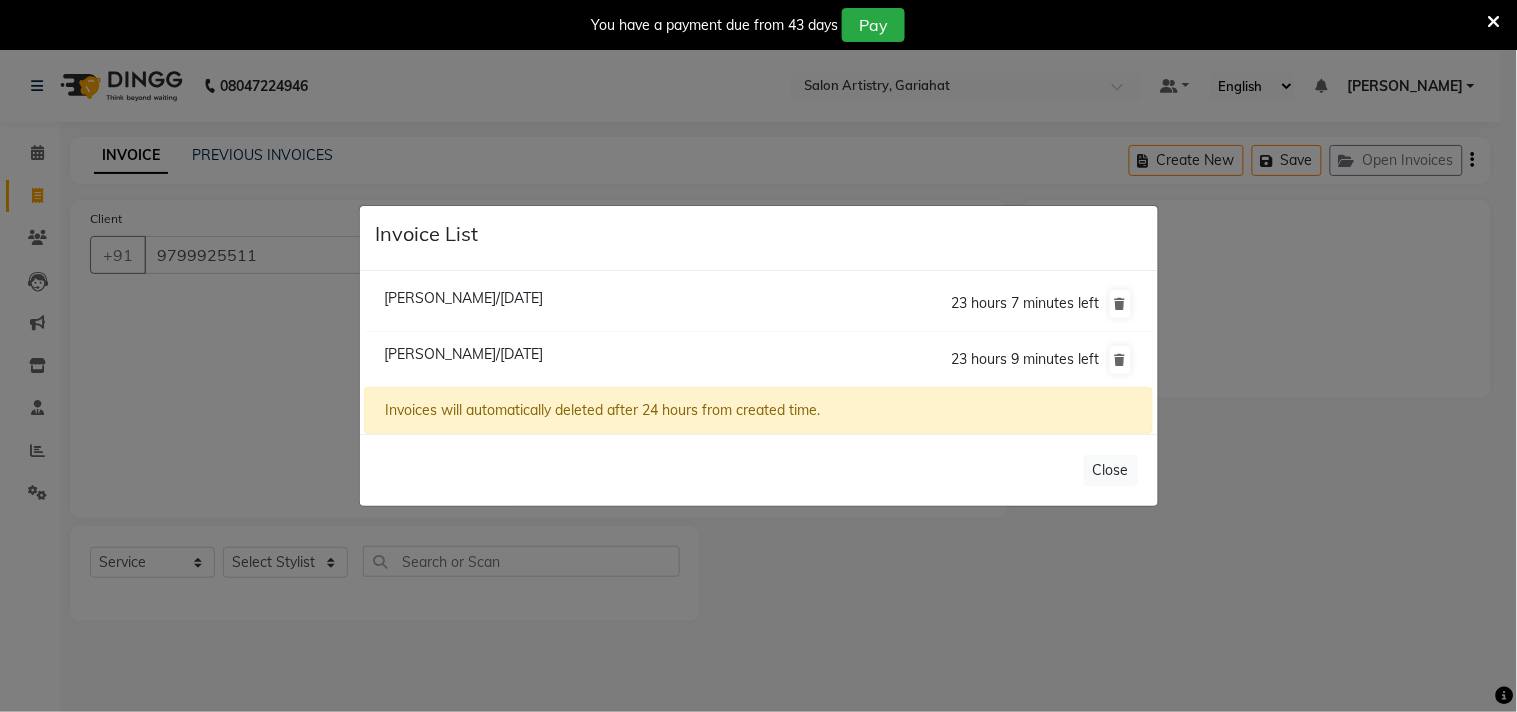 select on "1: Object" 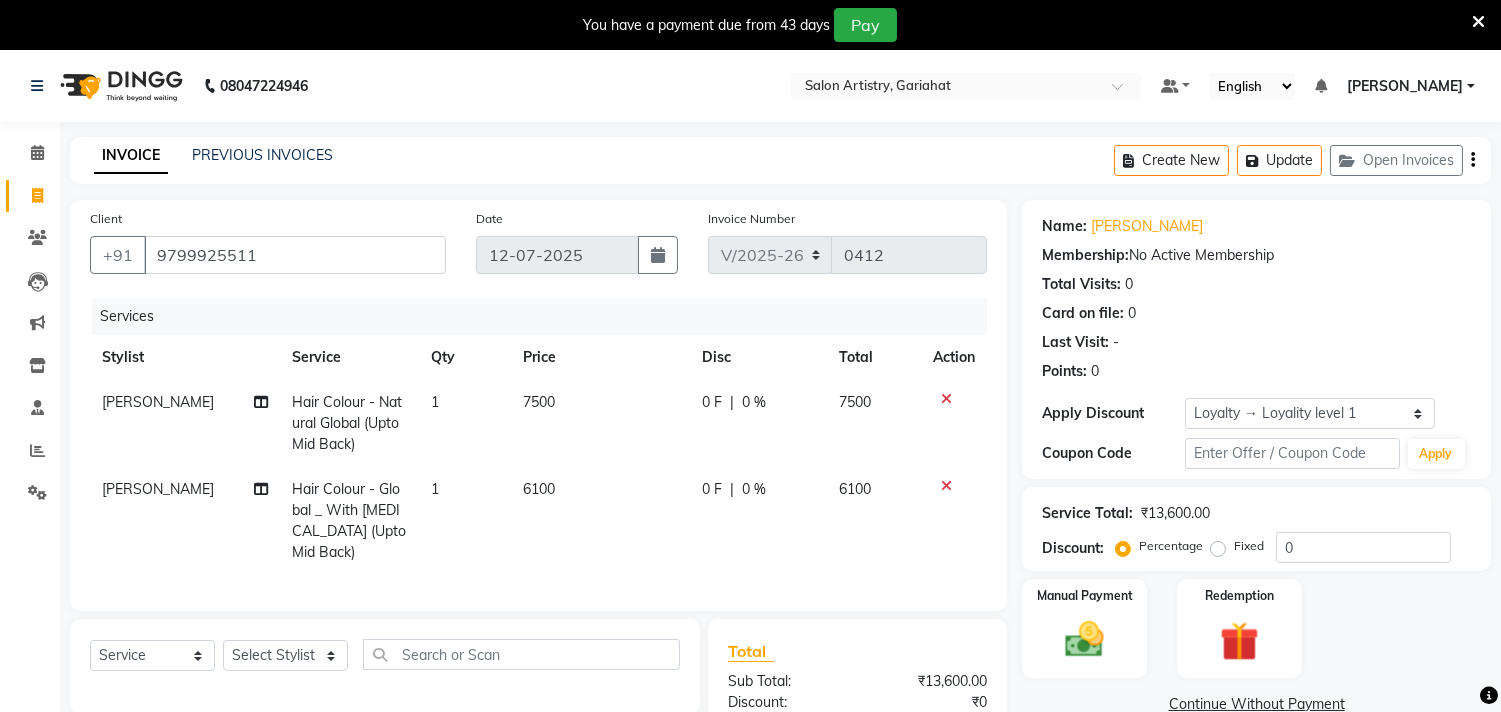 click 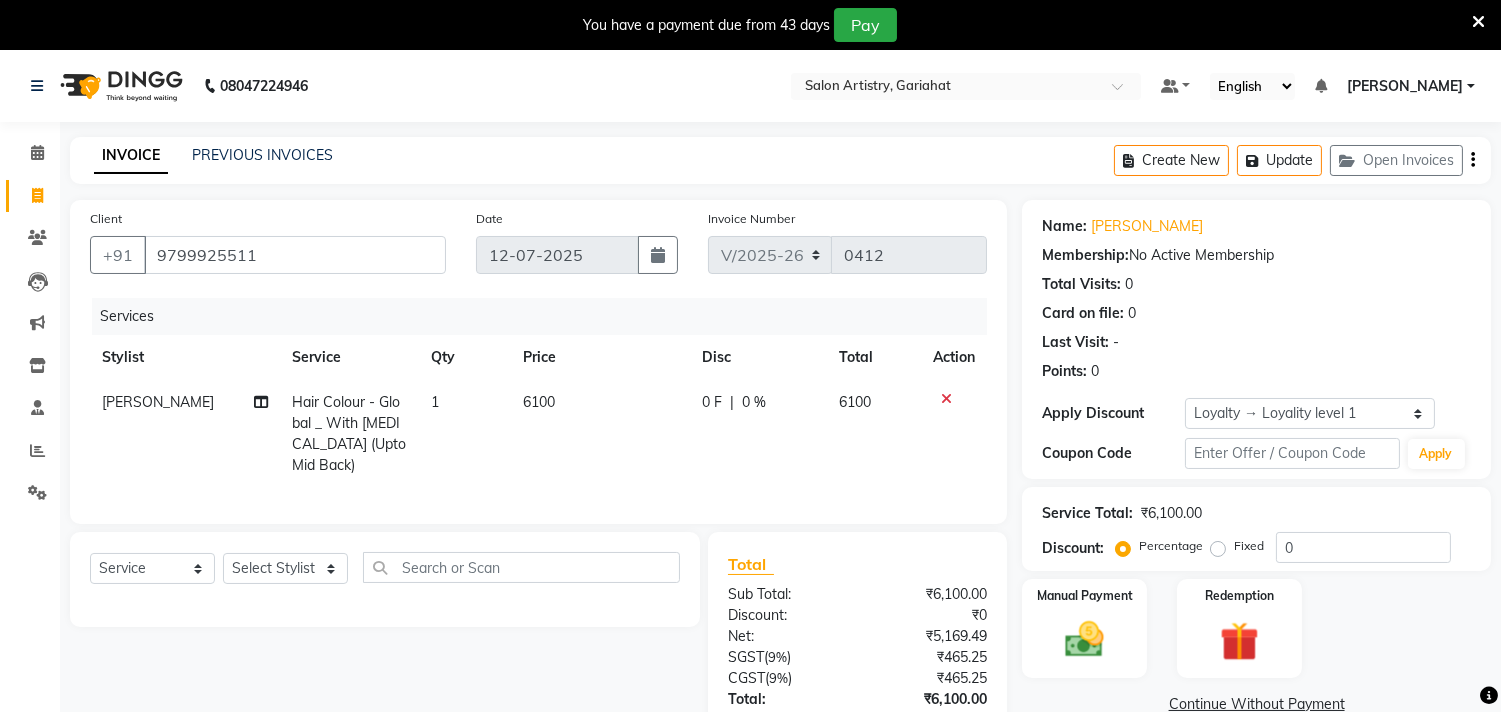 click 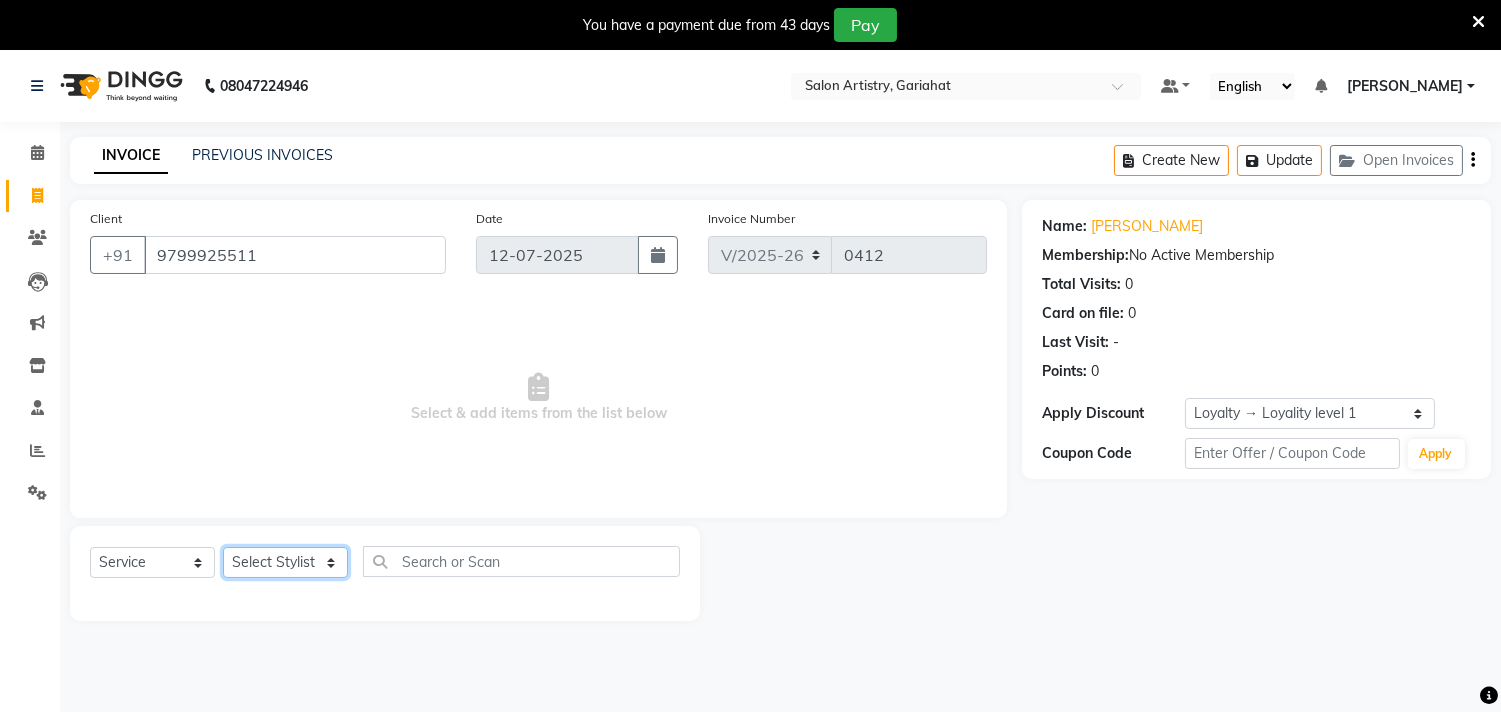 click on "Select Stylist [PERSON_NAME] Puja [PERSON_NAME] [PERSON_NAME] [PERSON_NAME] [PERSON_NAME] [PERSON_NAME] [PERSON_NAME] [PERSON_NAME]" 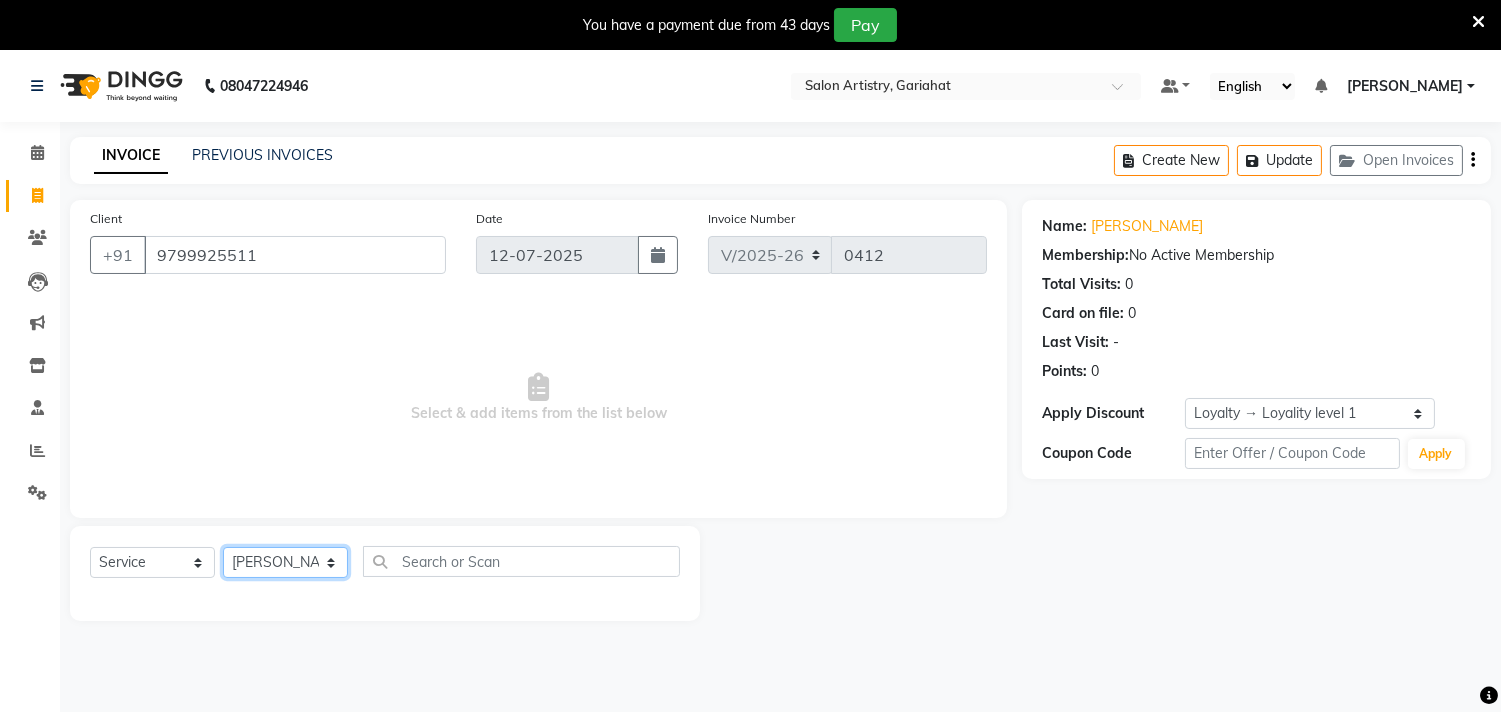 click on "Select Stylist [PERSON_NAME] Puja [PERSON_NAME] [PERSON_NAME] [PERSON_NAME] [PERSON_NAME] [PERSON_NAME] [PERSON_NAME] [PERSON_NAME]" 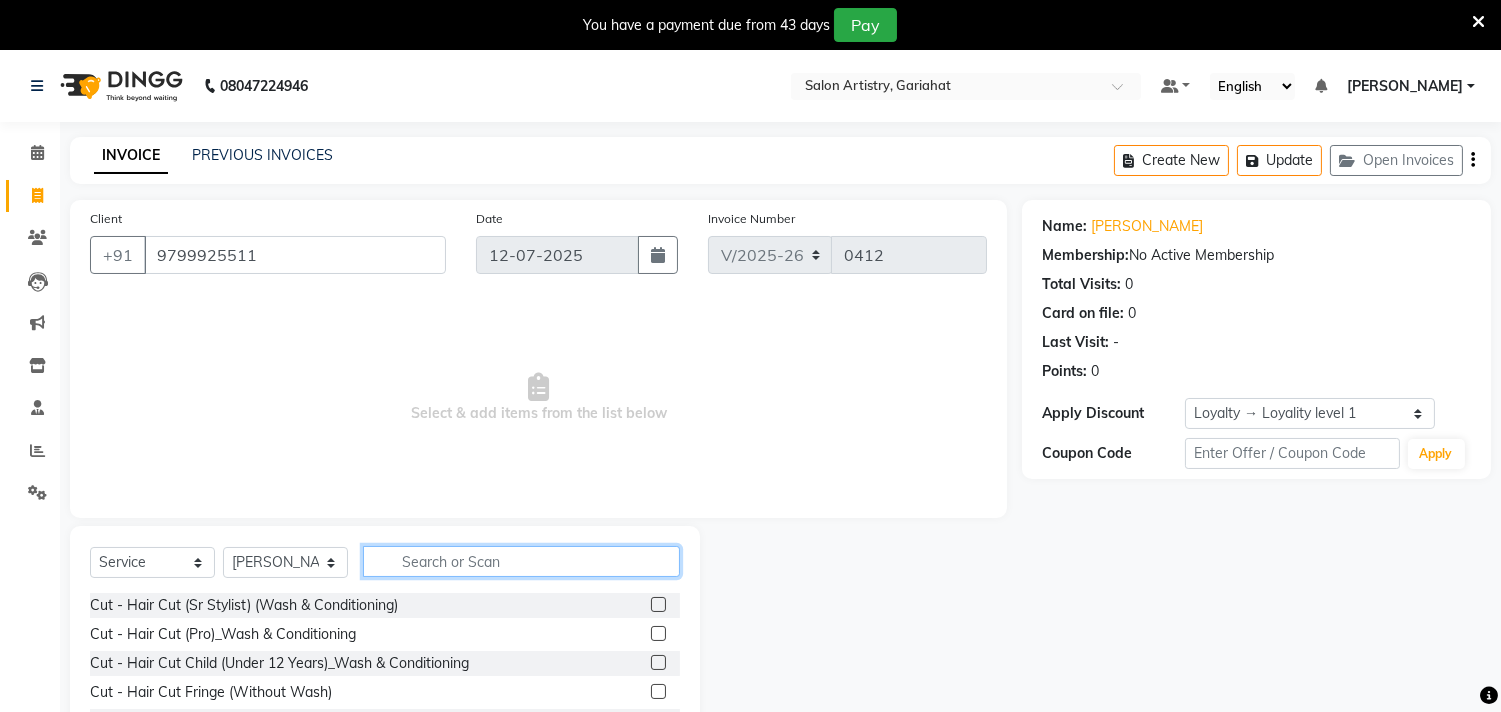 click 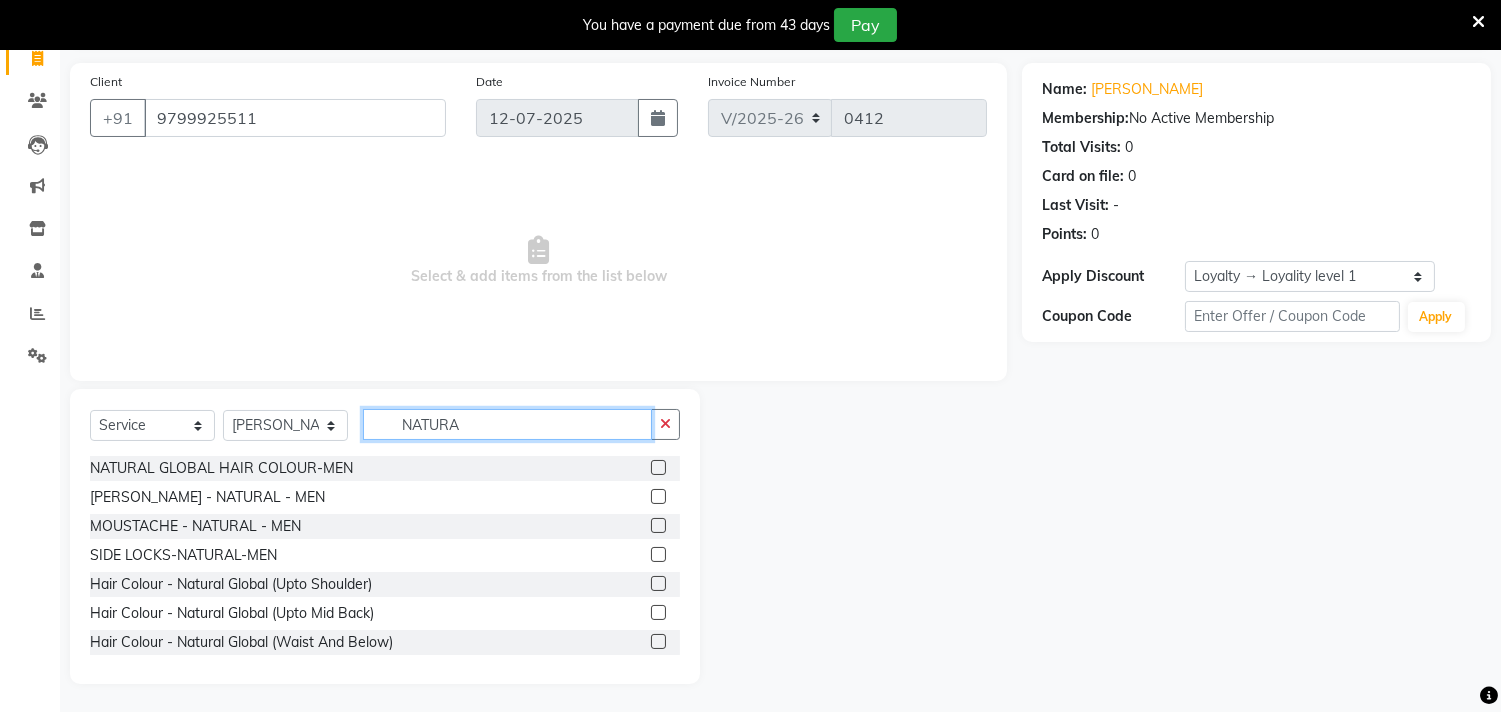 scroll, scrollTop: 138, scrollLeft: 0, axis: vertical 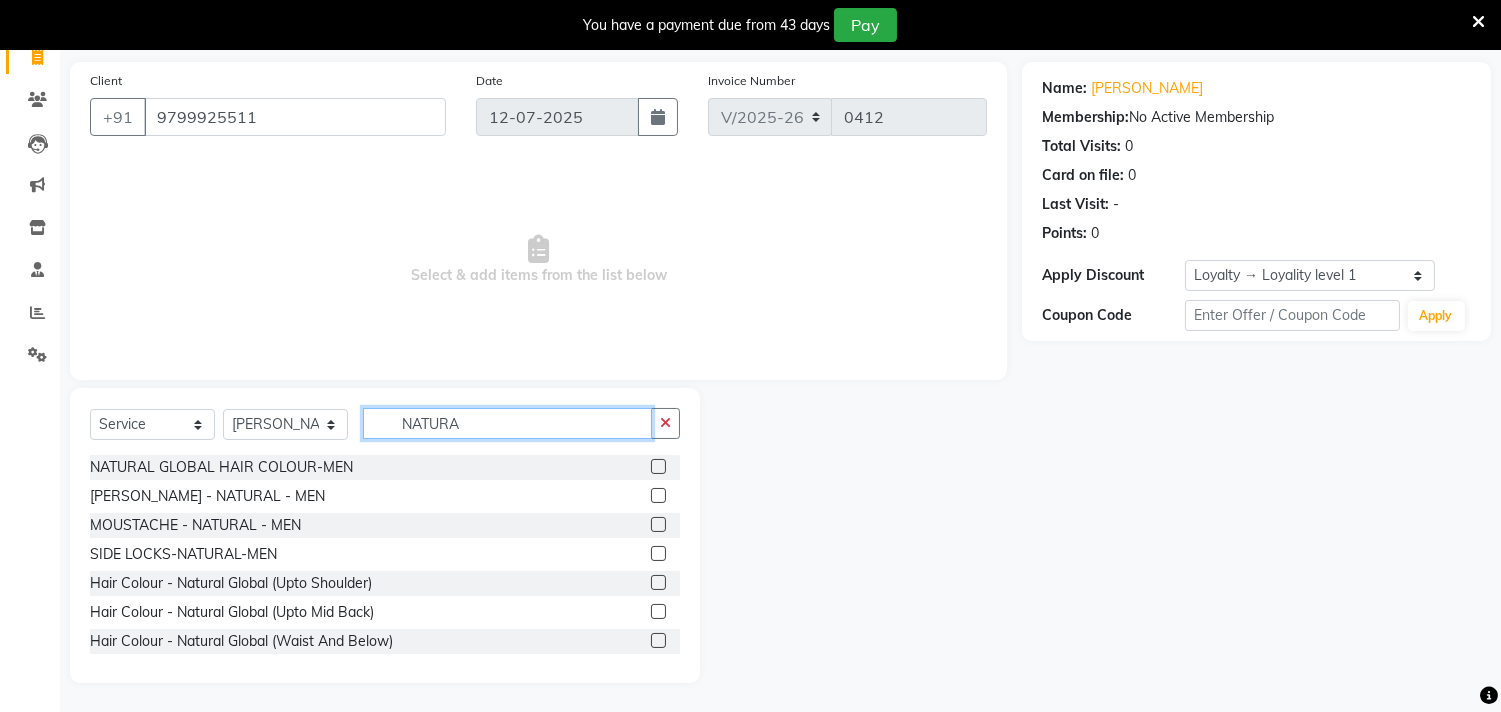 type on "NATURA" 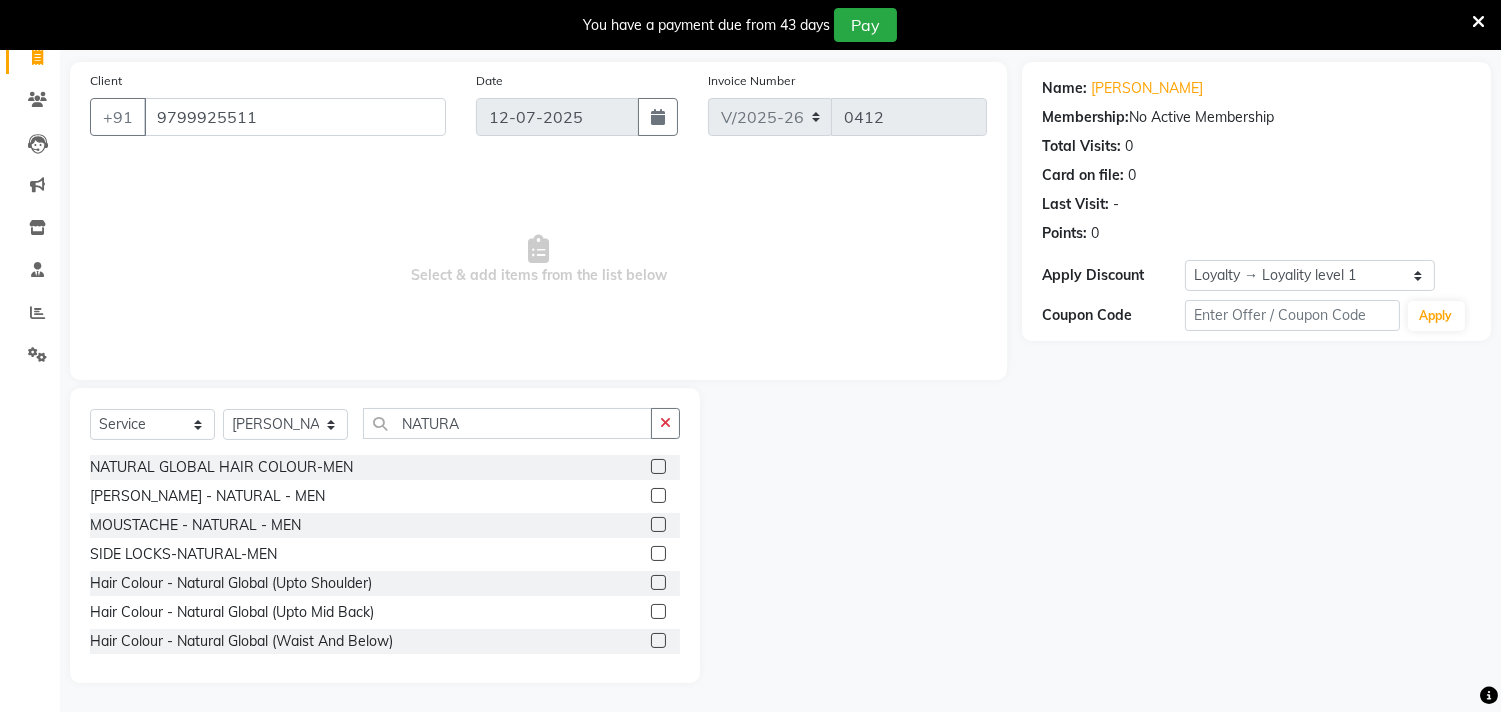 click 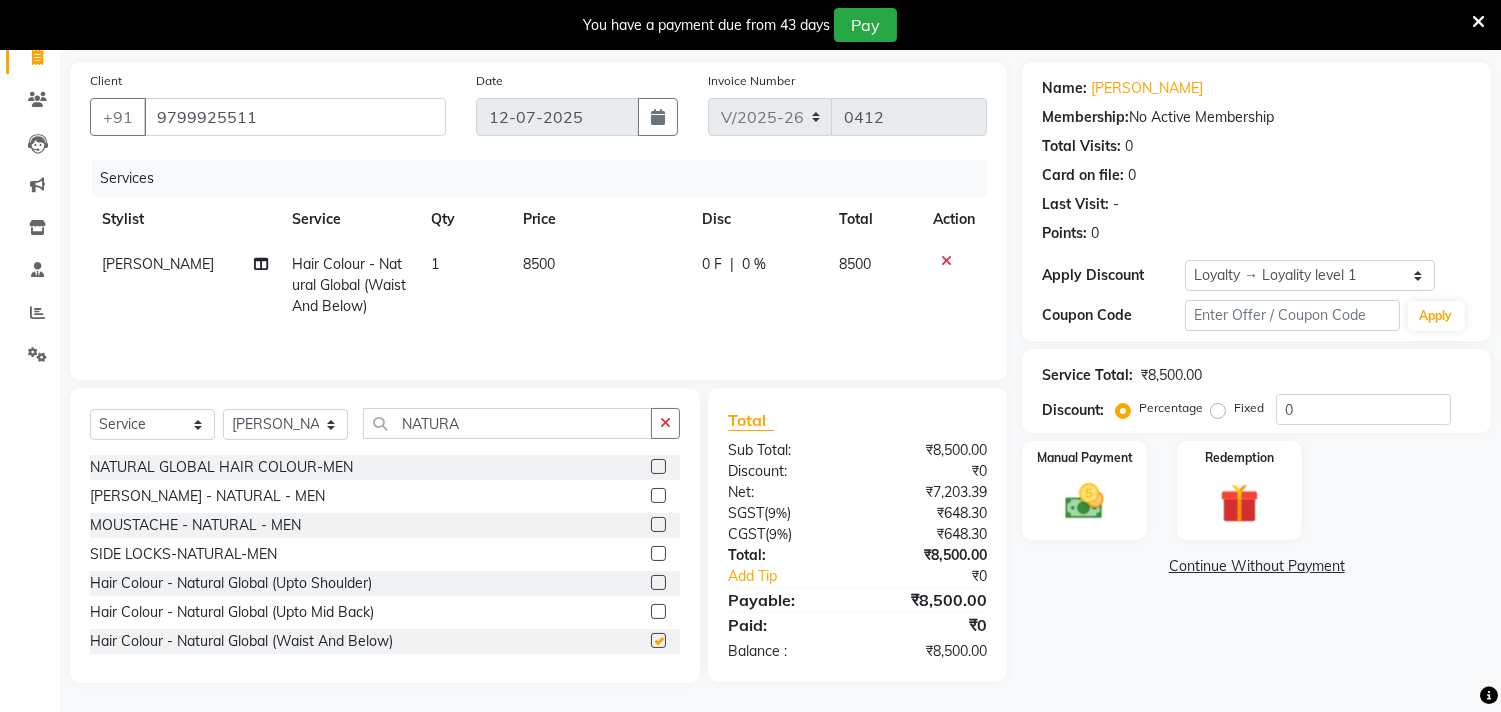checkbox on "false" 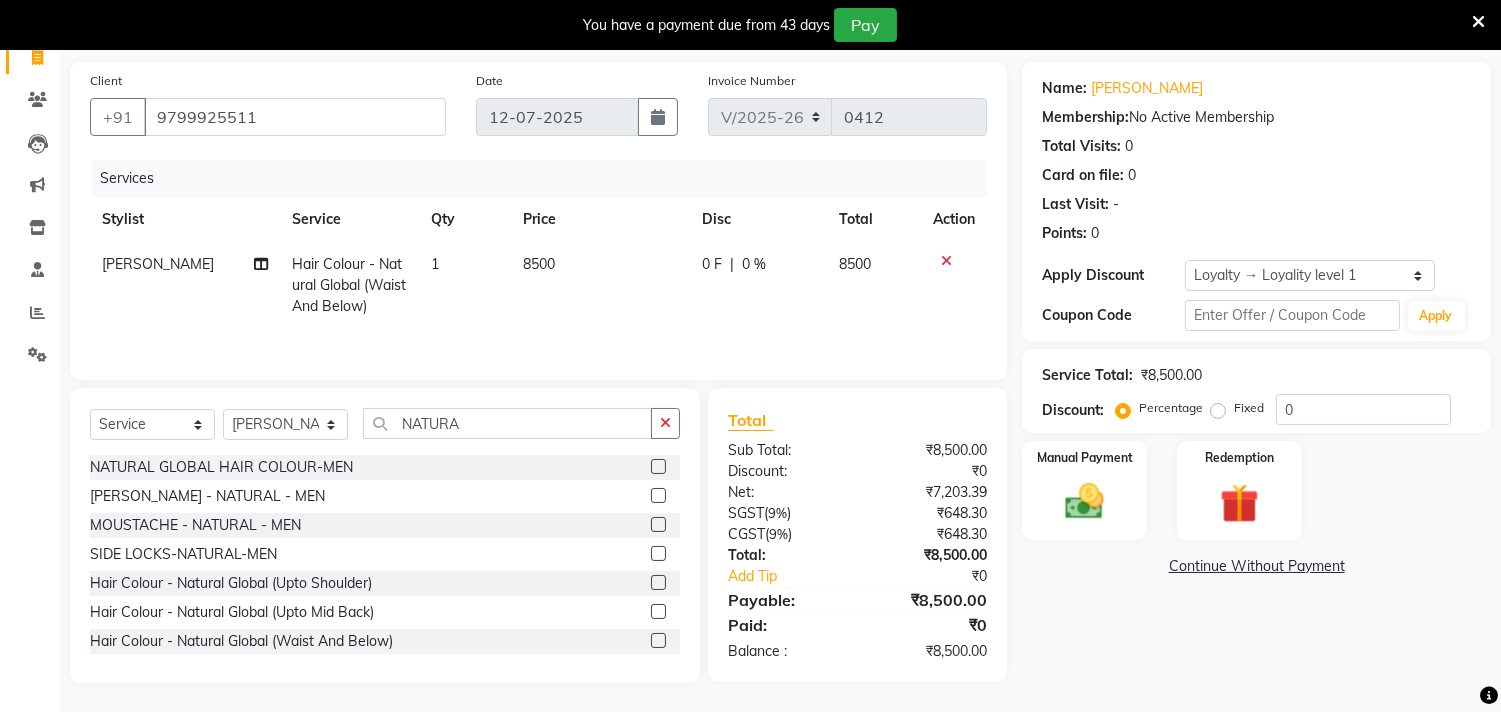click 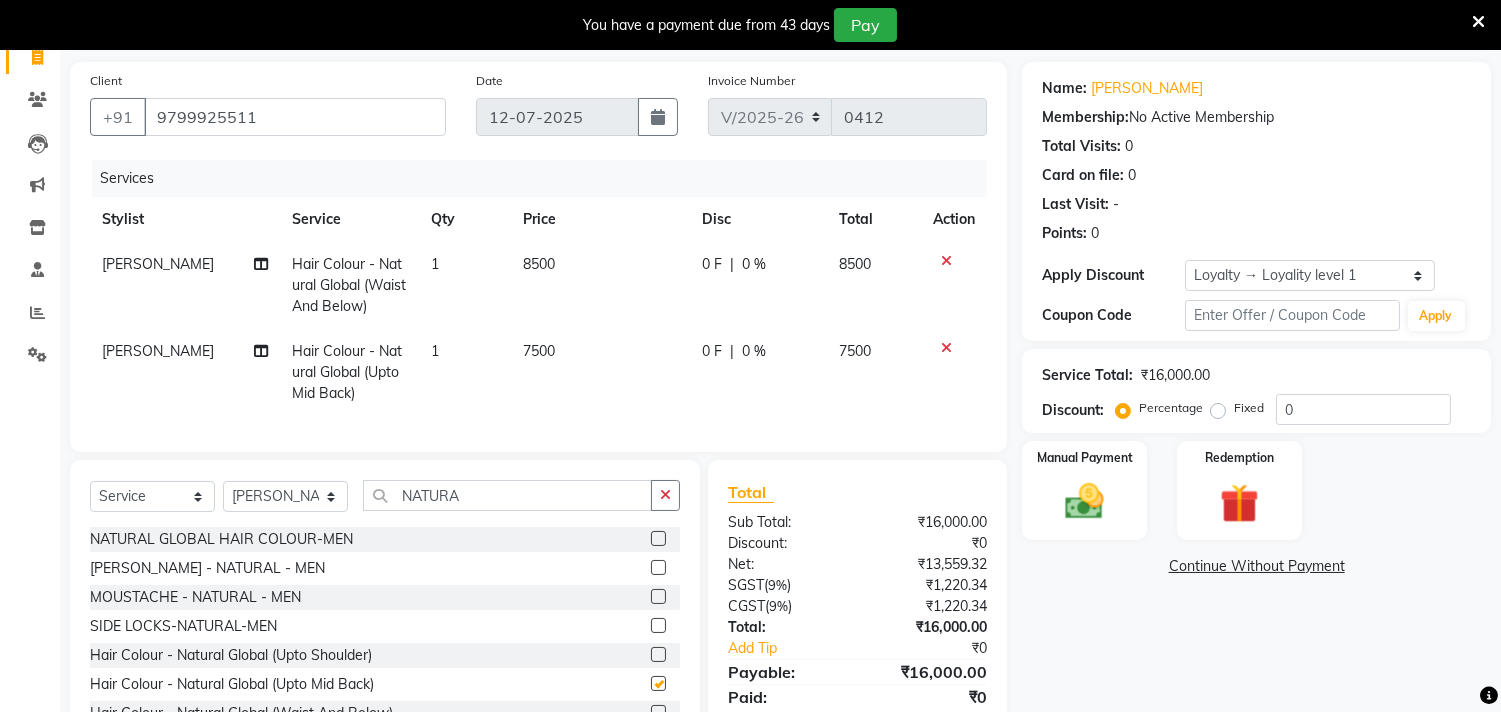 checkbox on "false" 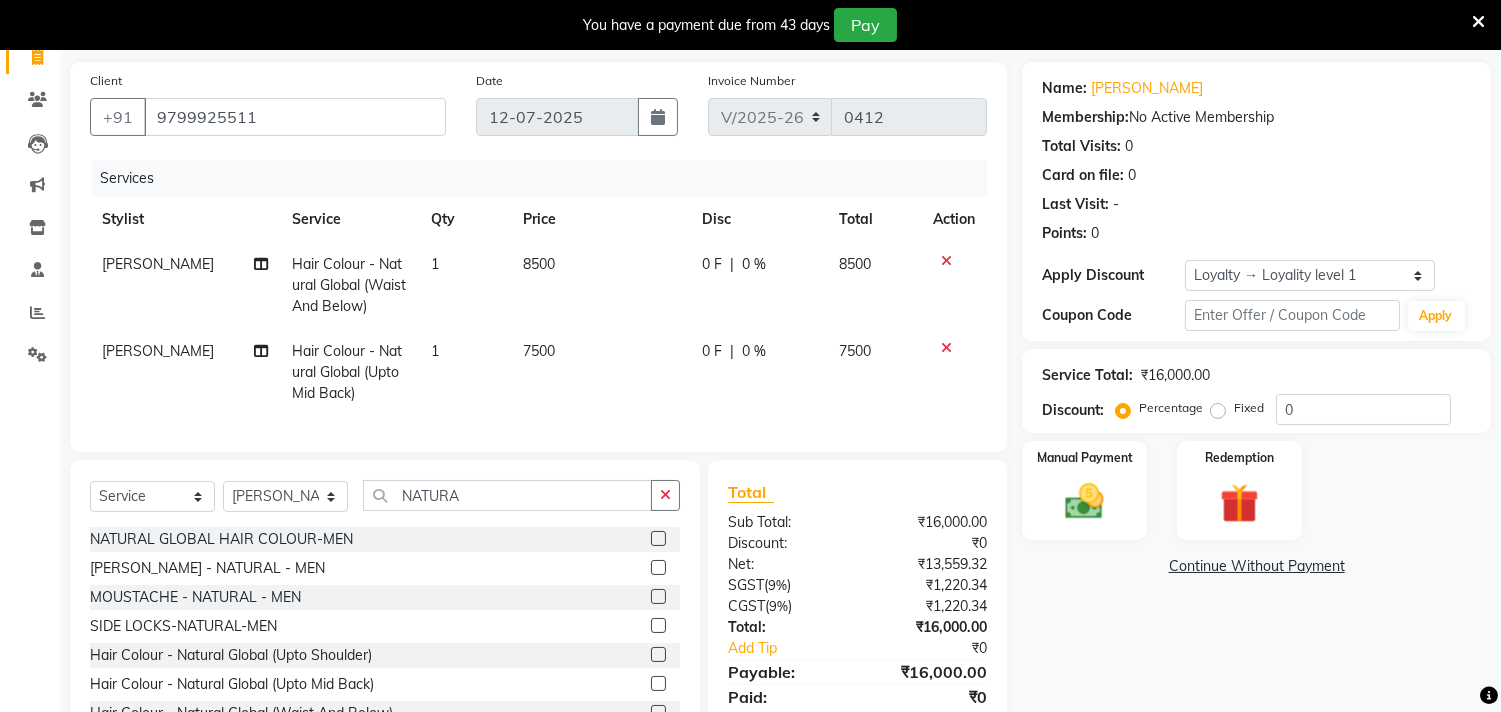 click 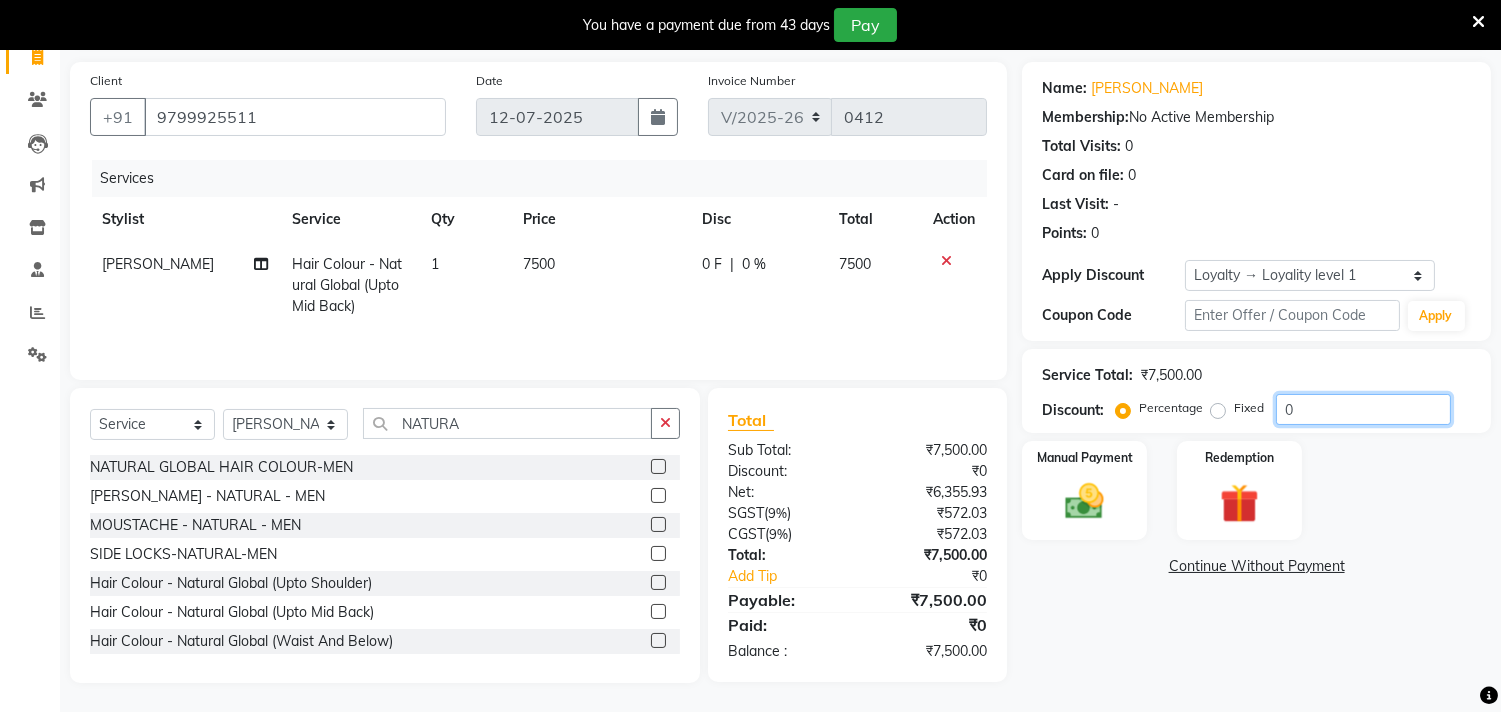 click on "0" 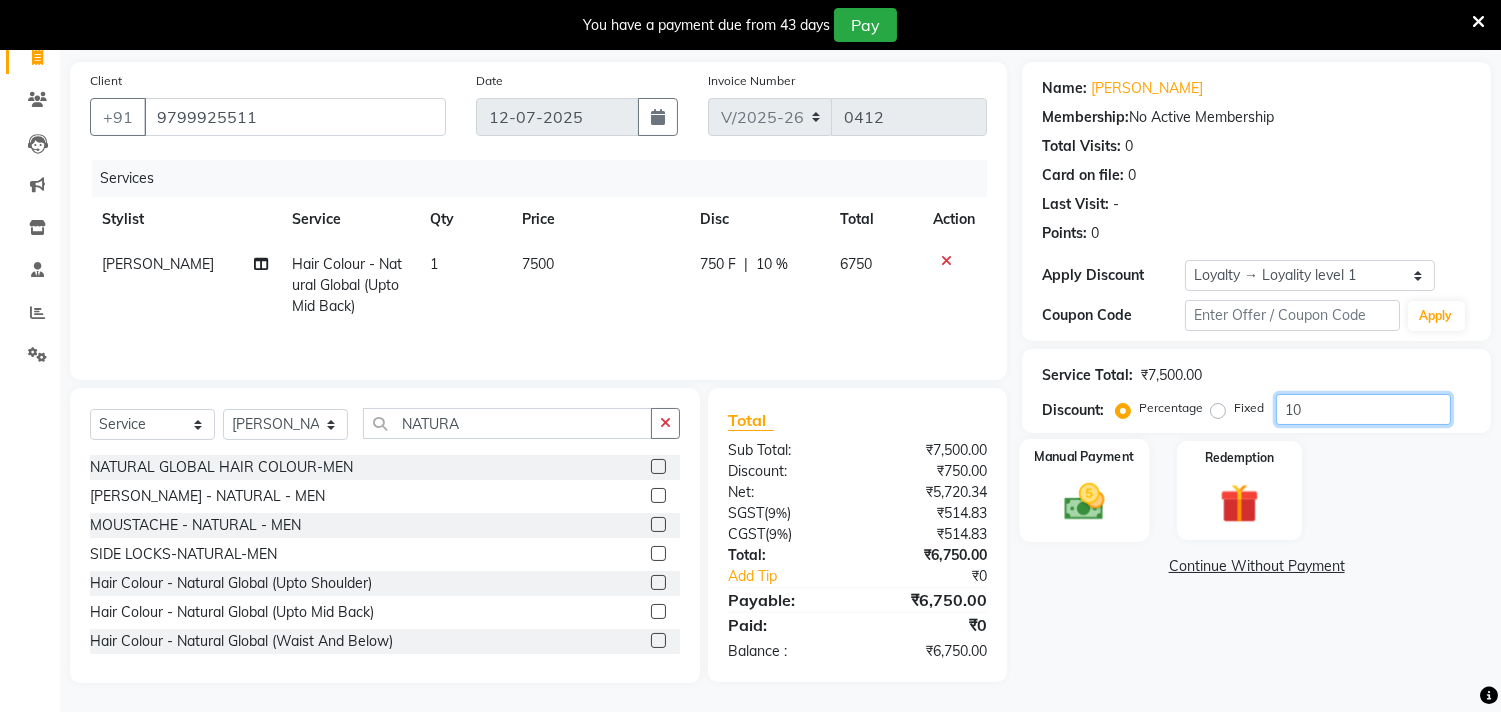 type on "10" 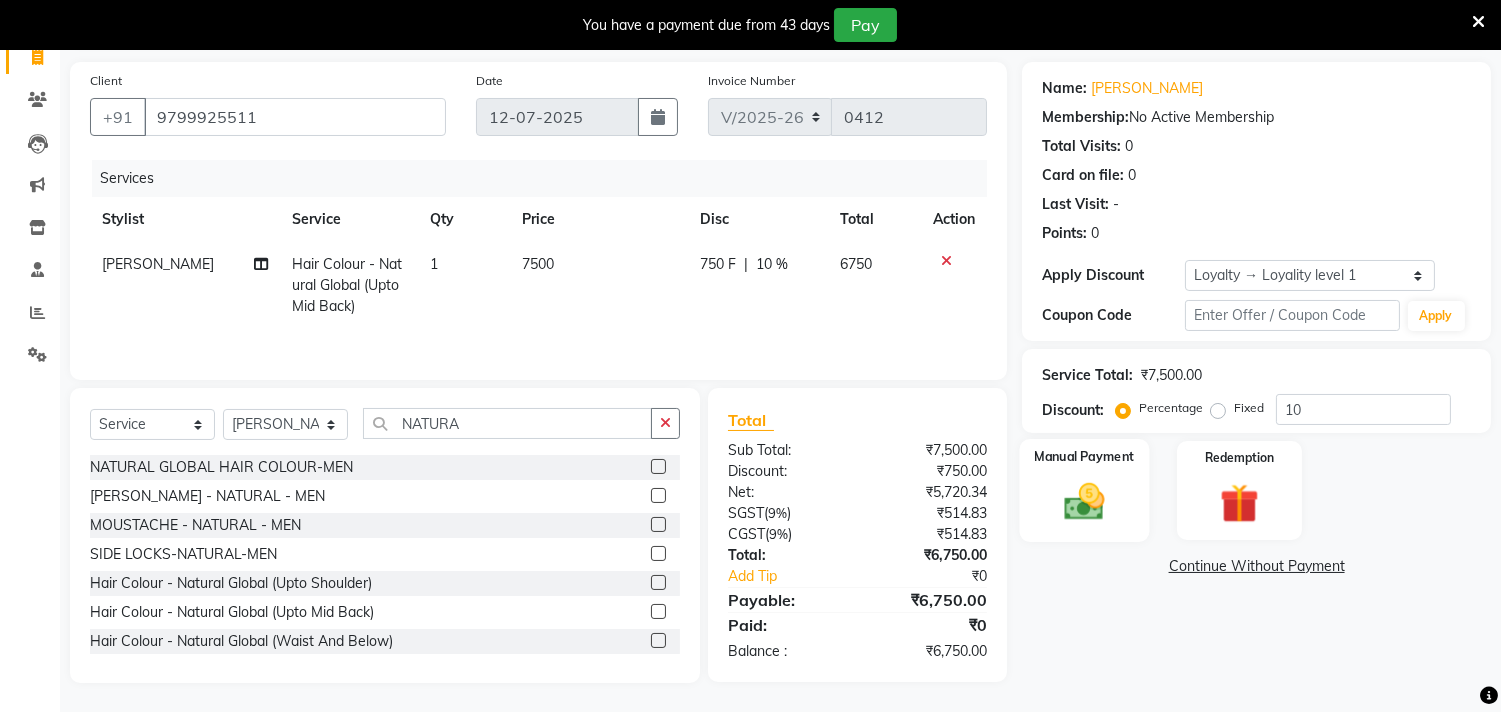 click on "Manual Payment" 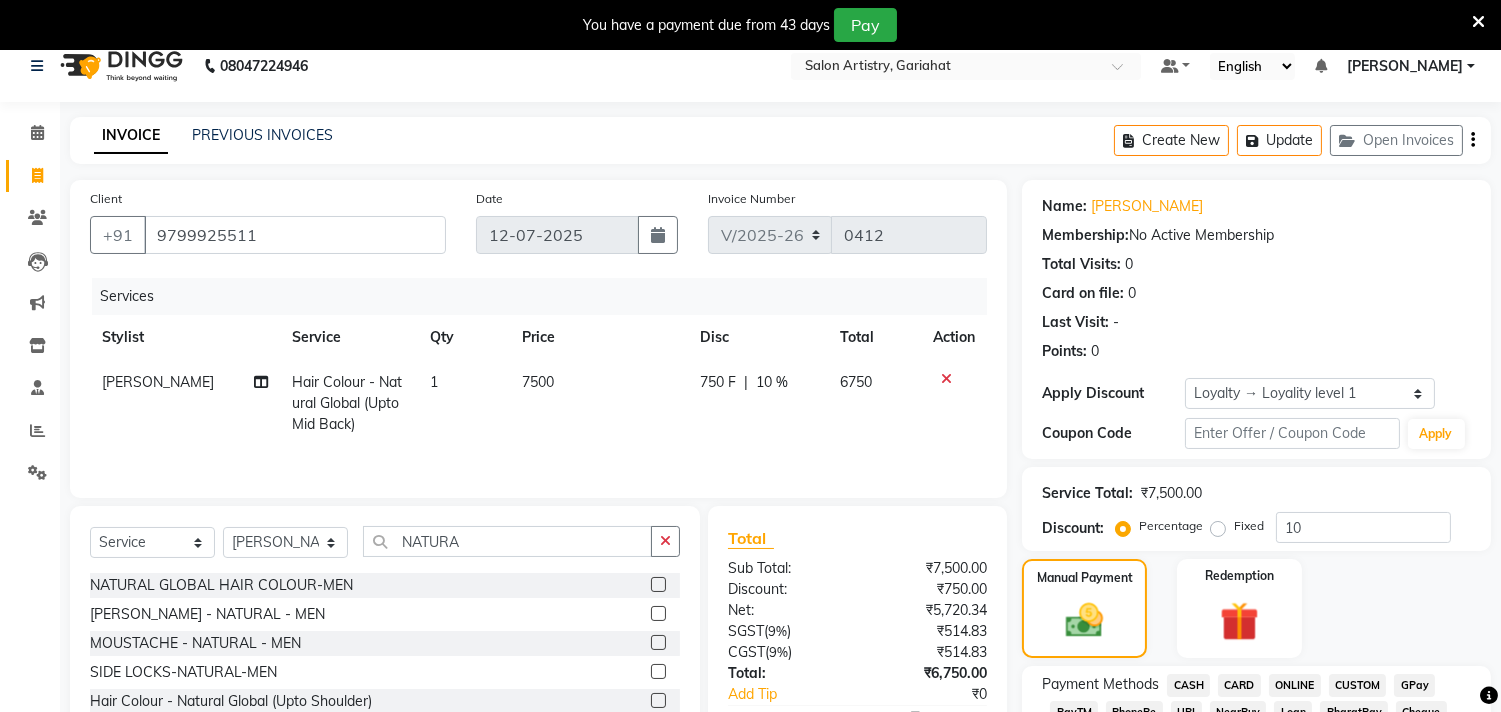 scroll, scrollTop: 0, scrollLeft: 0, axis: both 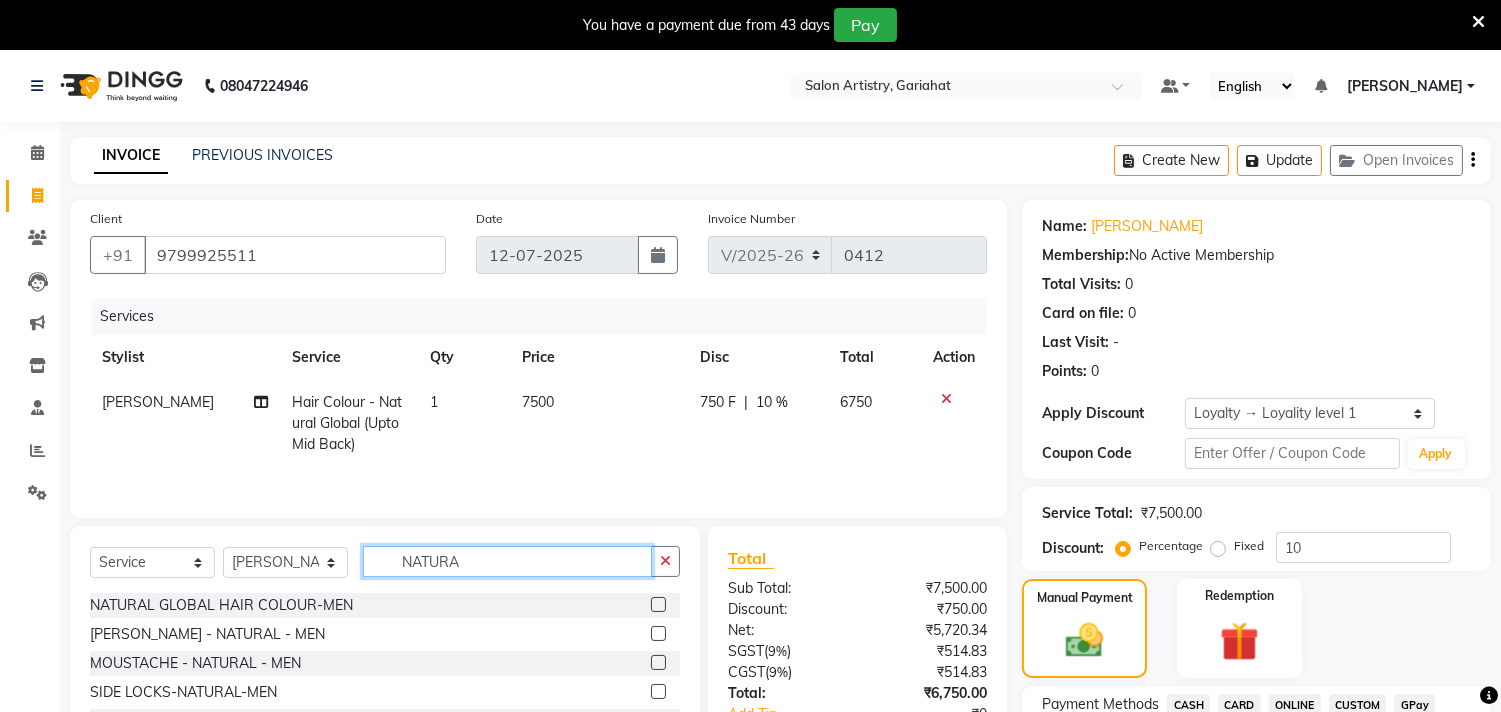 click on "NATURA" 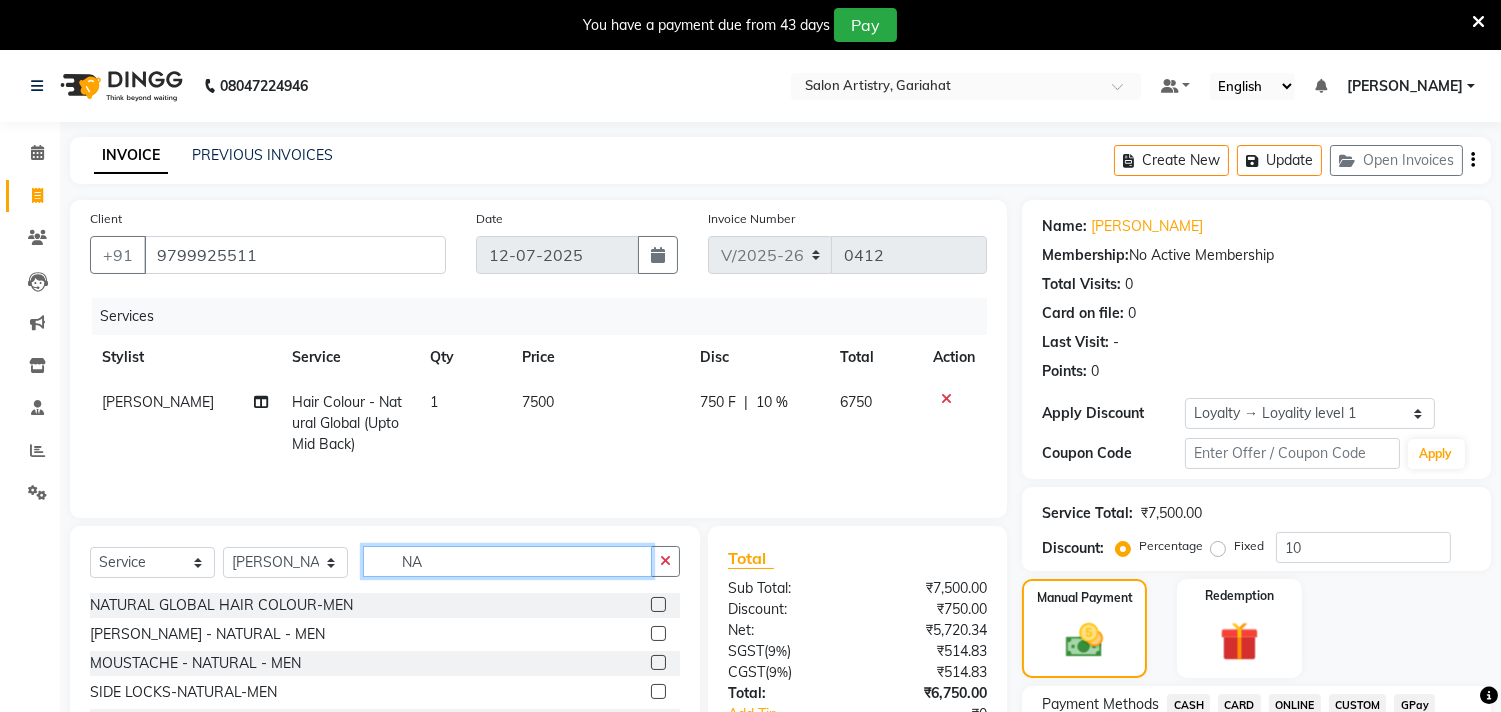 type on "N" 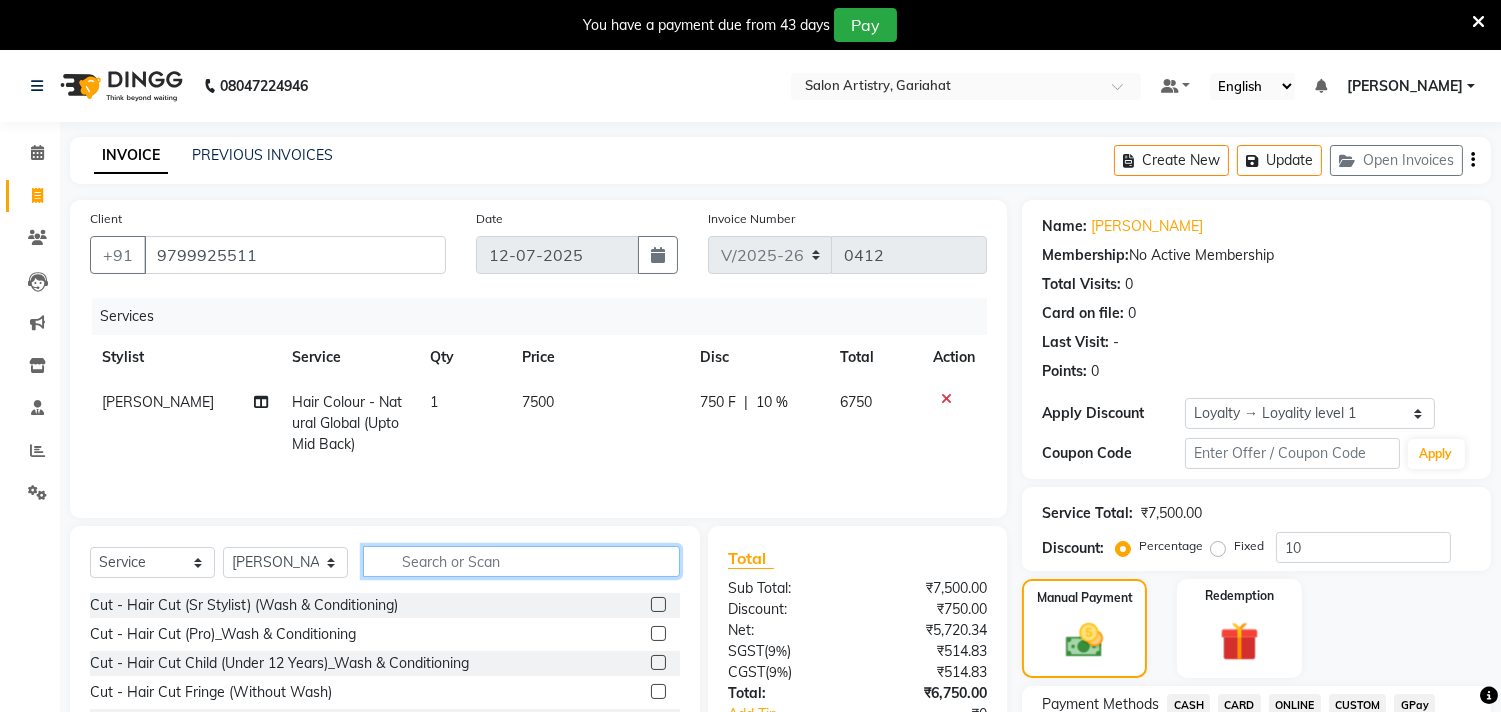 type 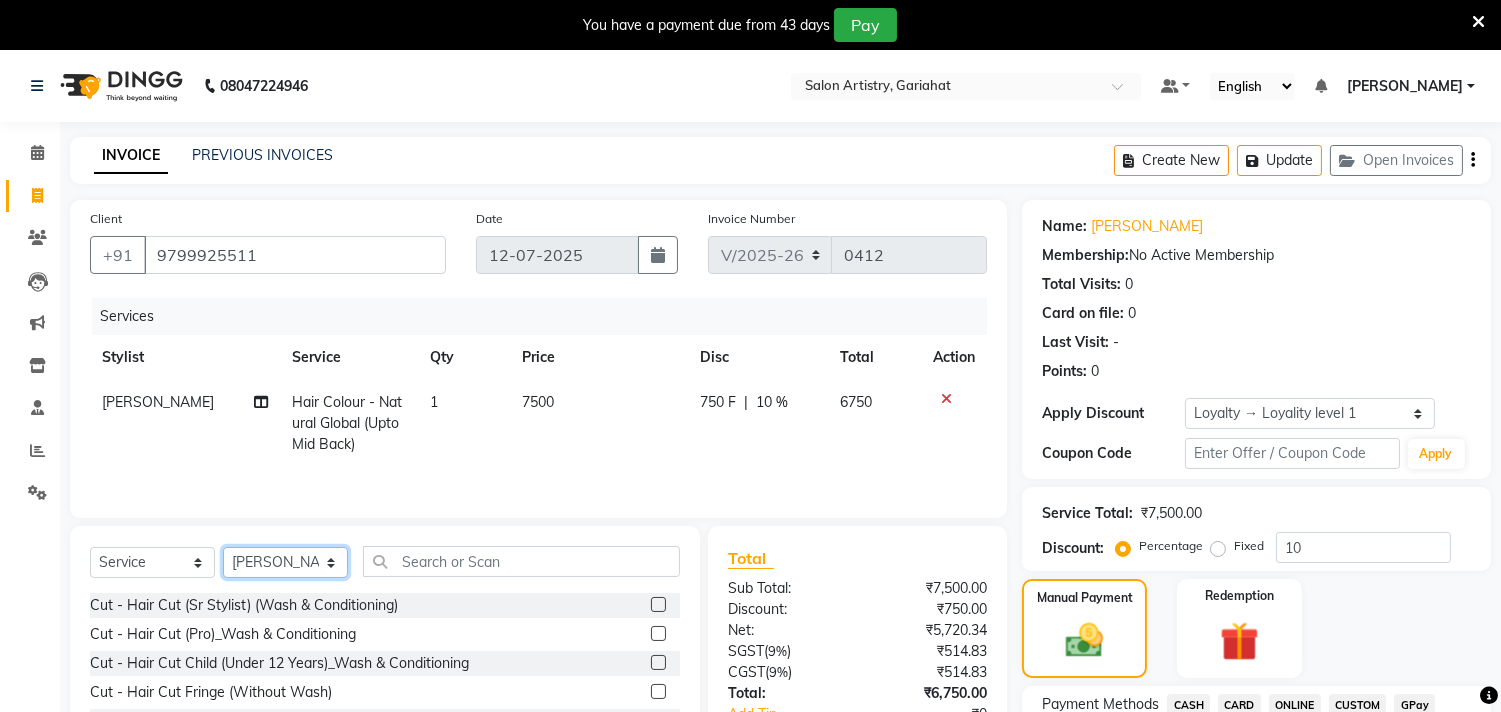 click on "Select Stylist [PERSON_NAME] Puja [PERSON_NAME] [PERSON_NAME] [PERSON_NAME] [PERSON_NAME] [PERSON_NAME] [PERSON_NAME] [PERSON_NAME]" 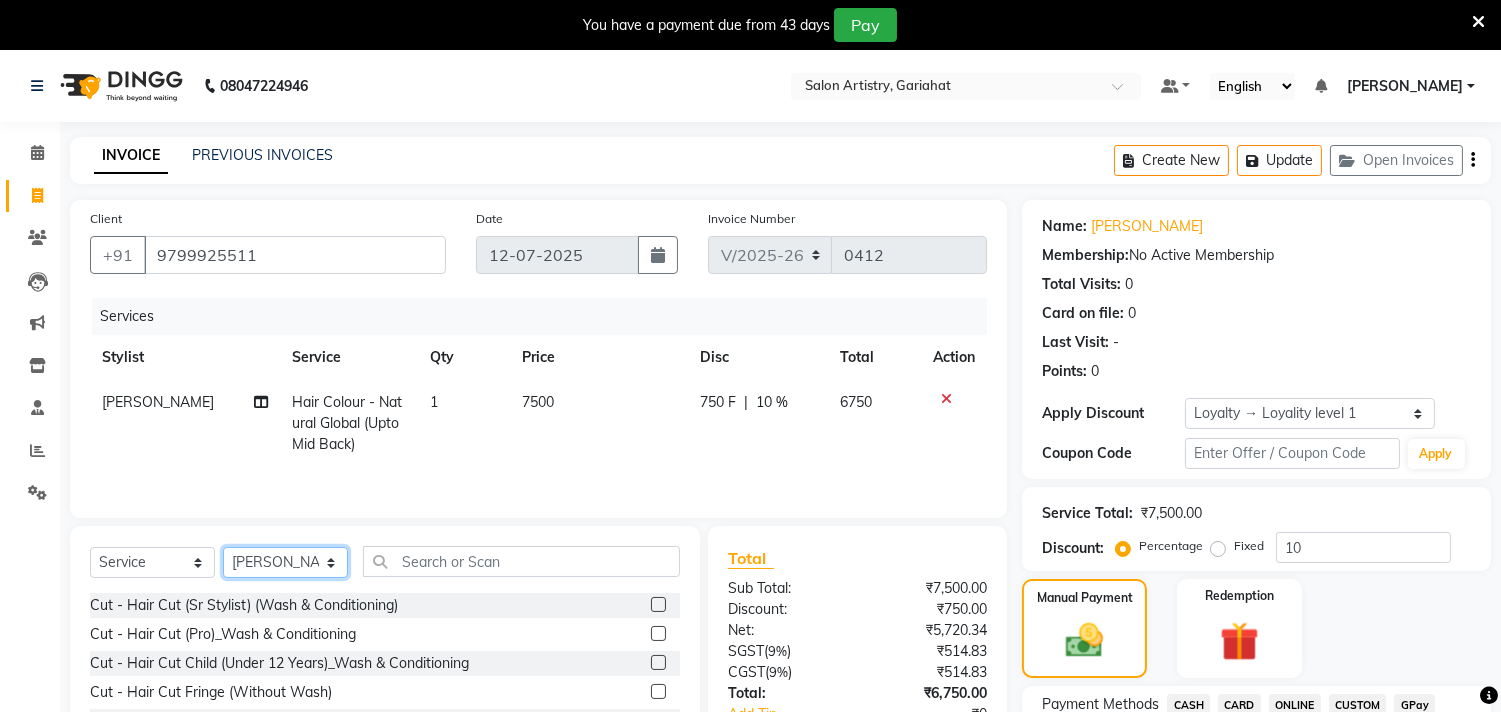 select on "84989" 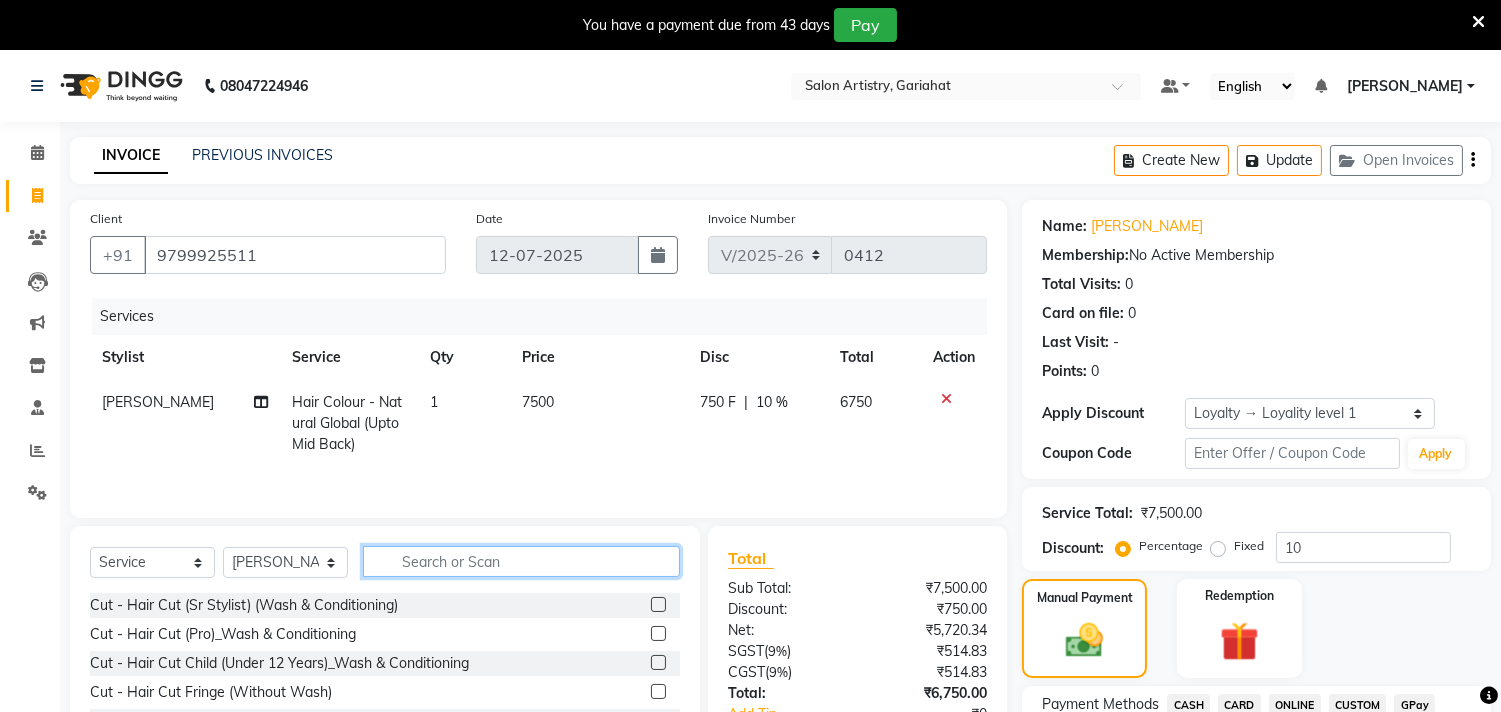 click 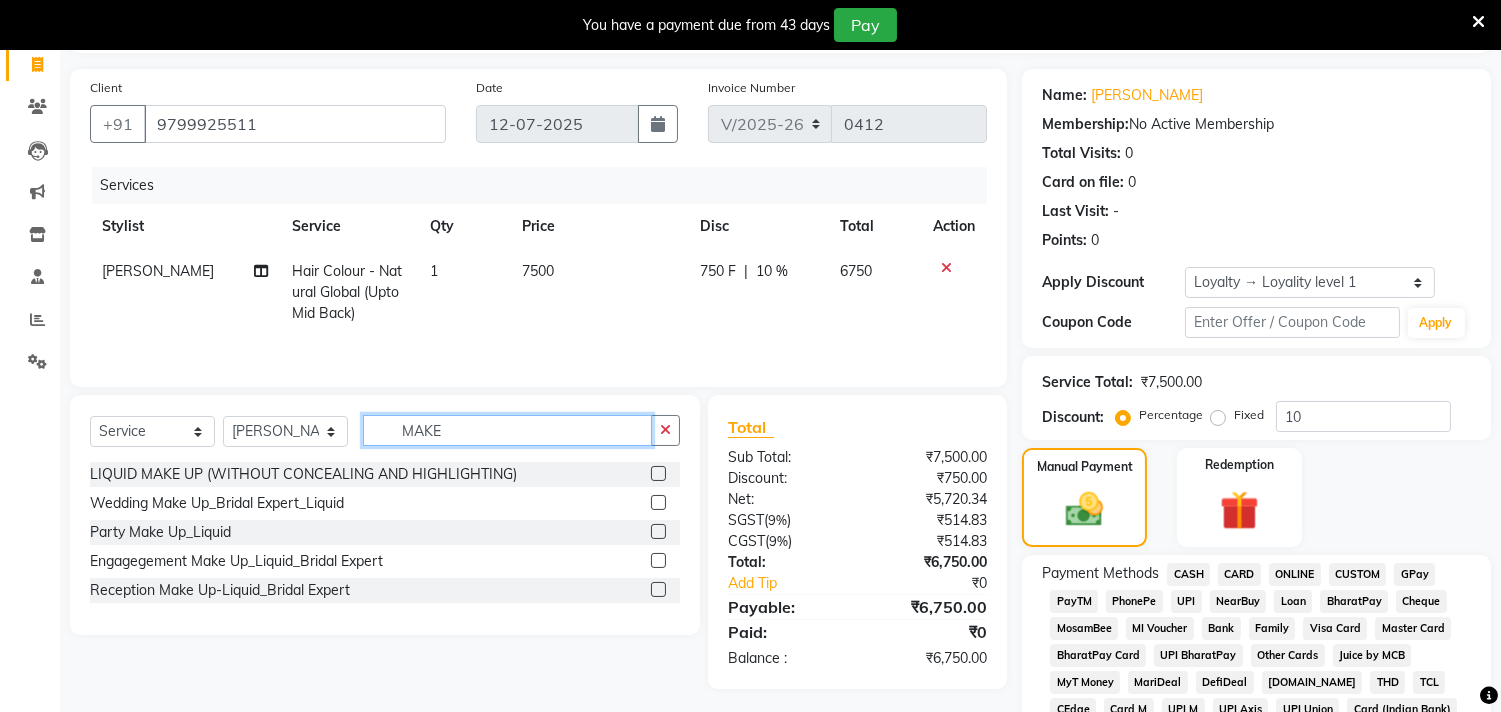 scroll, scrollTop: 0, scrollLeft: 0, axis: both 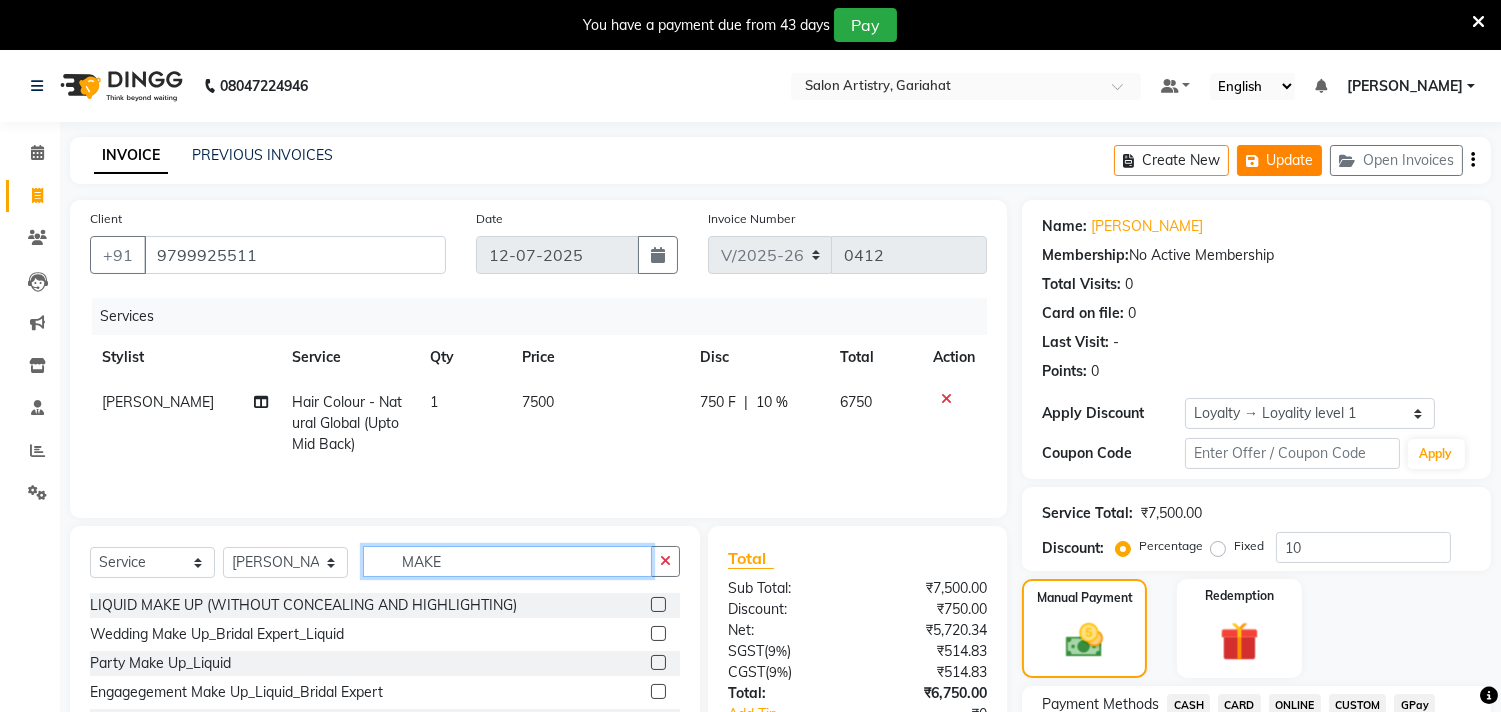 type on "MAKE" 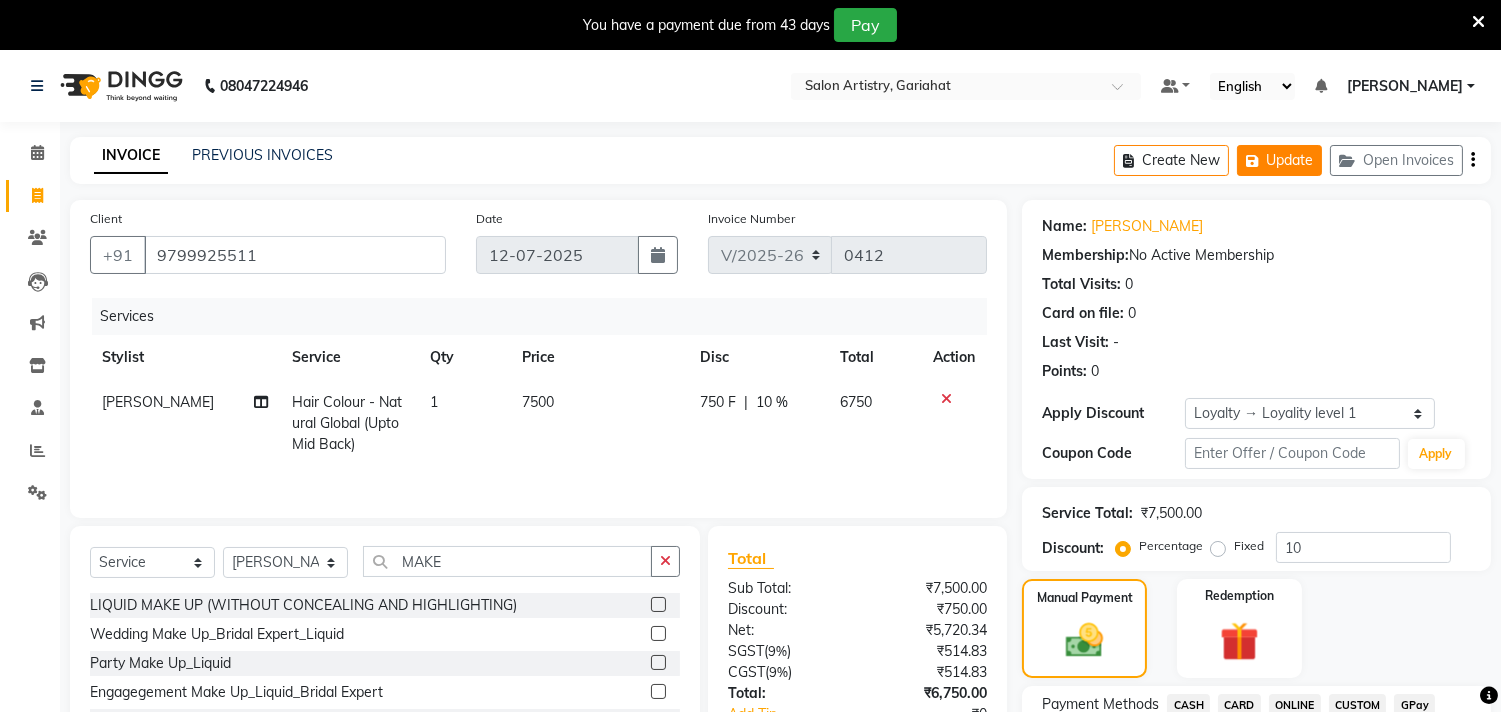 click on "Update" 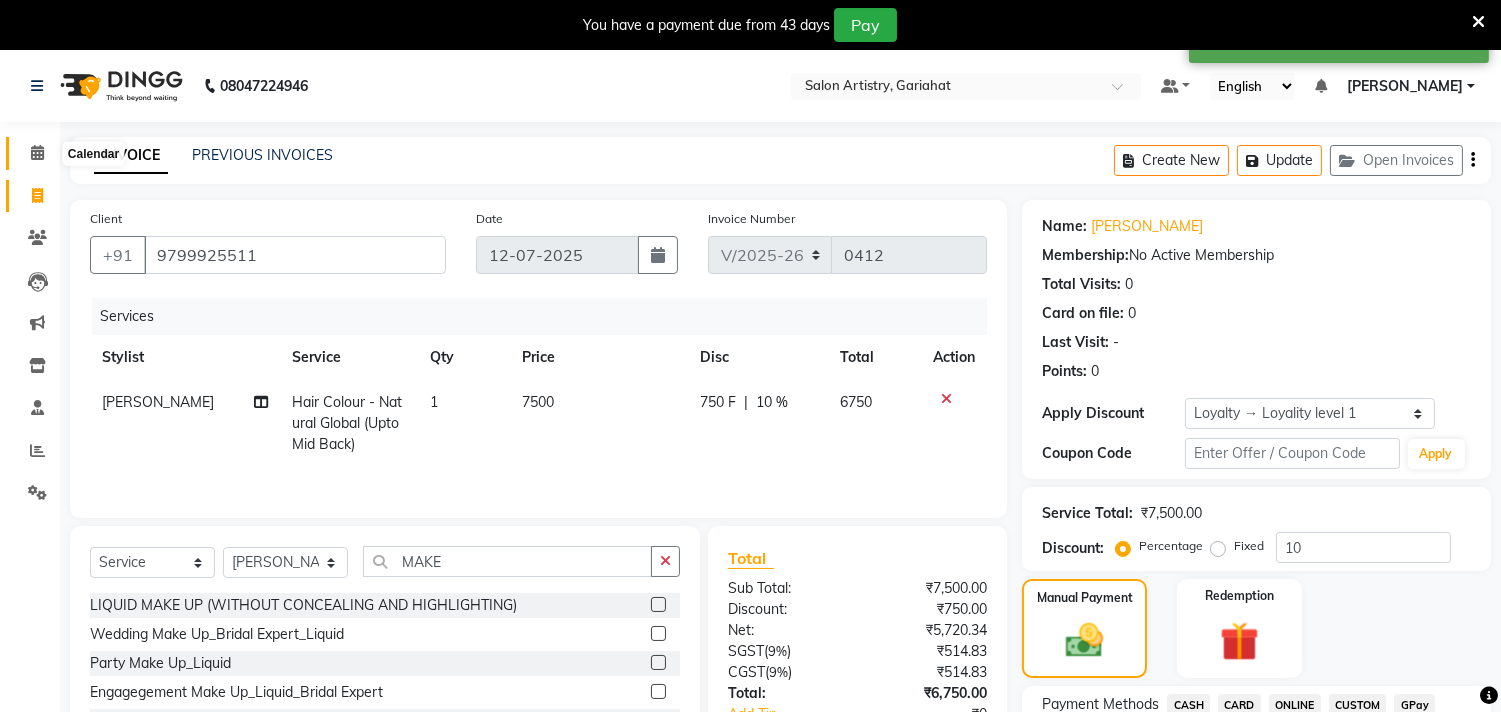 click 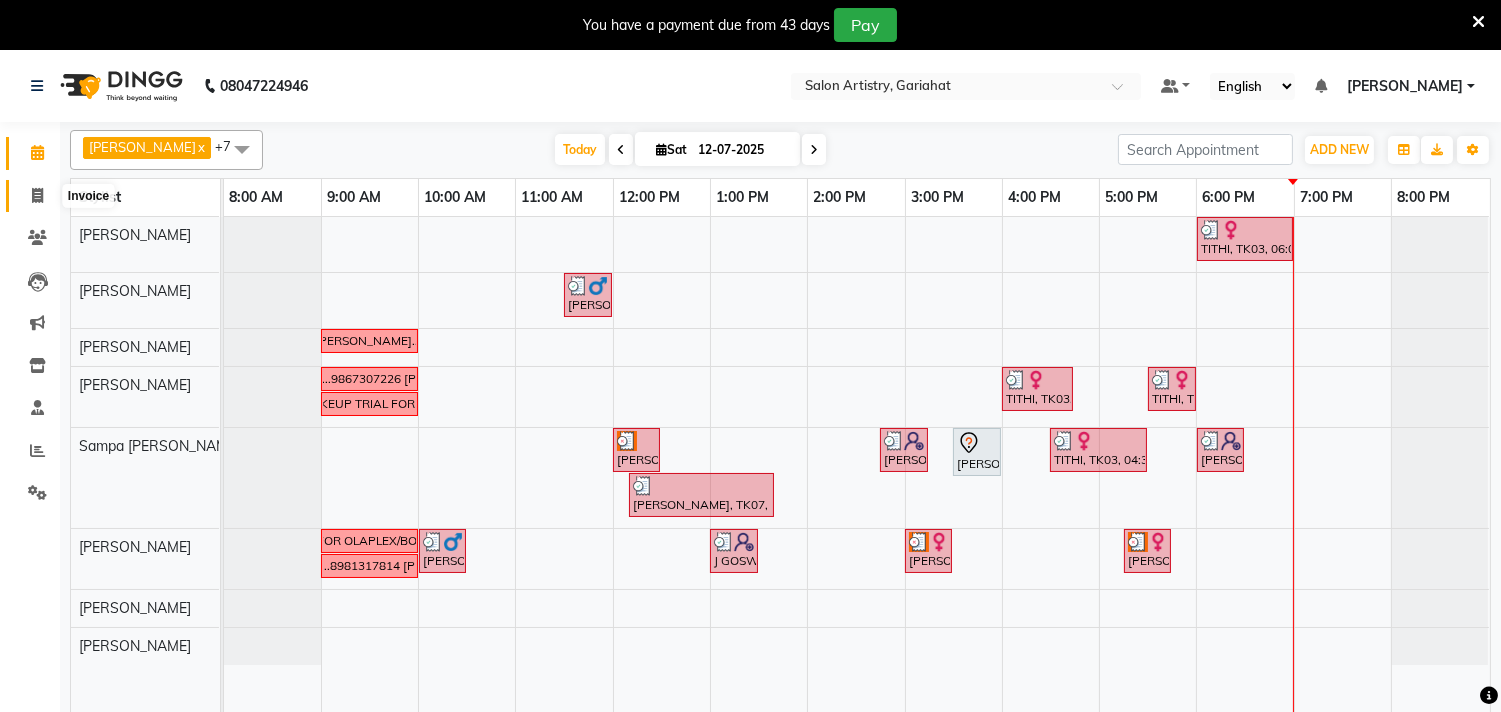 click 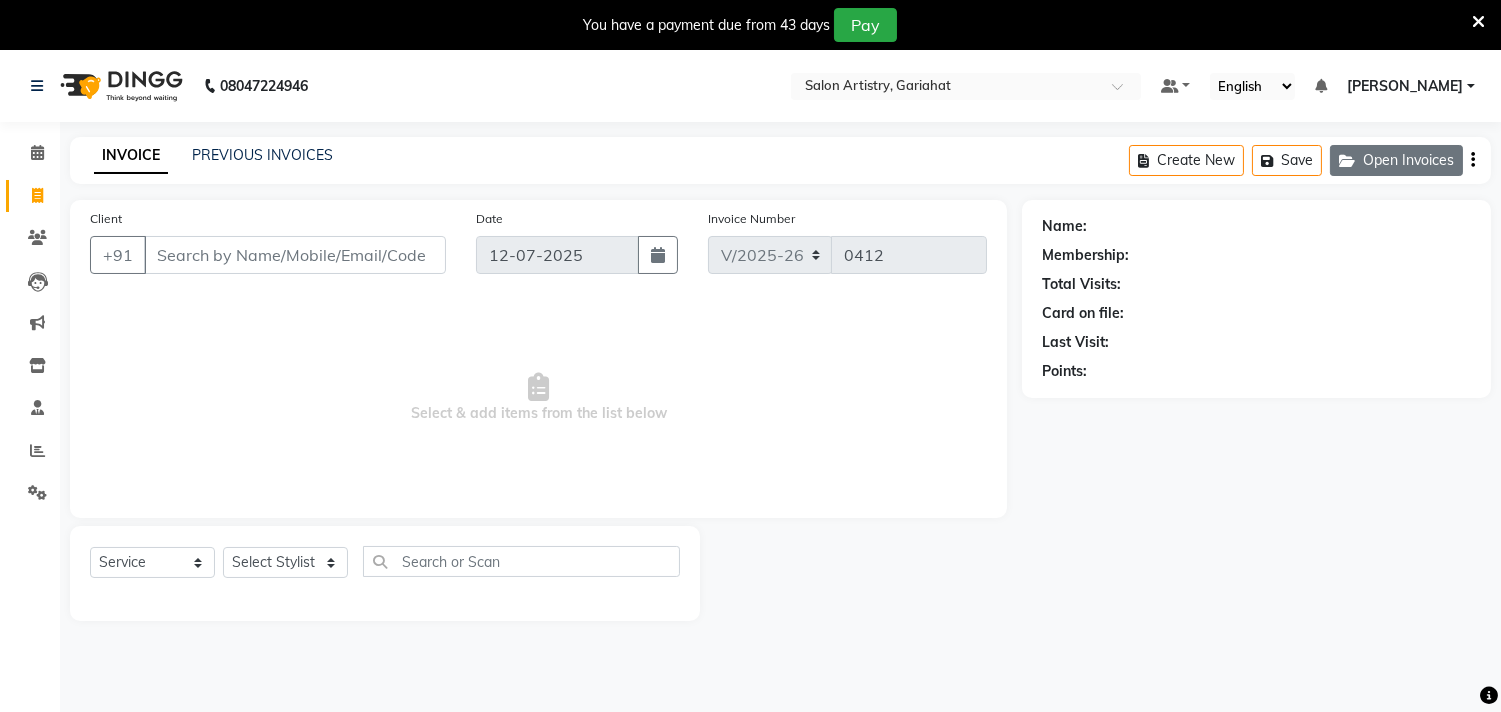 click on "Open Invoices" 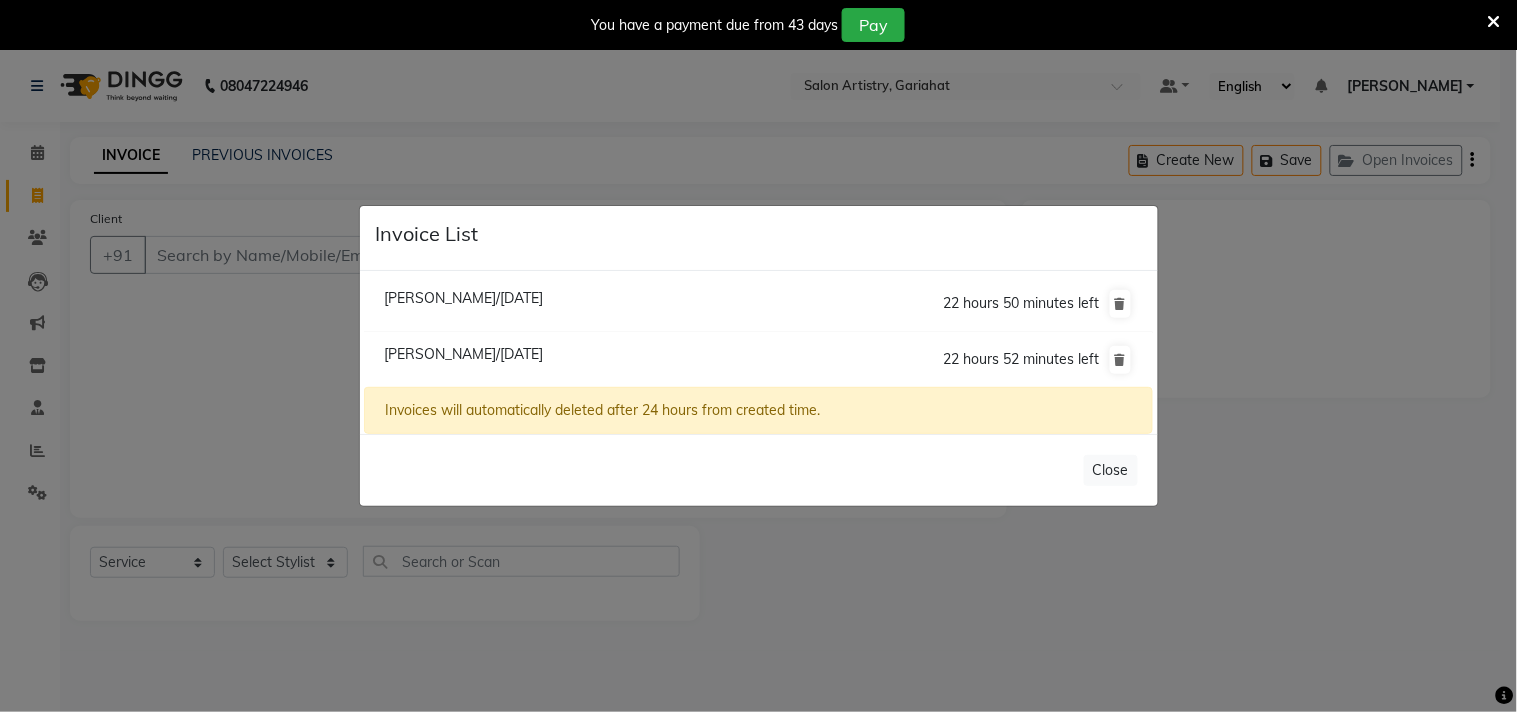 click on "[PERSON_NAME]/[DATE]" 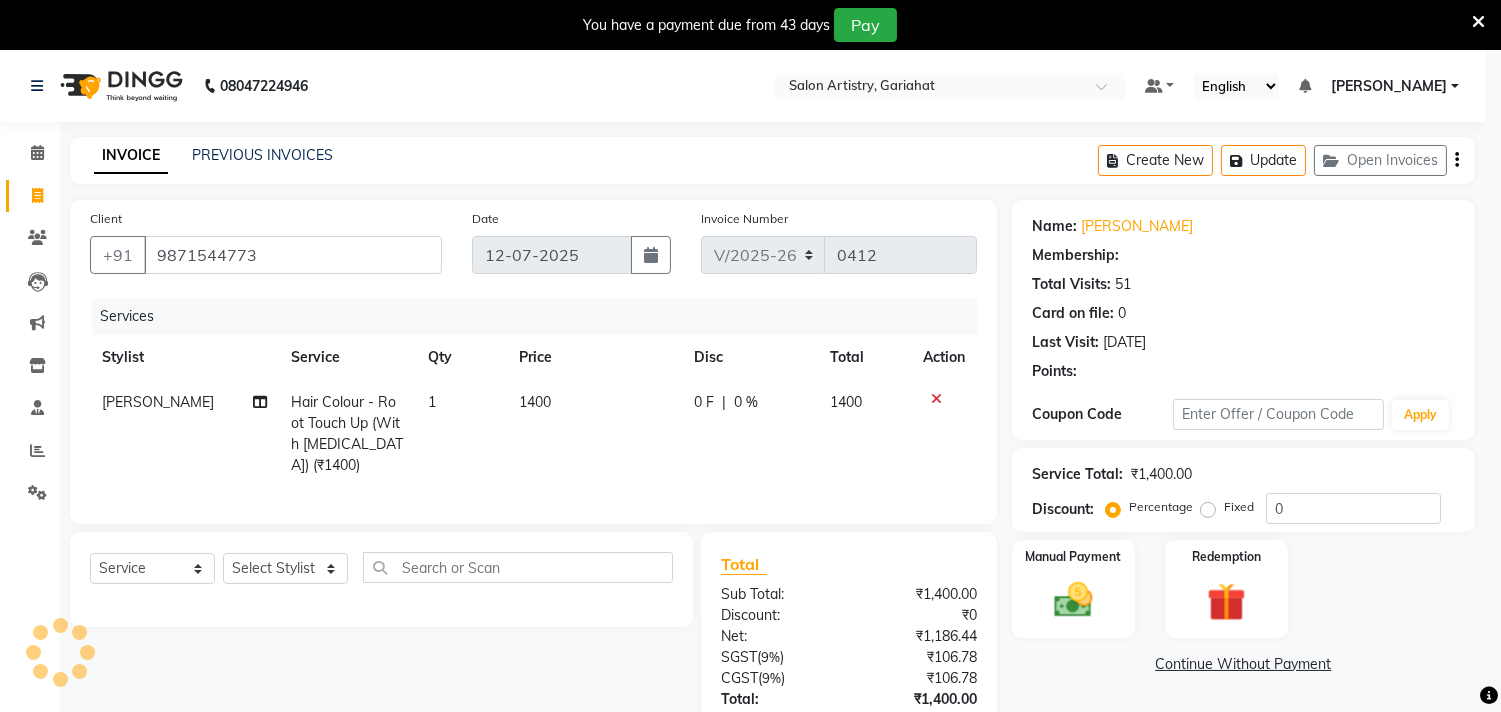 select on "1: Object" 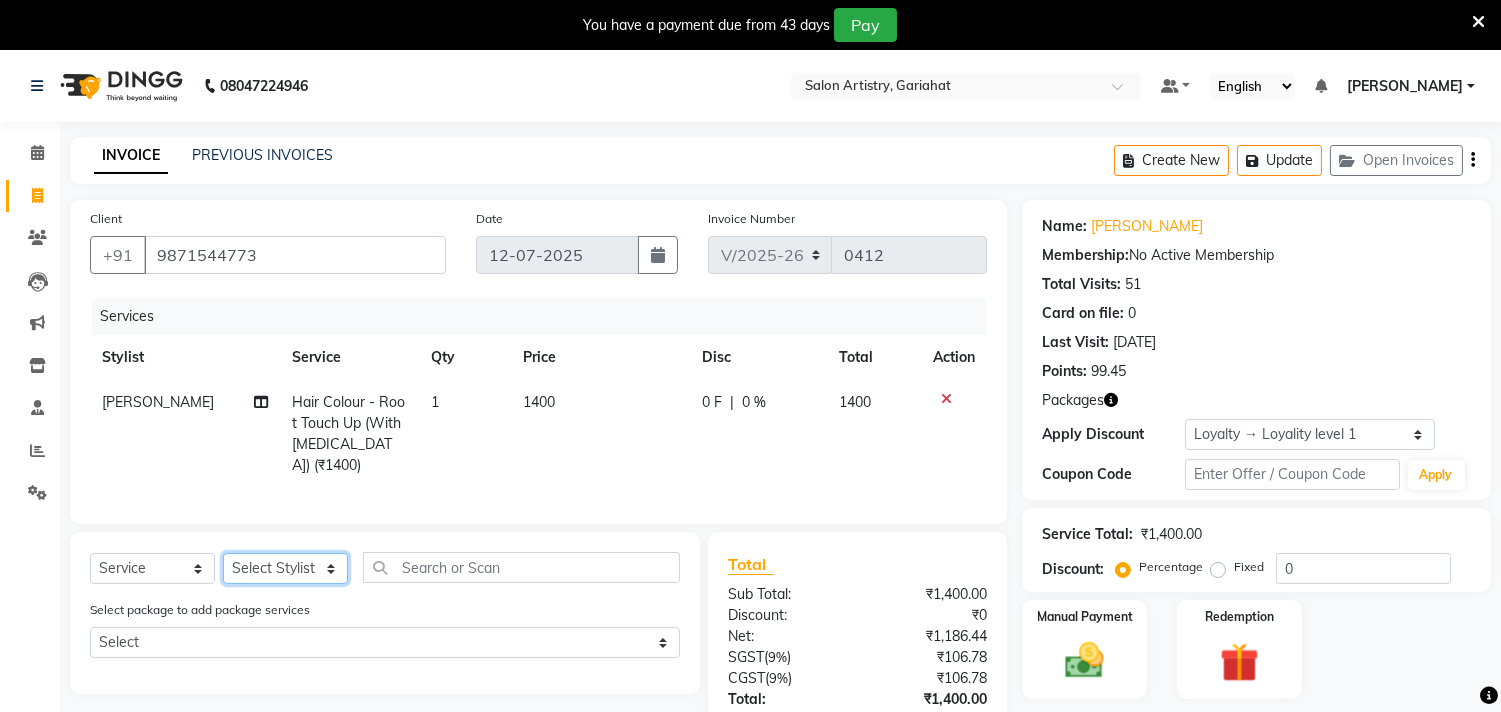 click on "Select Stylist [PERSON_NAME] Puja [PERSON_NAME] [PERSON_NAME] [PERSON_NAME] [PERSON_NAME] [PERSON_NAME] [PERSON_NAME] [PERSON_NAME]" 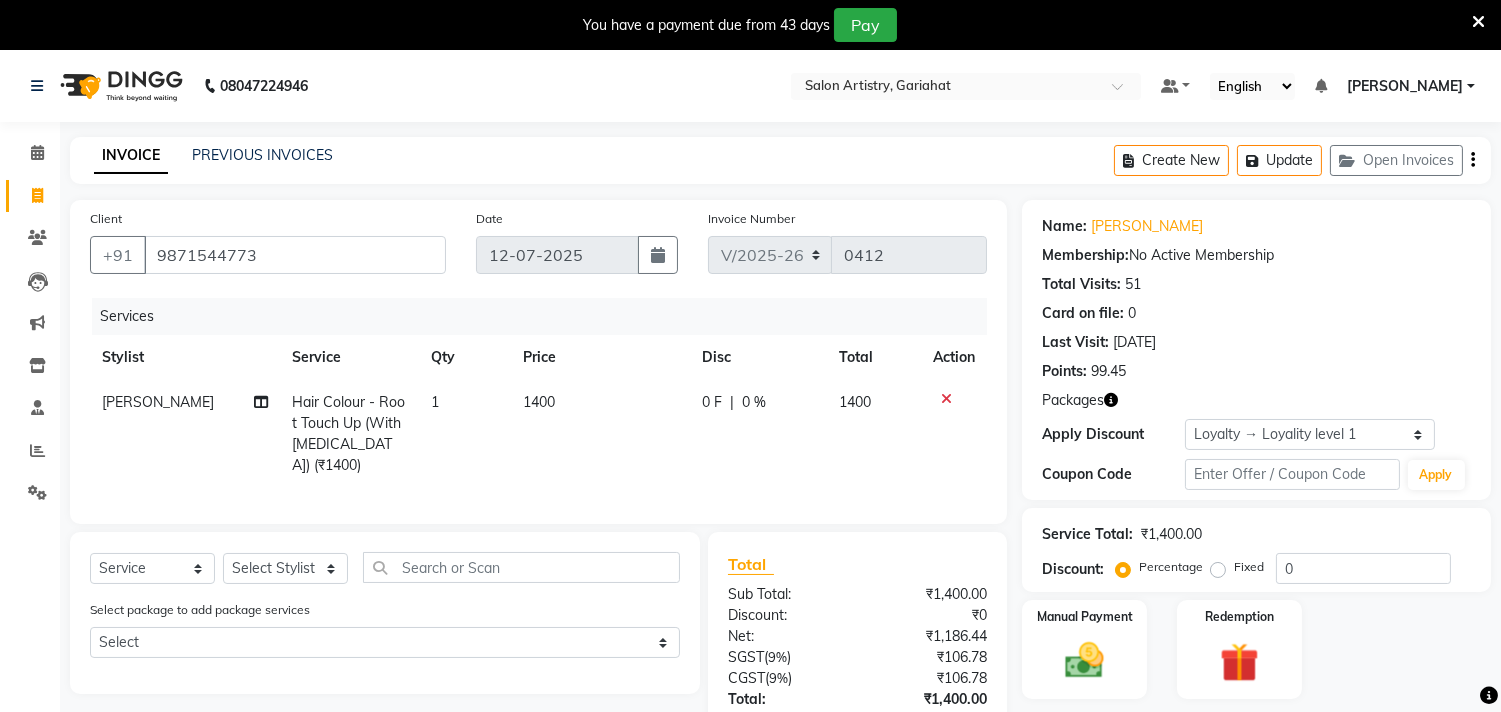 click on "INVOICE PREVIOUS INVOICES Create New   Update   Open Invoices" 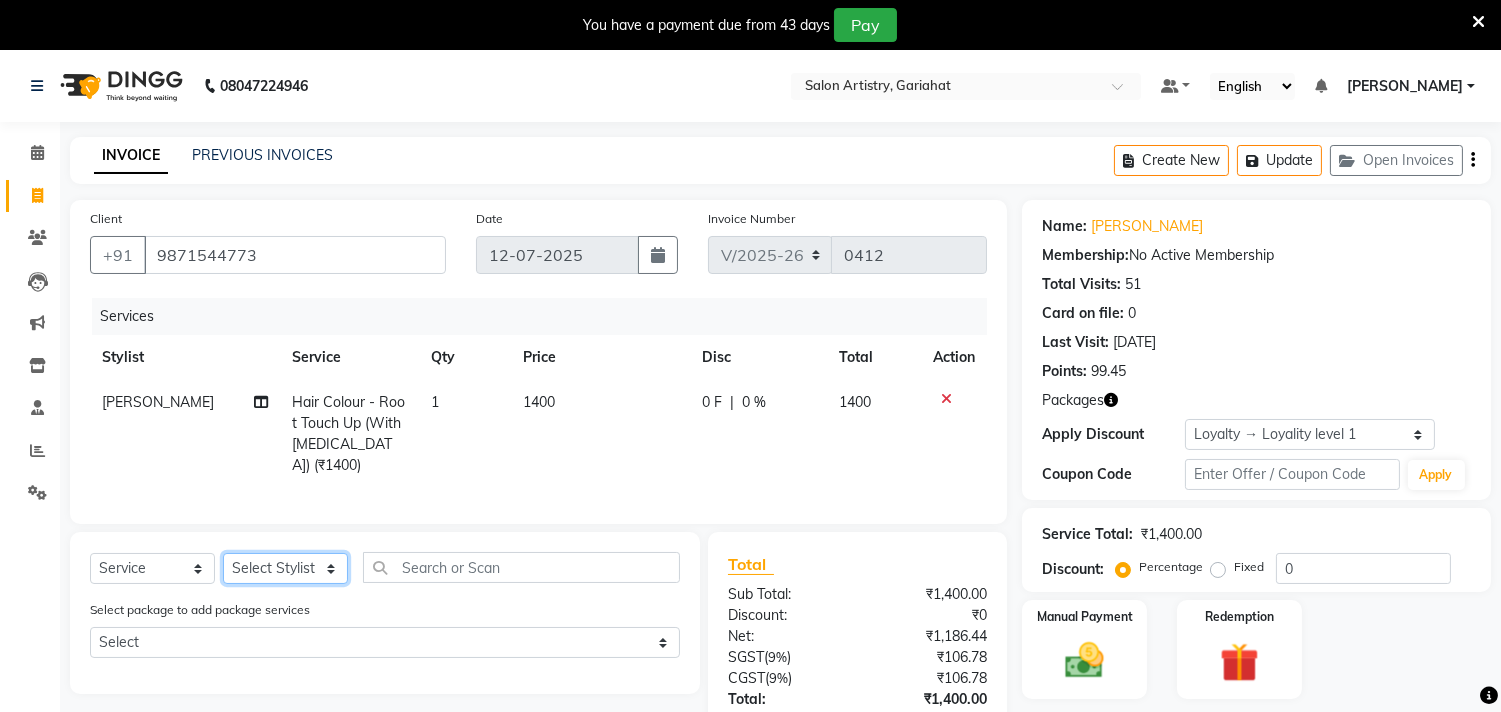 click on "Select Stylist [PERSON_NAME] Puja [PERSON_NAME] [PERSON_NAME] [PERSON_NAME] [PERSON_NAME] [PERSON_NAME] [PERSON_NAME] [PERSON_NAME]" 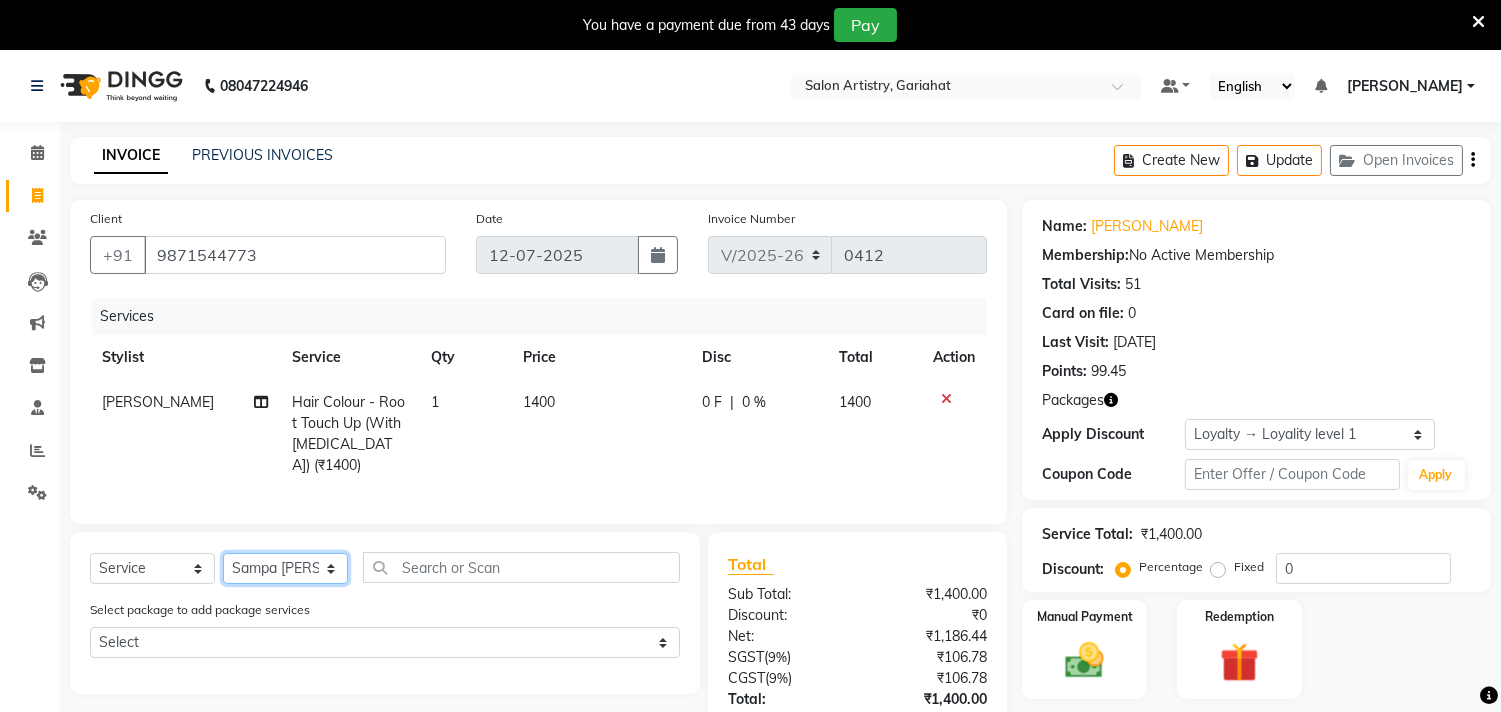 click on "Select Stylist [PERSON_NAME] Puja [PERSON_NAME] [PERSON_NAME] [PERSON_NAME] [PERSON_NAME] [PERSON_NAME] [PERSON_NAME] [PERSON_NAME]" 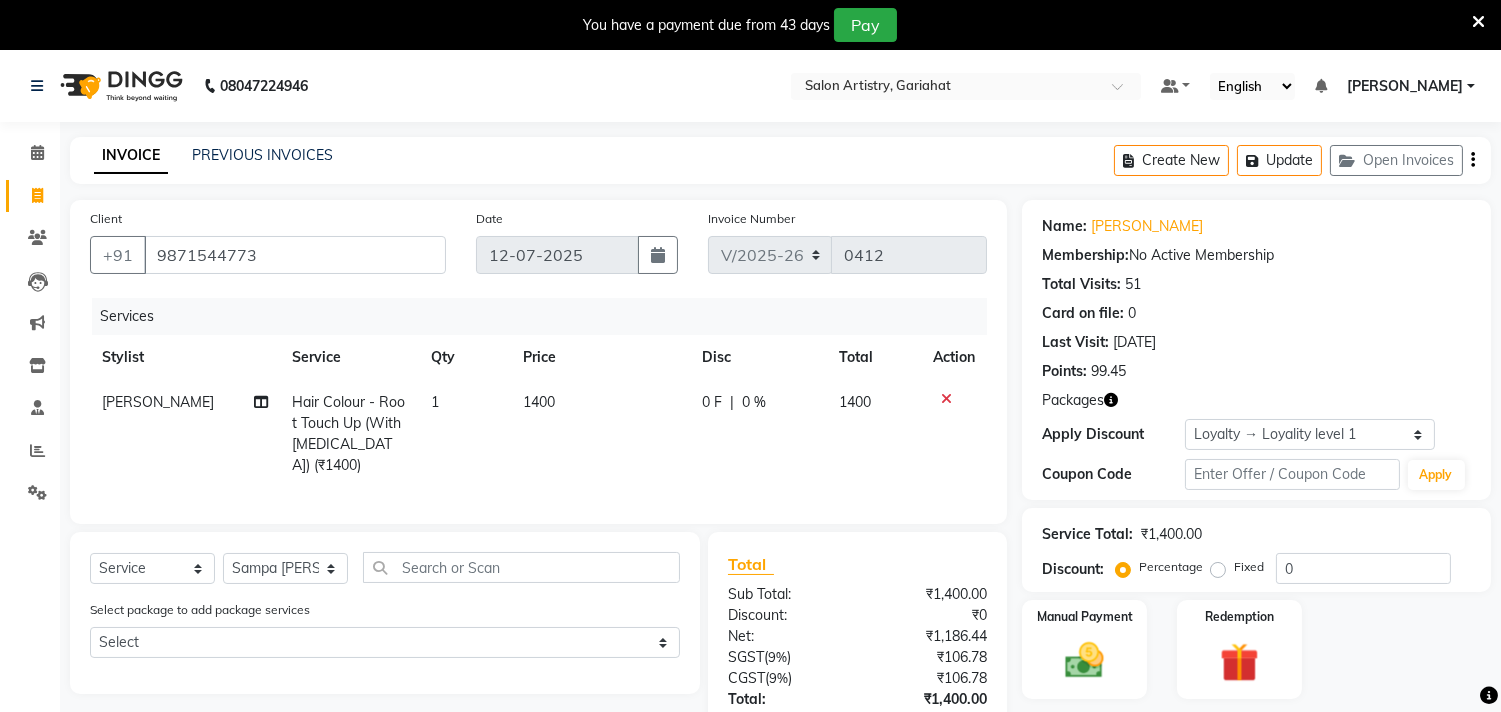 click on "Hair Colour - Root Touch Up (With [MEDICAL_DATA]) (₹1400)" 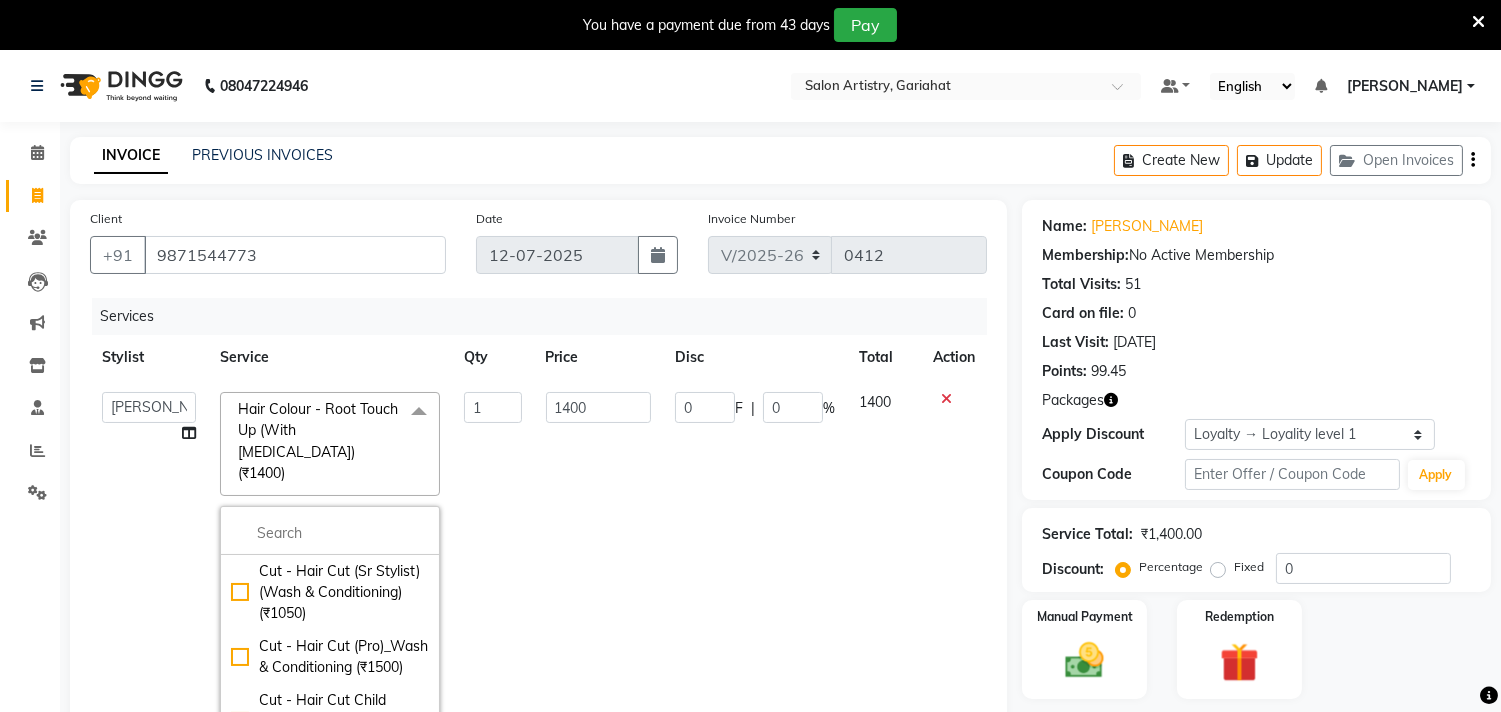 click on "1" 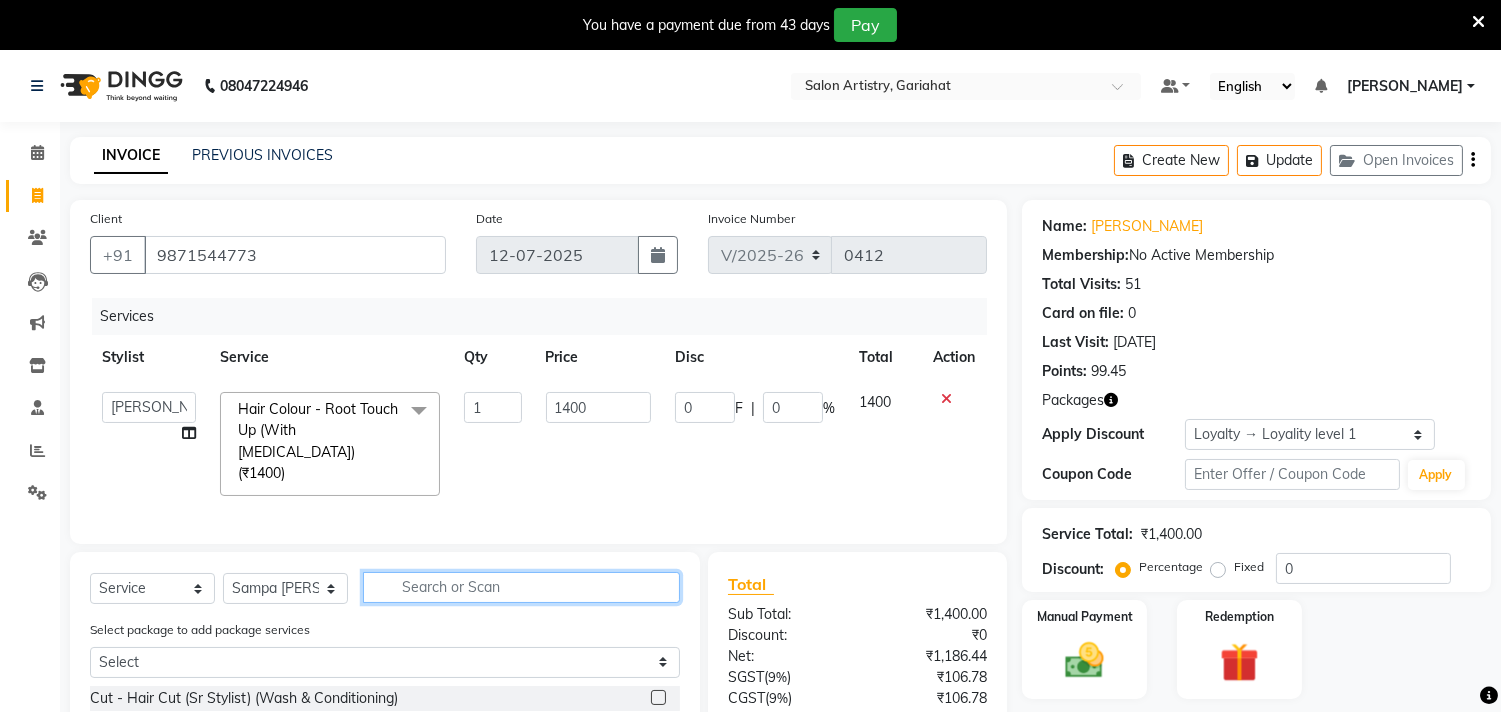 drag, startPoint x: 475, startPoint y: 583, endPoint x: 486, endPoint y: 590, distance: 13.038404 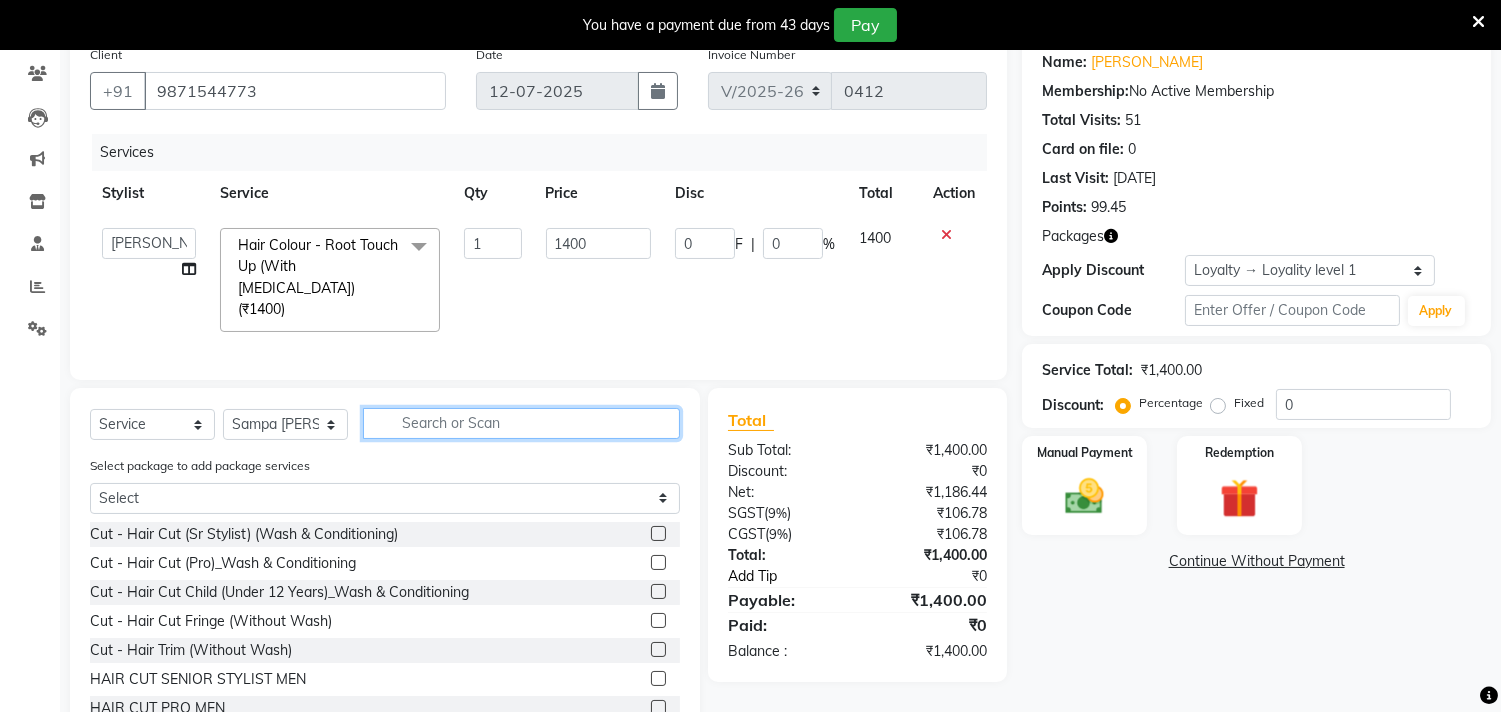 scroll, scrollTop: 222, scrollLeft: 0, axis: vertical 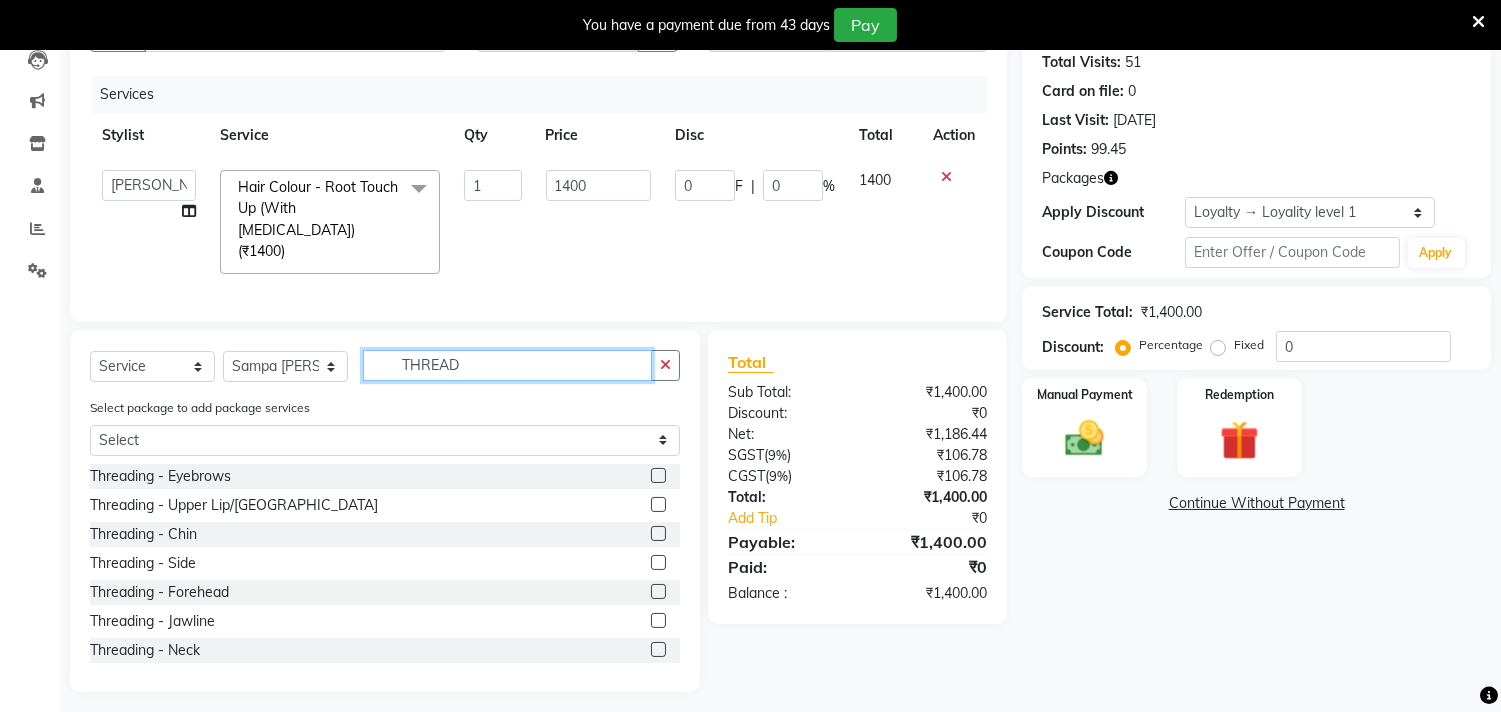 type on "THREAD" 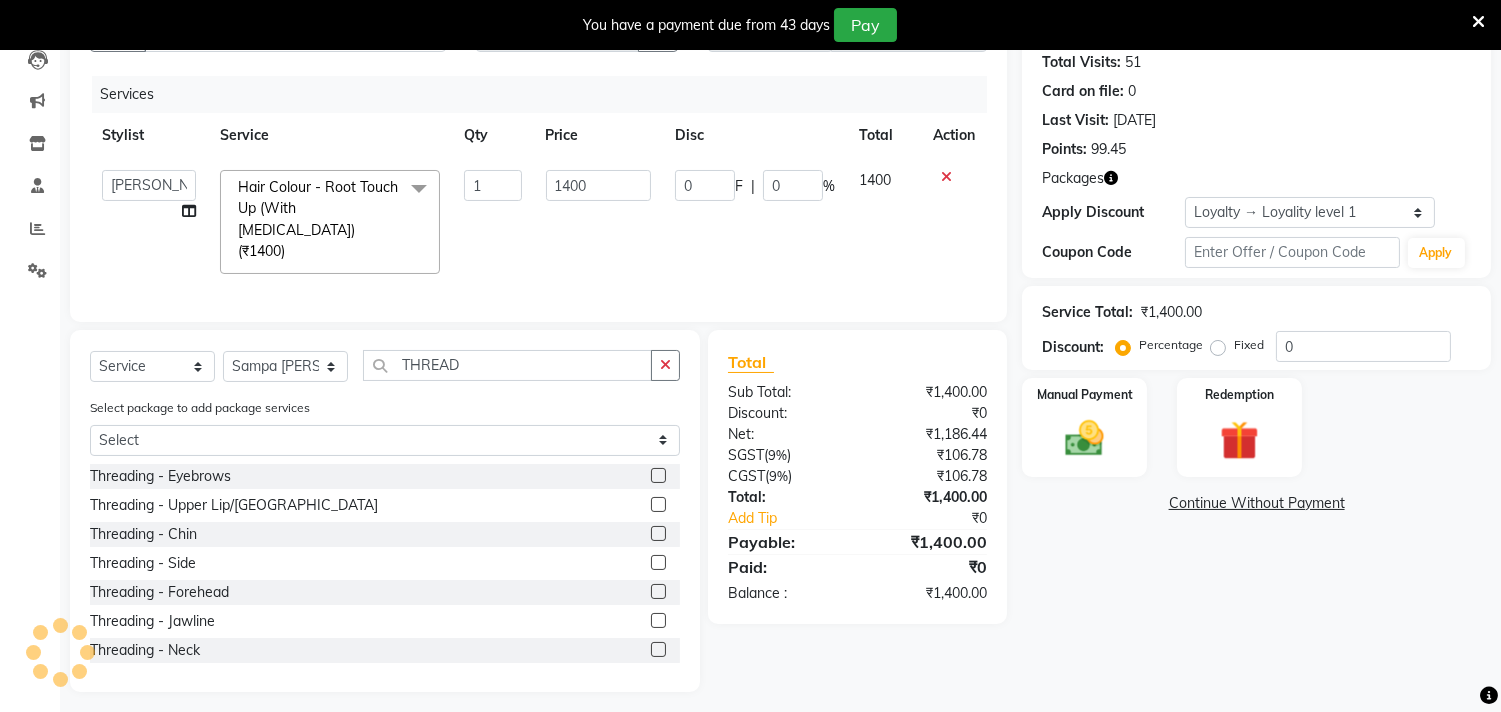 click 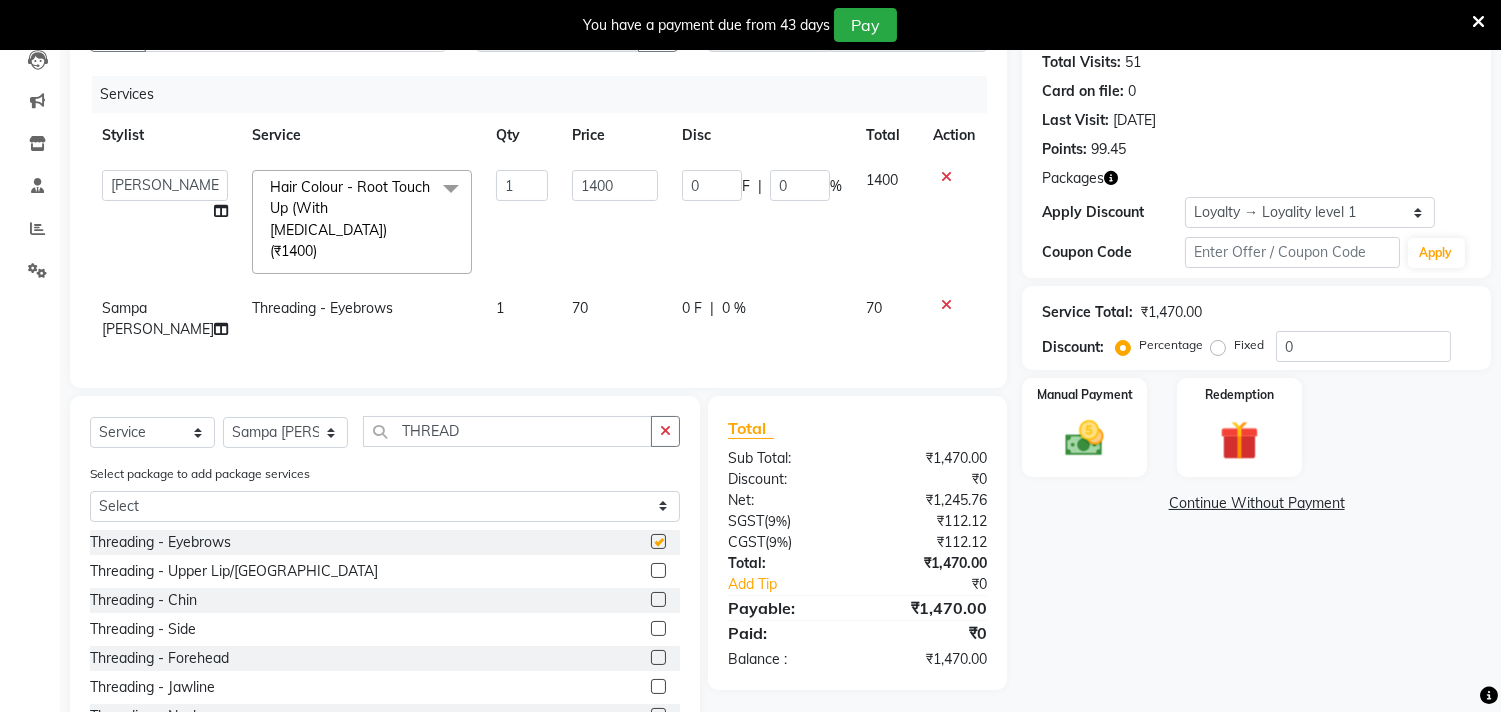 checkbox on "false" 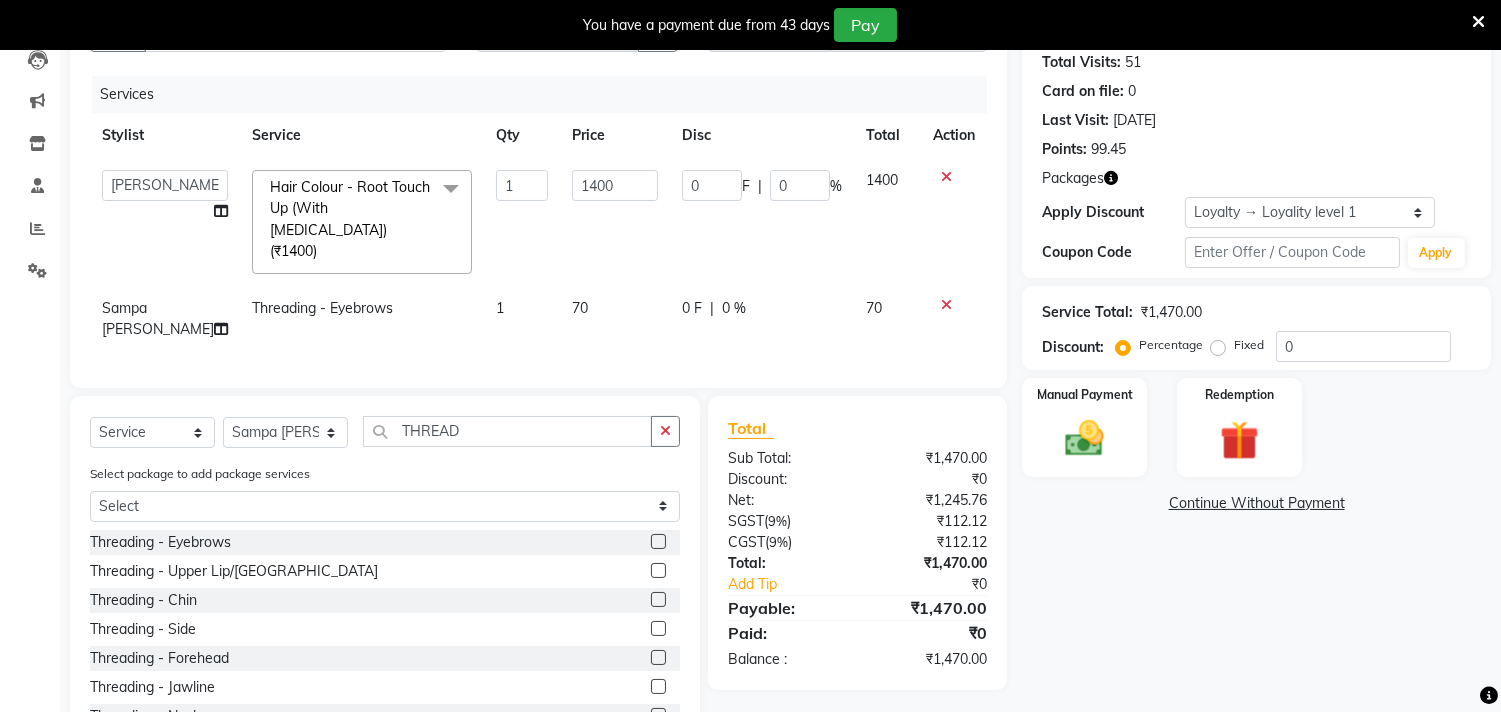 click 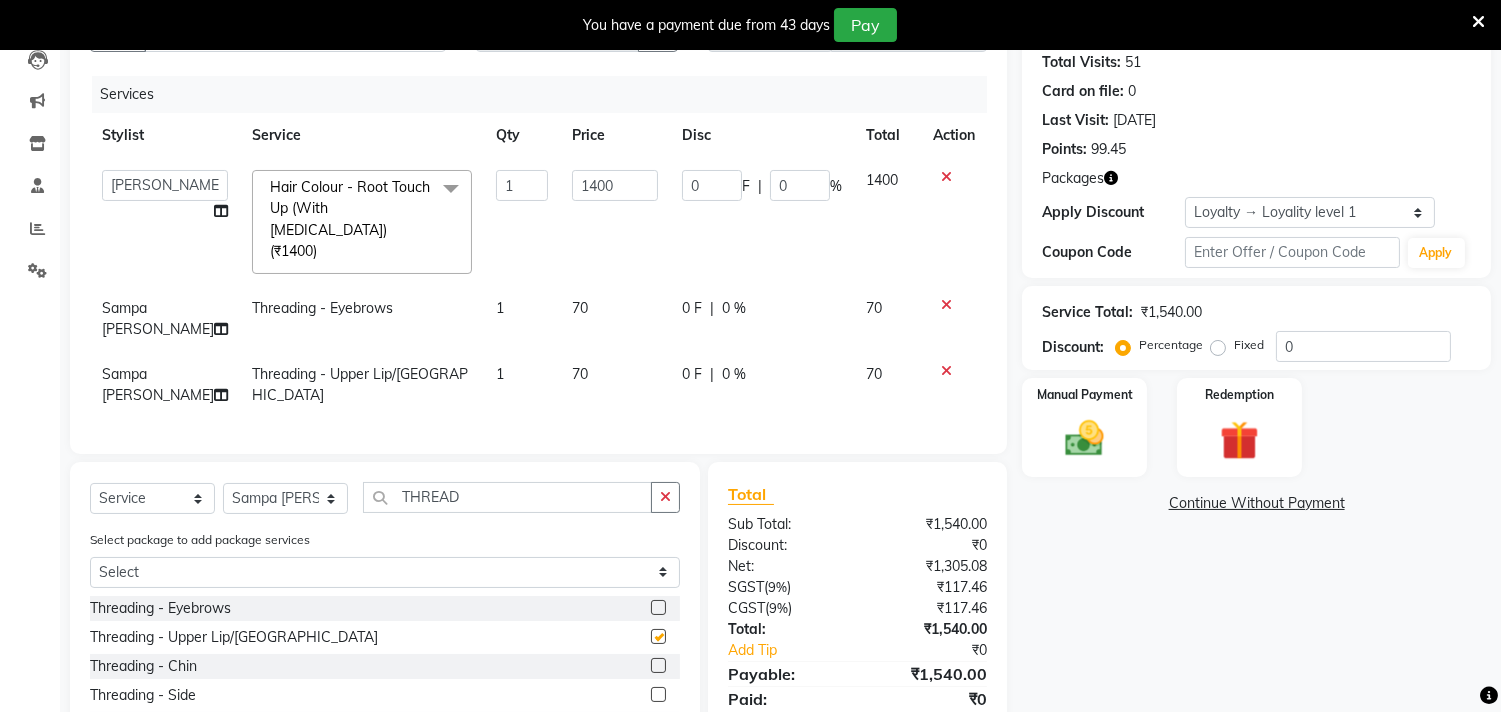 checkbox on "false" 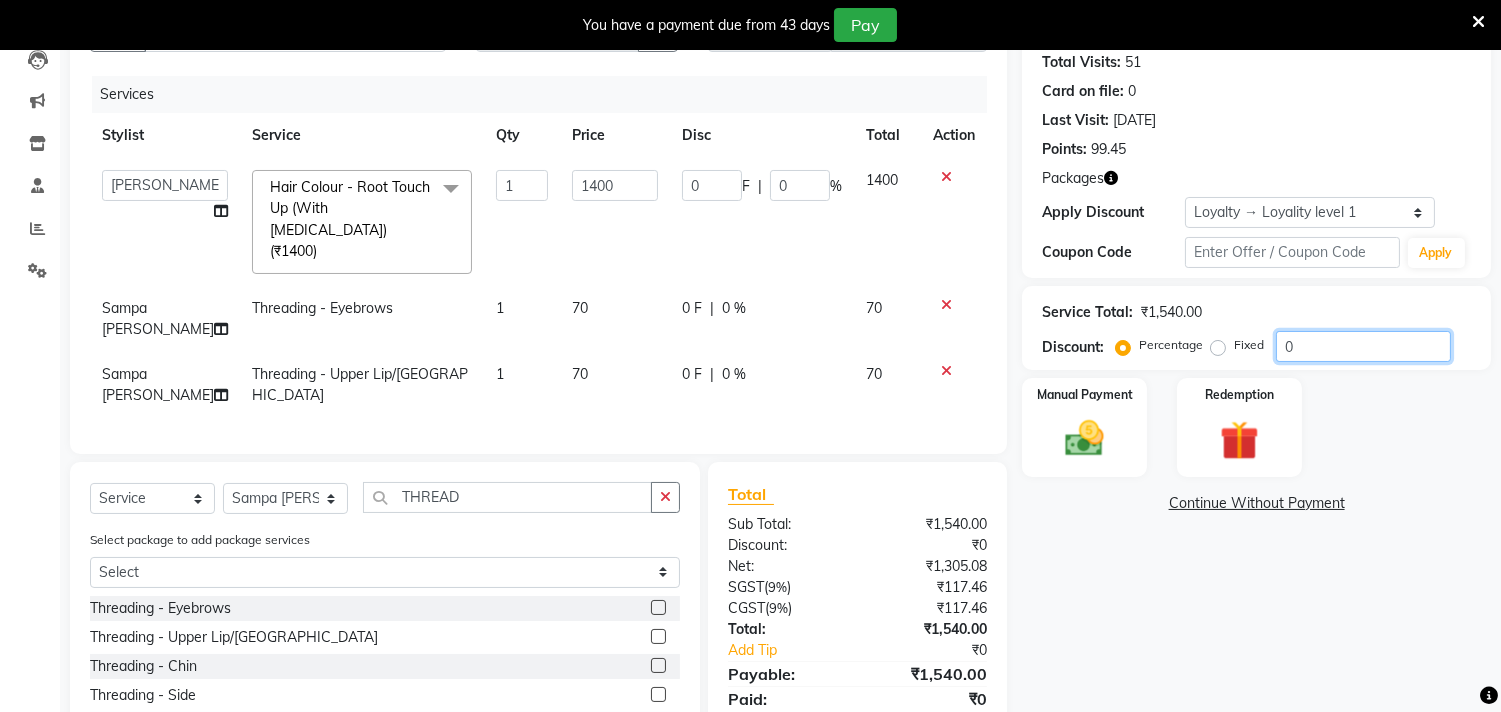 click on "0" 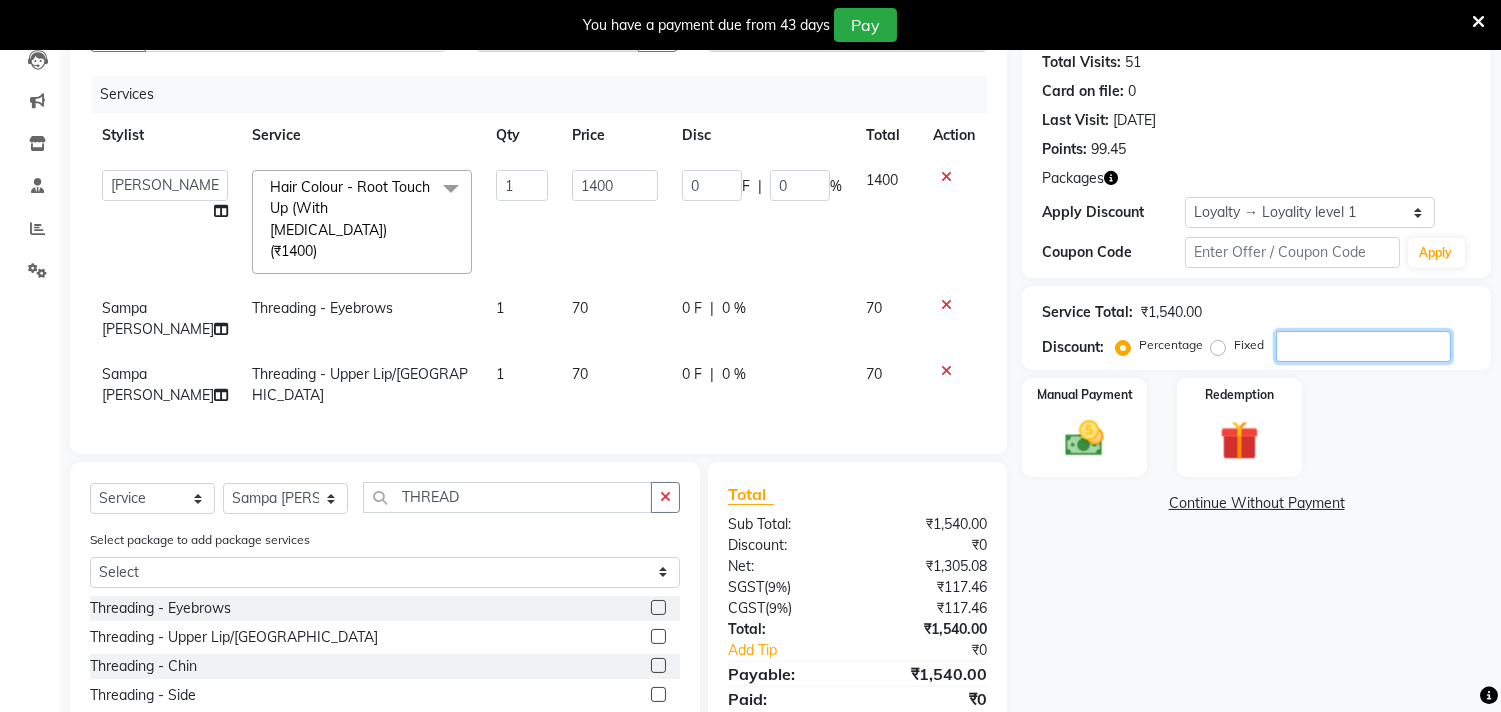 type on "2" 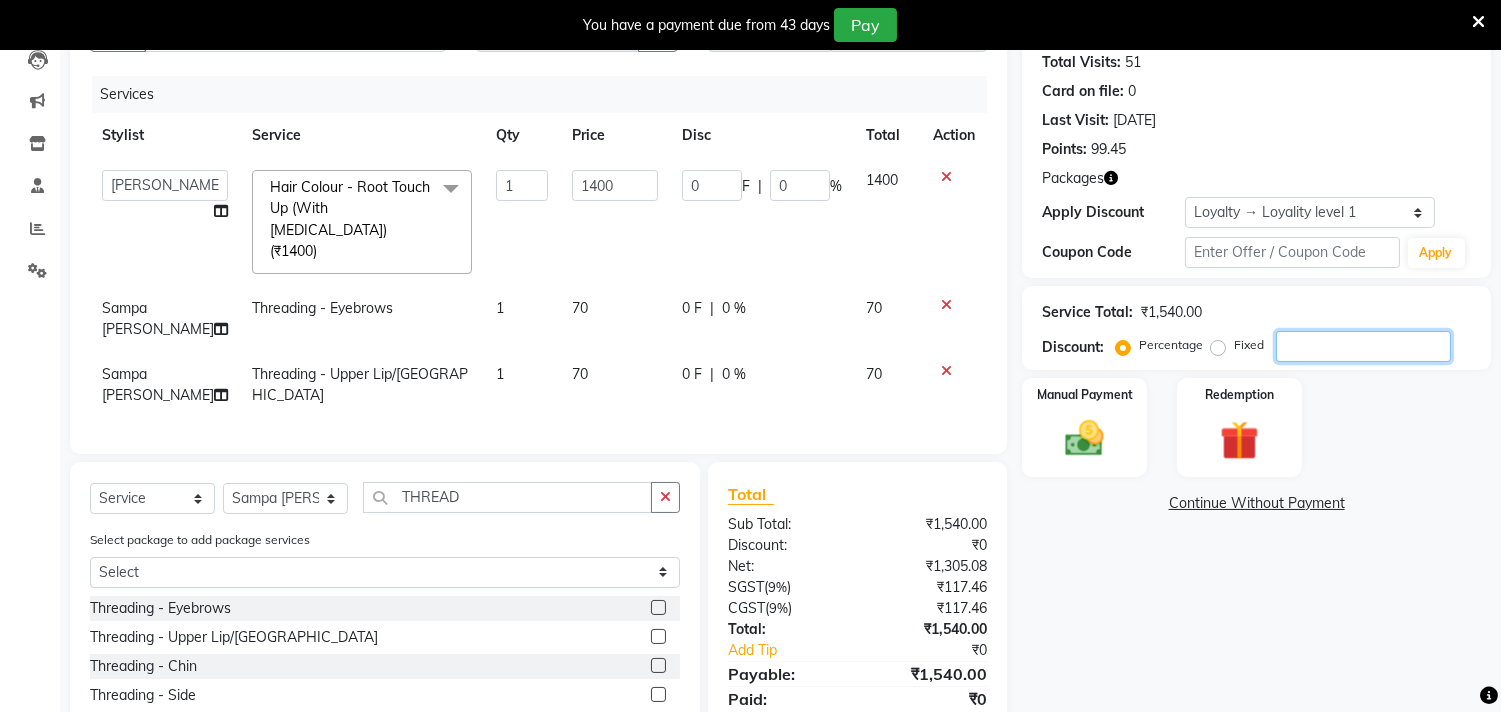 type on "28" 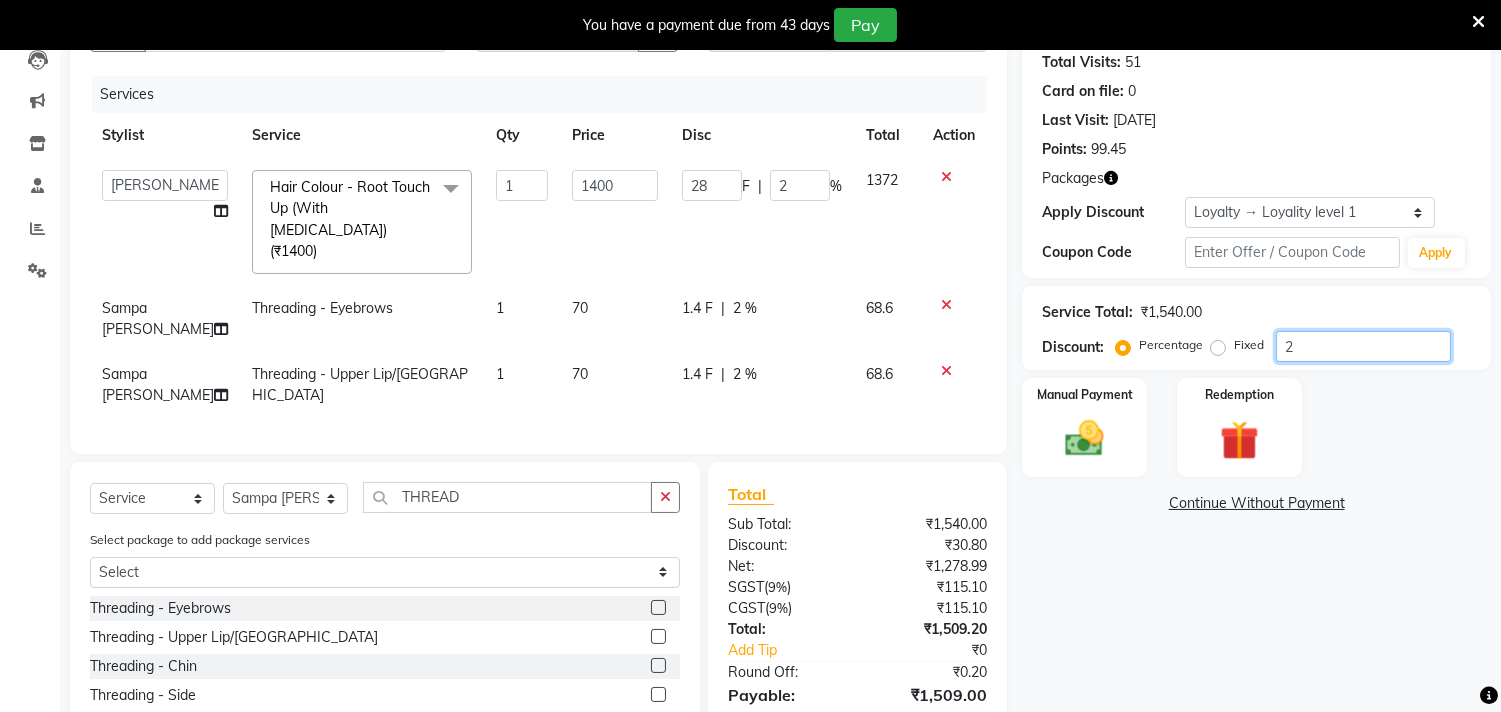 type on "20" 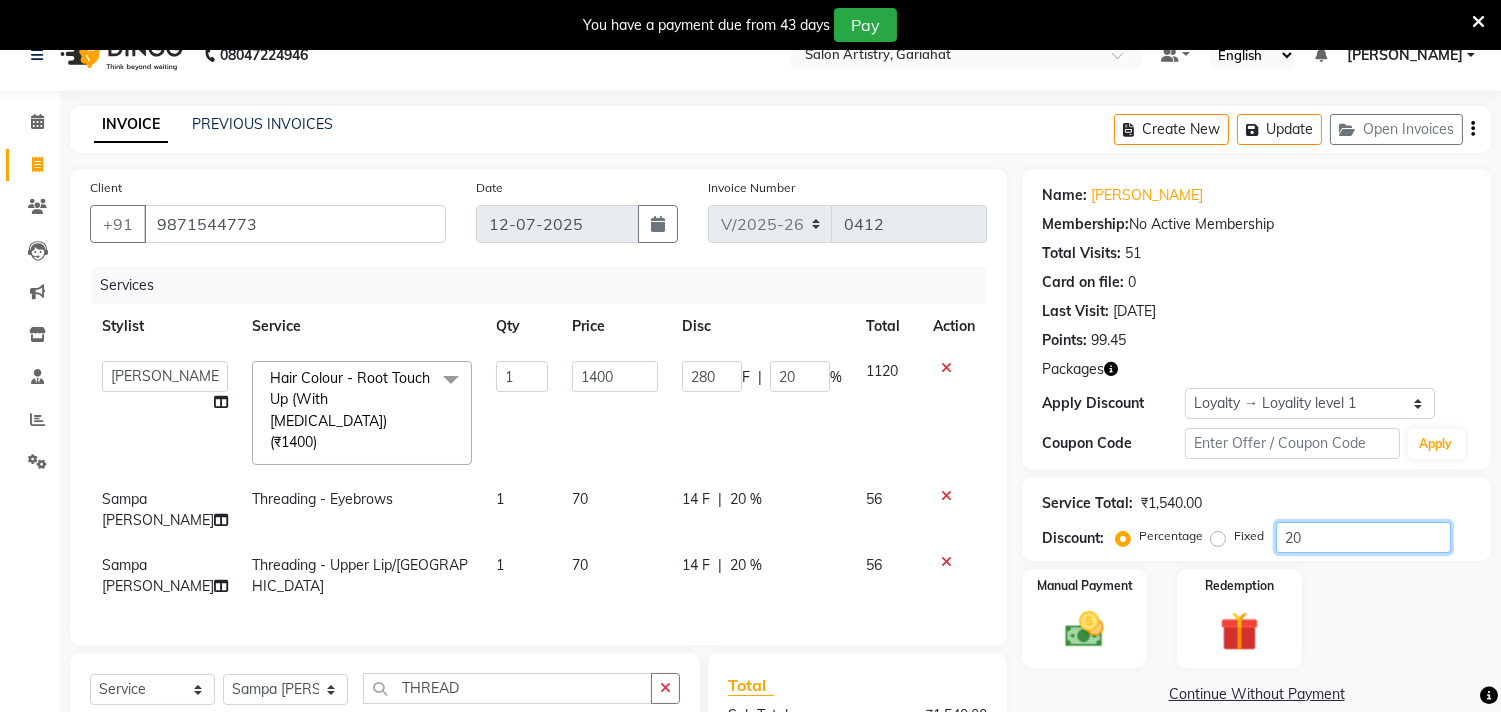 scroll, scrollTop: 0, scrollLeft: 0, axis: both 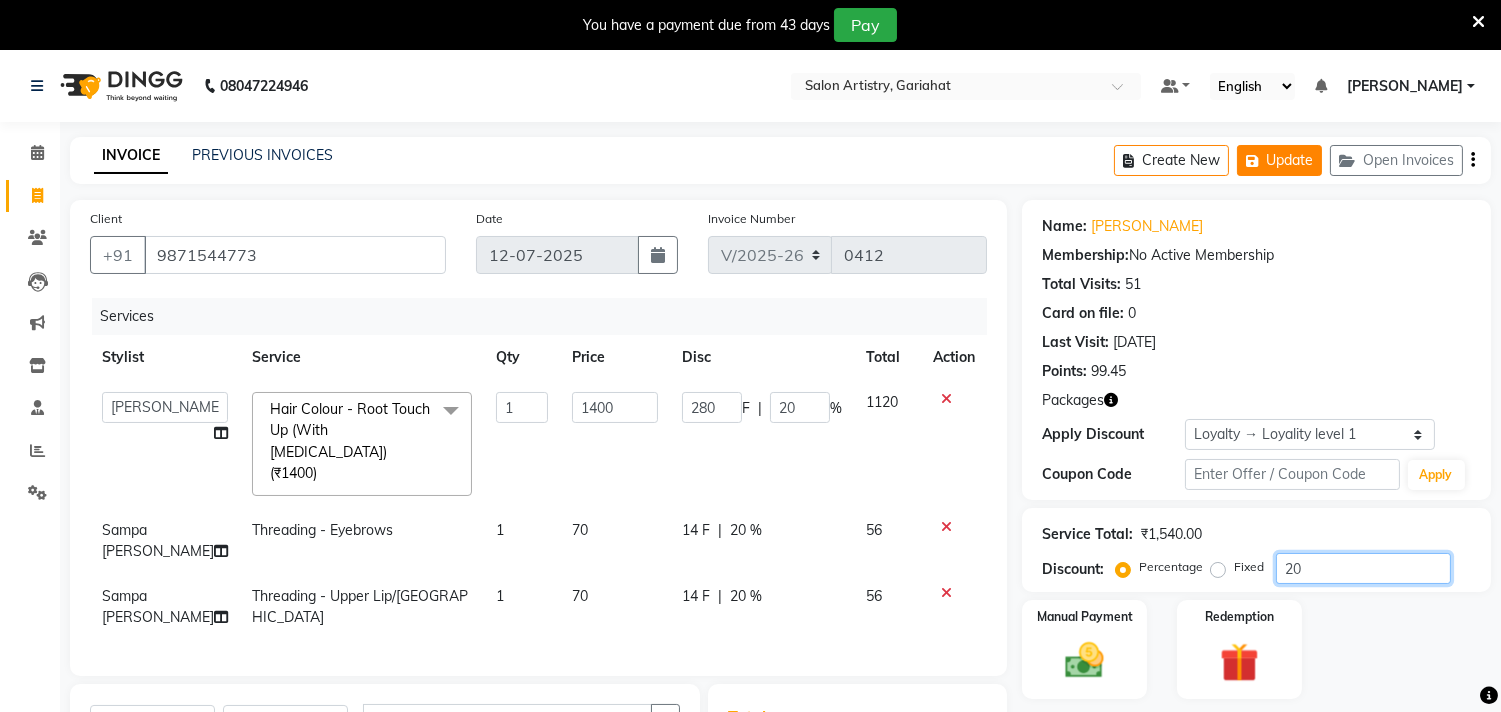 type on "20" 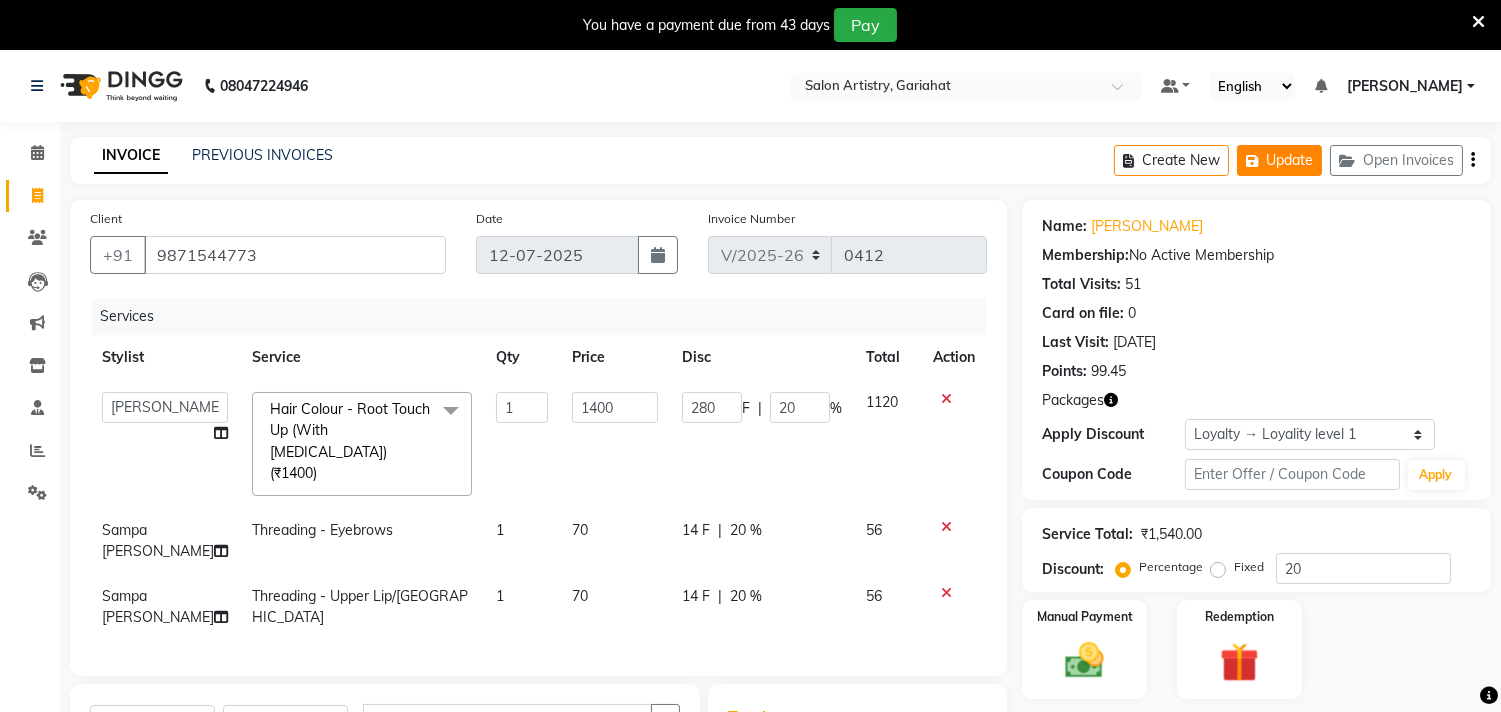 click on "Update" 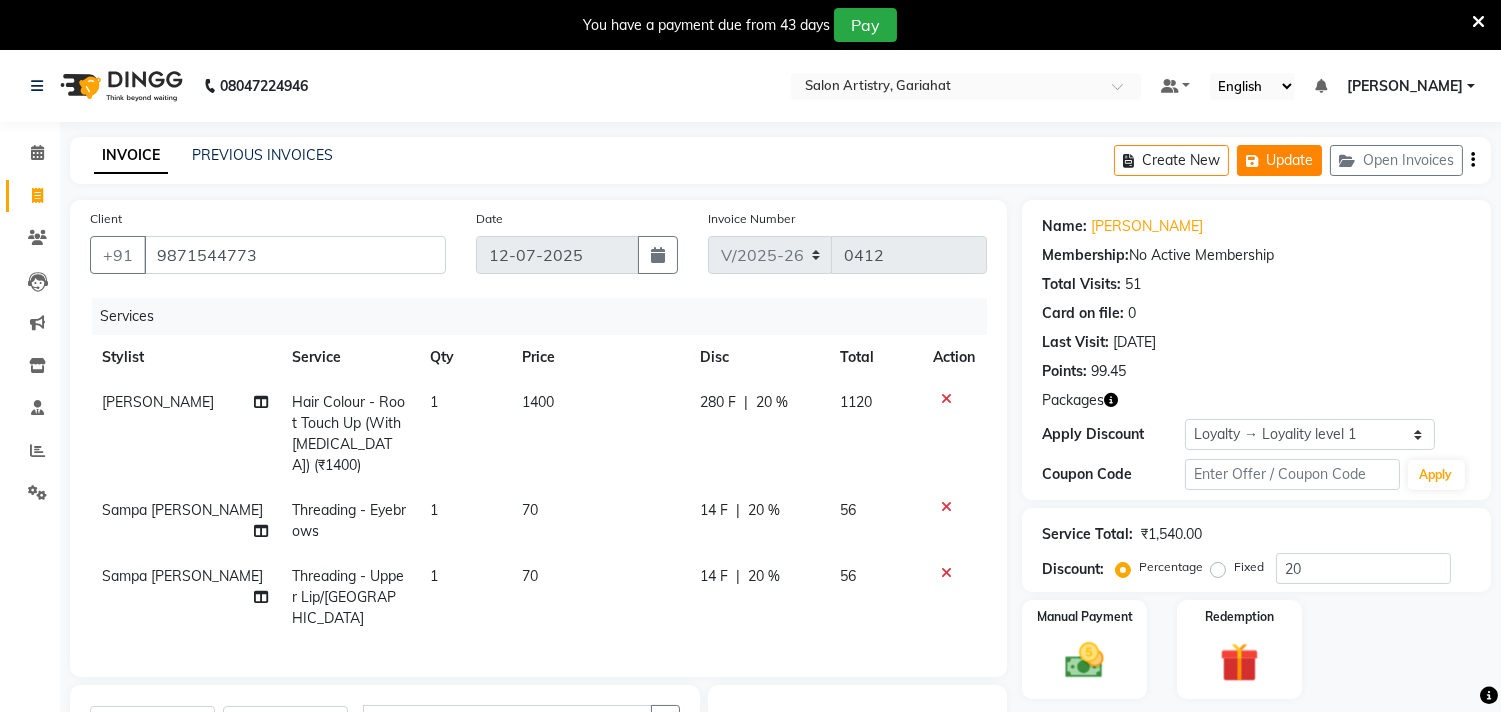 click on "Update" 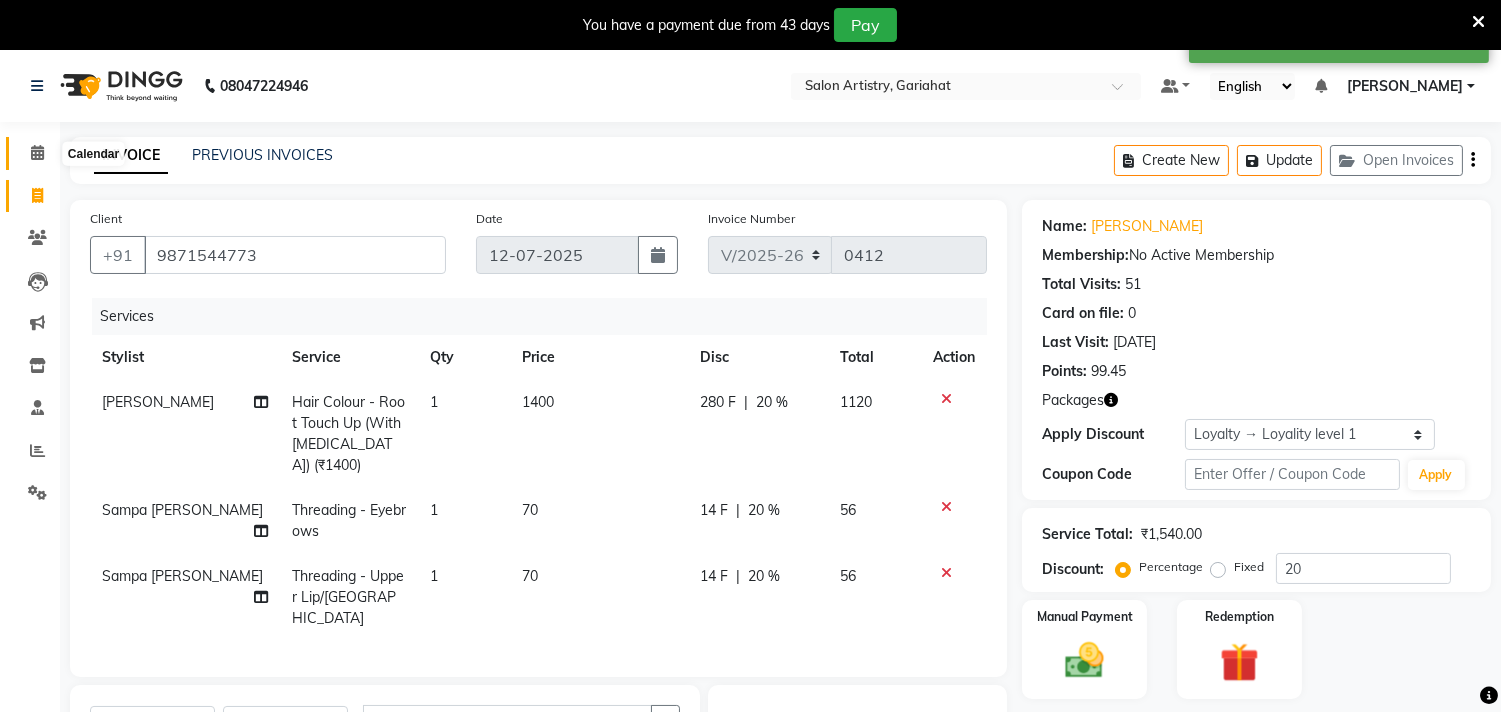 click 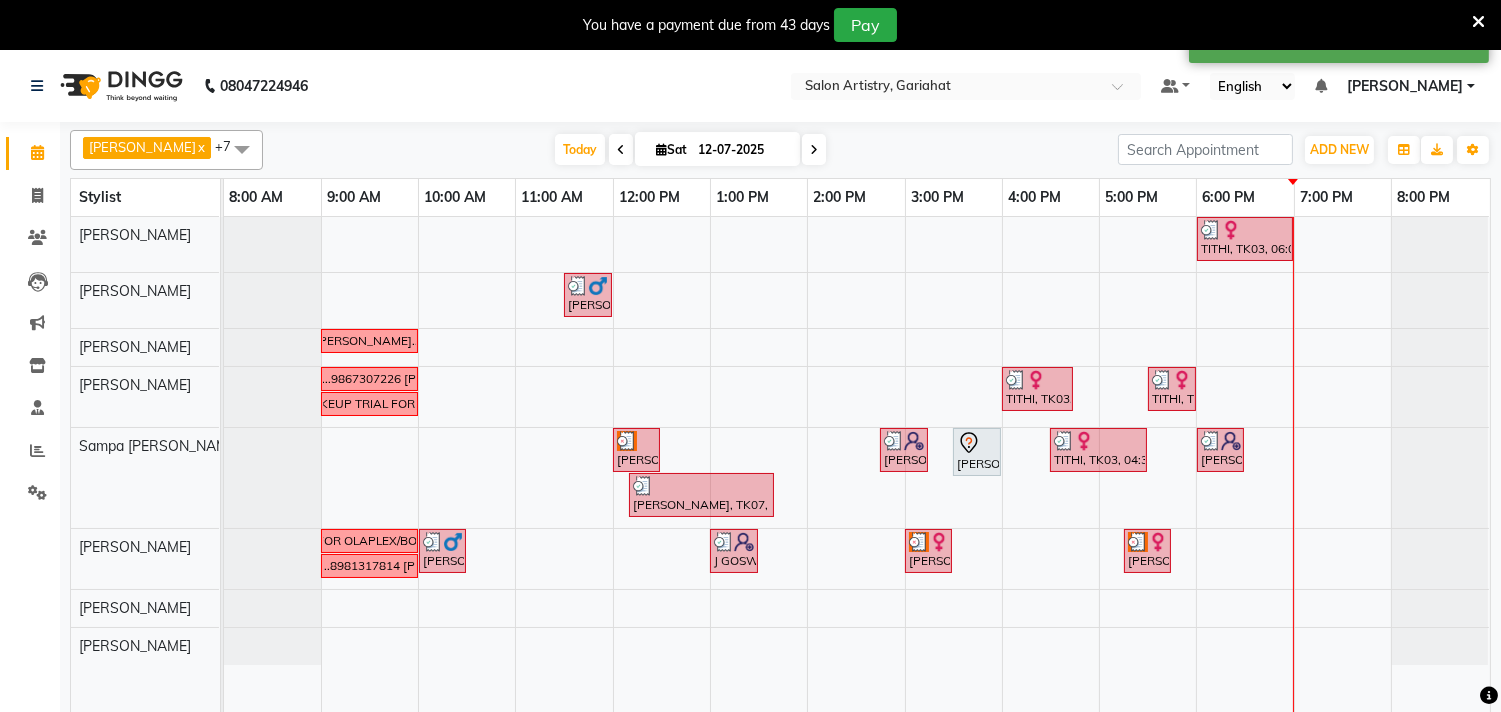 click on "Sat" at bounding box center (671, 149) 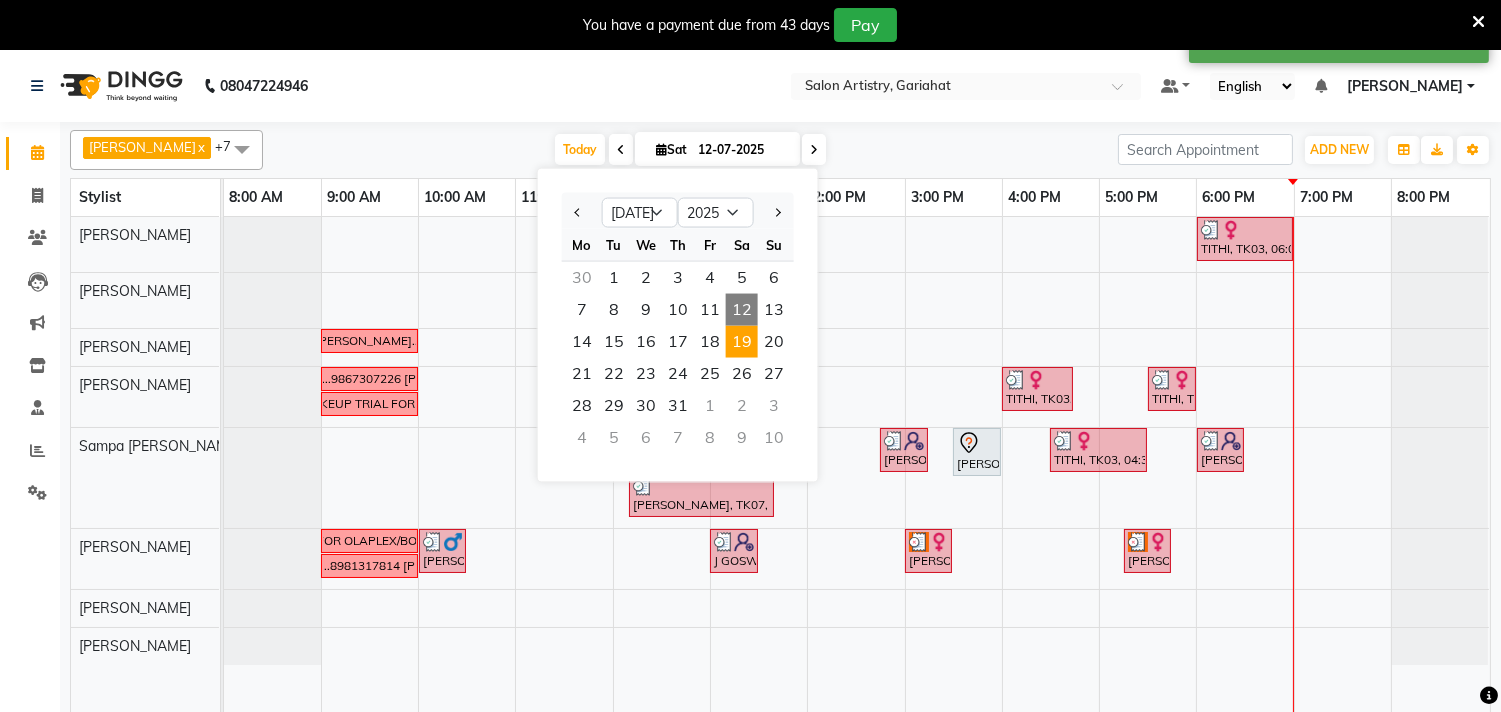 click on "19" at bounding box center [742, 342] 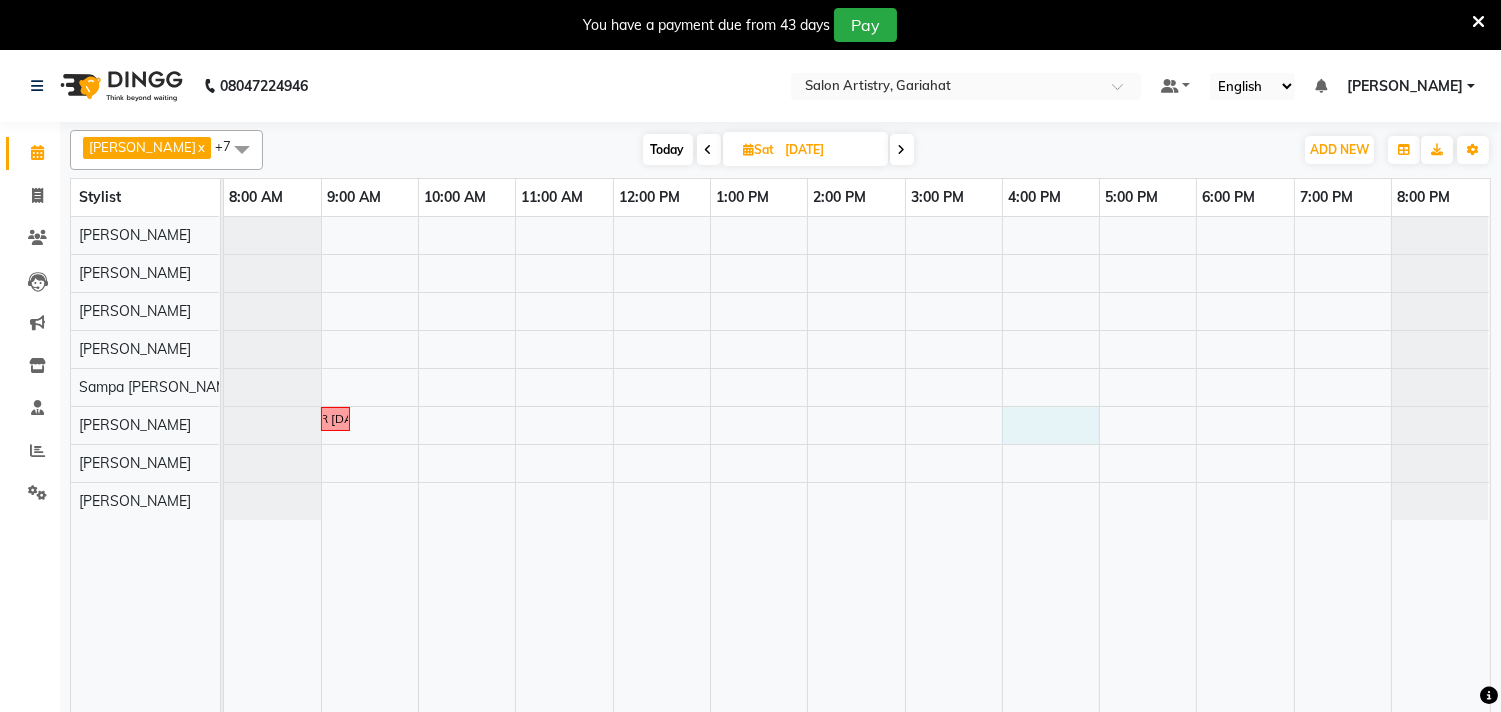 click on "CALL [PERSON_NAME] FOR [DATE] OLAPLEX TREATMENT" at bounding box center (857, 477) 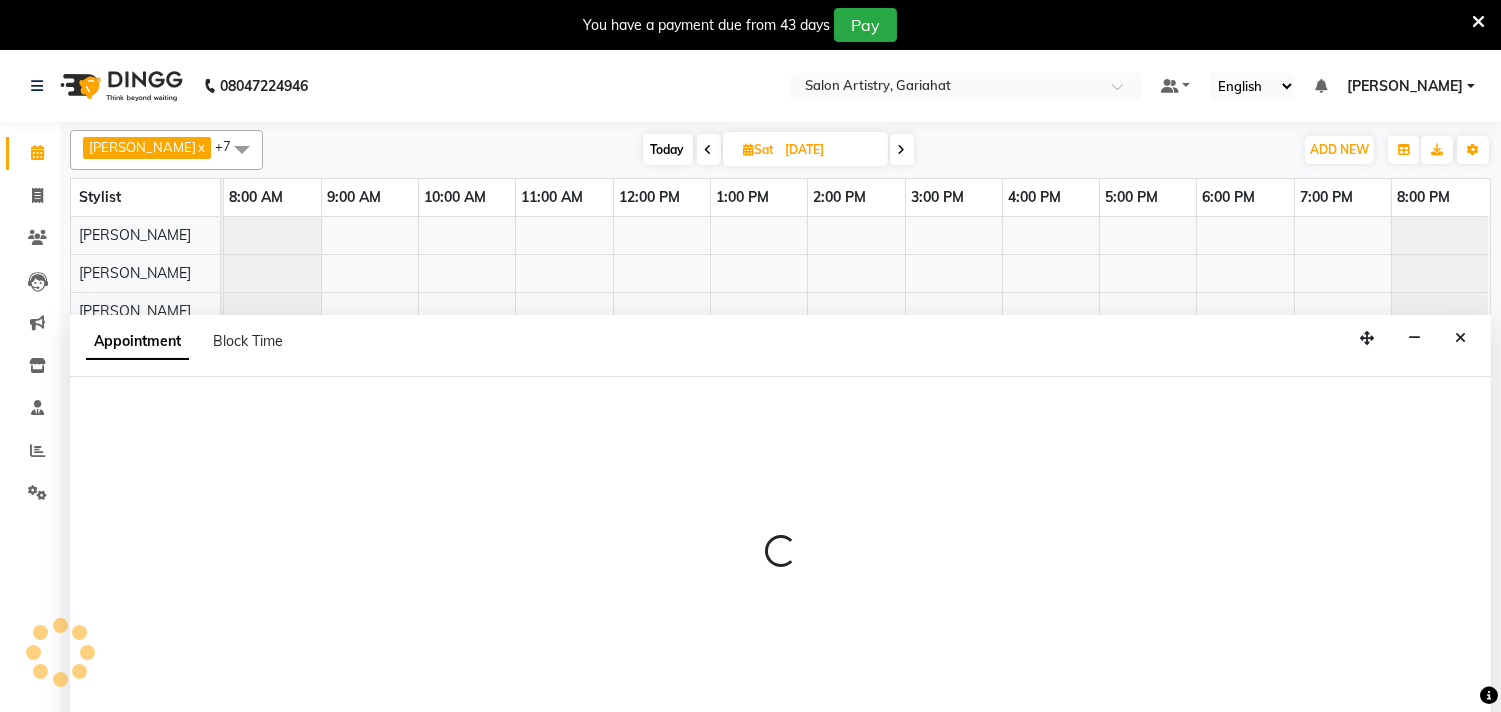 scroll, scrollTop: 50, scrollLeft: 0, axis: vertical 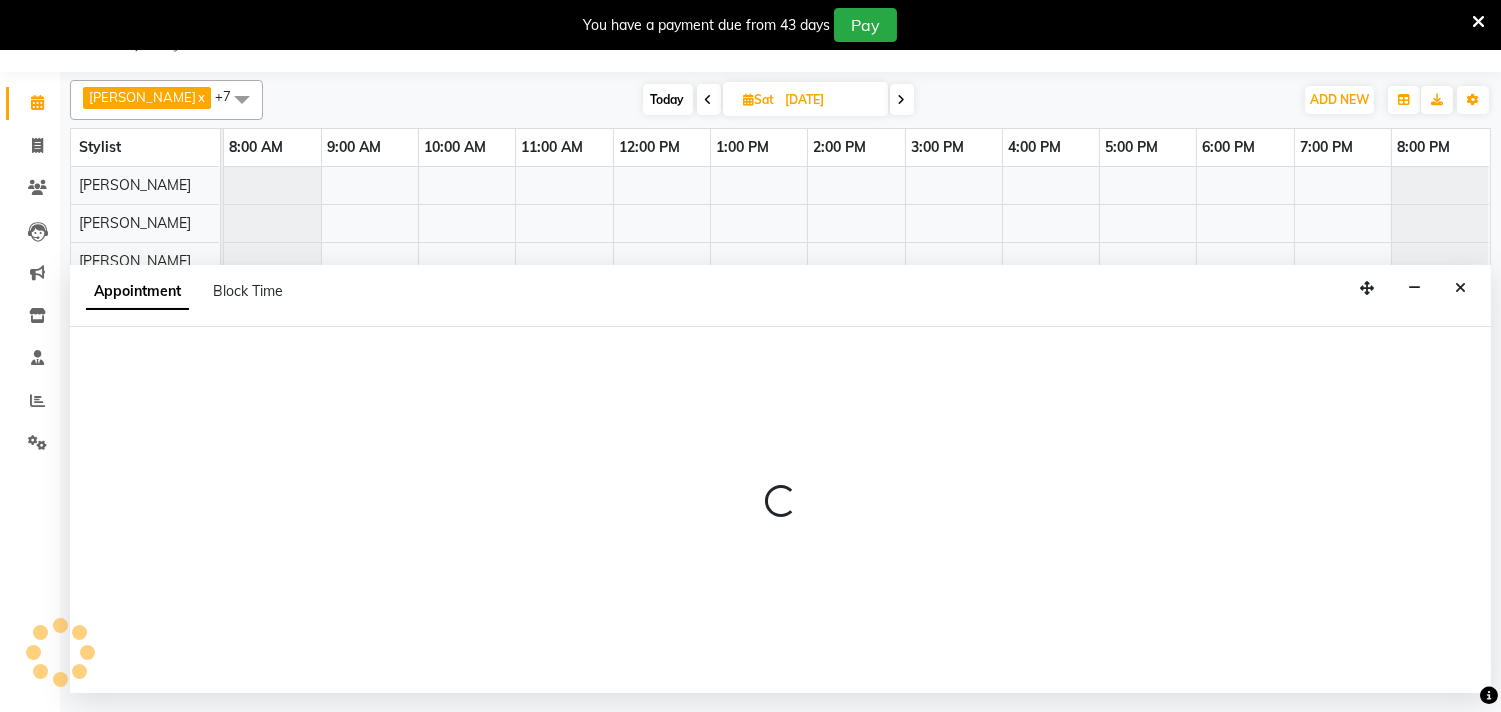 select on "82202" 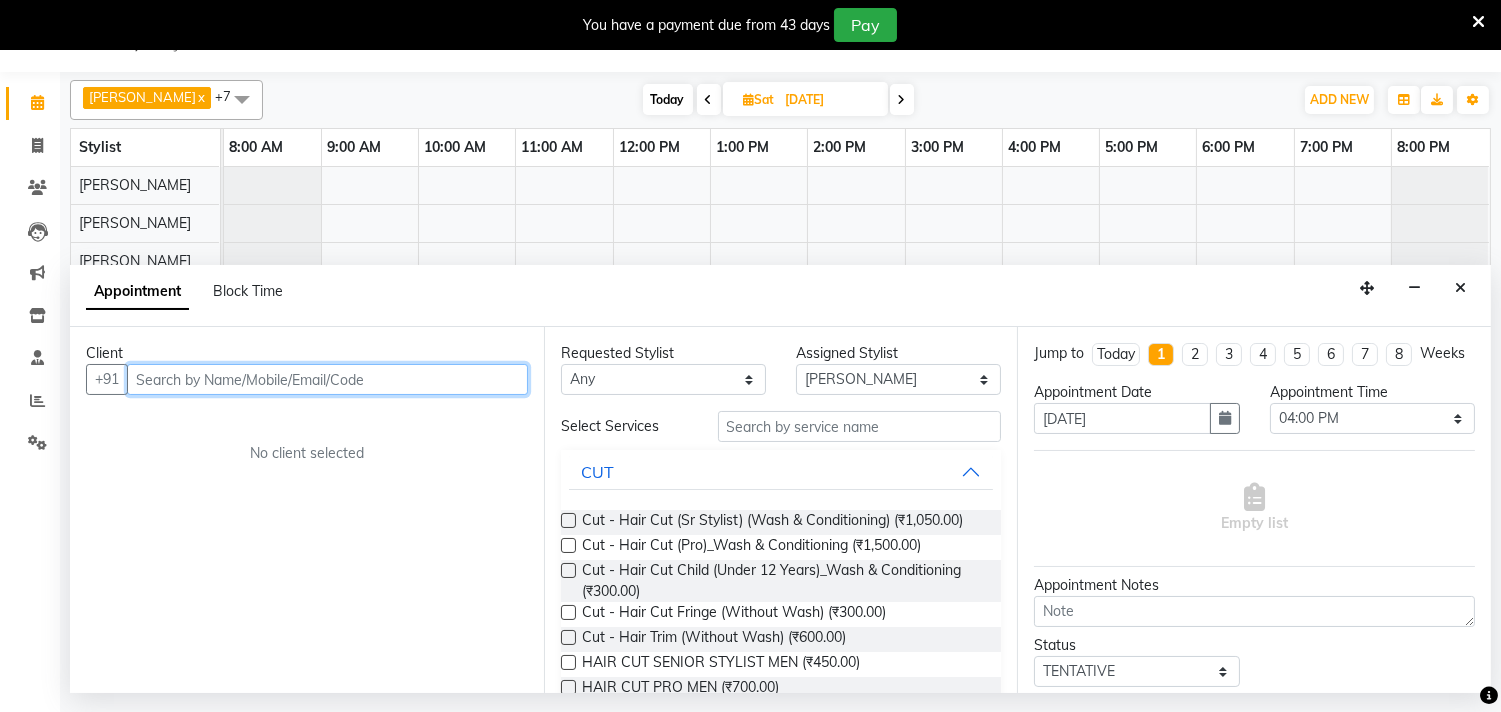 click at bounding box center [327, 379] 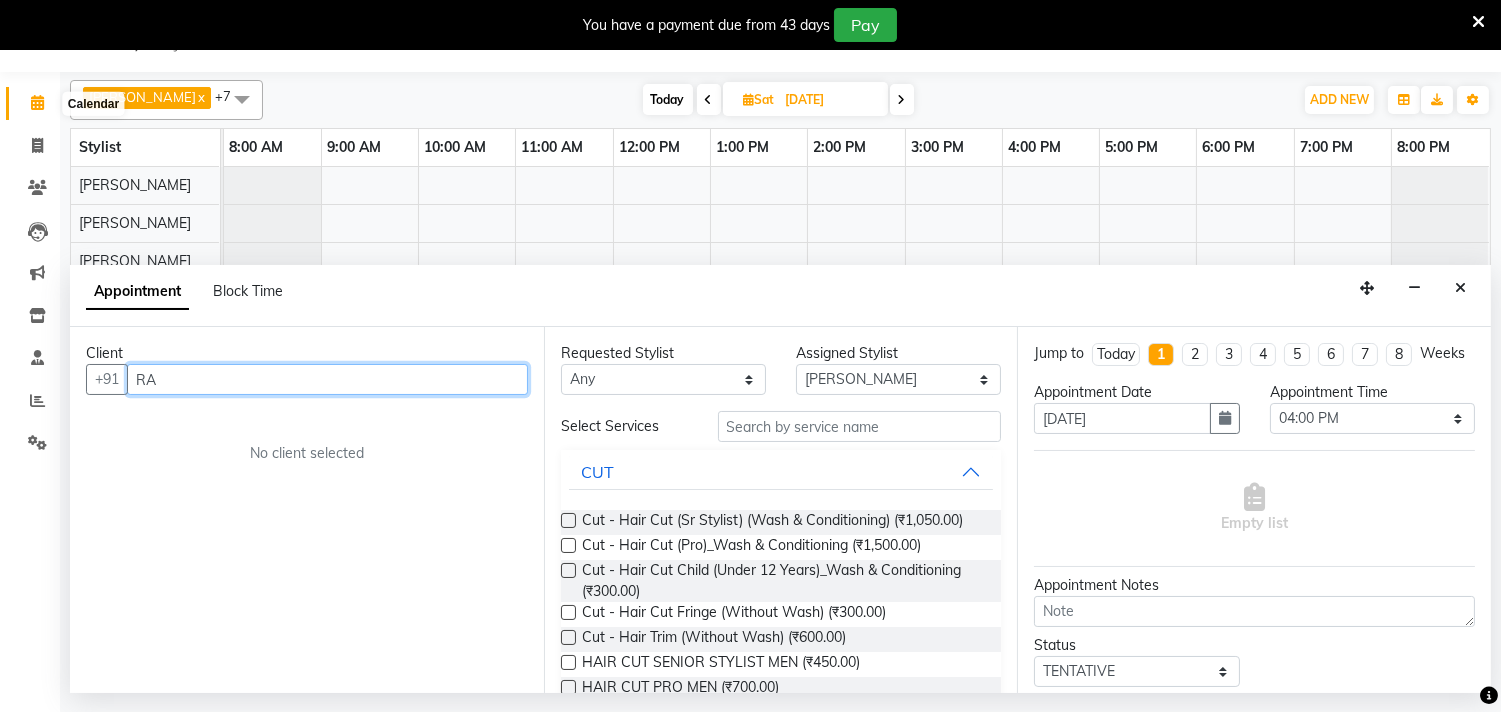 type on "RA" 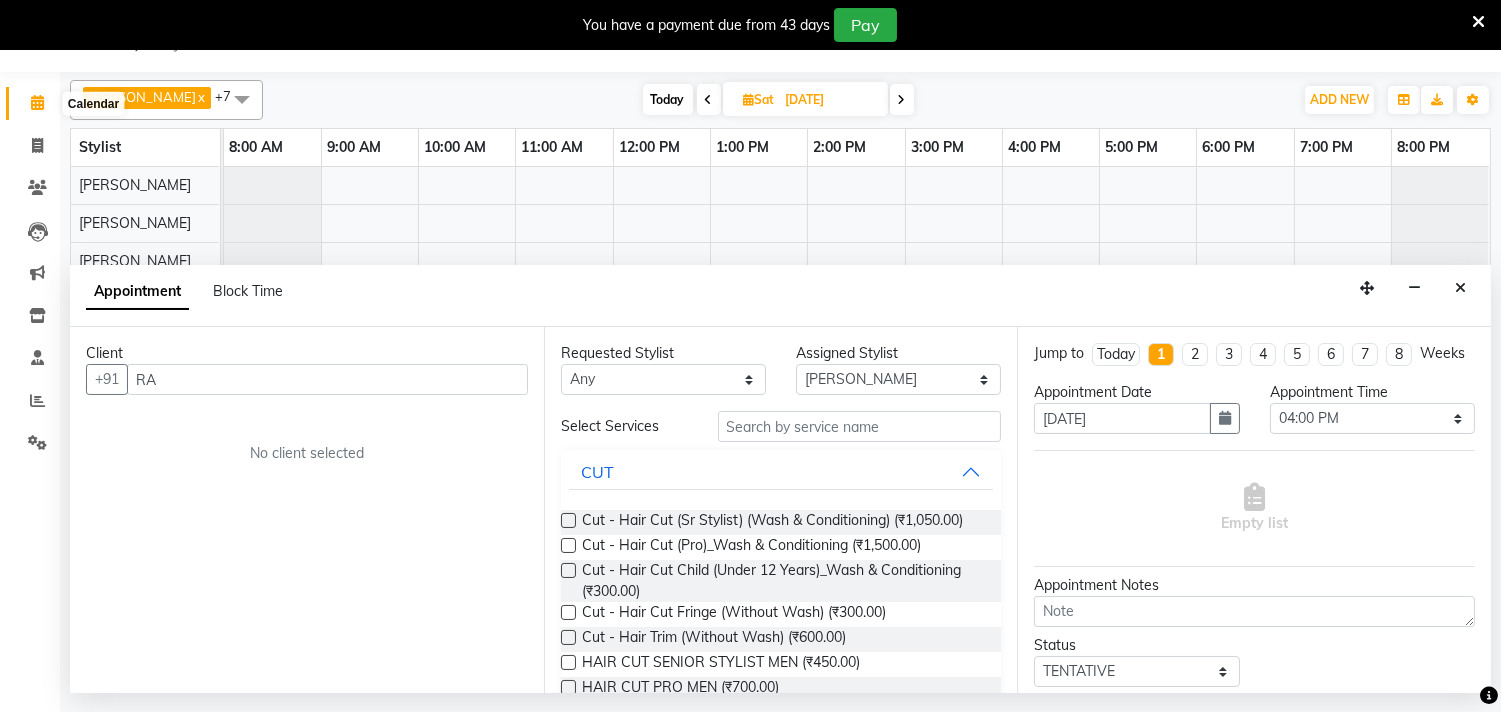 click 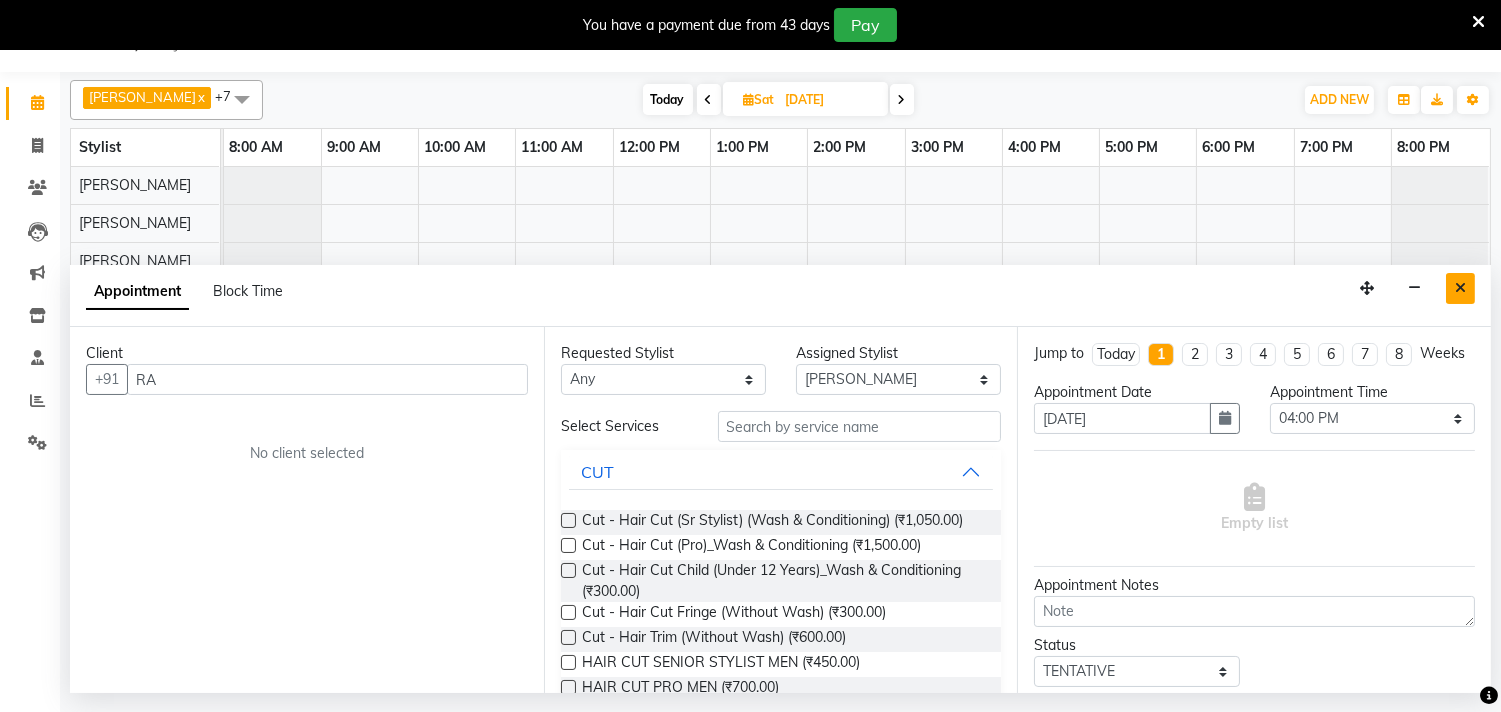 click at bounding box center [1460, 288] 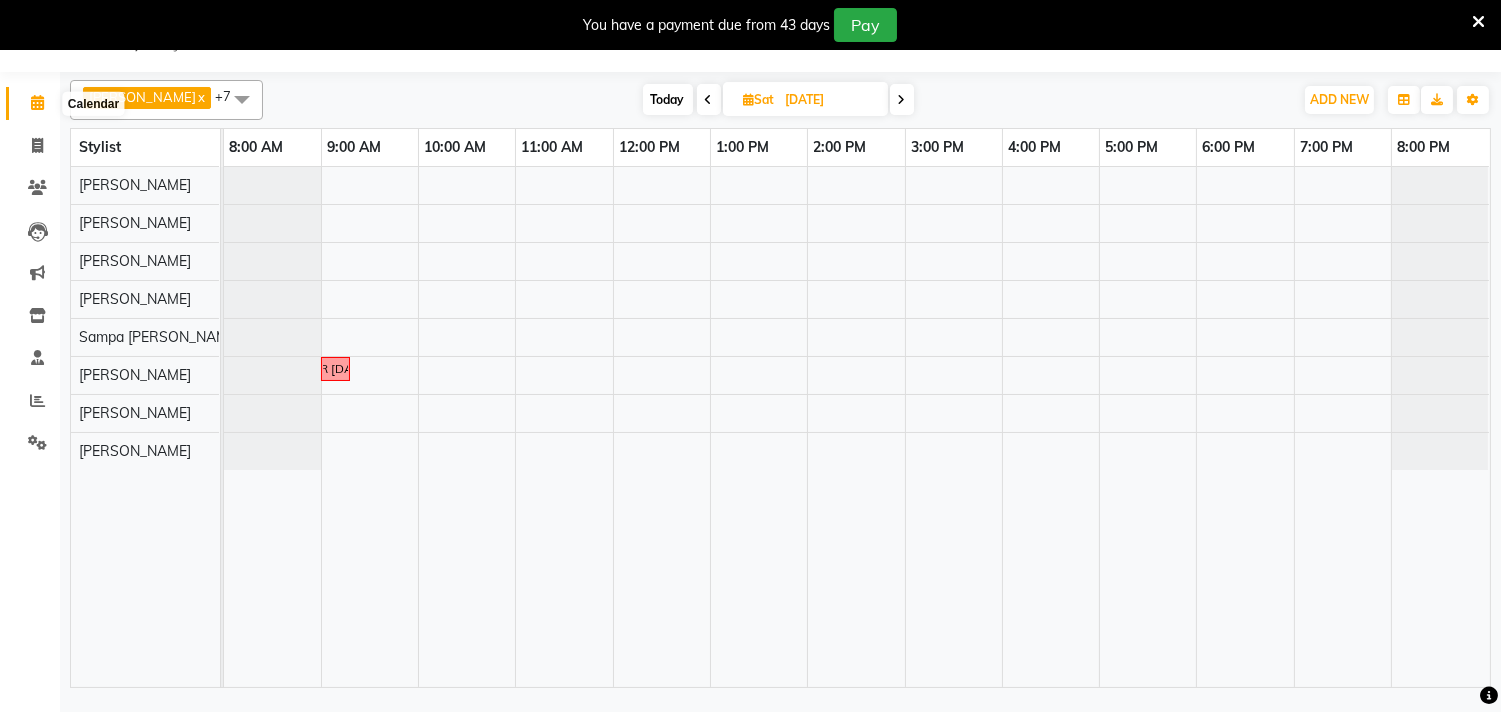 click 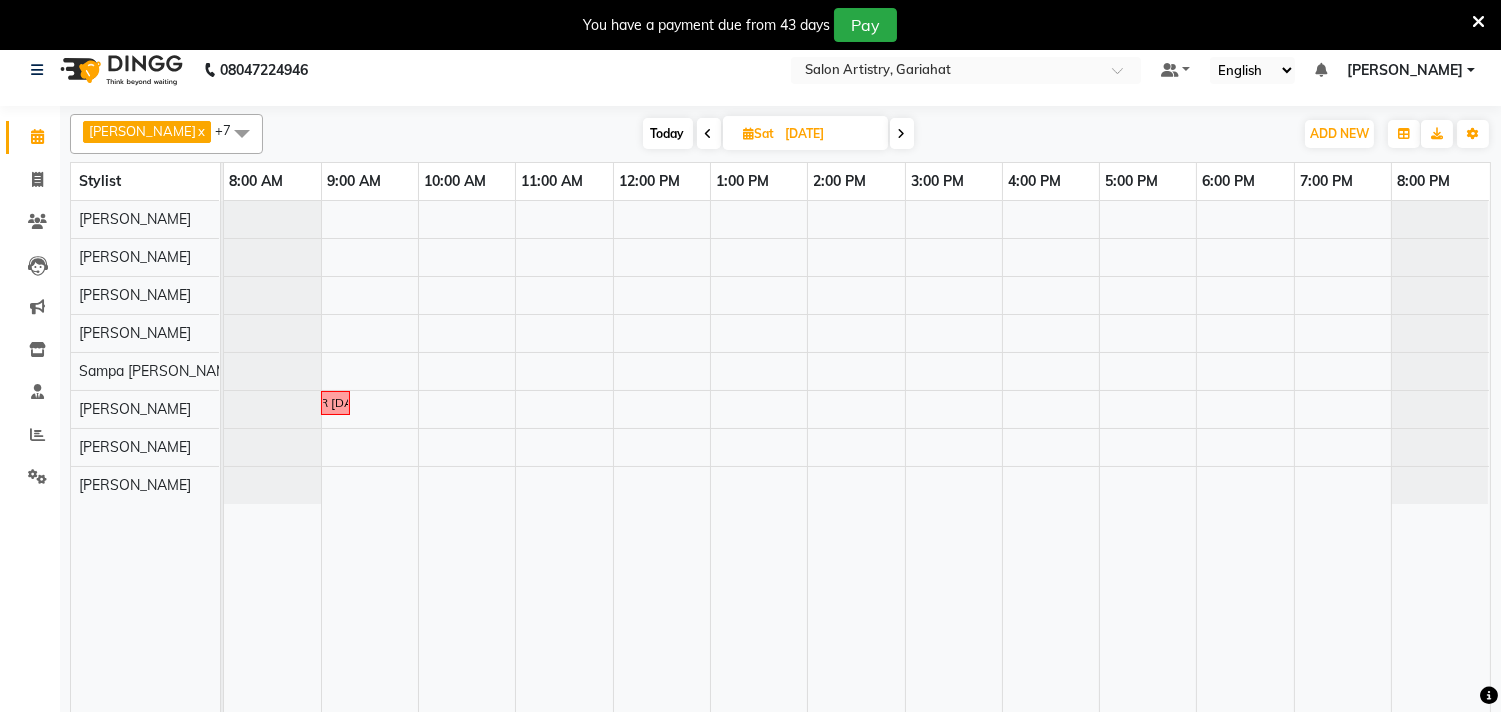 scroll, scrollTop: 0, scrollLeft: 0, axis: both 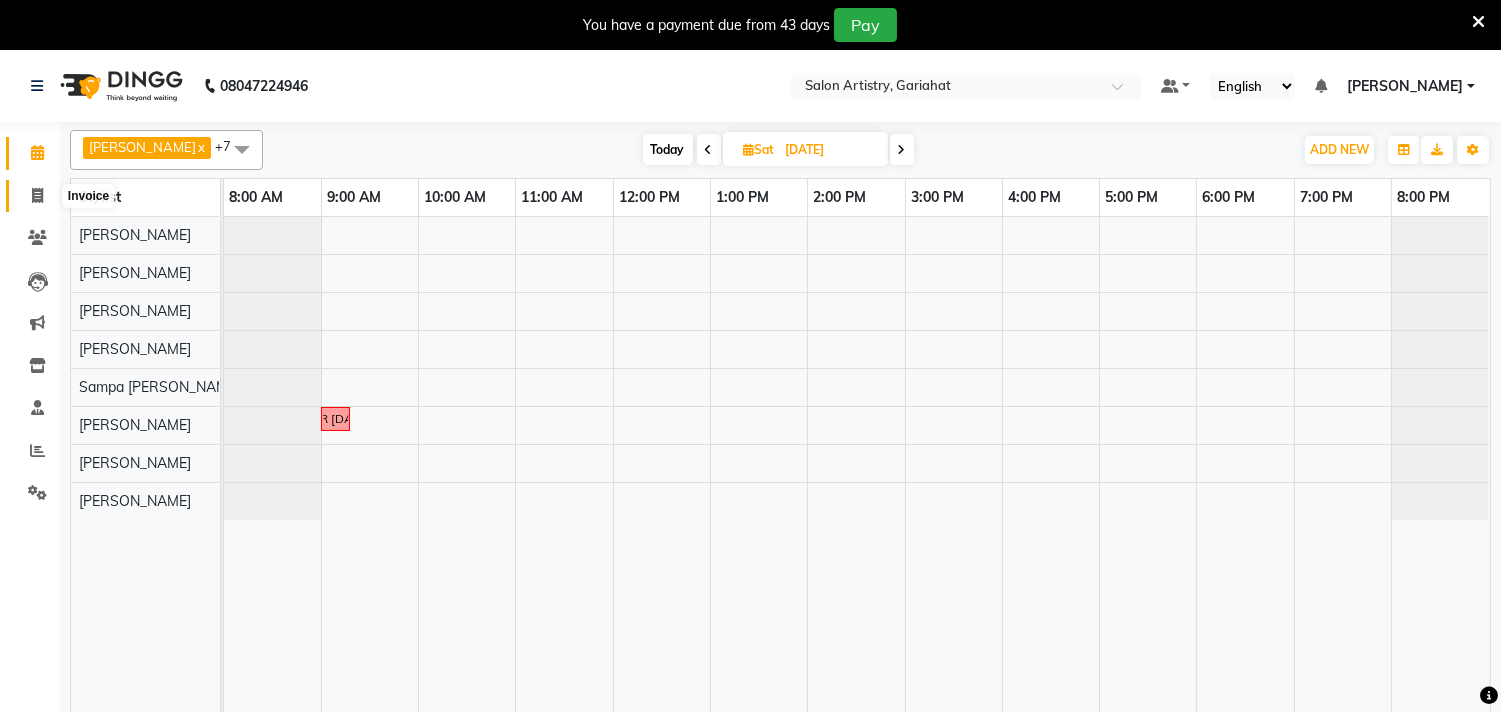 click 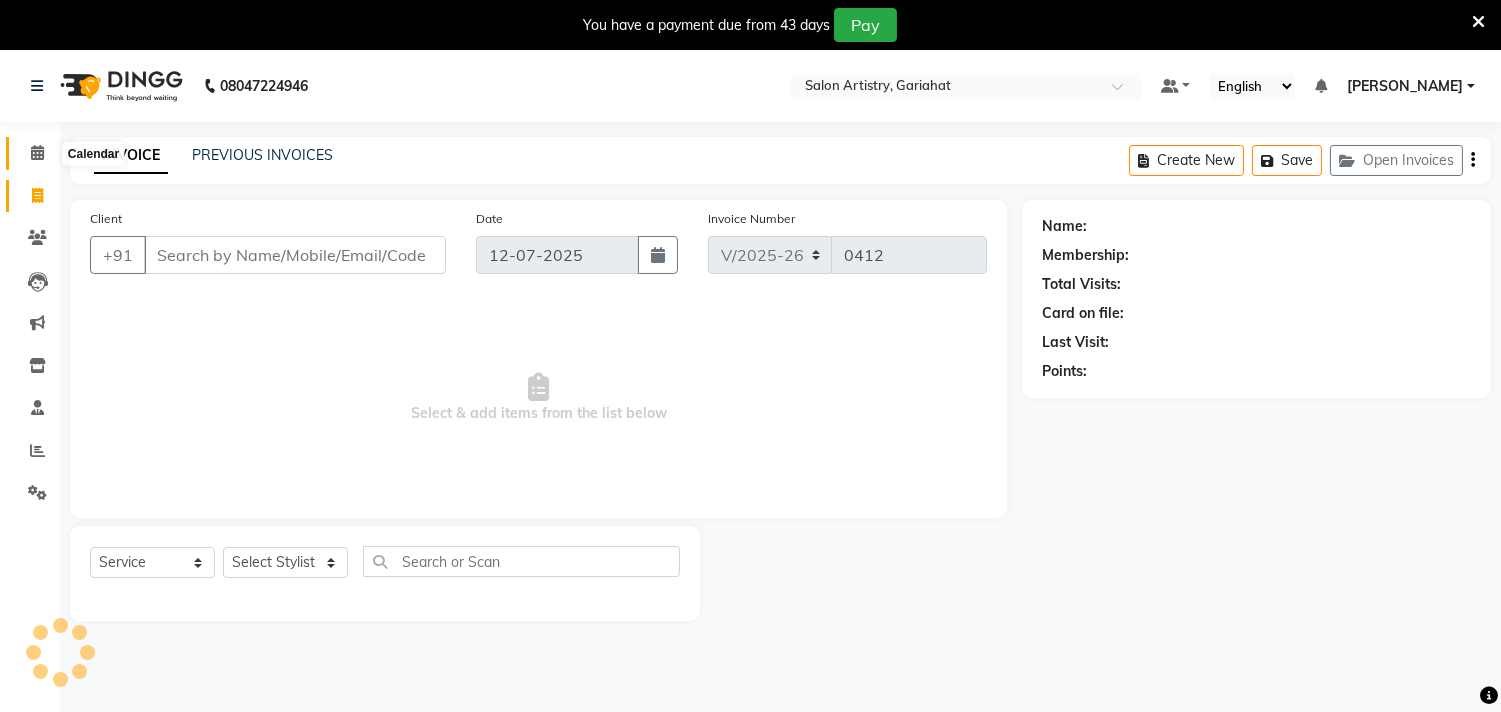 click 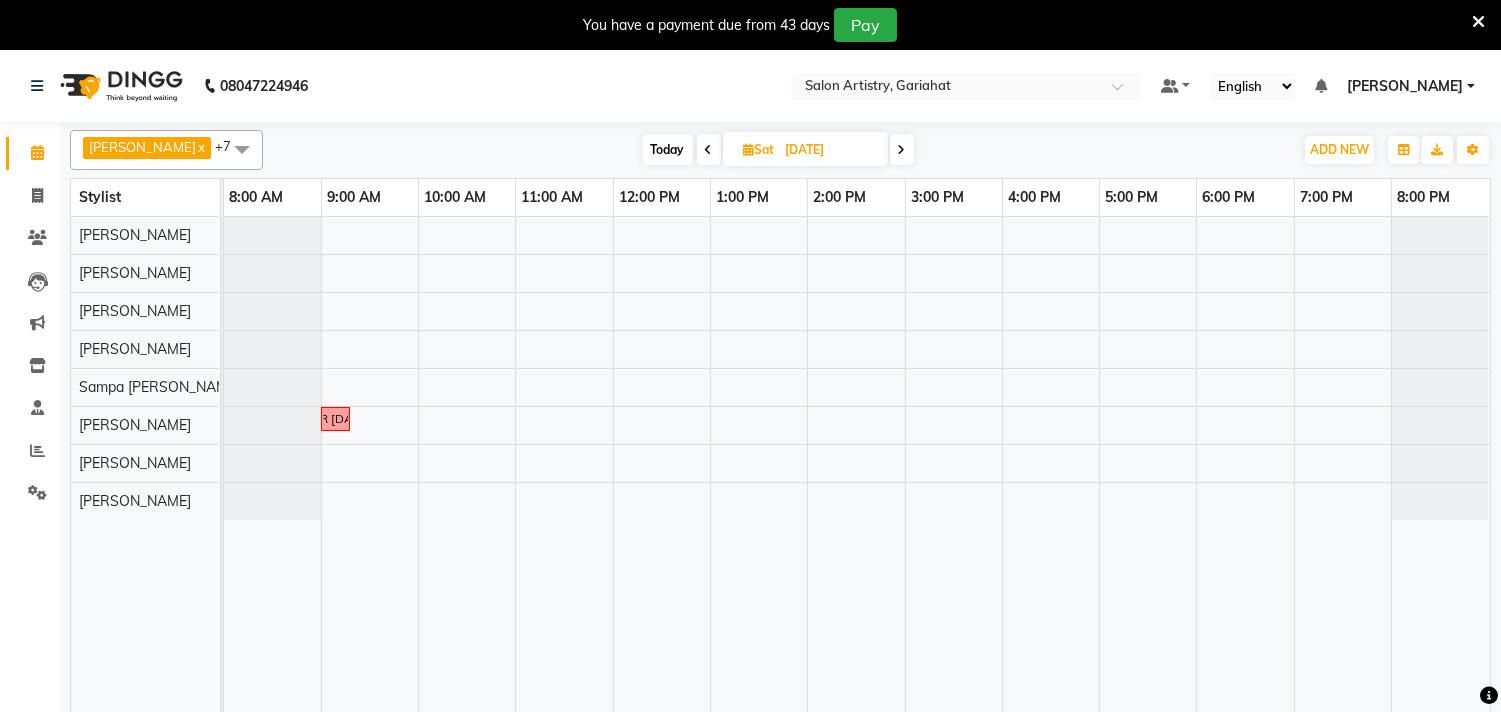 click on "Today" at bounding box center [668, 149] 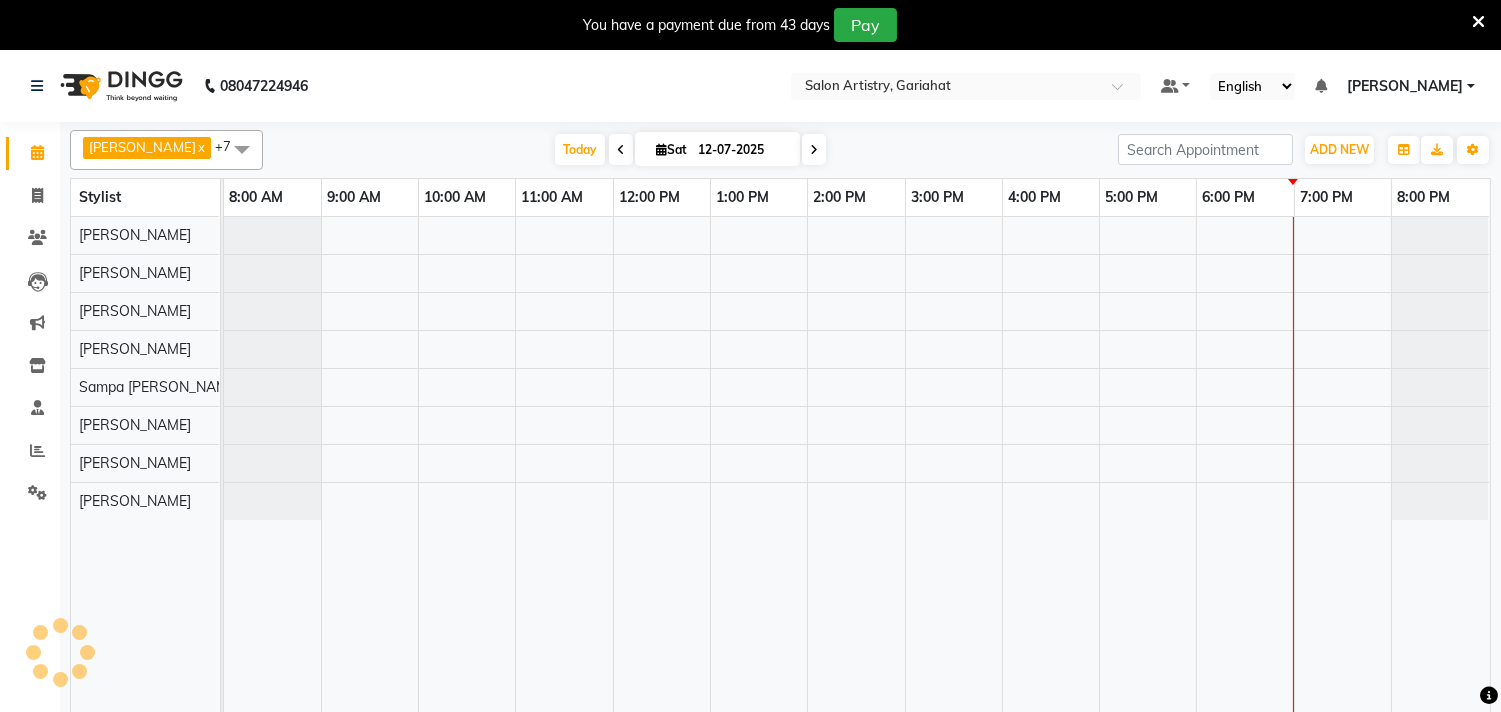 click on "Sat" at bounding box center [671, 149] 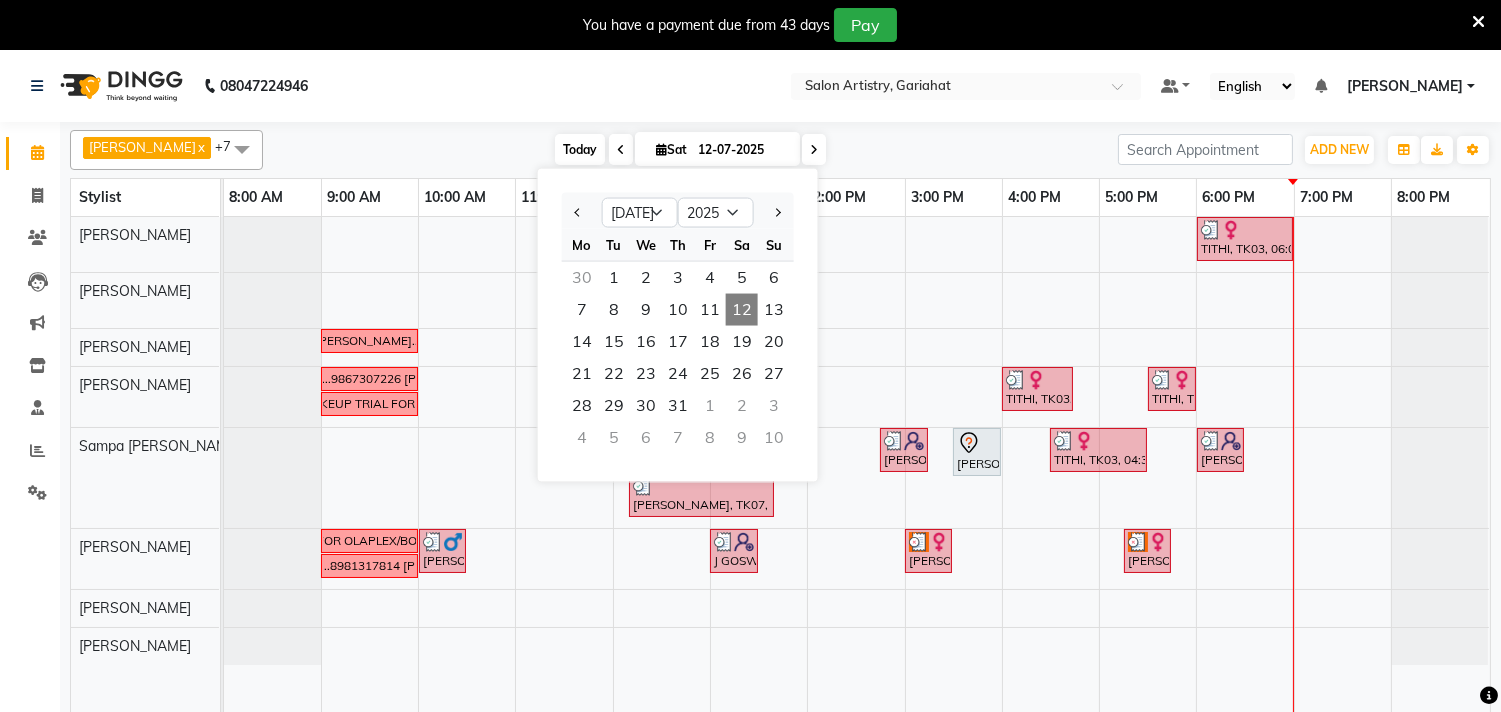 click on "Today" at bounding box center (580, 149) 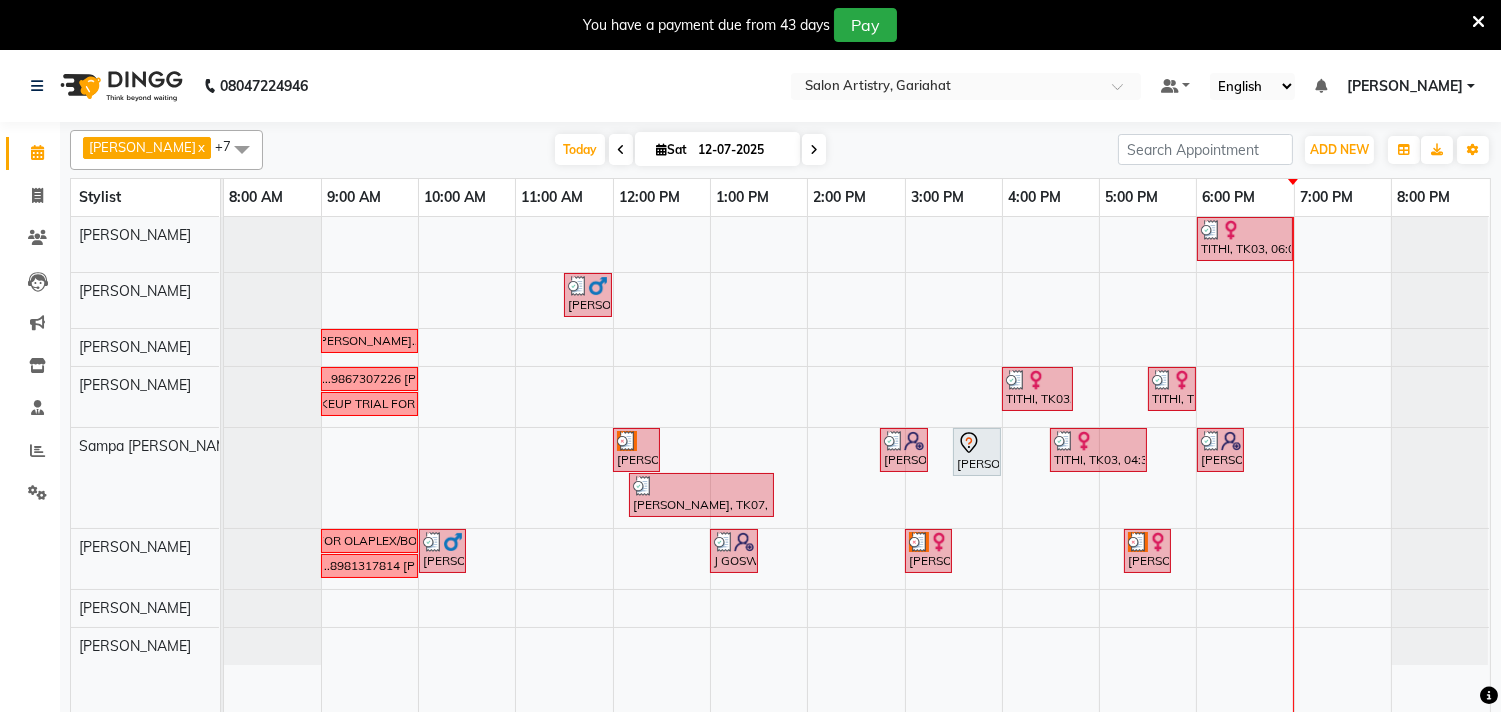 click at bounding box center [661, 149] 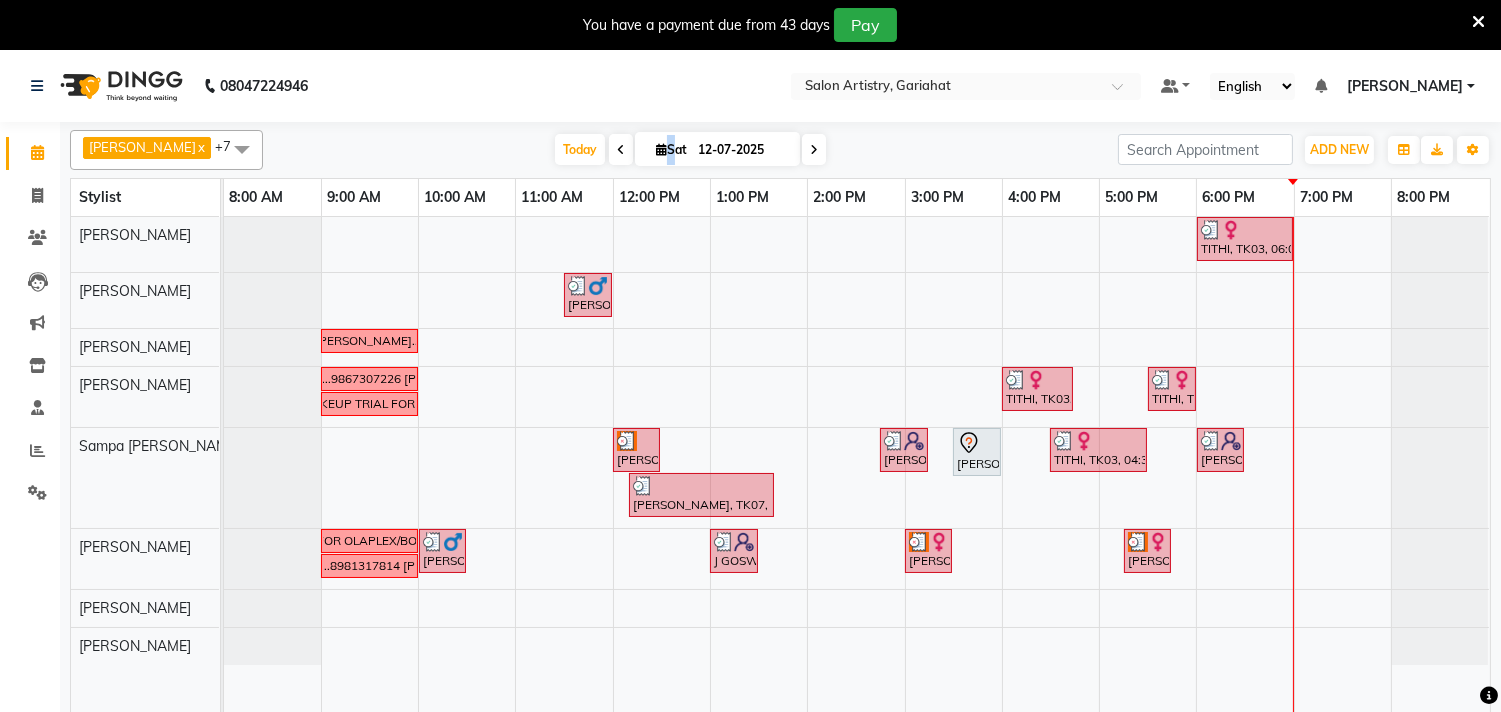 click at bounding box center [661, 149] 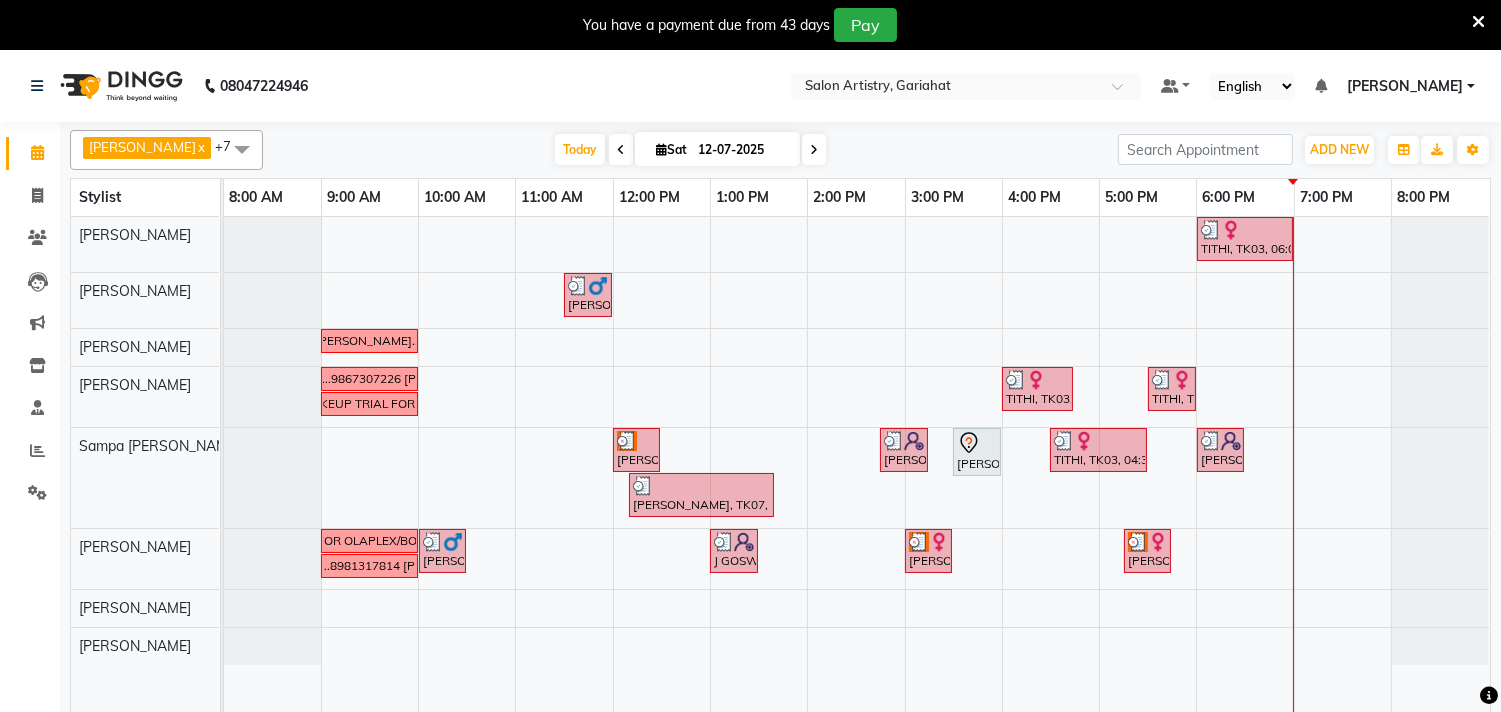 select on "7" 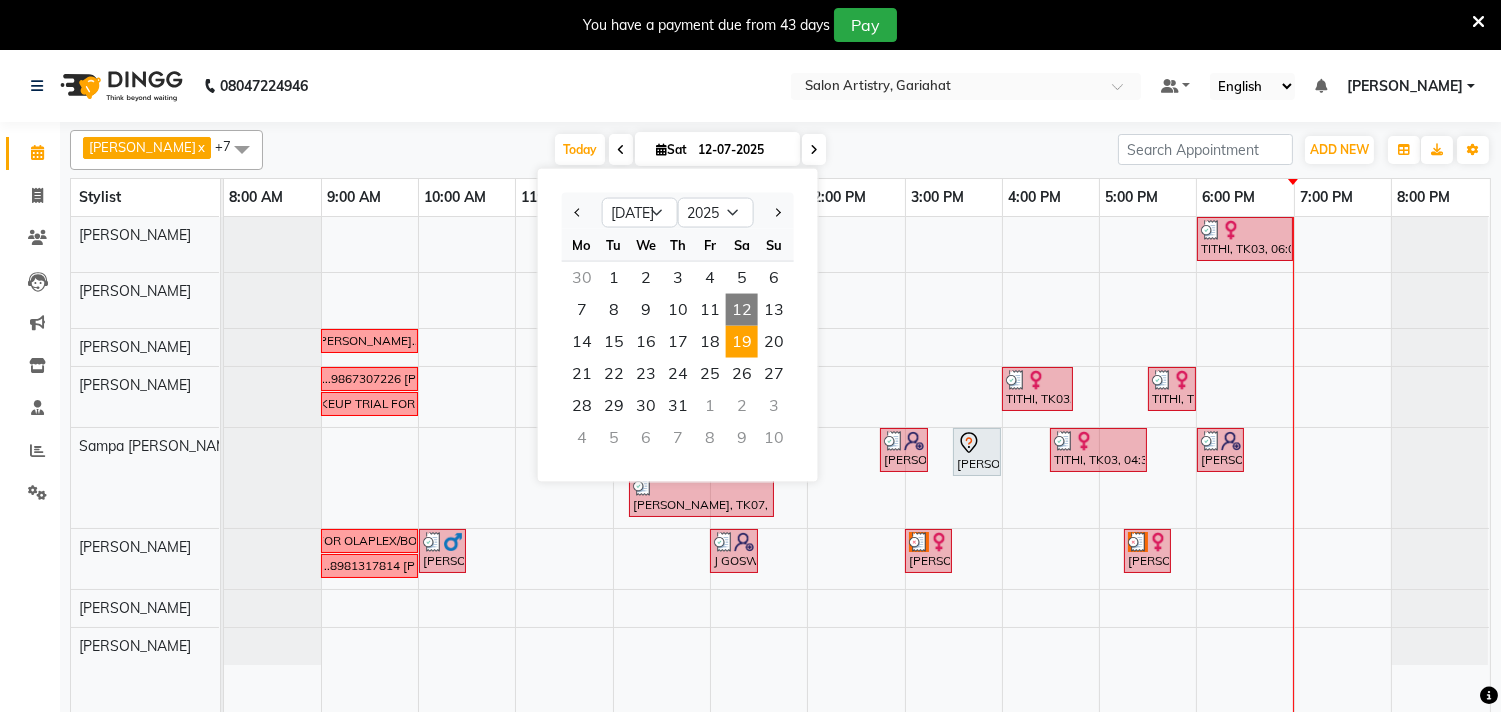 click on "19" at bounding box center (742, 342) 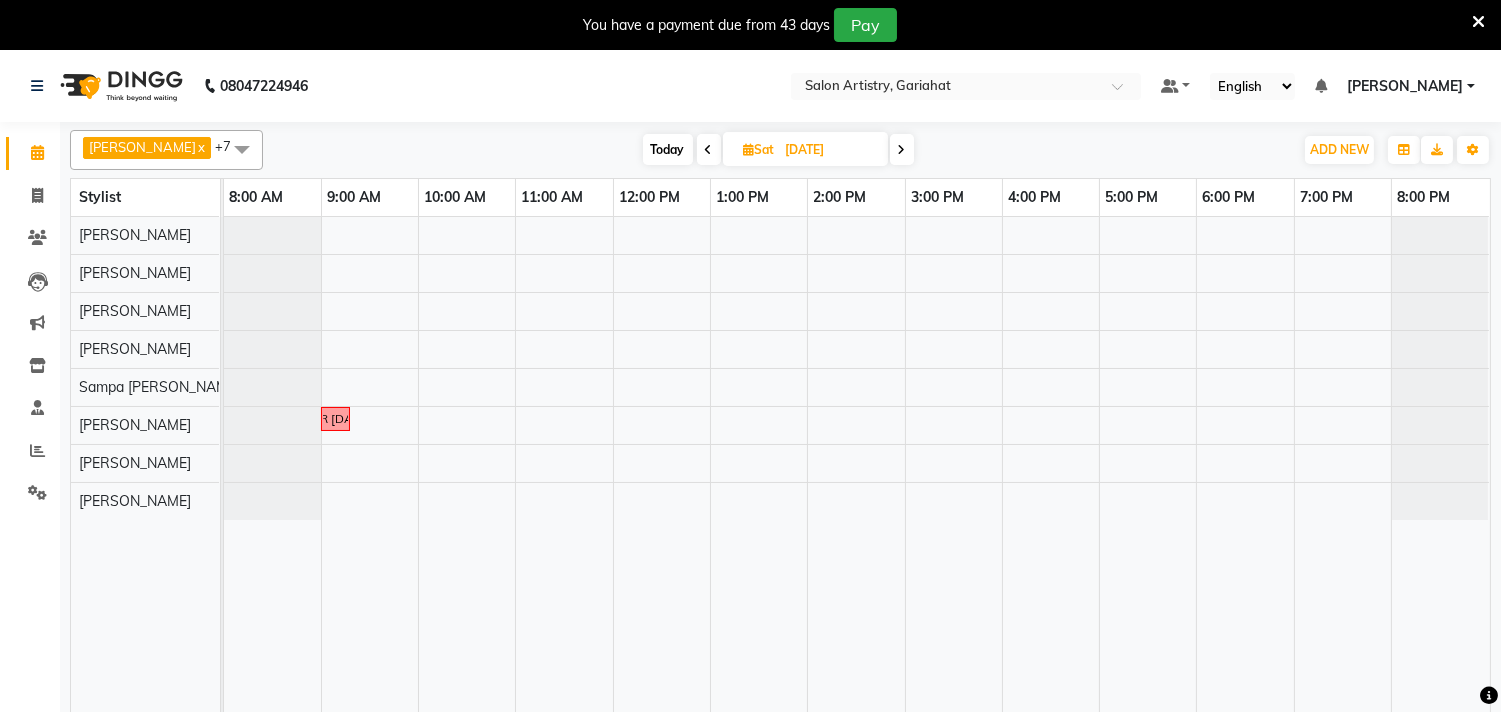 click on "CALL [PERSON_NAME] FOR [DATE] OLAPLEX TREATMENT" at bounding box center [857, 477] 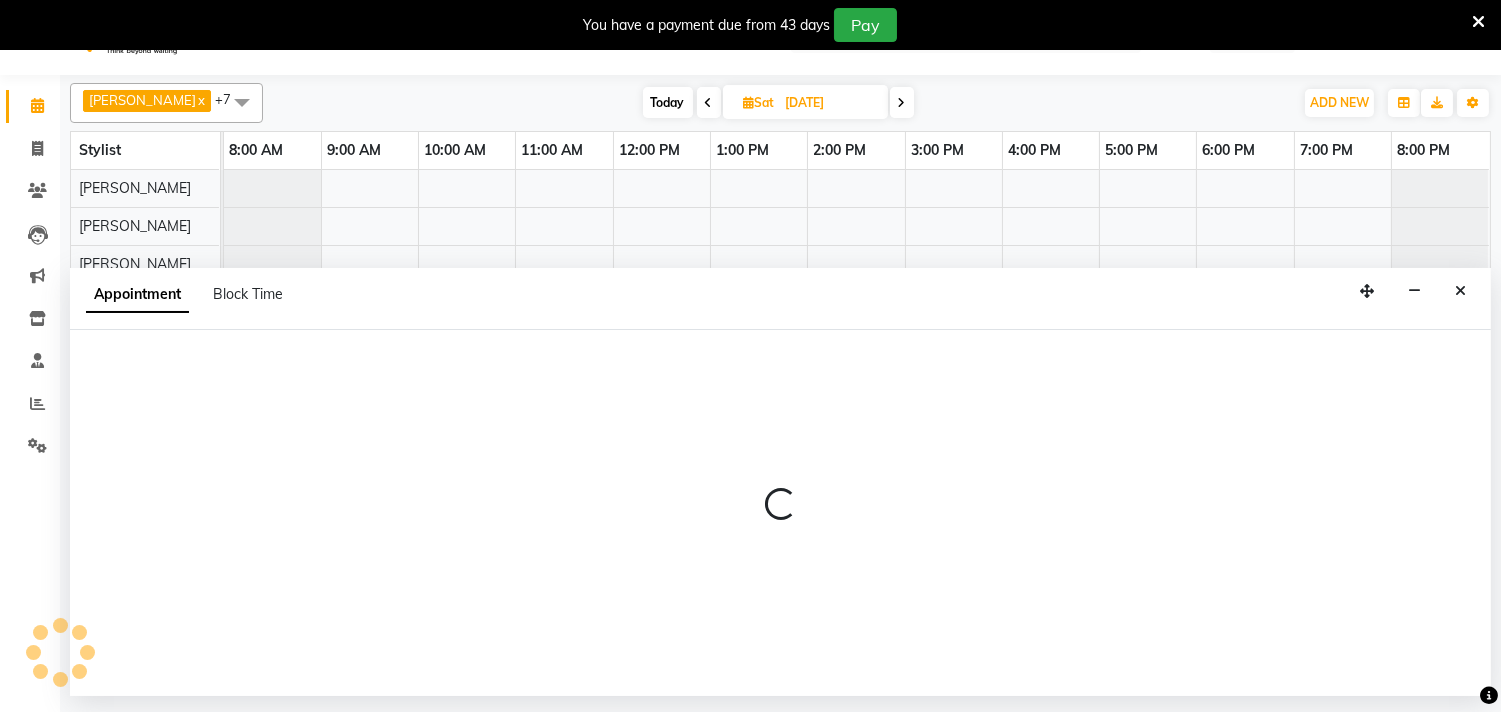 select on "82202" 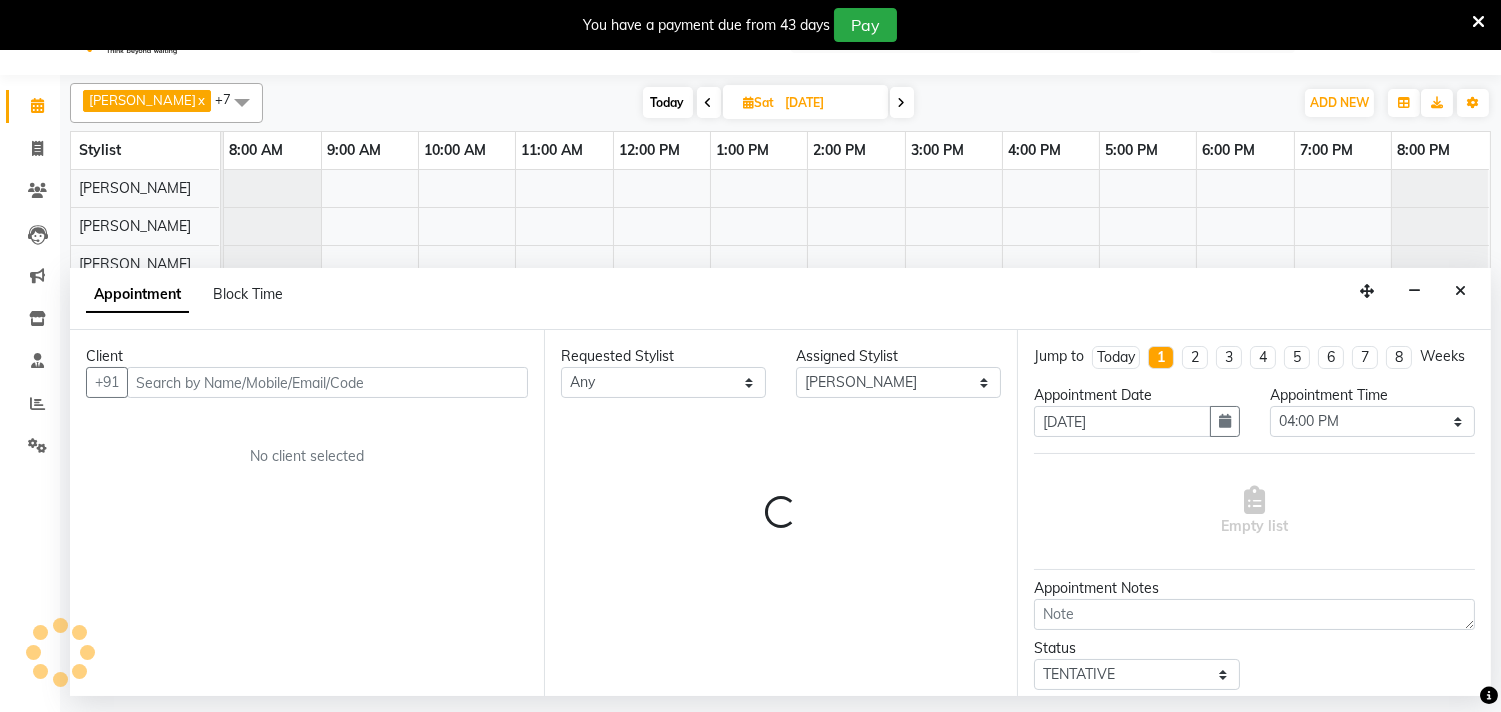 scroll, scrollTop: 50, scrollLeft: 0, axis: vertical 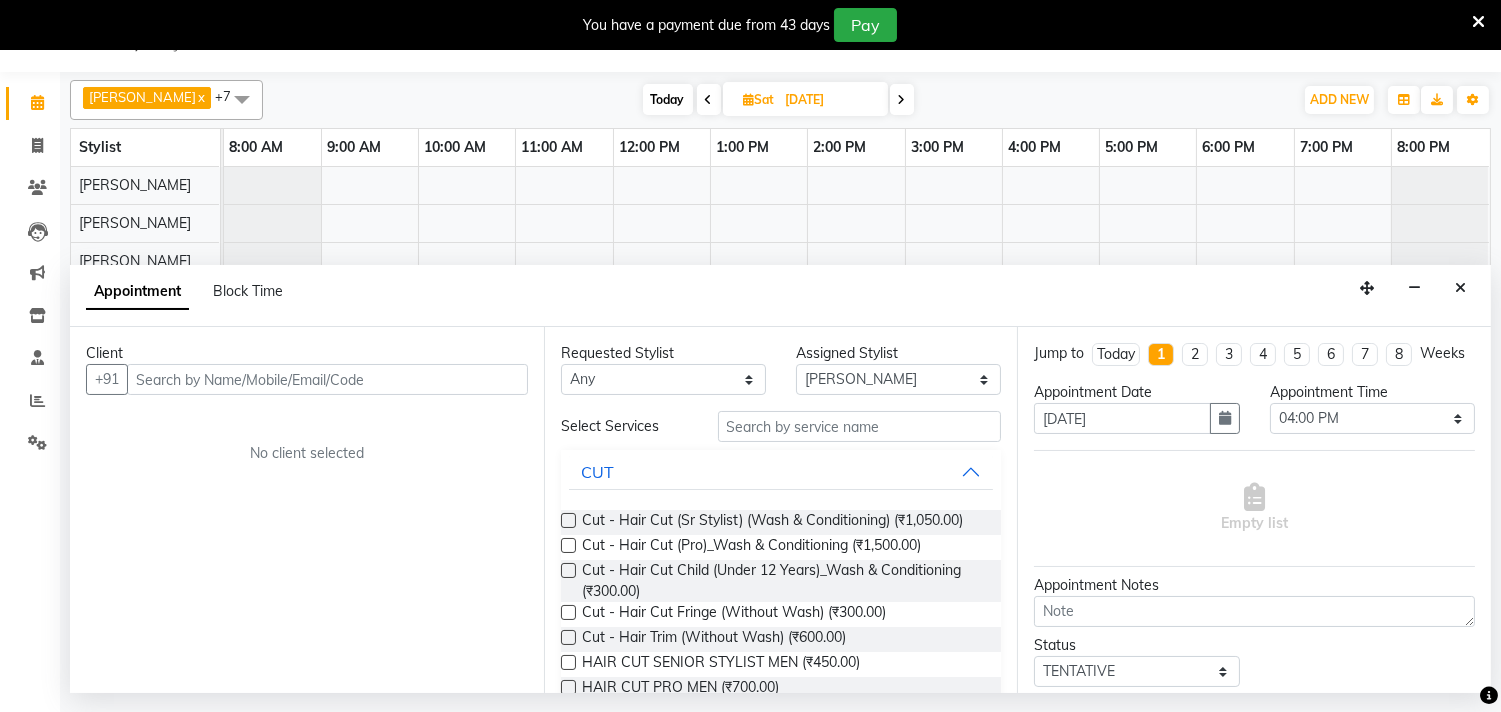 click at bounding box center (327, 379) 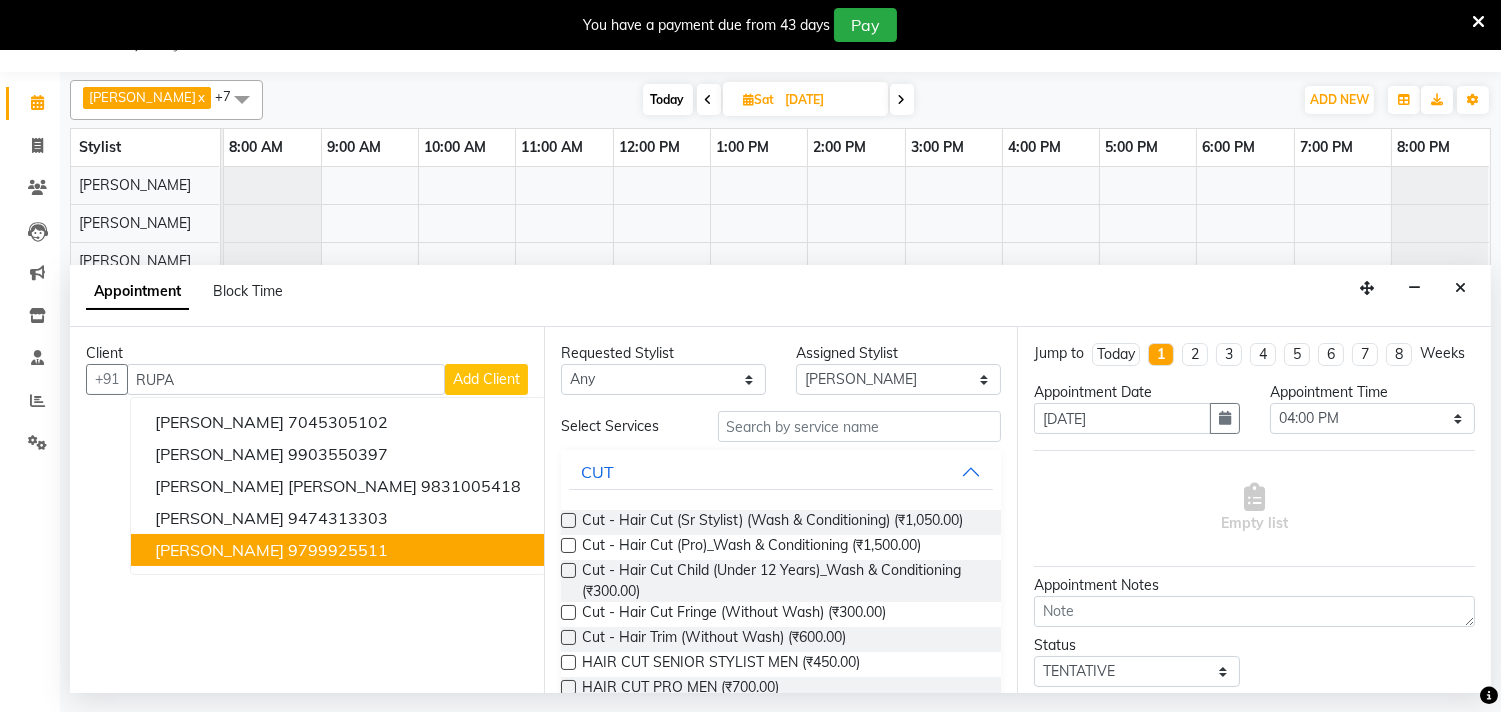click on "9799925511" at bounding box center [338, 550] 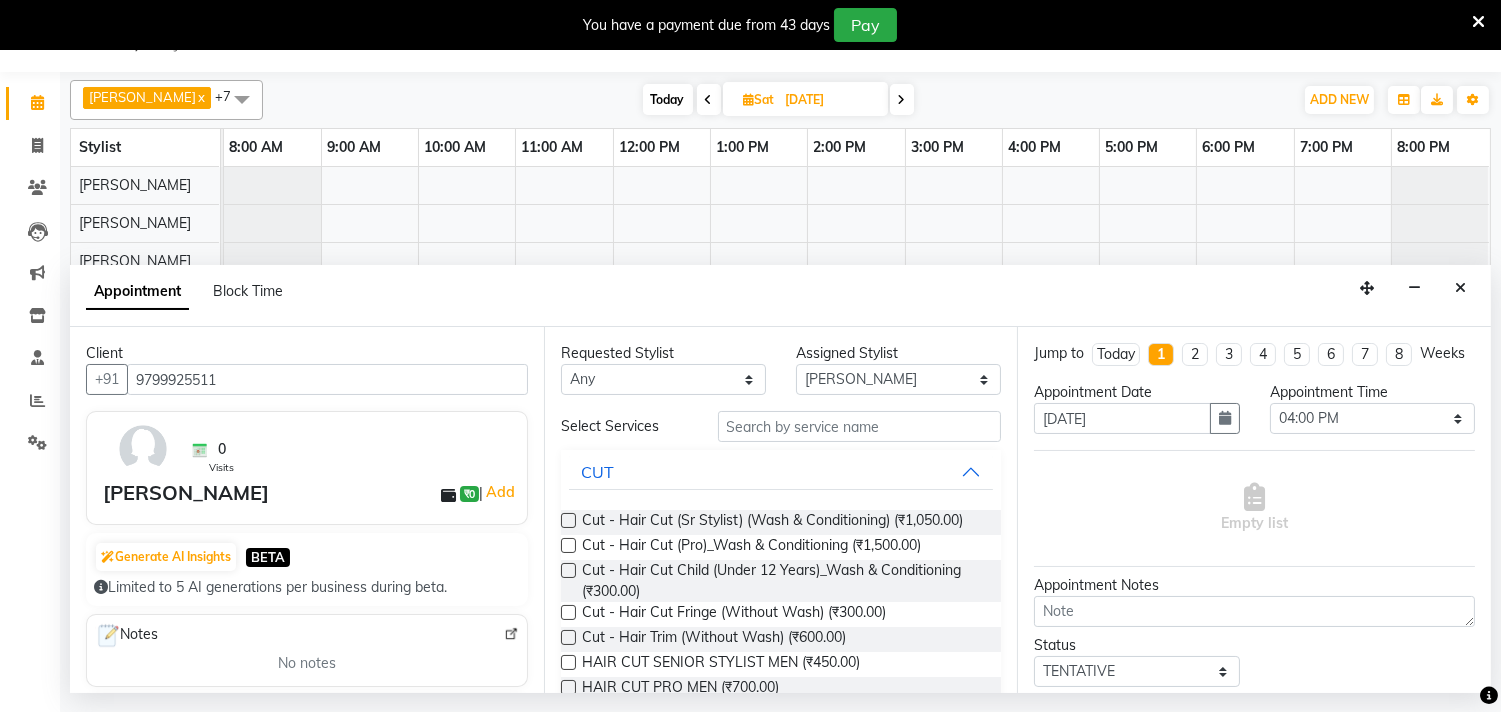type on "9799925511" 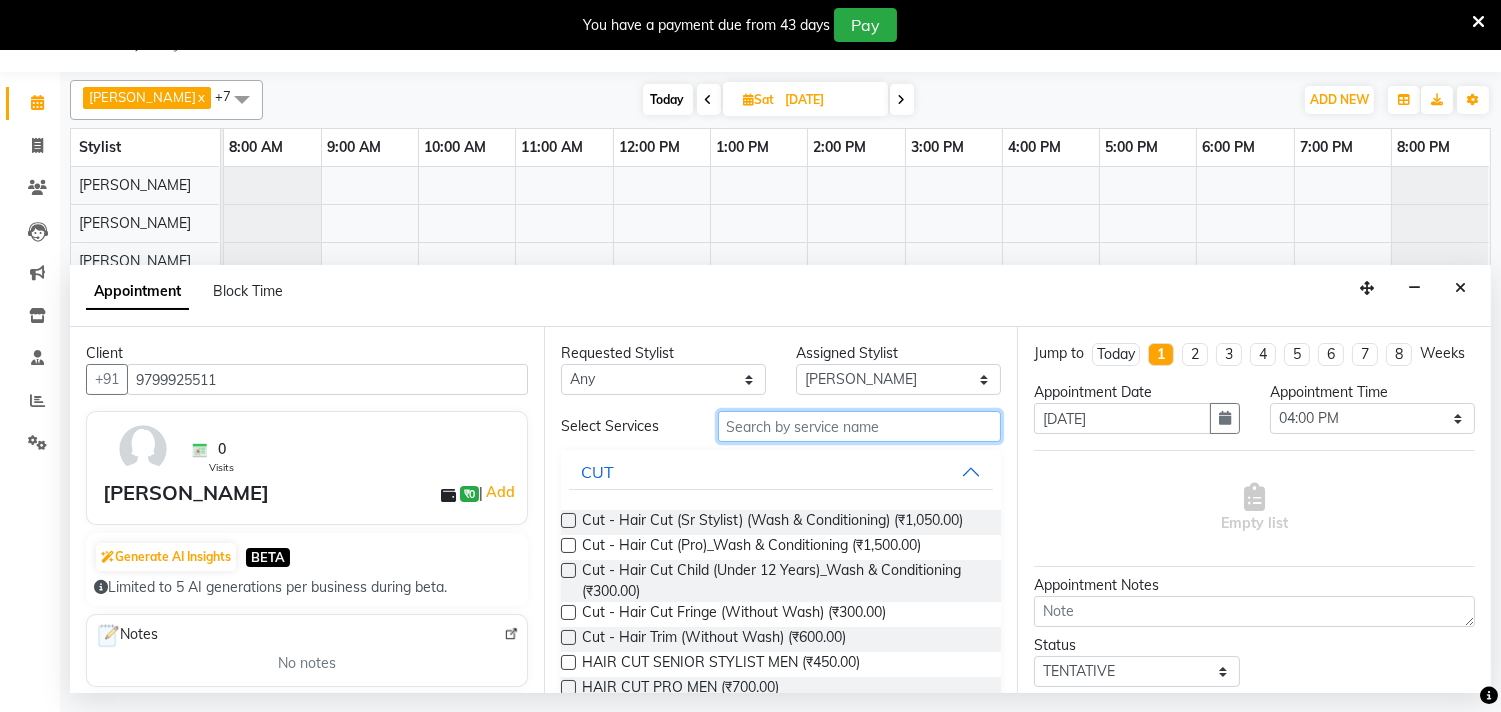 click at bounding box center [860, 426] 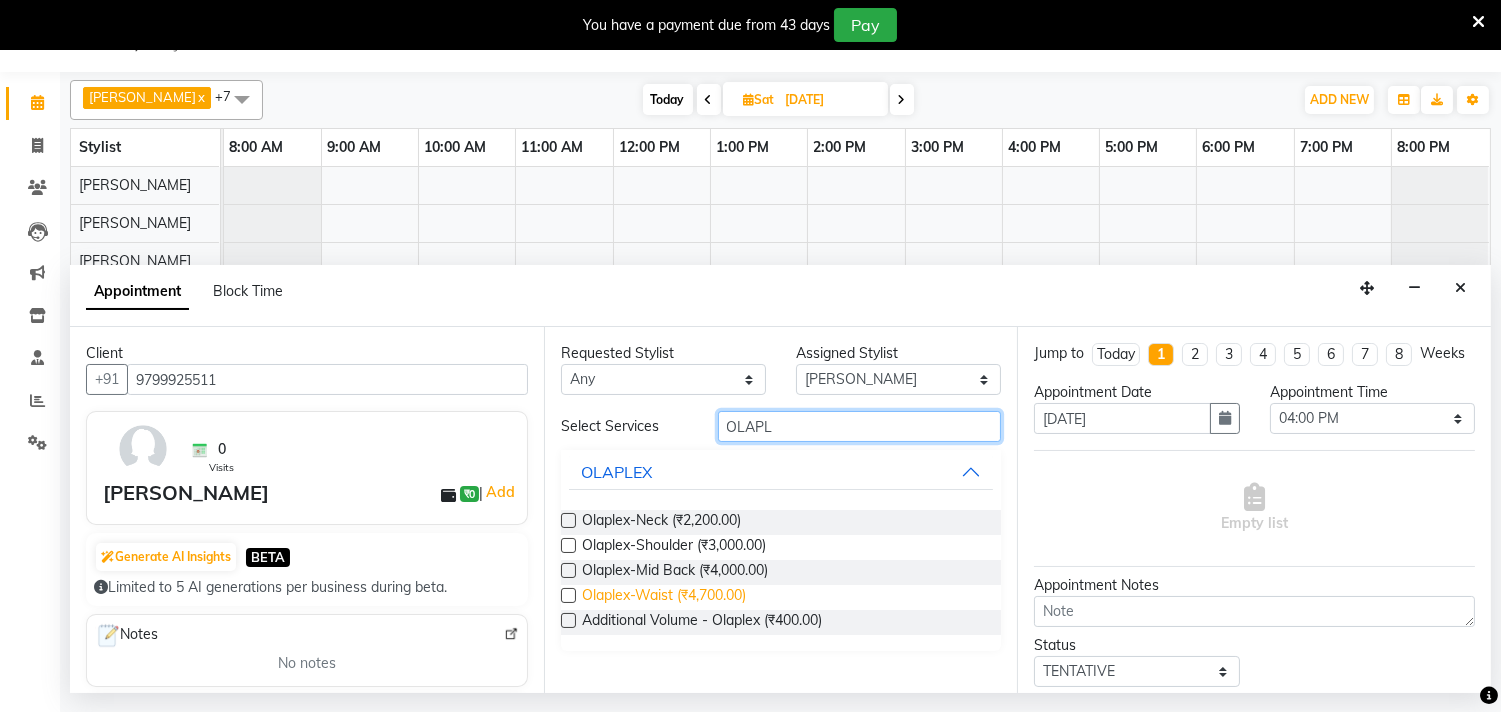 type on "OLAPL" 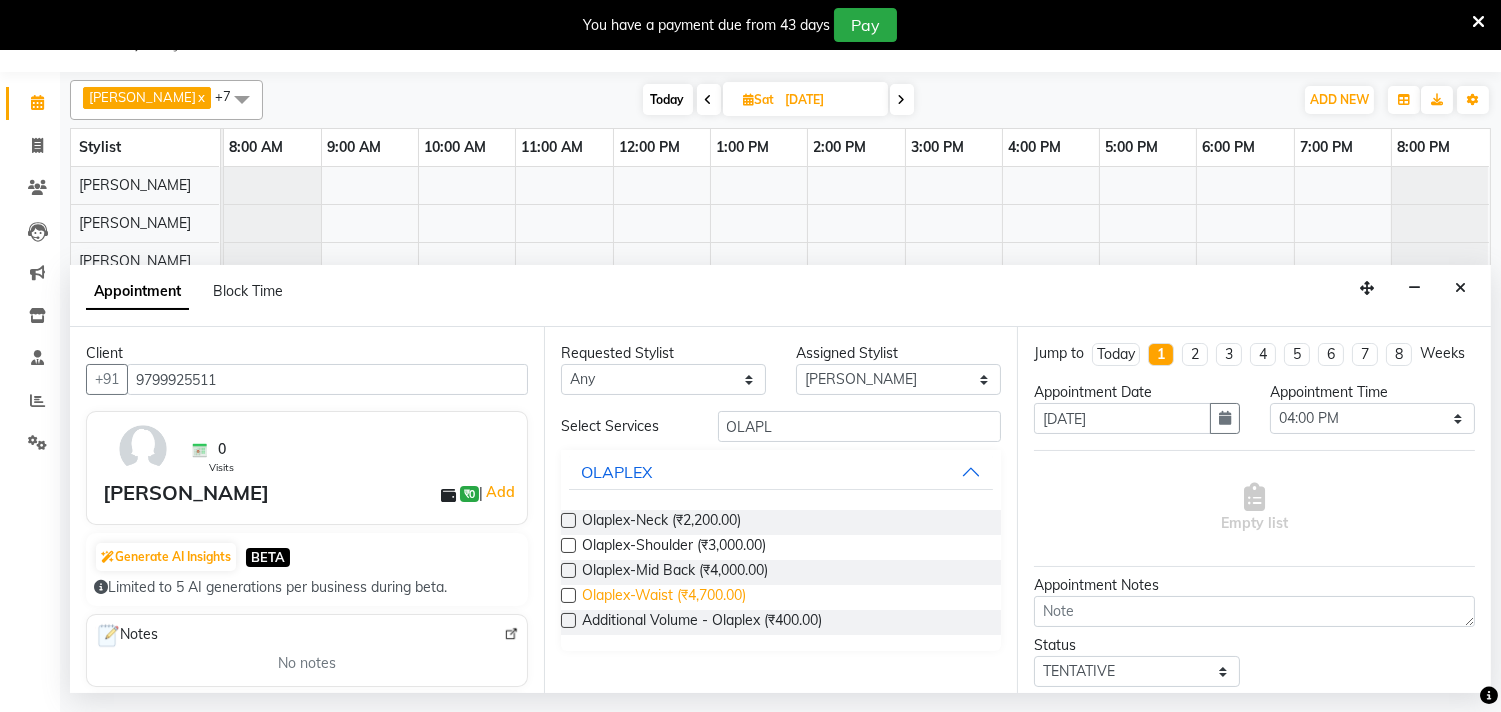 click on "Olaplex-Waist (₹4,700.00)" at bounding box center (664, 597) 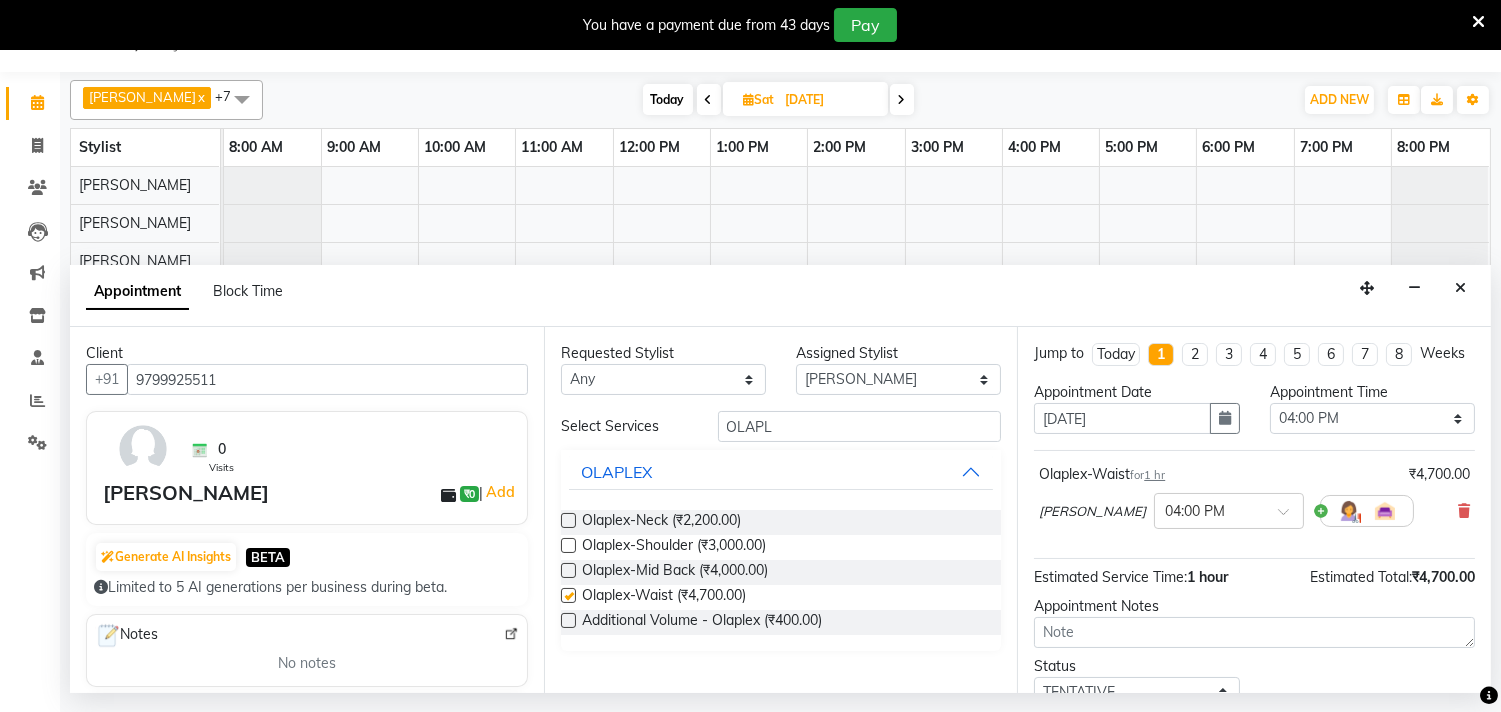 checkbox on "false" 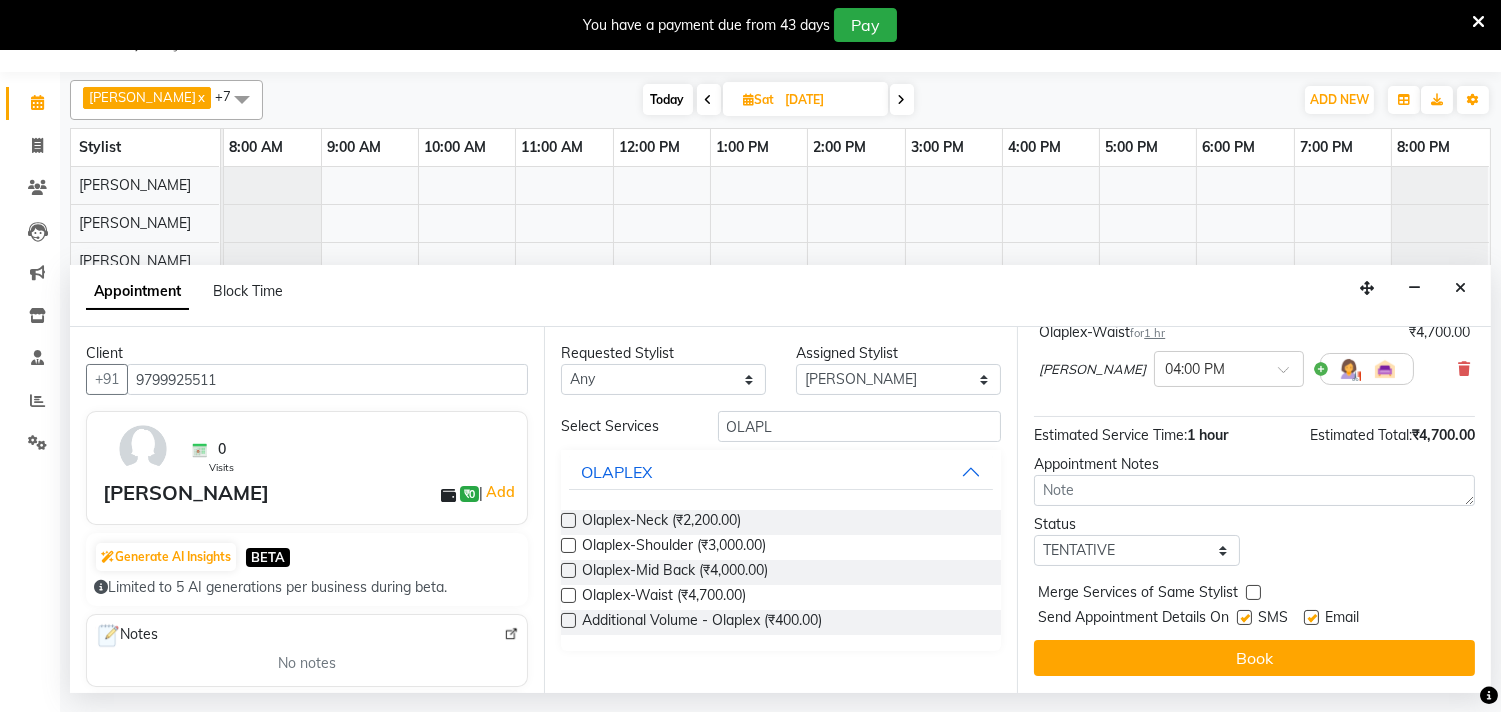 scroll, scrollTop: 161, scrollLeft: 0, axis: vertical 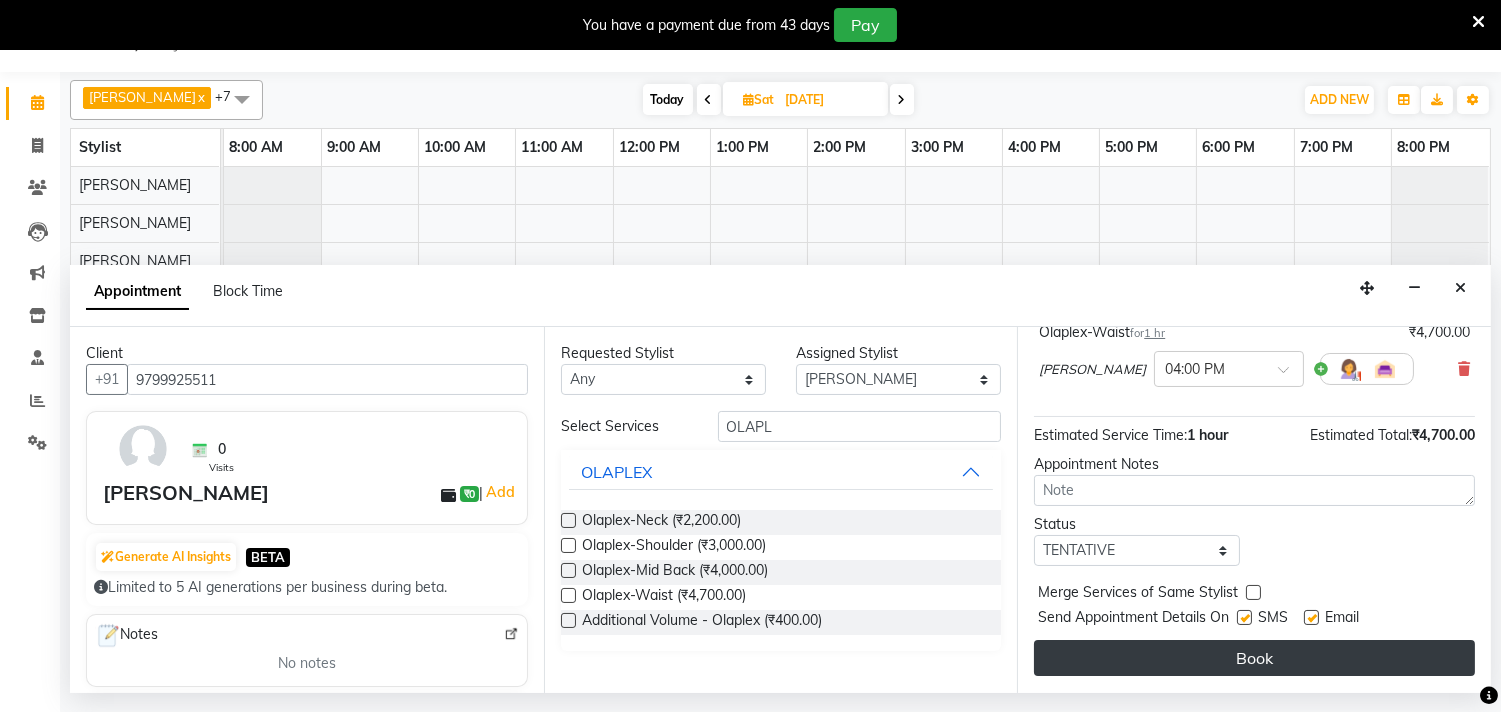 click on "Book" at bounding box center [1254, 658] 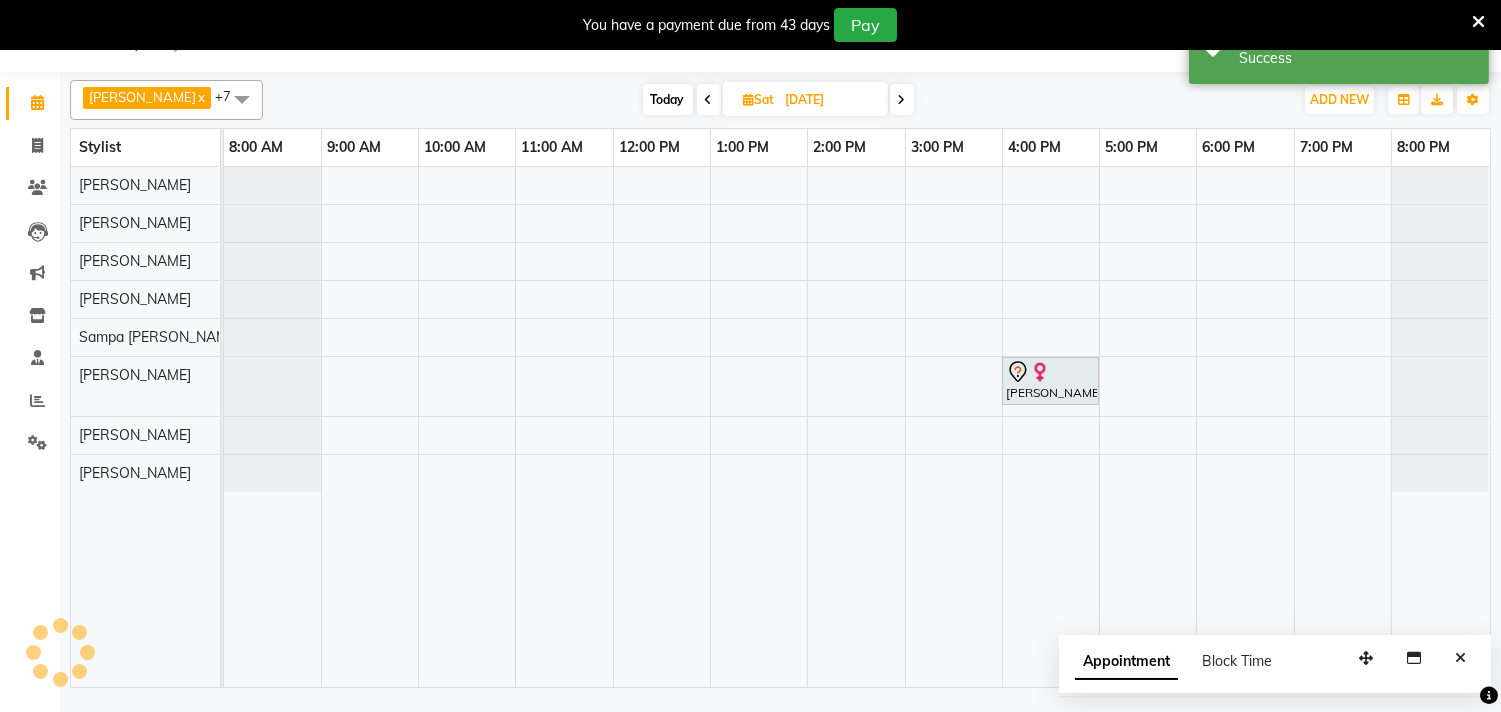 scroll, scrollTop: 0, scrollLeft: 0, axis: both 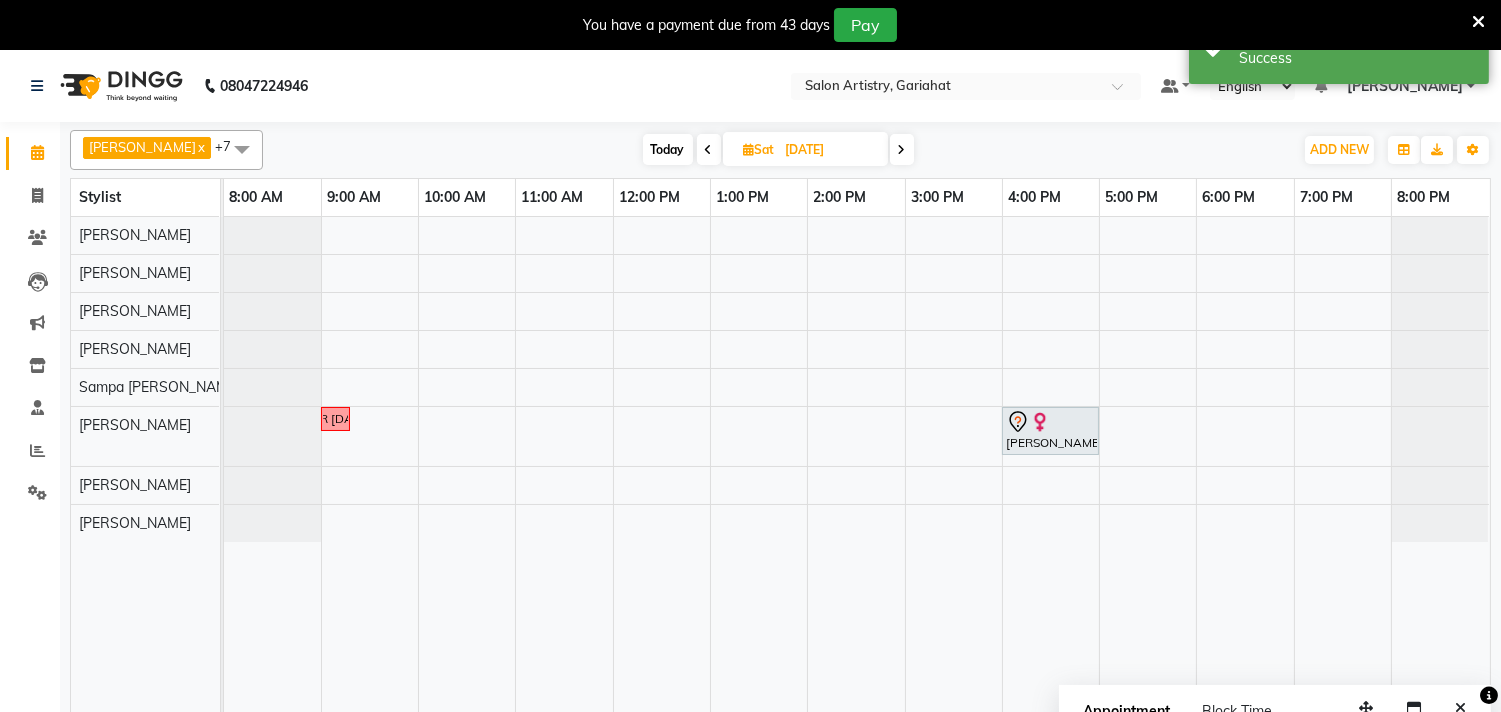 click on "Today" at bounding box center (668, 149) 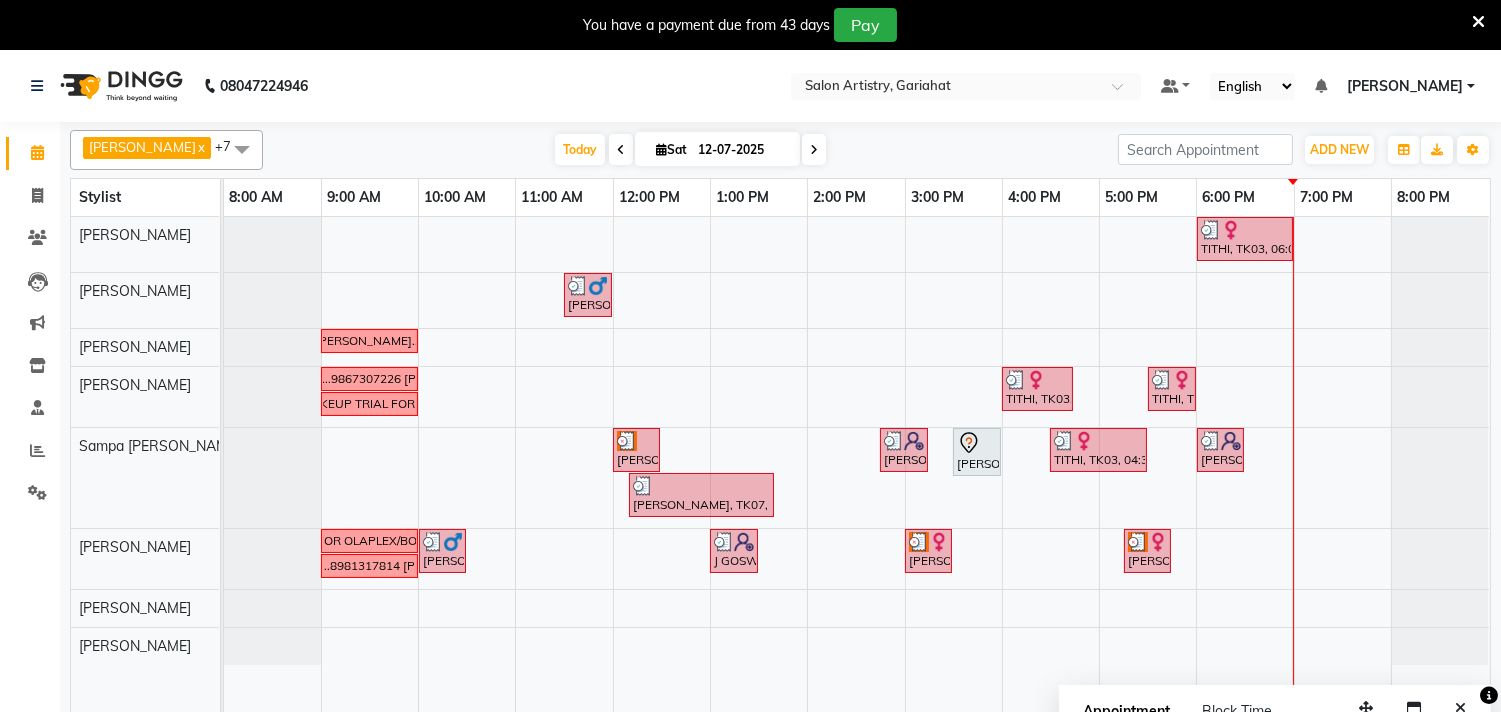click at bounding box center [814, 150] 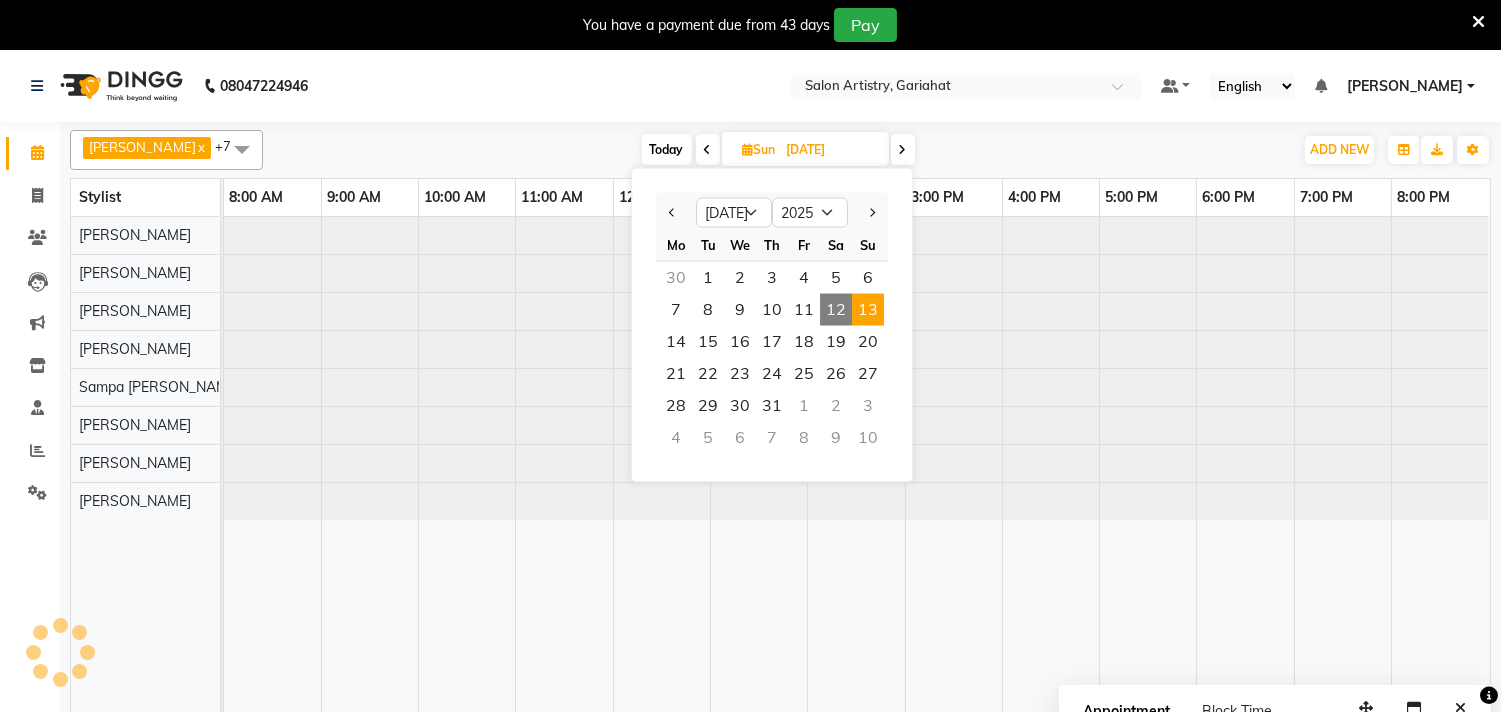 click on "[DATE]" at bounding box center [831, 150] 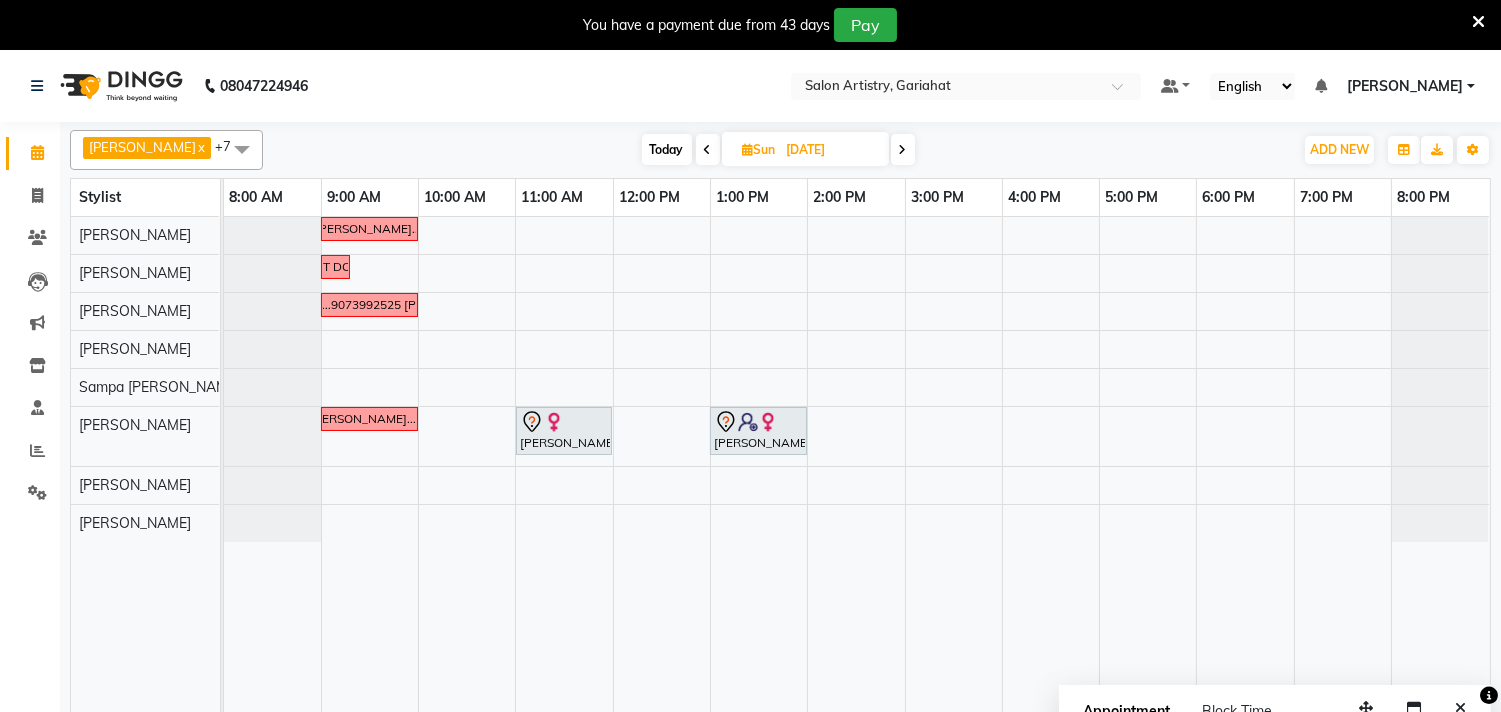 click on "08047224946 Select Location ×  Salon Artistry, Gariahat Default Panel My Panel English ENGLISH Español العربية मराठी हिंदी ગુજરાતી தமிழ் 中文 Notifications nothing to show [PERSON_NAME]  Manage Profile Change Password Sign out  Version:3.15.4" 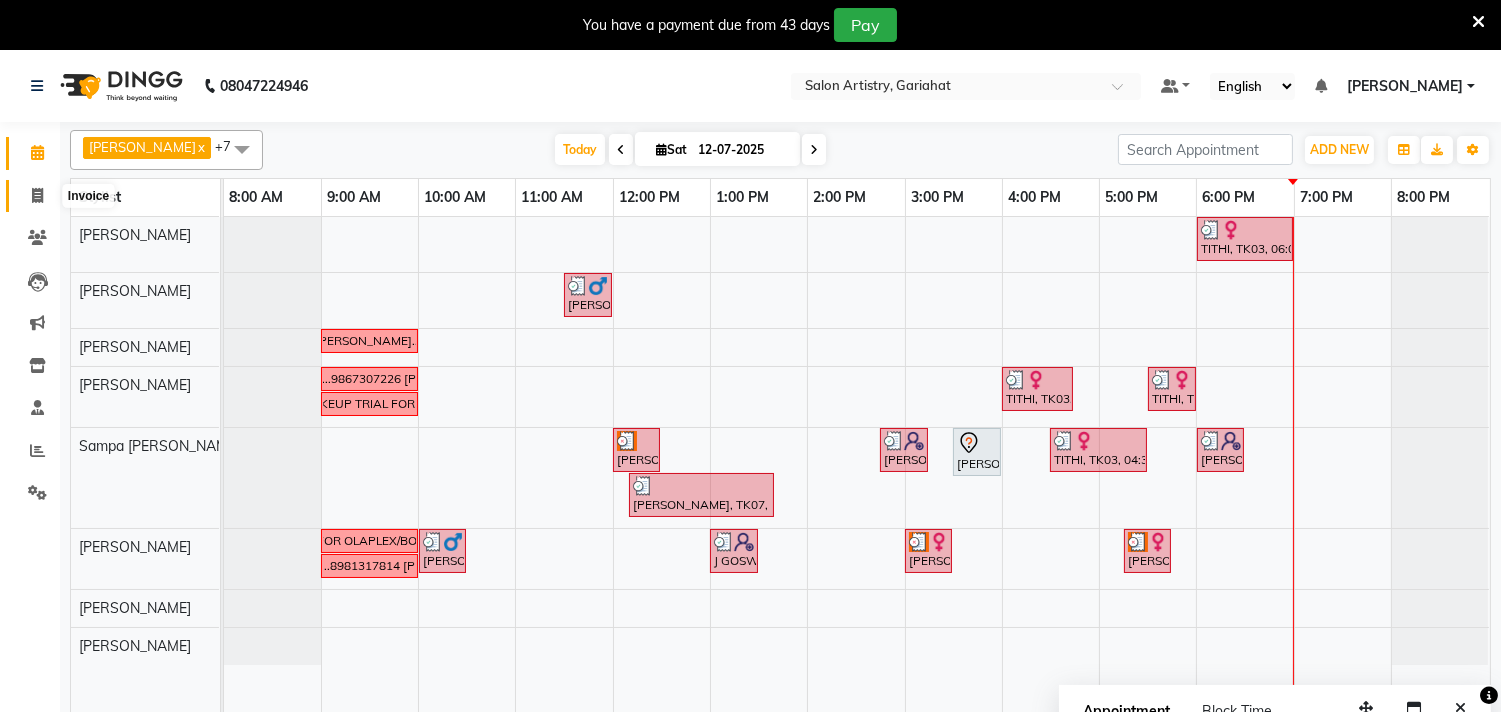 click 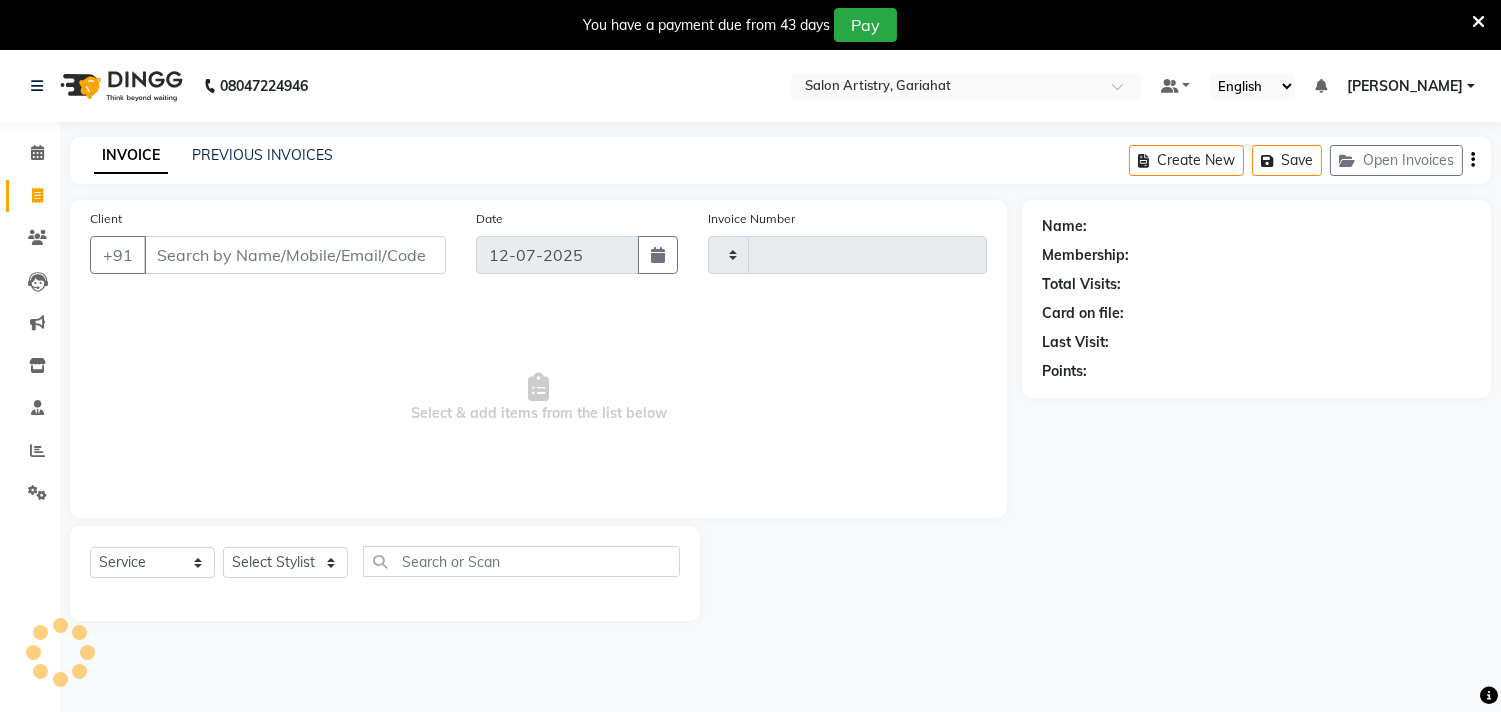 type on "0412" 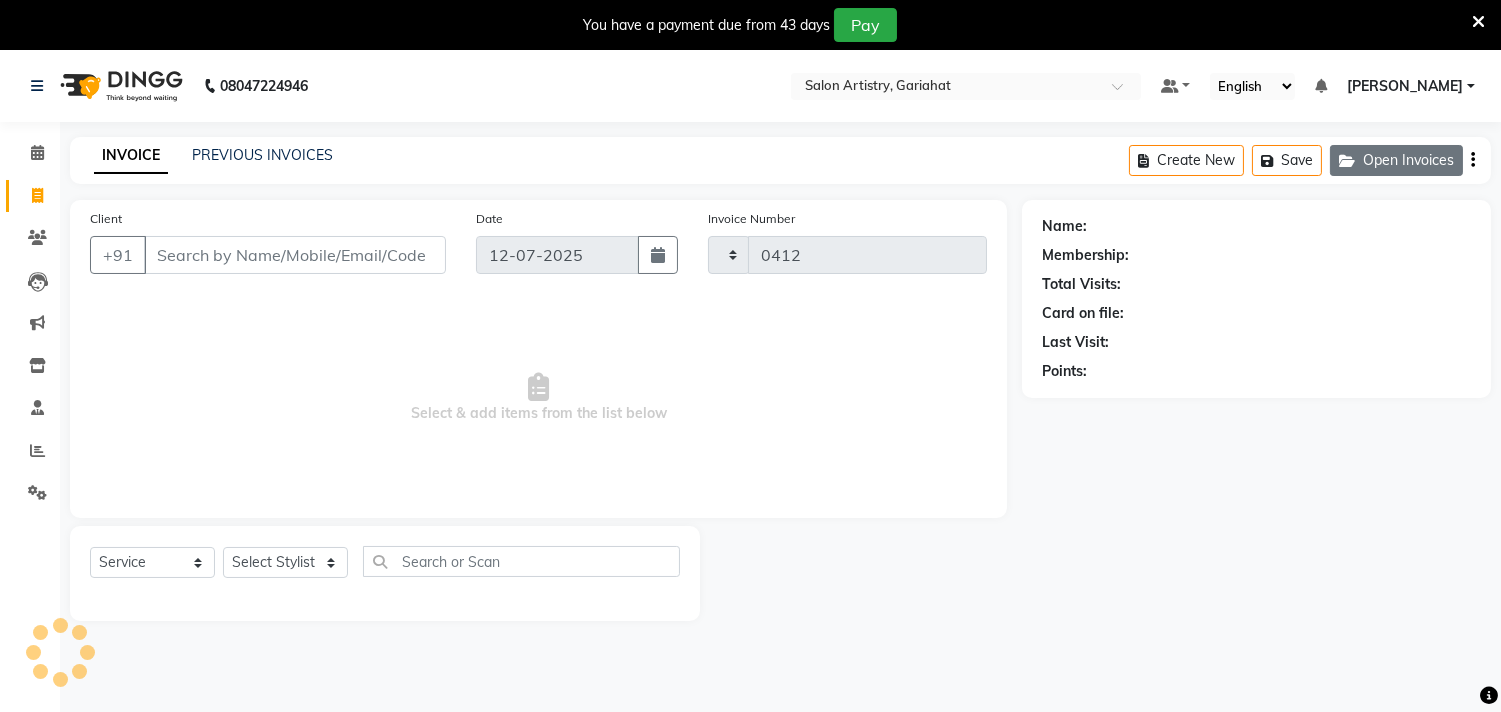 select on "8368" 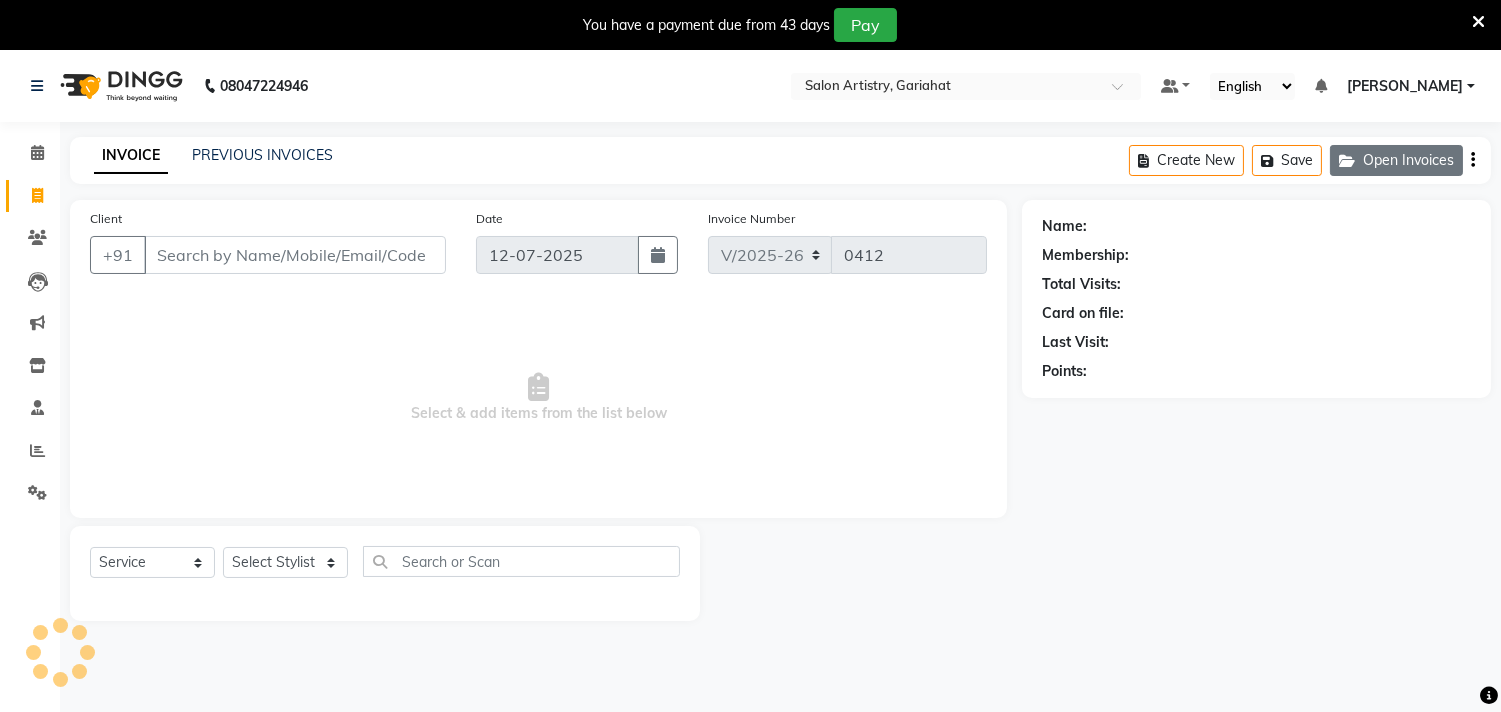 click on "Open Invoices" 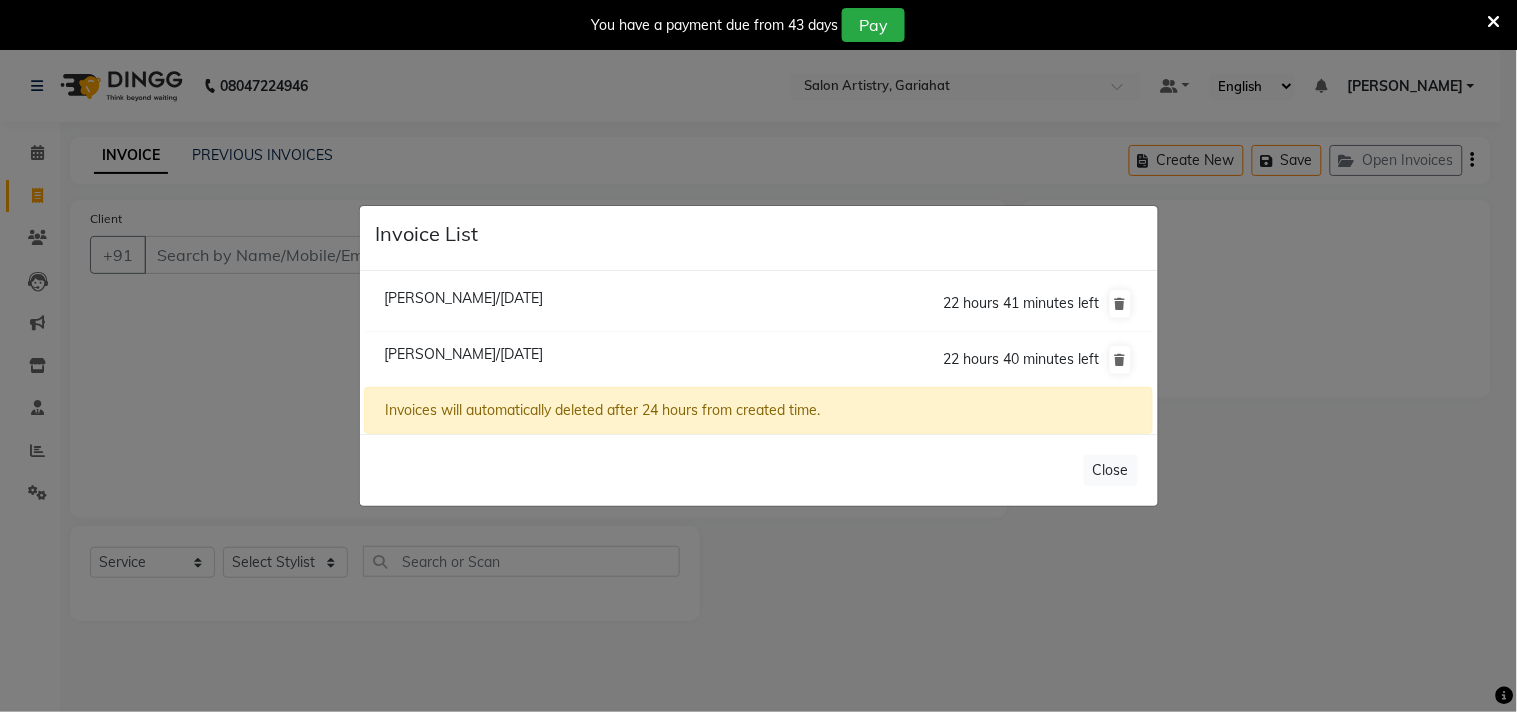 click on "[PERSON_NAME]/[DATE]" 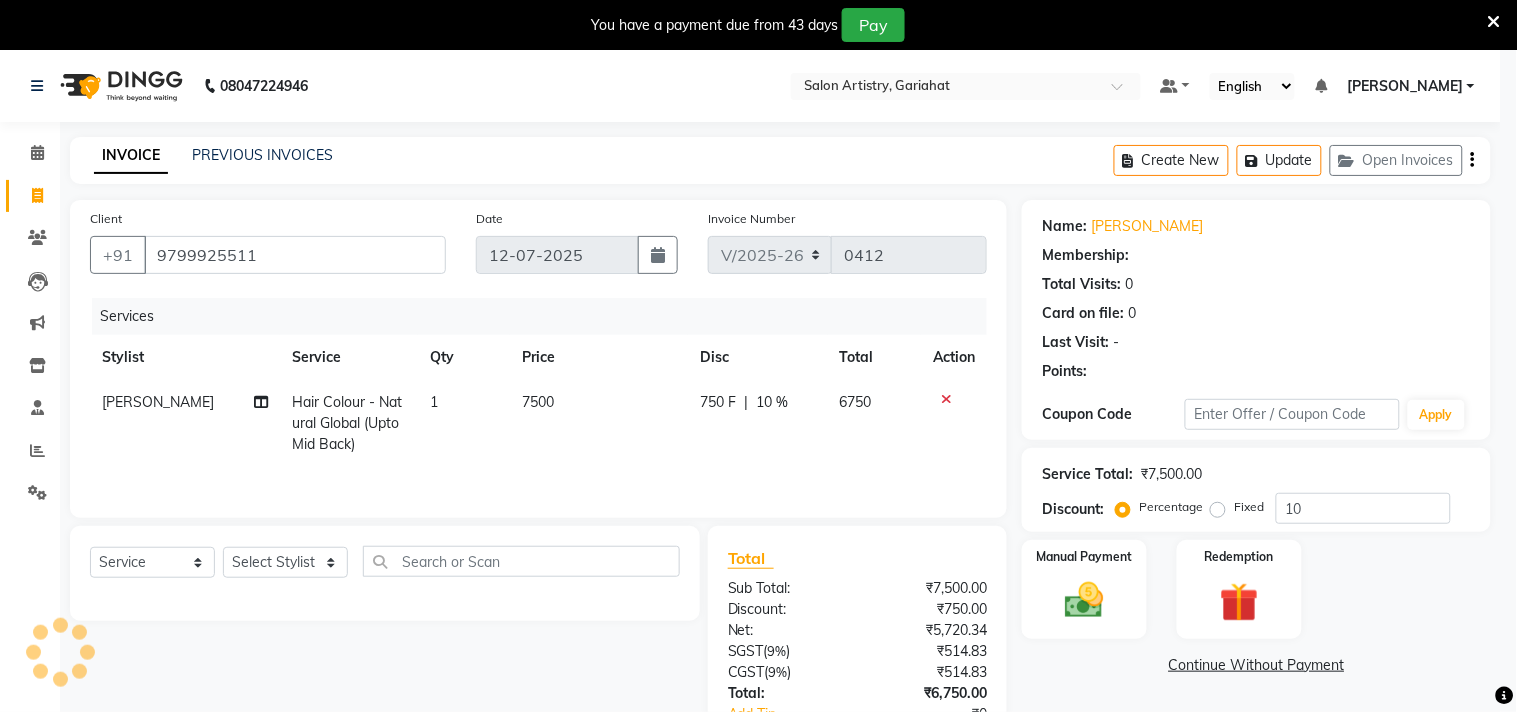 type on "0" 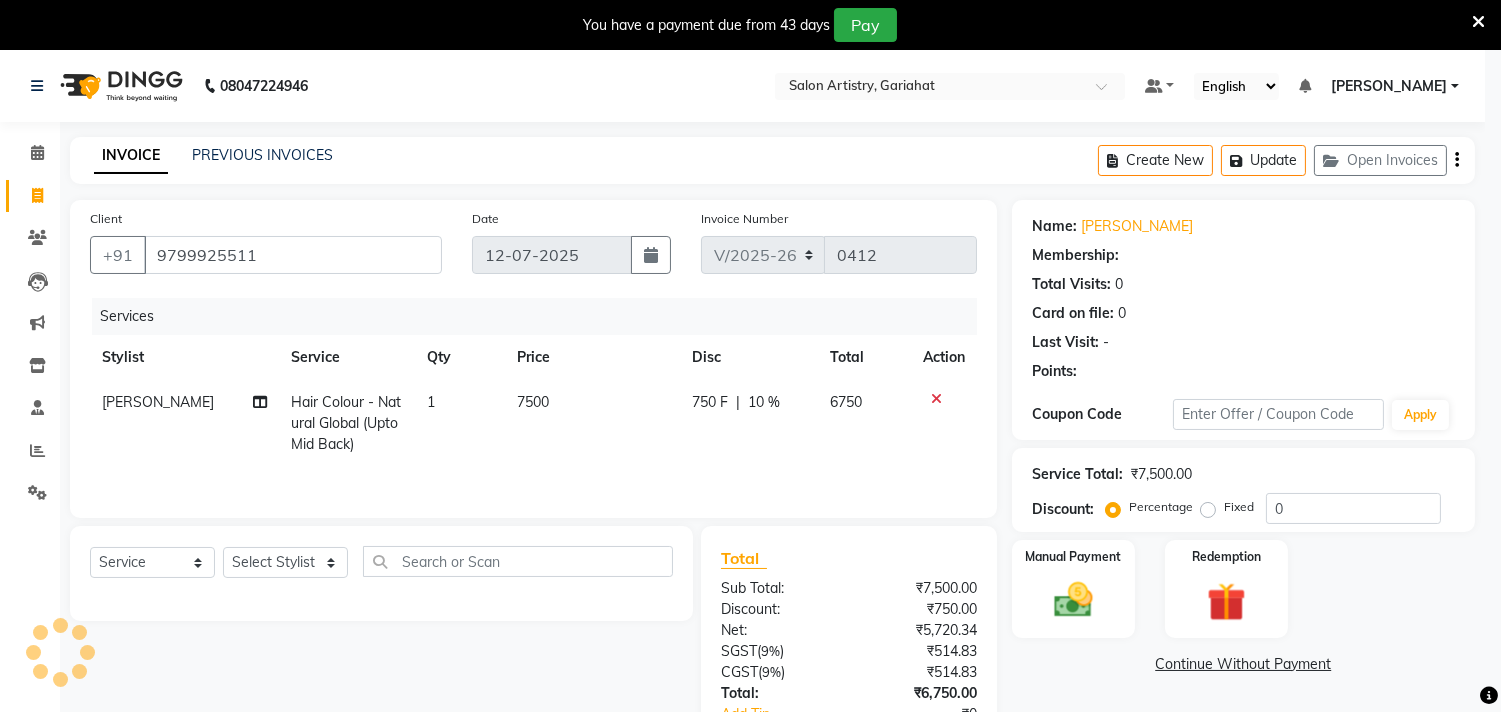 select on "1: Object" 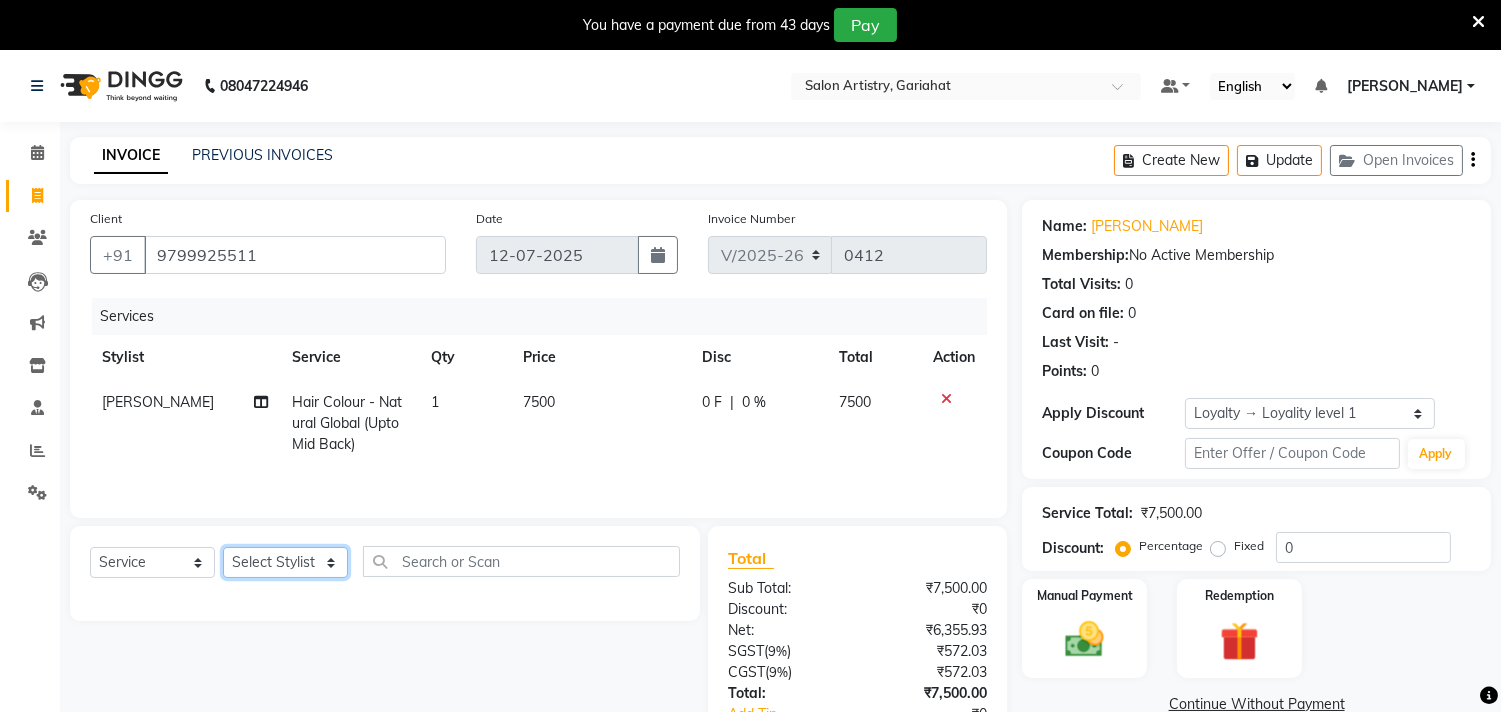click on "Select Stylist [PERSON_NAME] Puja [PERSON_NAME] [PERSON_NAME] [PERSON_NAME] [PERSON_NAME] [PERSON_NAME] [PERSON_NAME] [PERSON_NAME]" 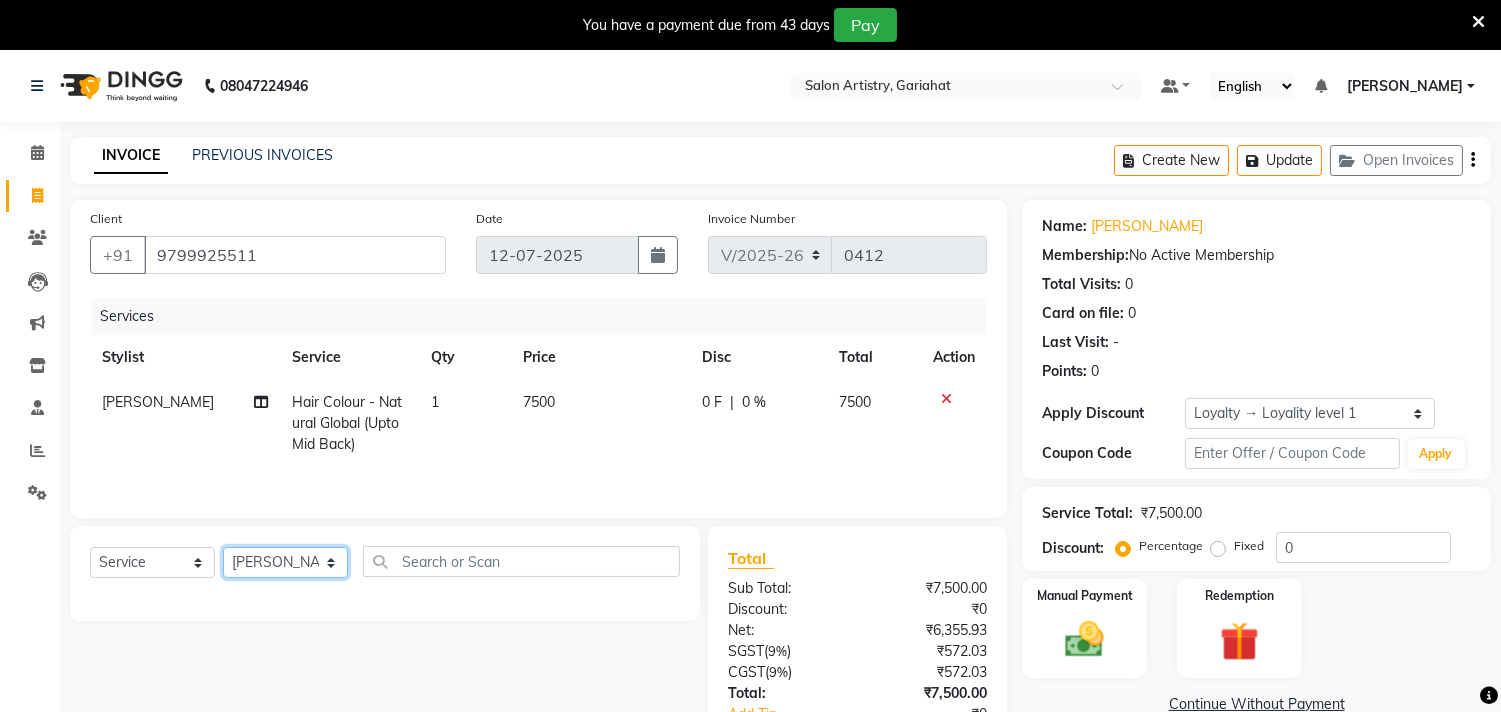 click on "Select Stylist [PERSON_NAME] Puja [PERSON_NAME] [PERSON_NAME] [PERSON_NAME] [PERSON_NAME] [PERSON_NAME] [PERSON_NAME] [PERSON_NAME]" 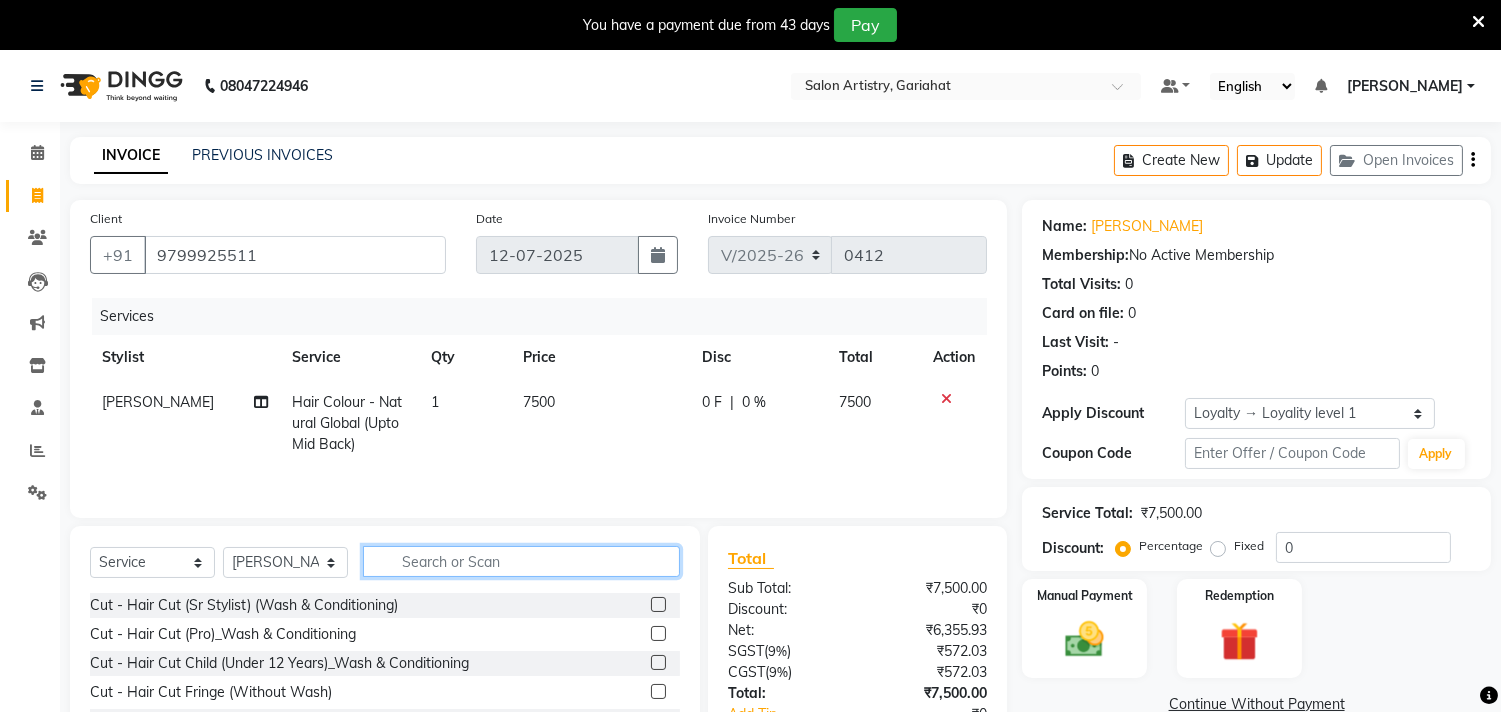 click 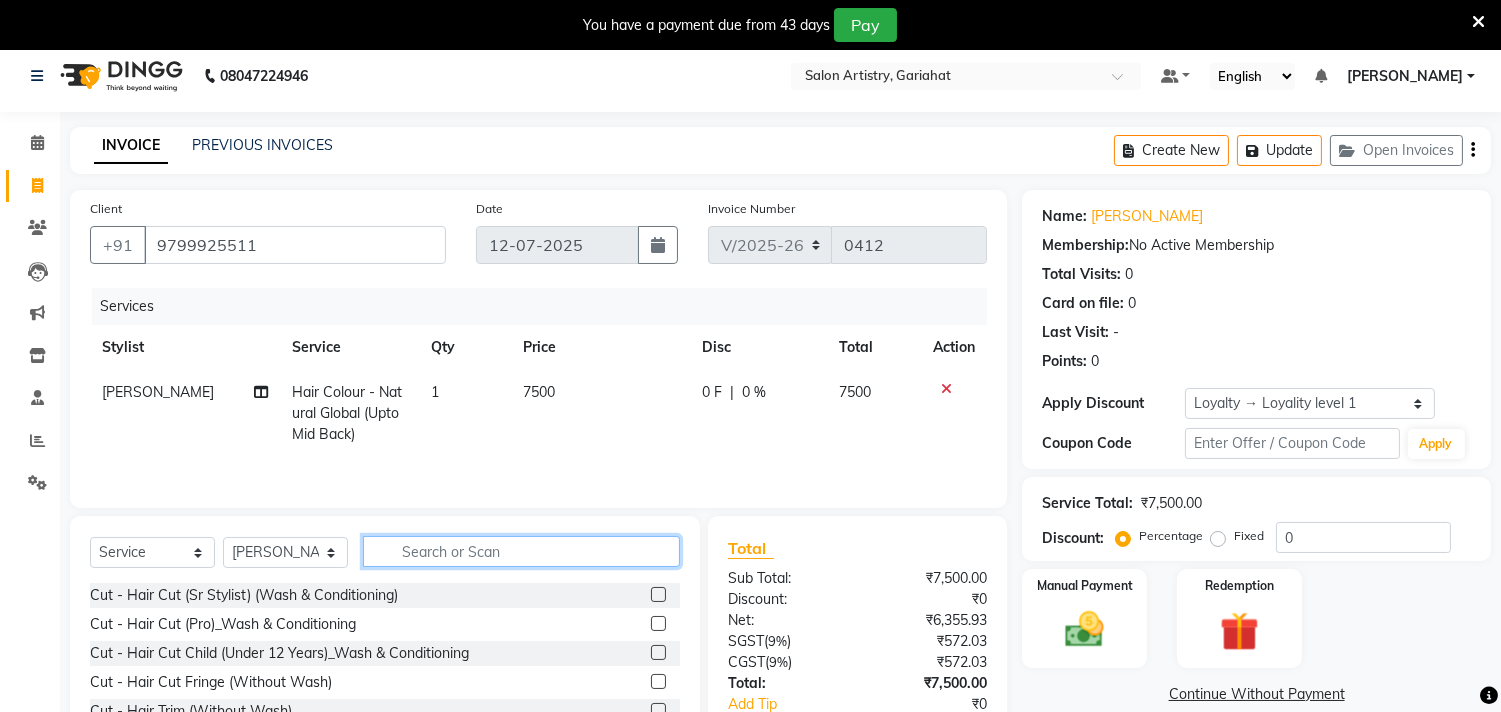 scroll, scrollTop: 0, scrollLeft: 0, axis: both 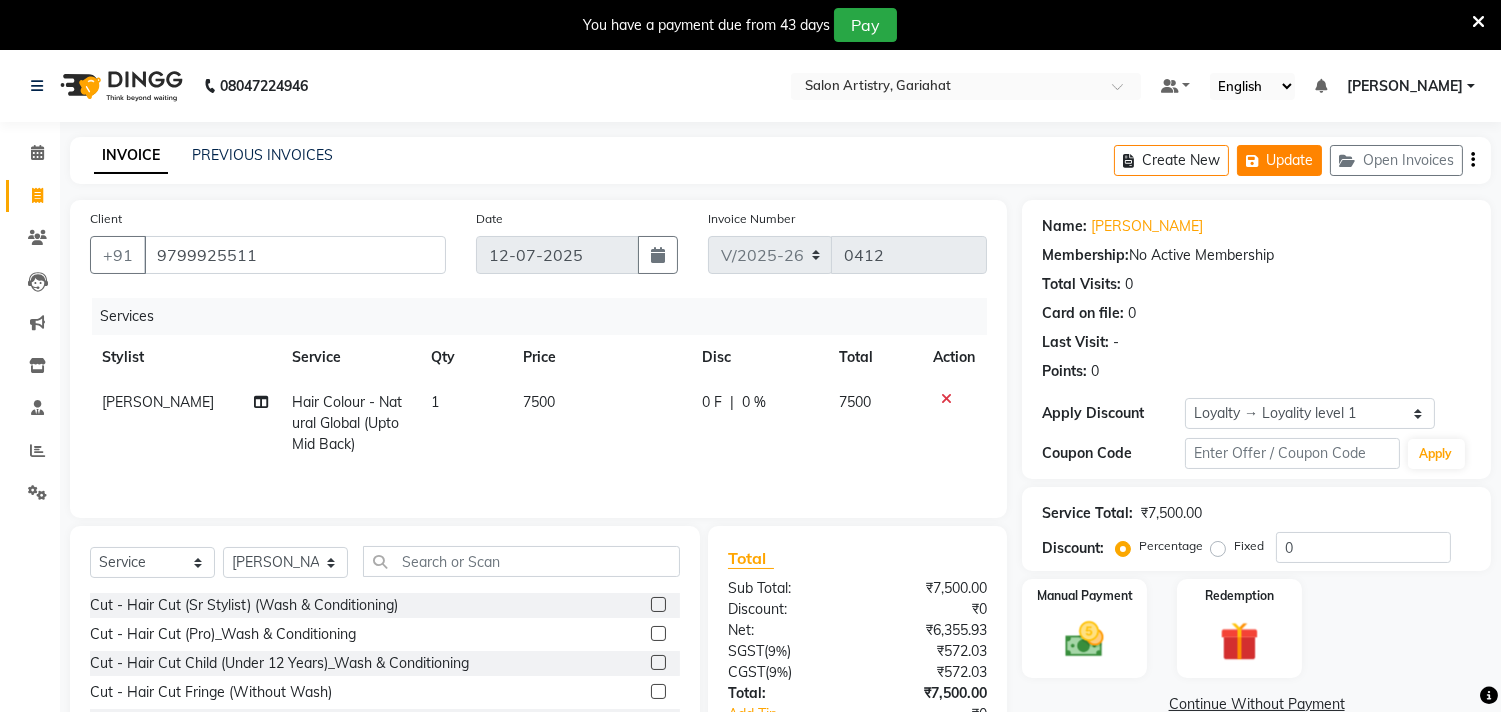 click on "Update" 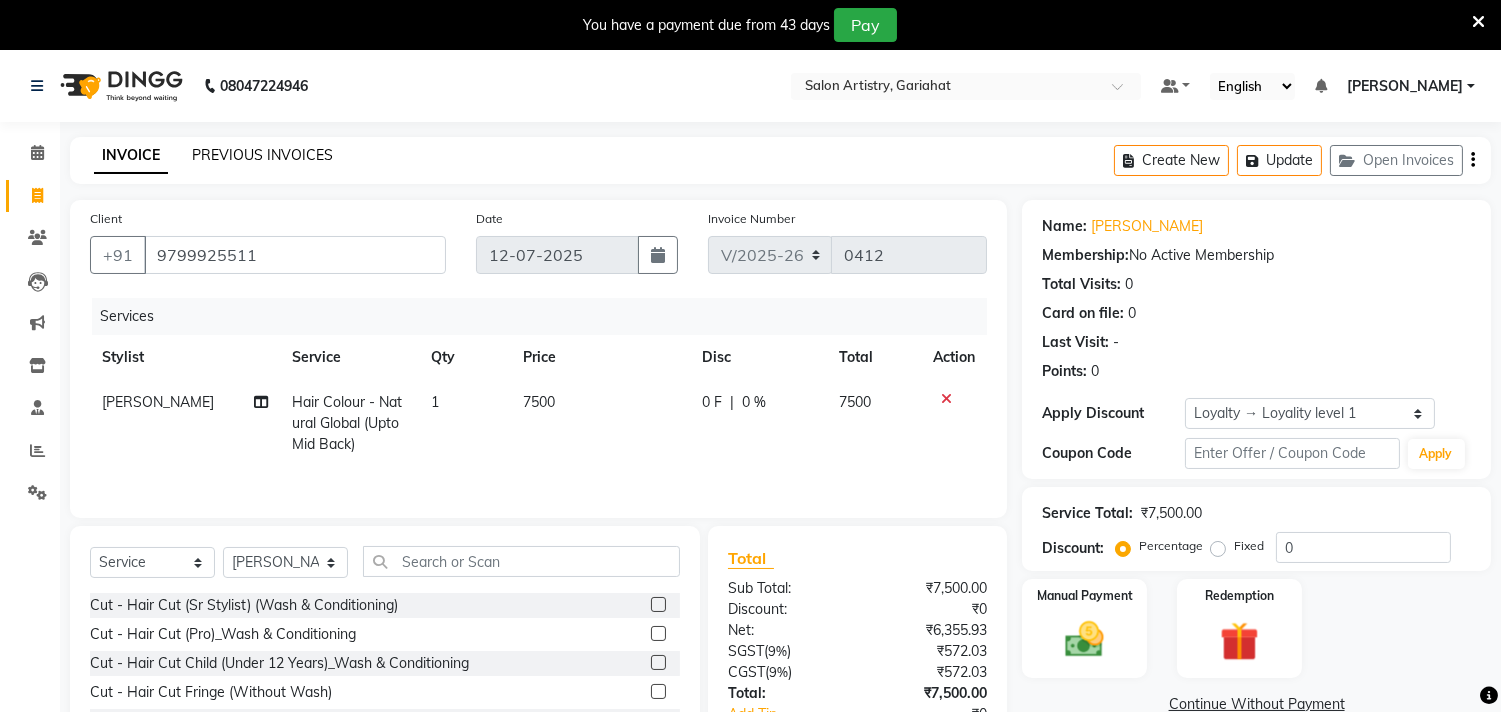 click on "PREVIOUS INVOICES" 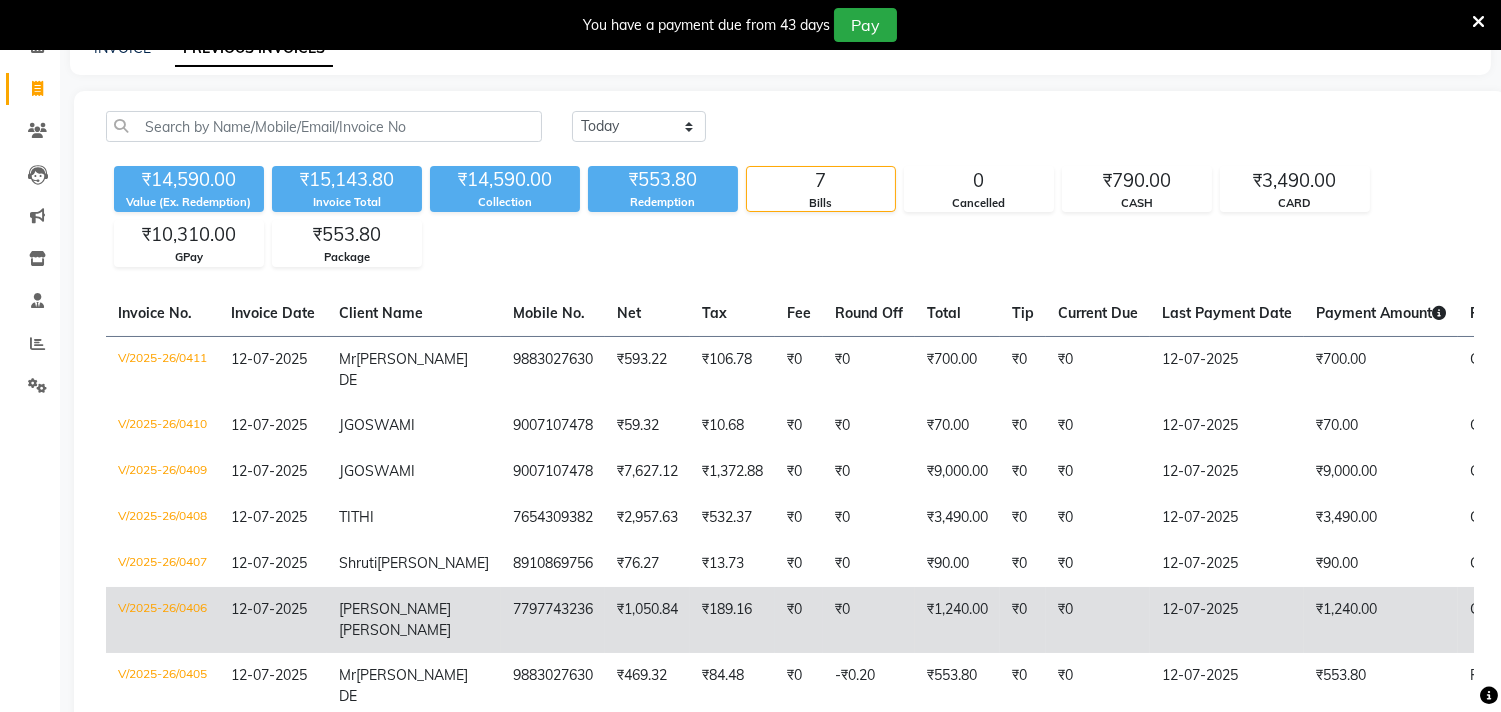 scroll, scrollTop: 0, scrollLeft: 0, axis: both 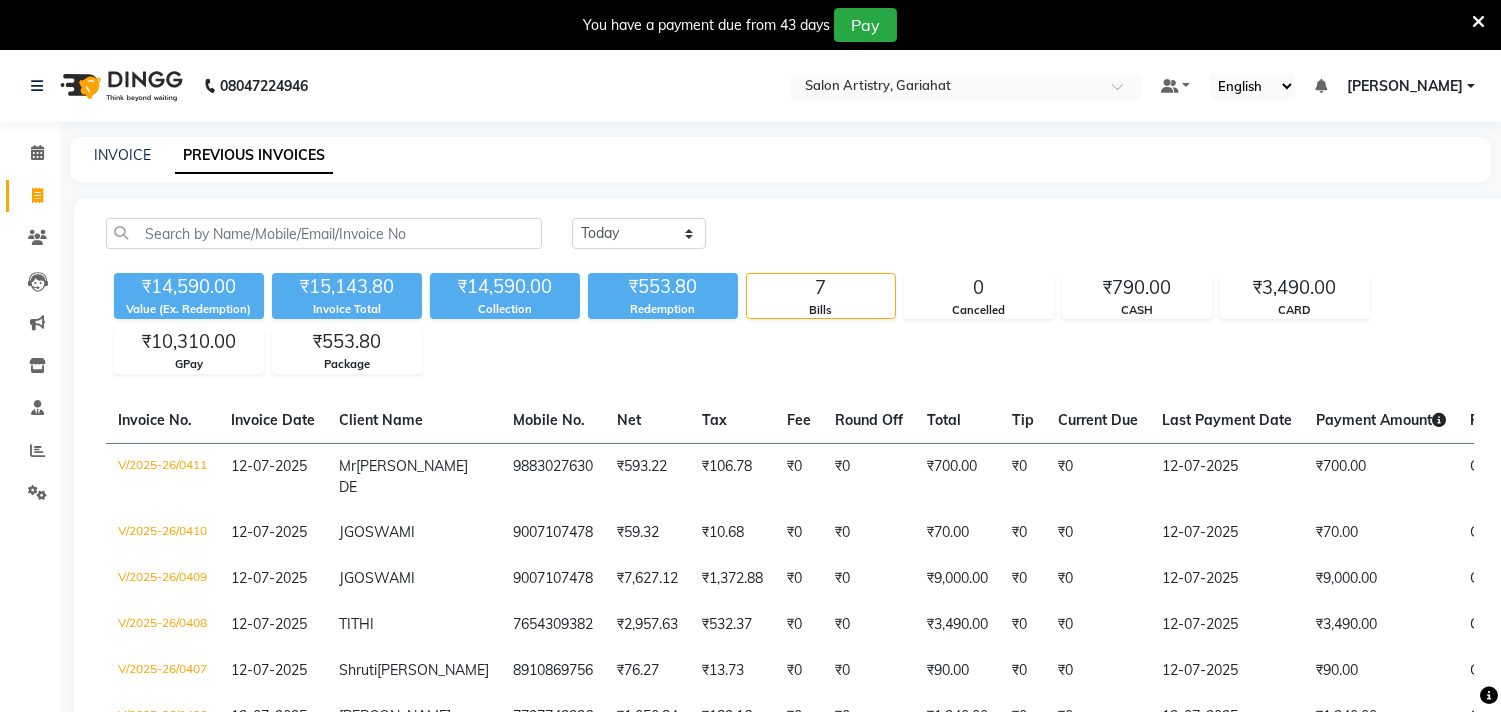 click on "[PERSON_NAME]" at bounding box center [1405, 86] 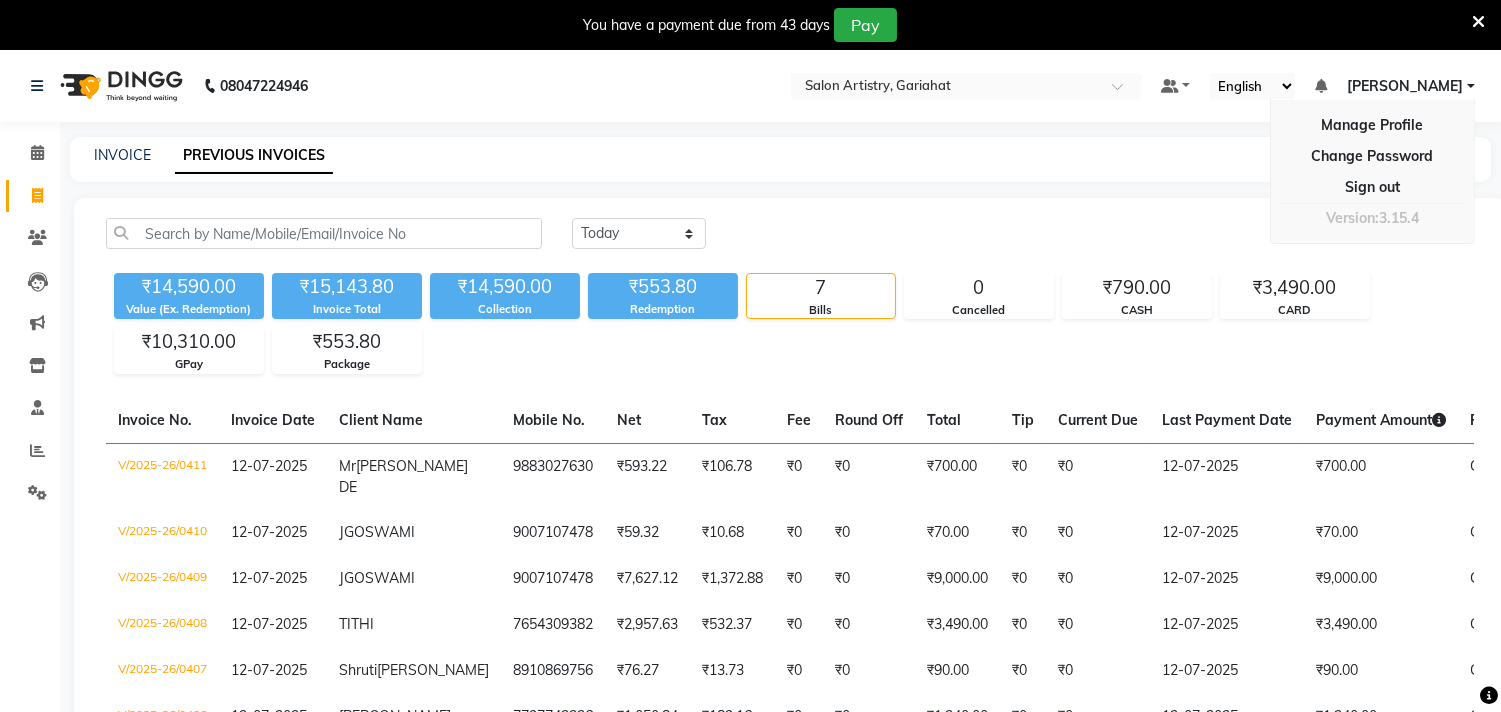 click on "08047224946 Select Location ×  Salon Artistry, Gariahat Default Panel My Panel English ENGLISH Español العربية मराठी हिंदी ગુજરાતી தமிழ் 中文 Notifications nothing to show [PERSON_NAME]  Manage Profile Change Password Sign out  Version:3.15.4" 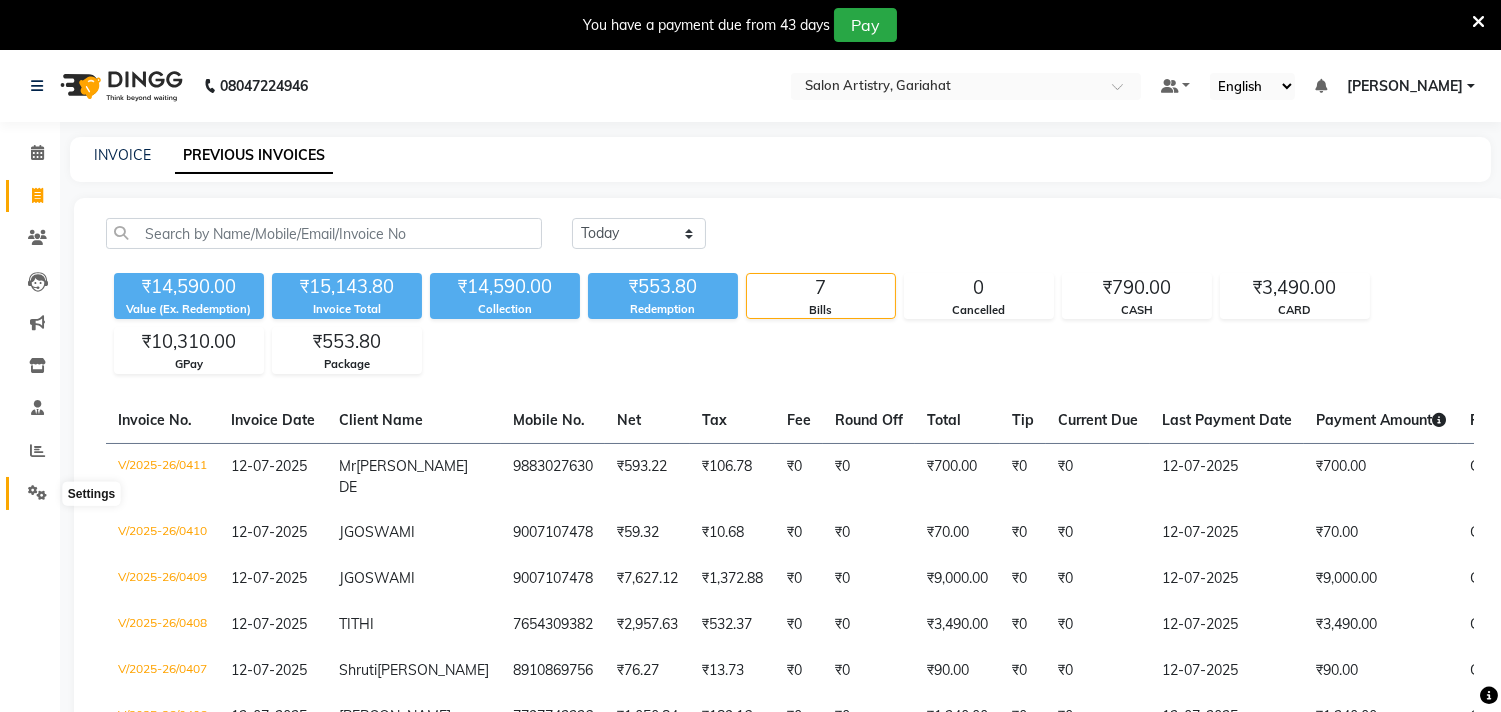 click 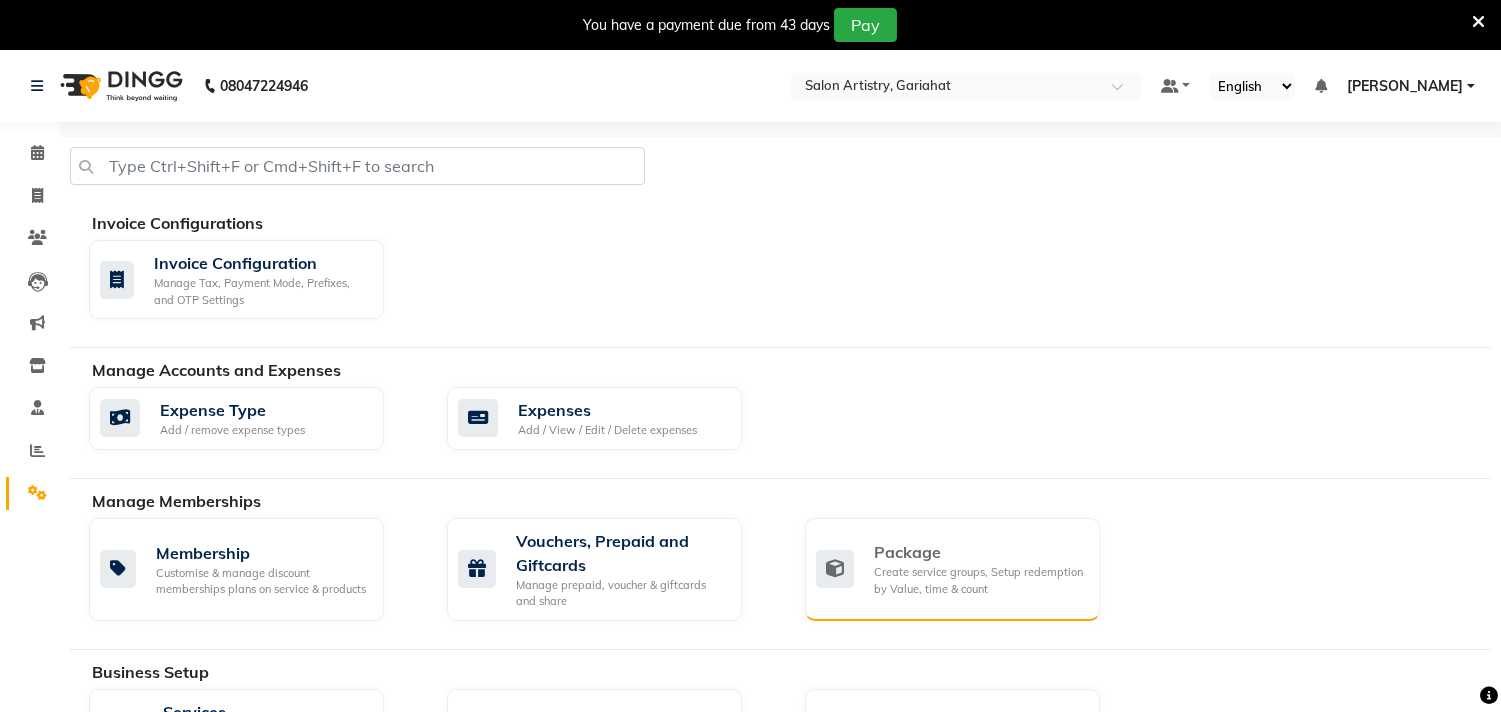 scroll, scrollTop: 110, scrollLeft: 0, axis: vertical 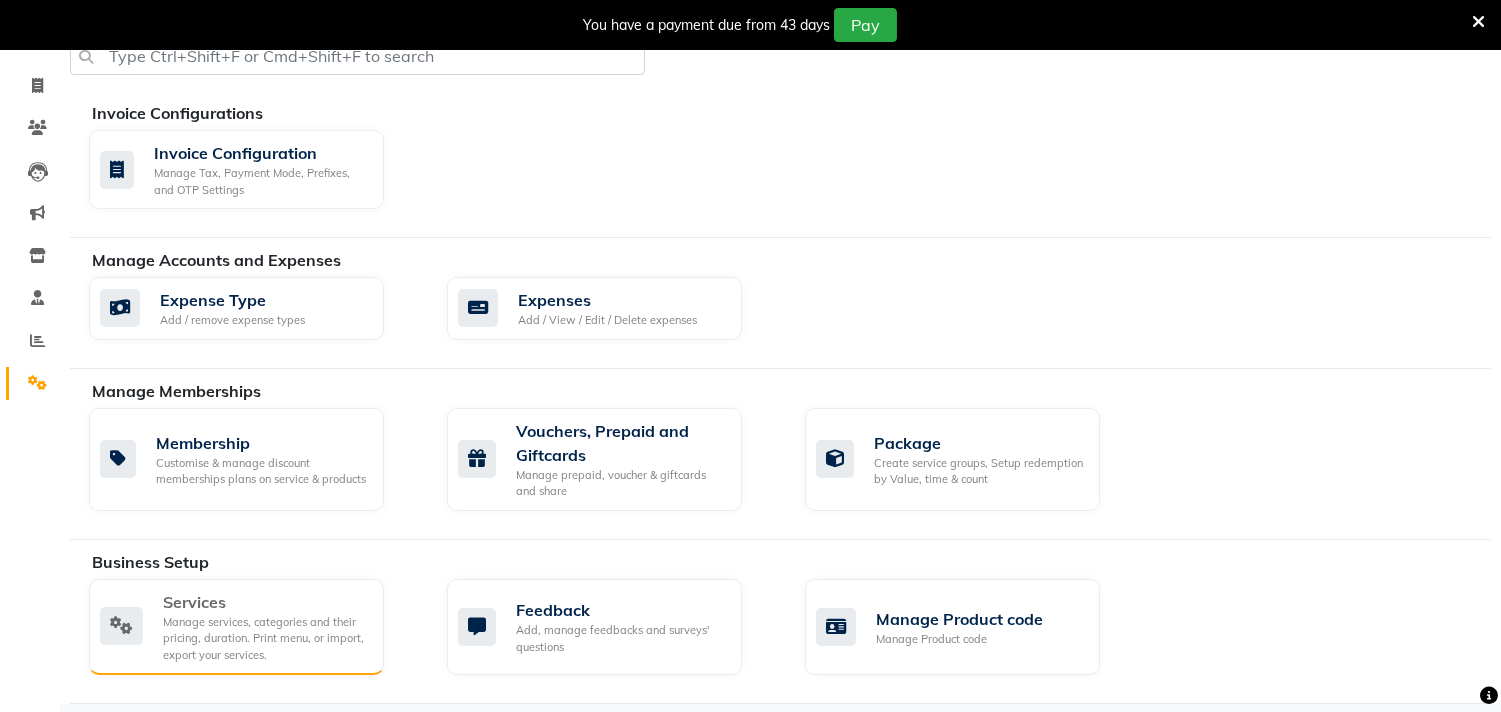 click on "Manage services, categories and their pricing, duration. Print menu, or import, export your services." 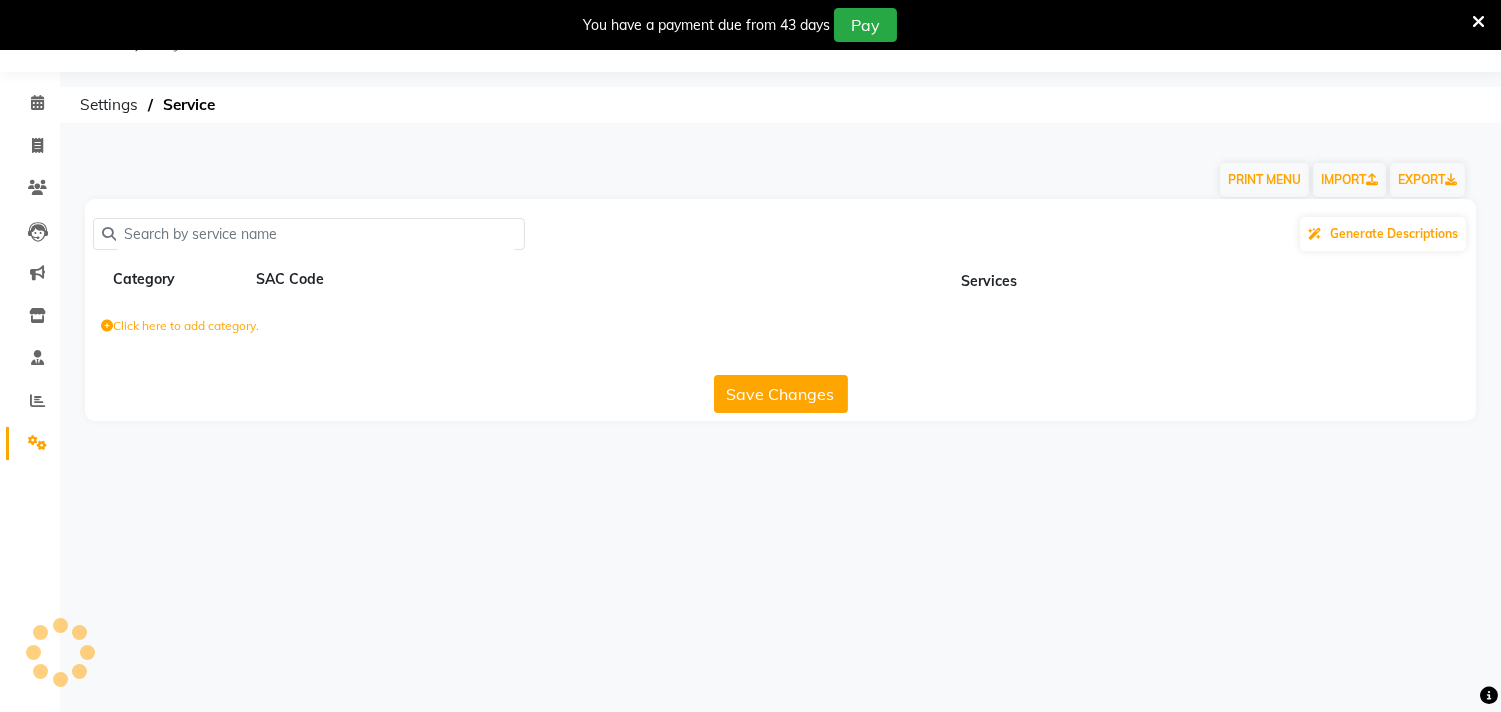 scroll, scrollTop: 110, scrollLeft: 0, axis: vertical 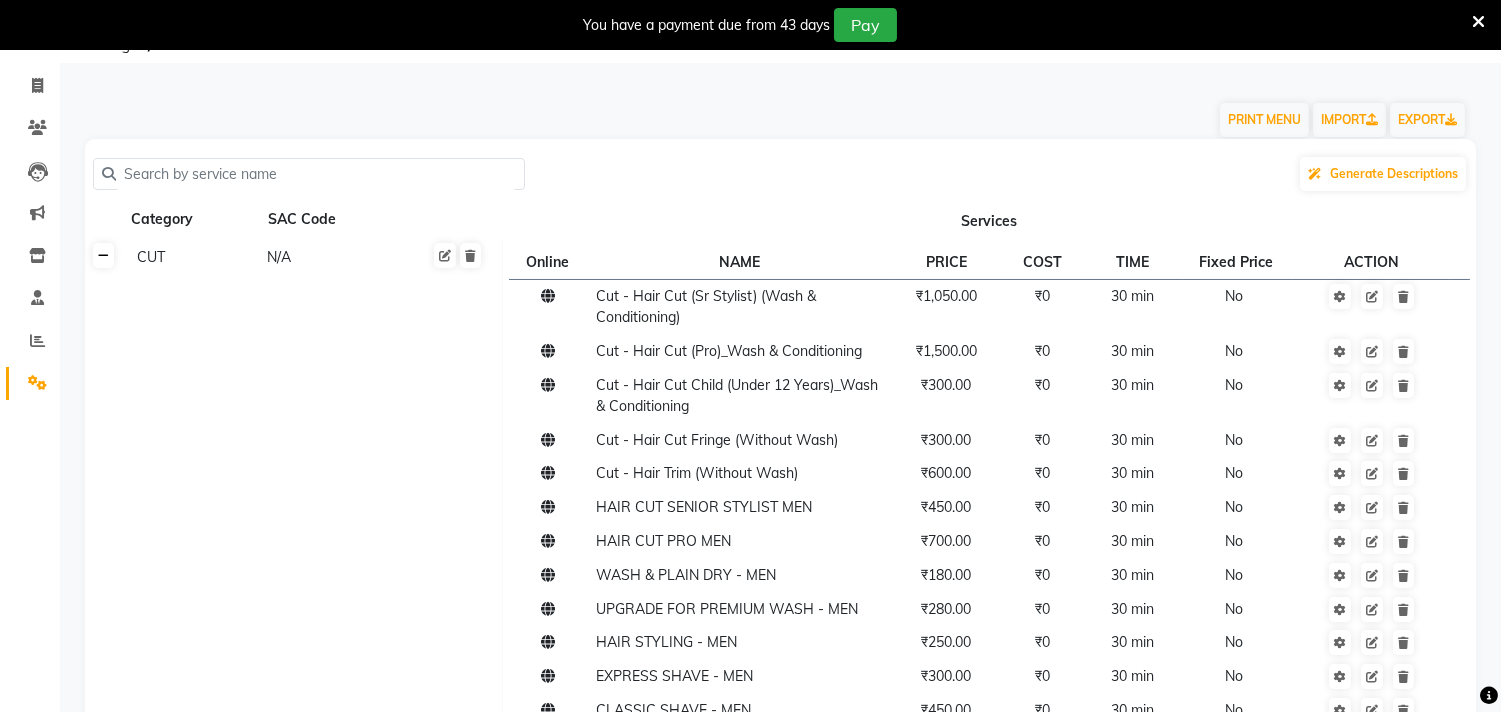 click 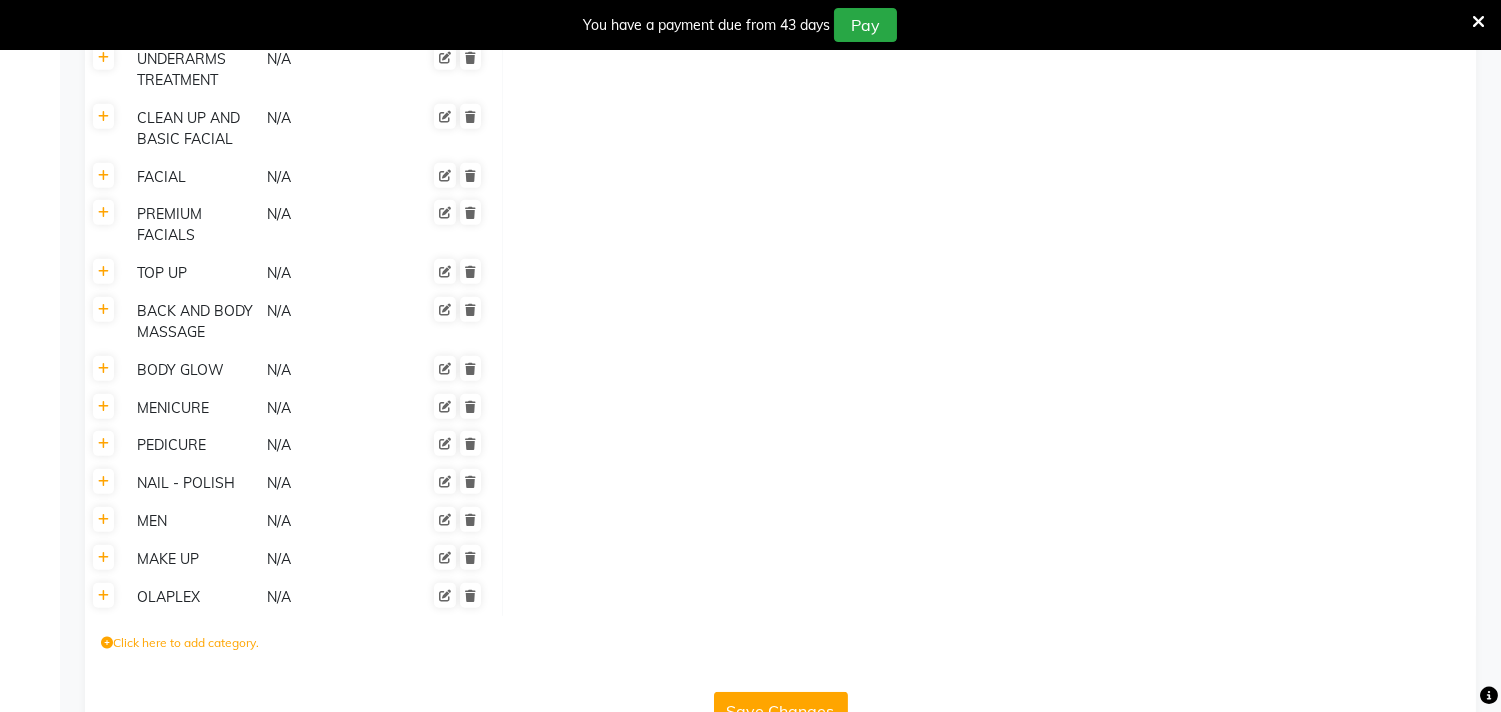 scroll, scrollTop: 1665, scrollLeft: 0, axis: vertical 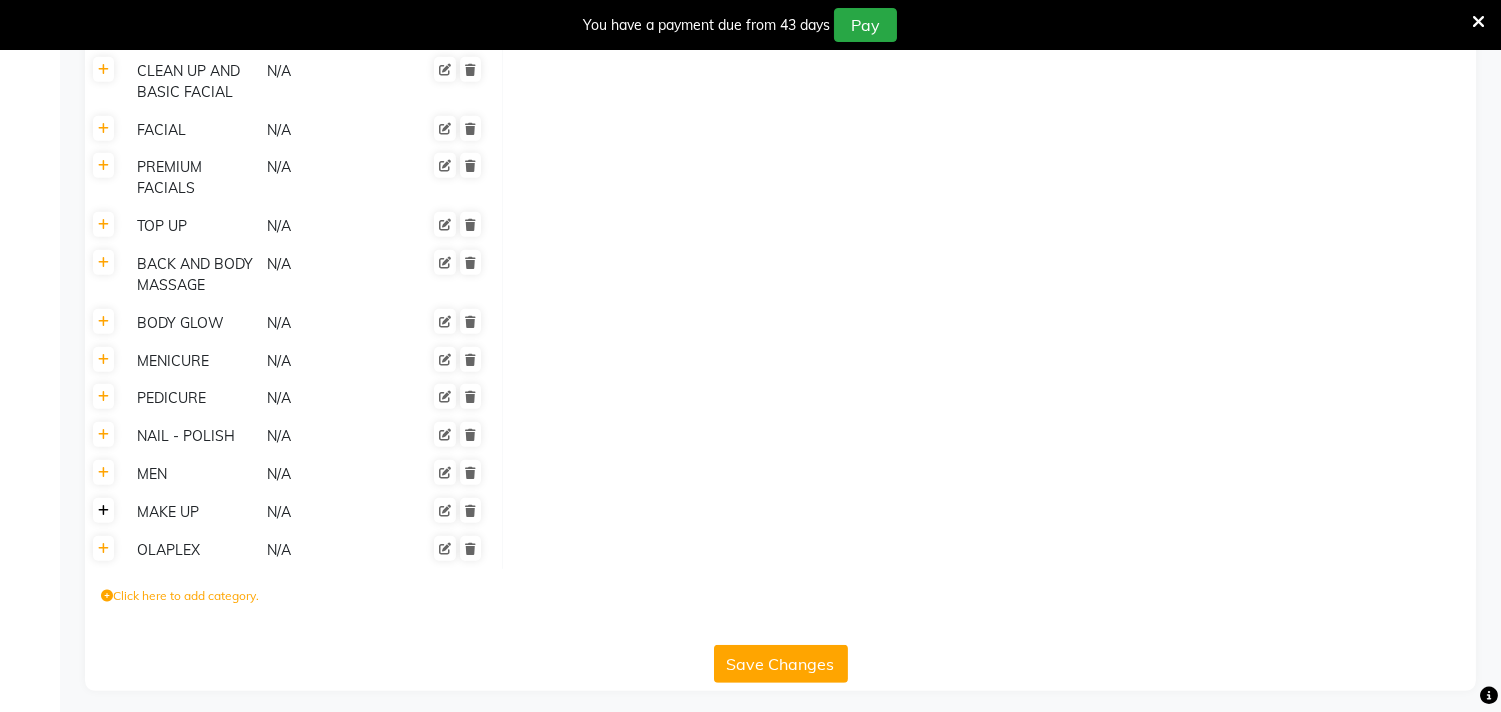 click 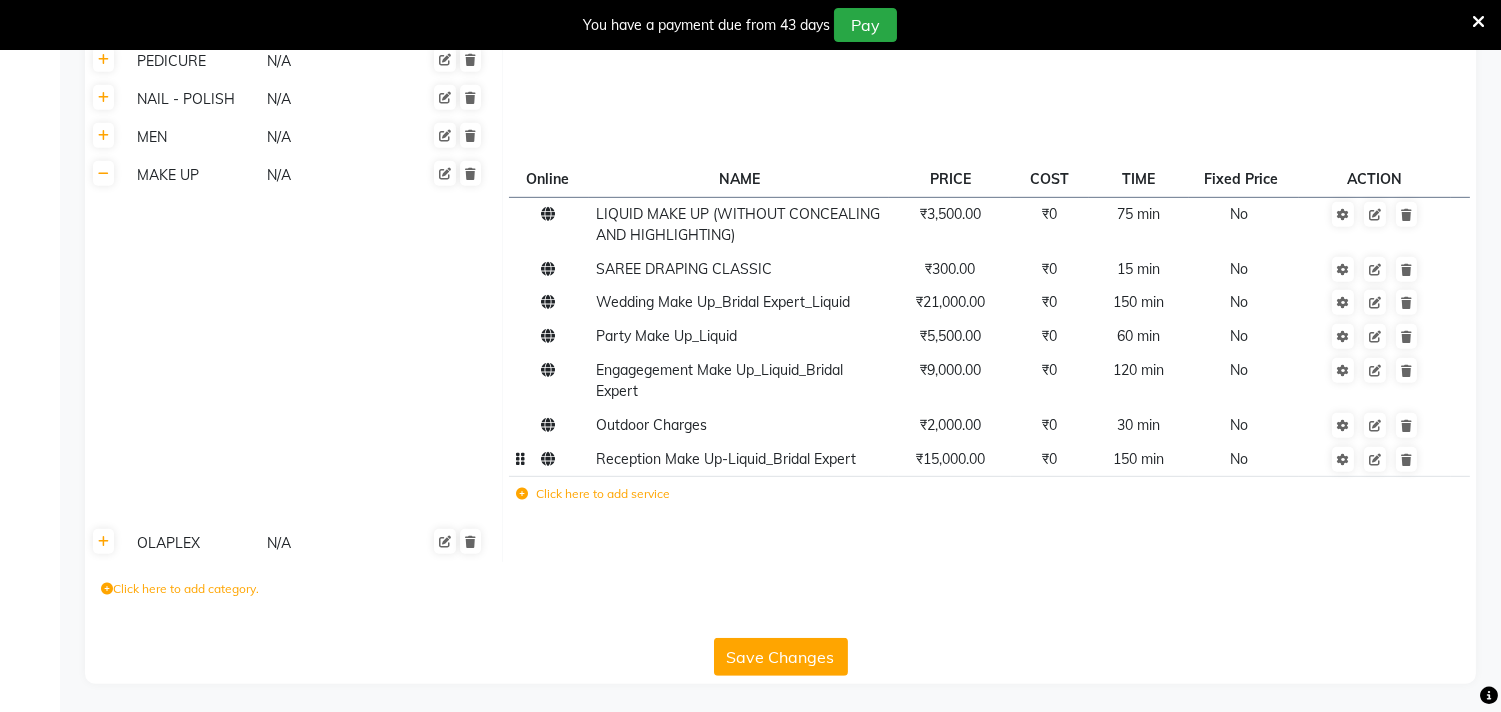 scroll, scrollTop: 2003, scrollLeft: 0, axis: vertical 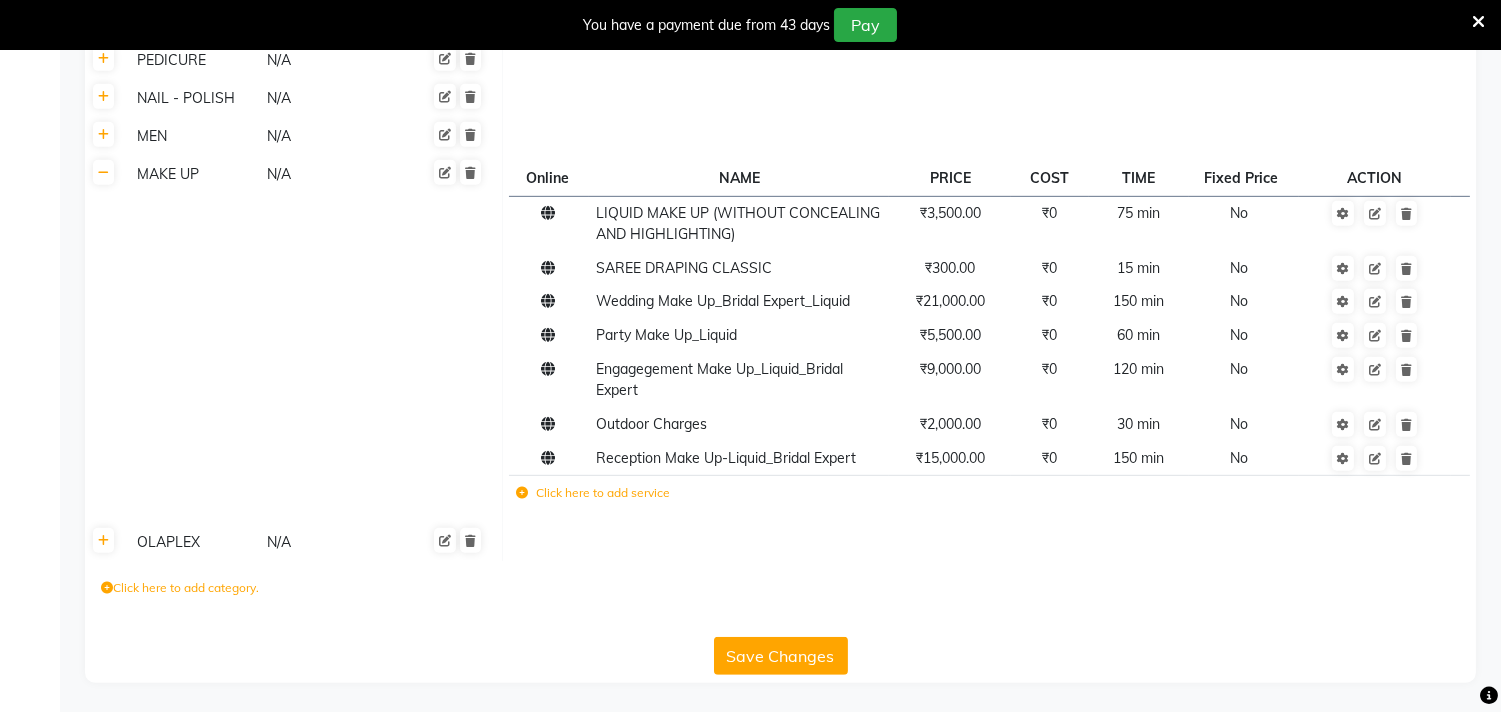 click on "Click here to add service" 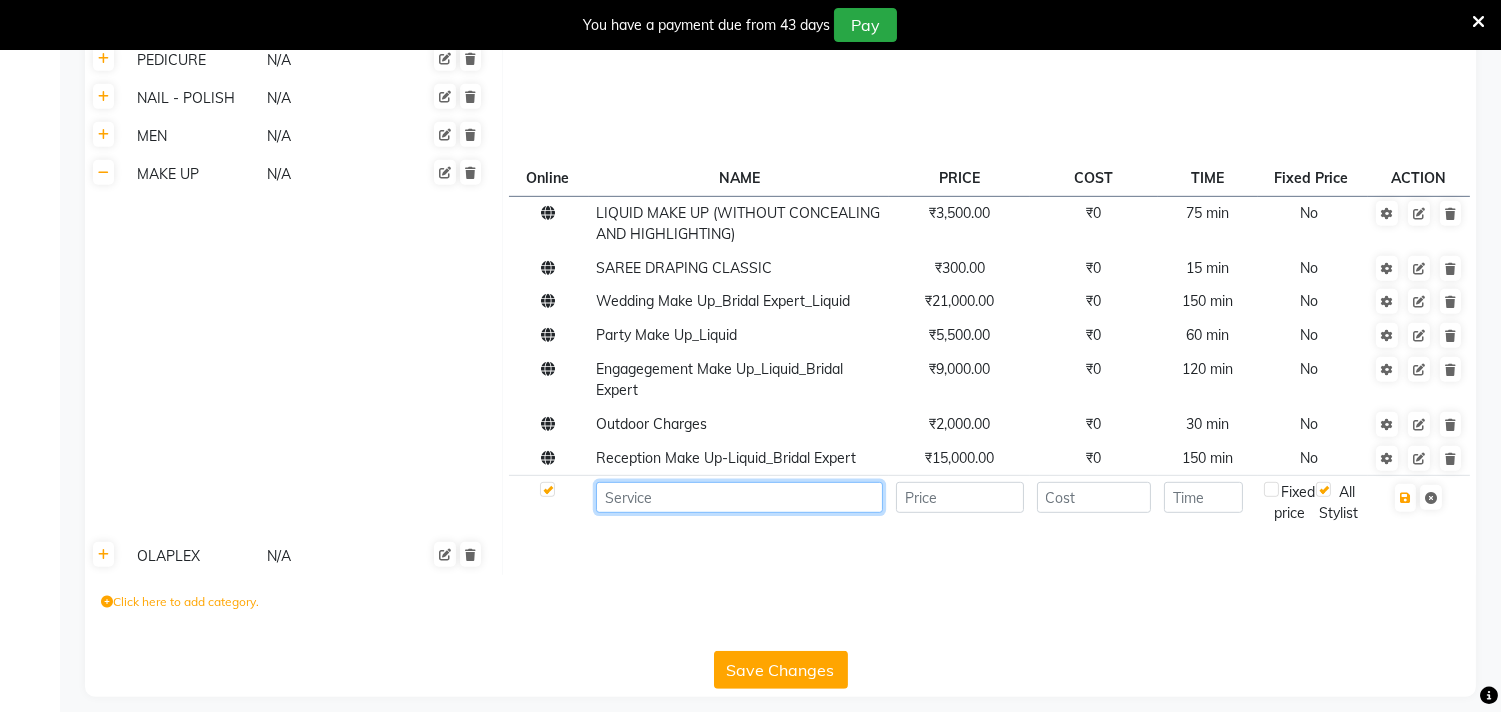 click 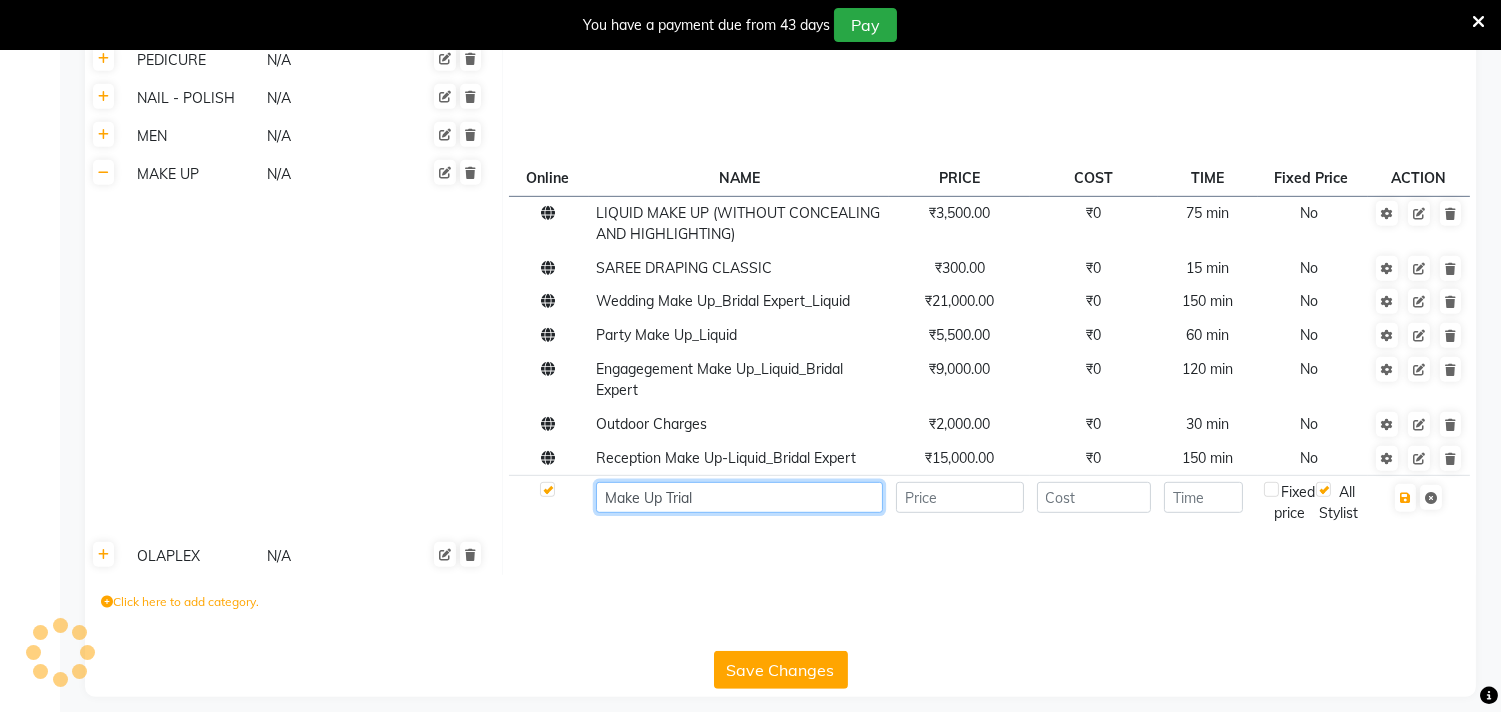 type on "Make Up Trial" 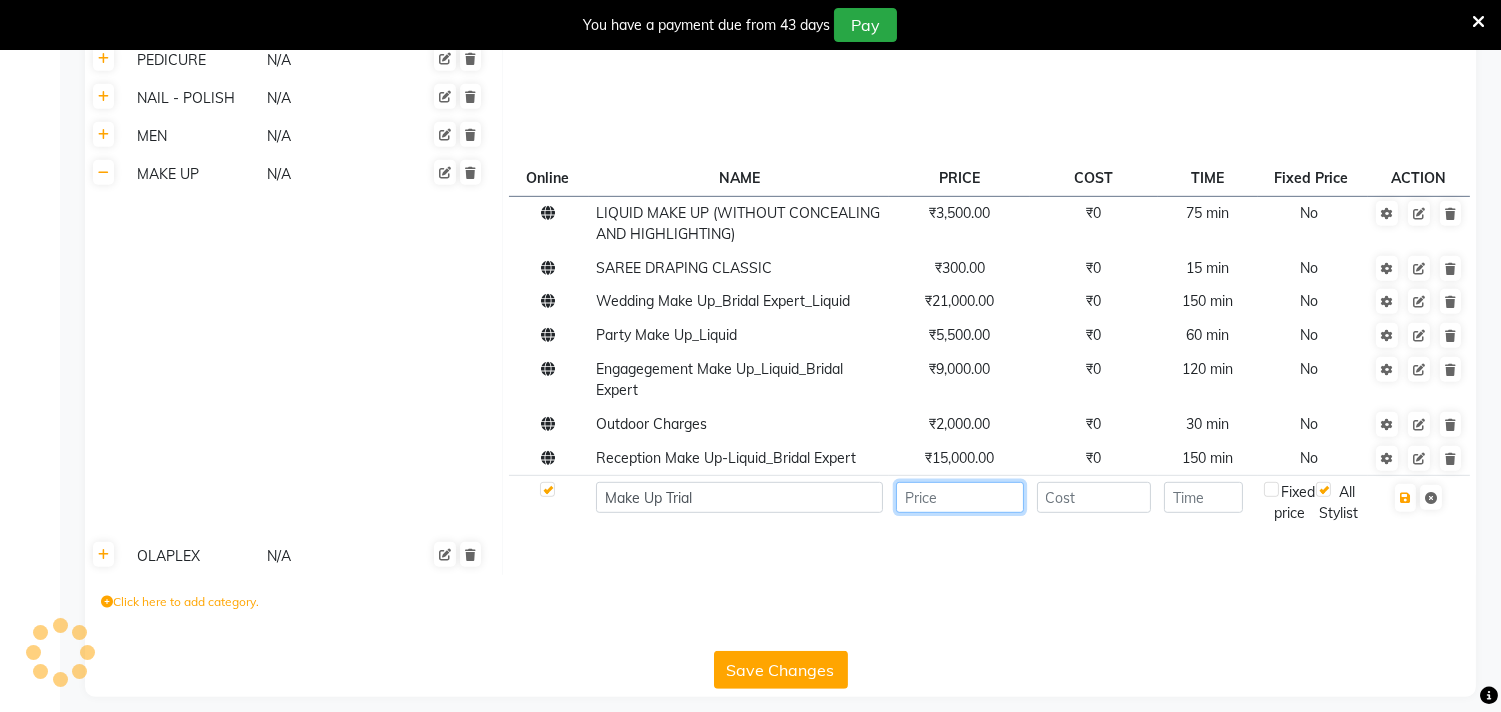 click 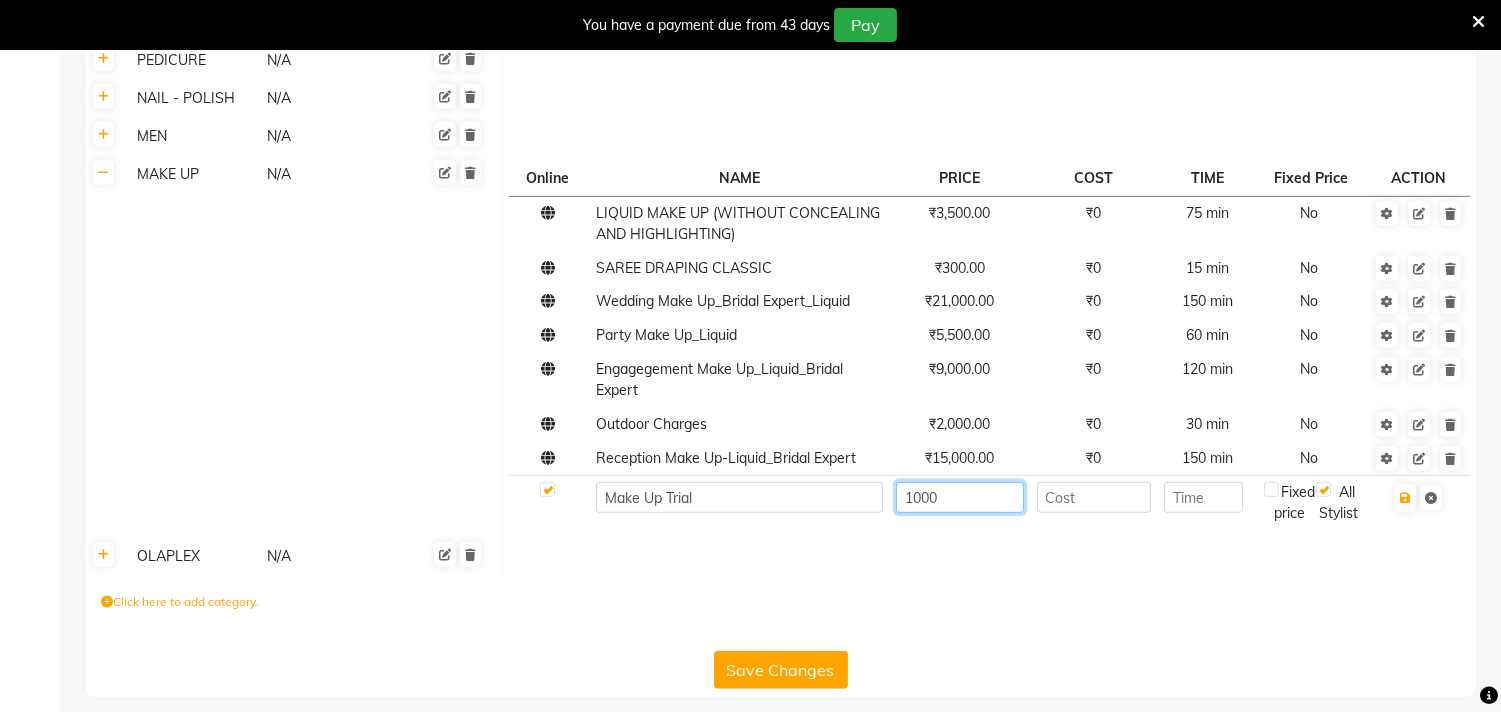 type on "1000" 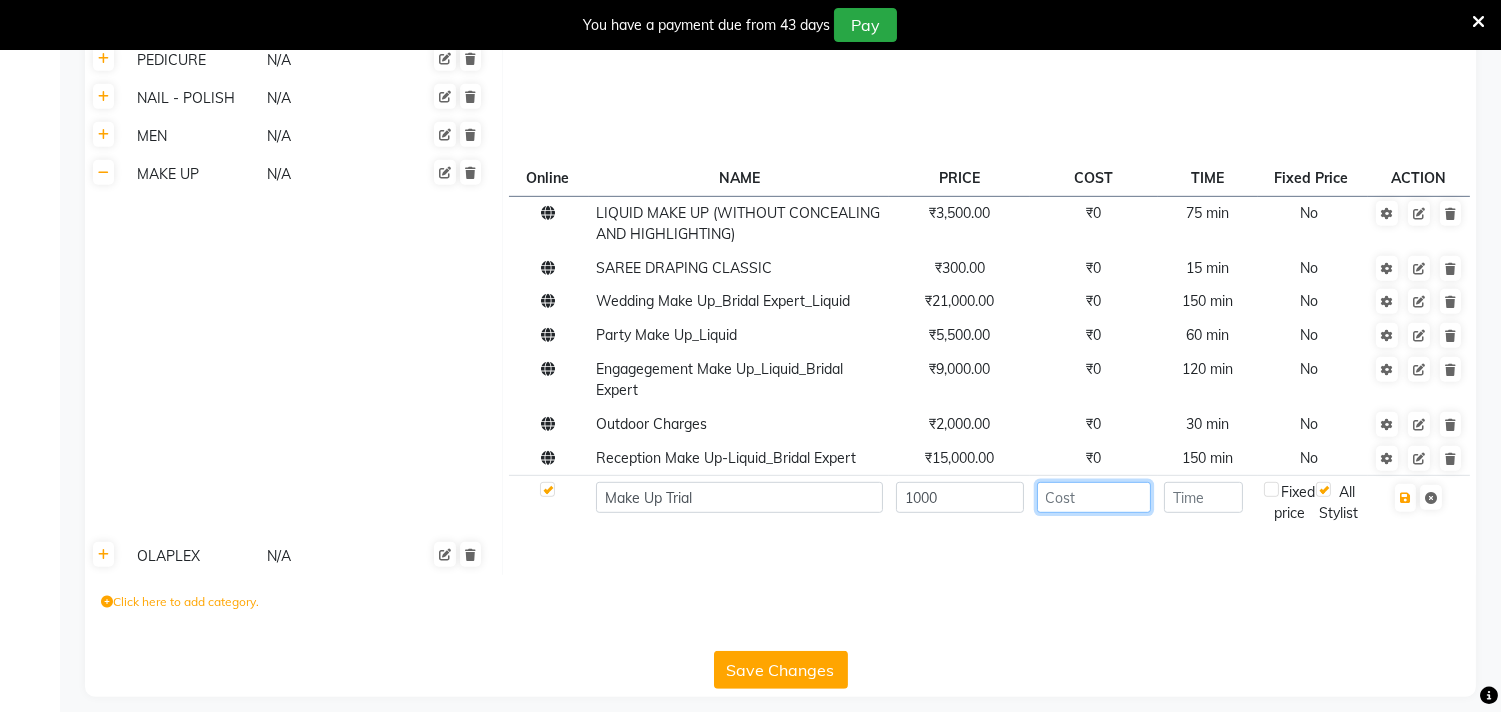 click 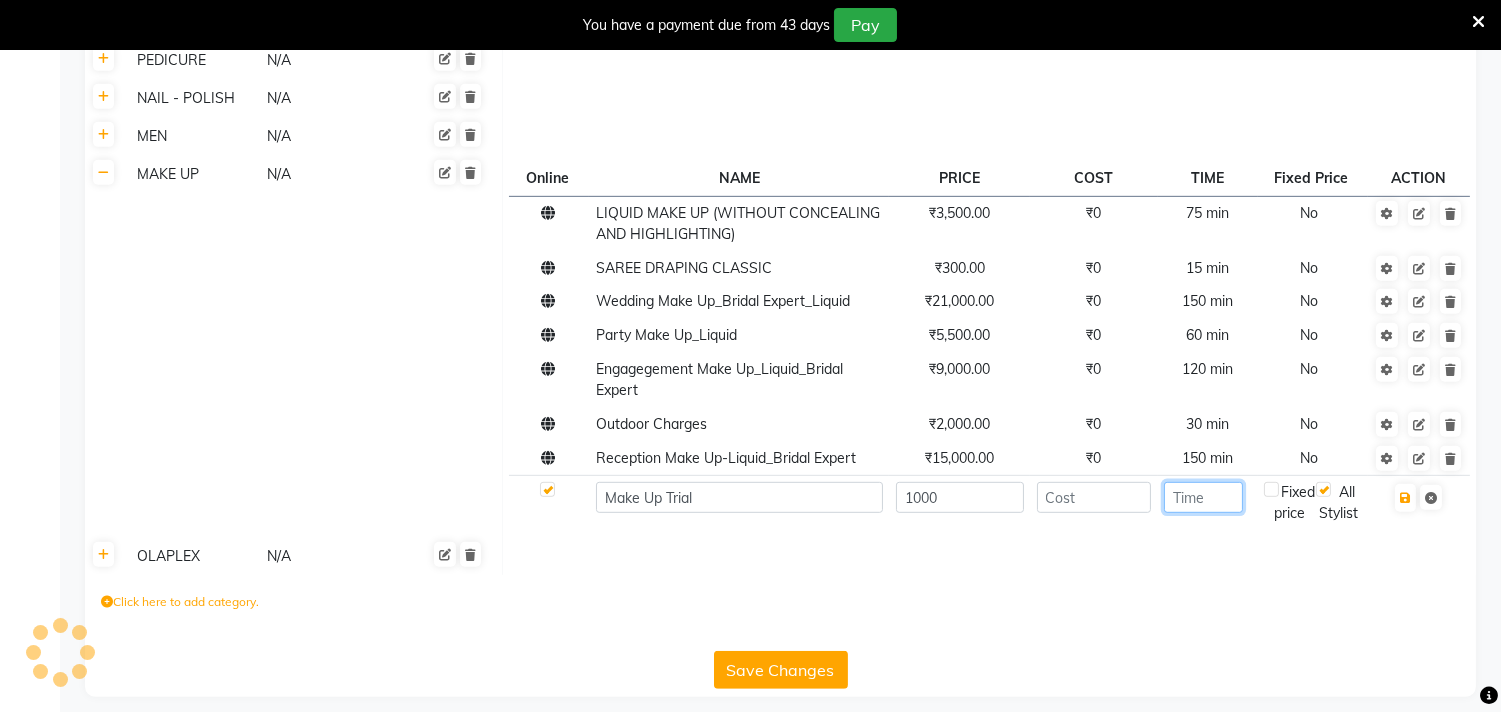 click 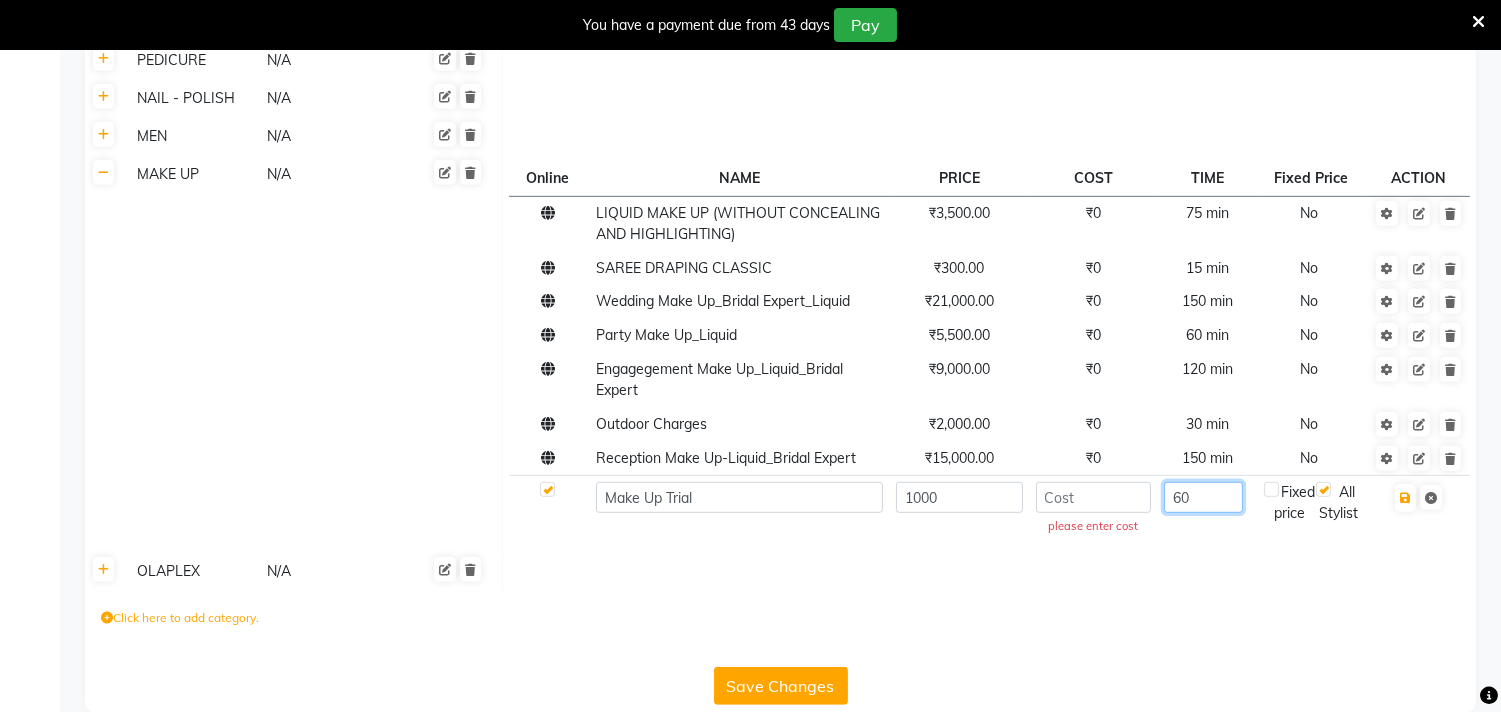 type on "60" 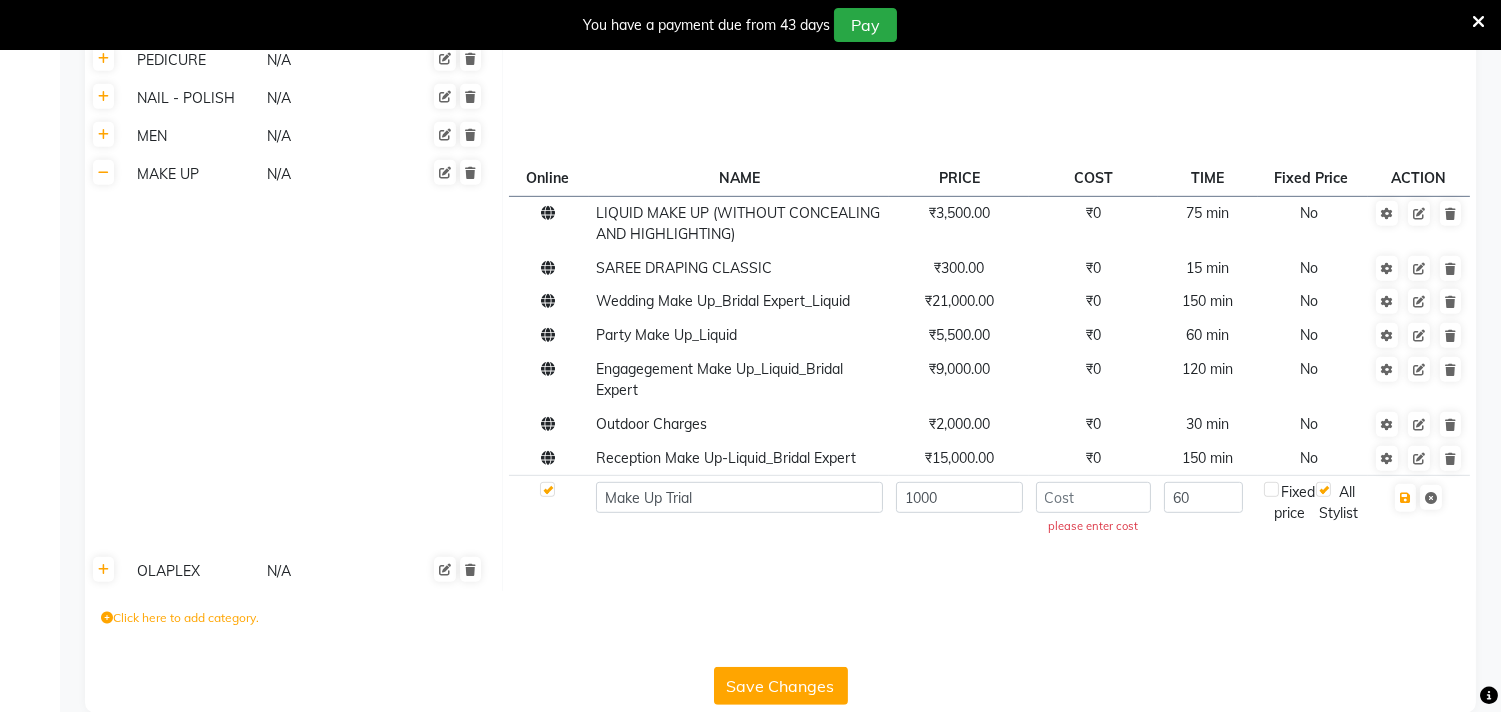 click 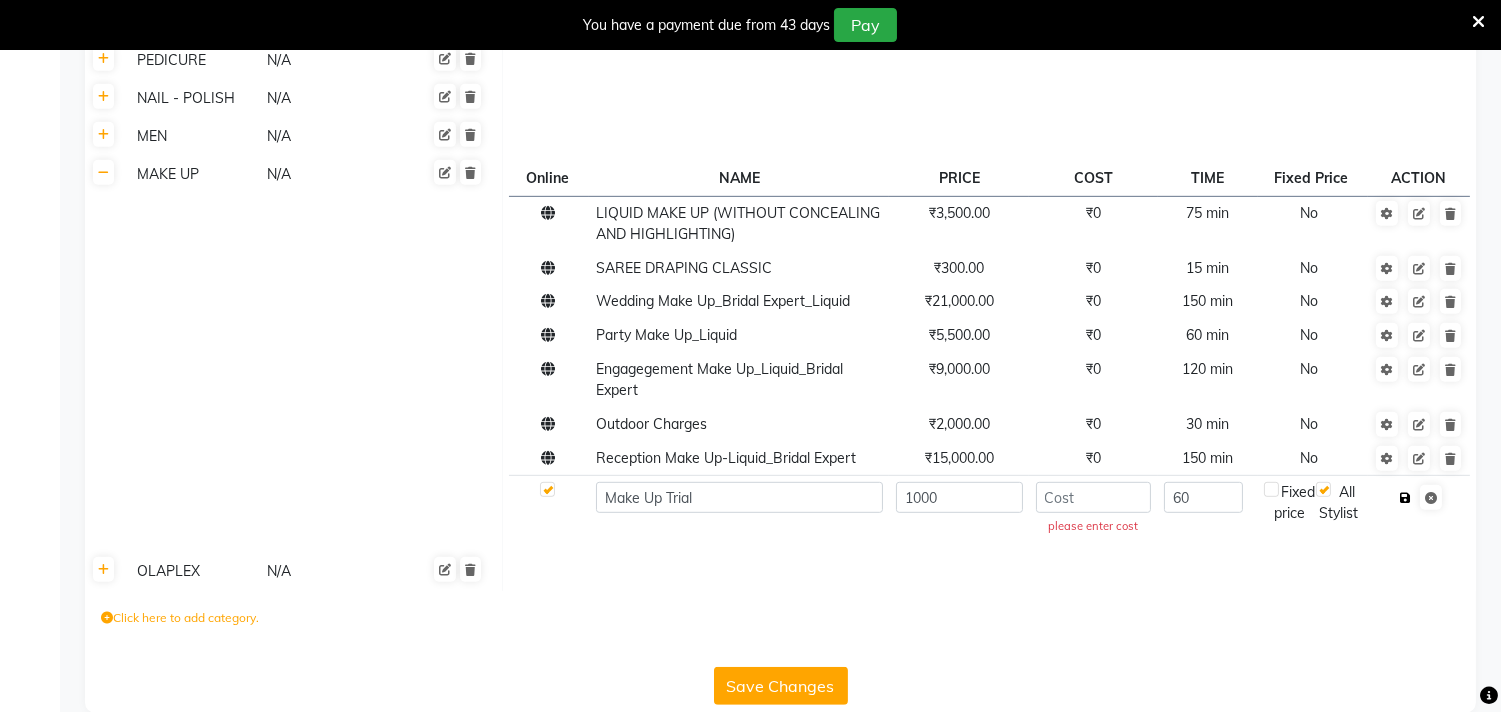 click at bounding box center [1405, 498] 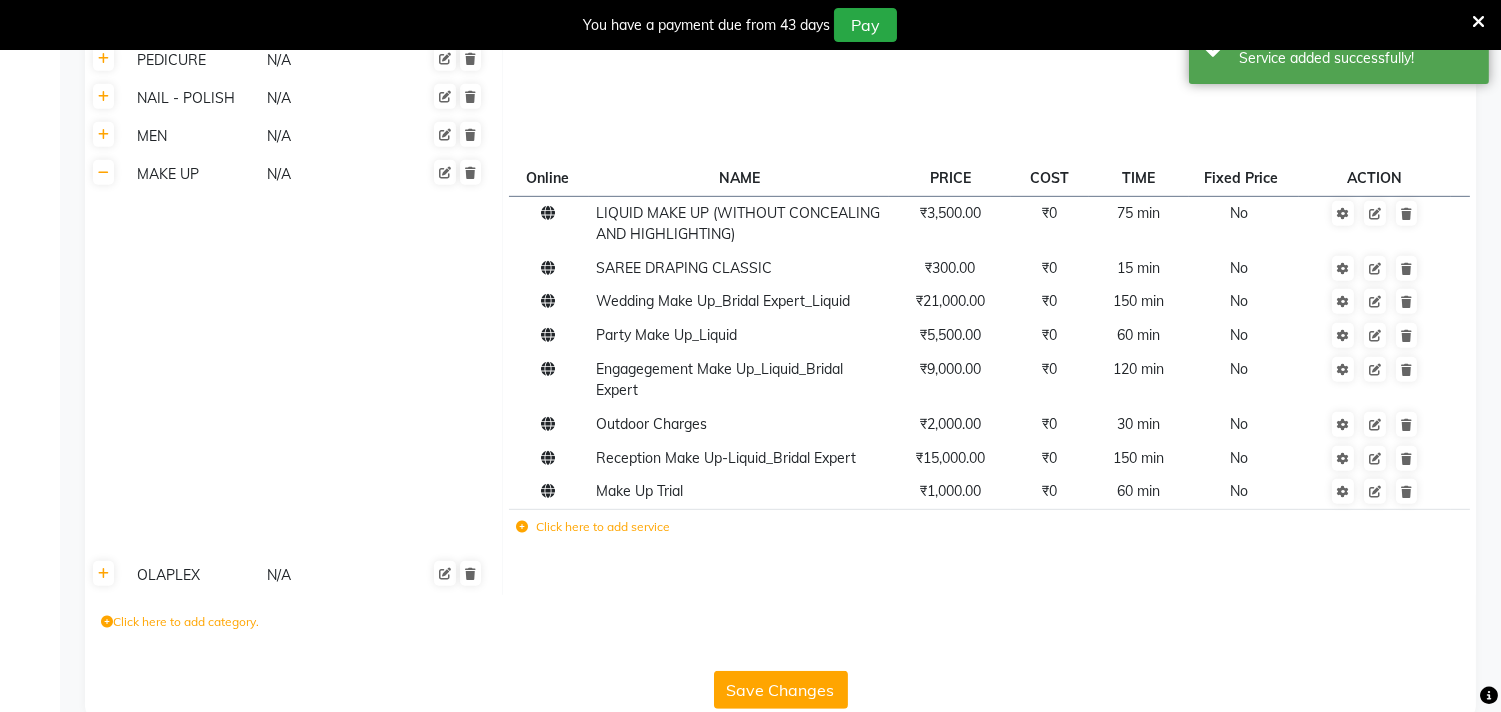click on "Save Changes" 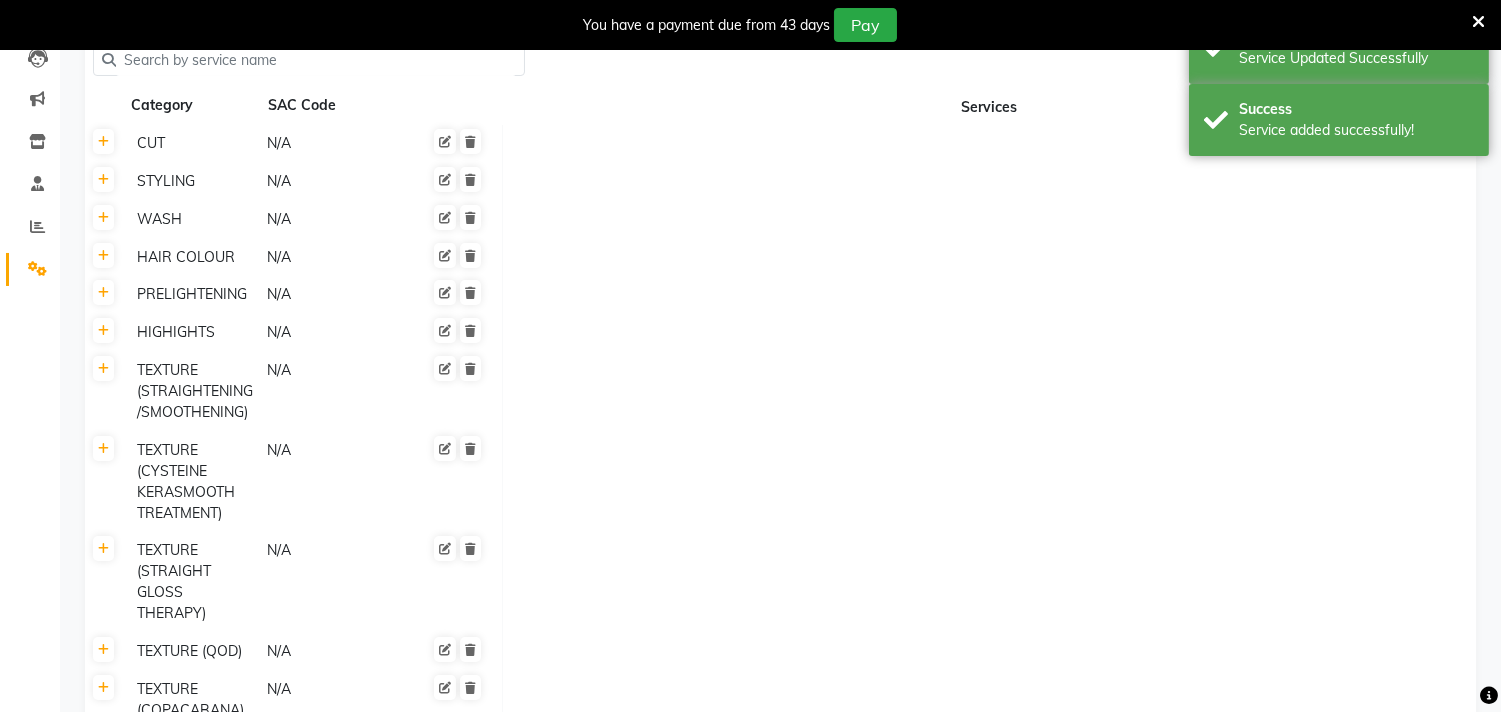 scroll, scrollTop: 0, scrollLeft: 0, axis: both 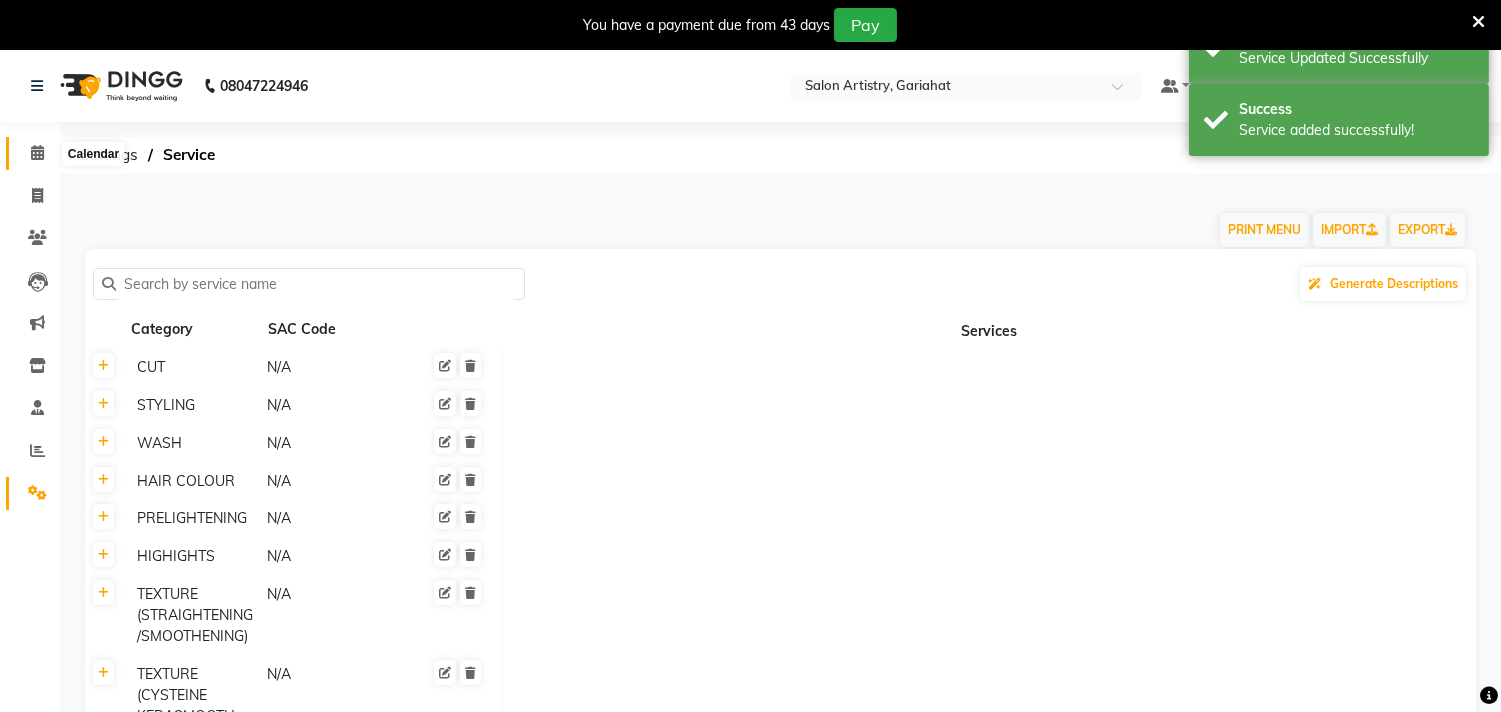 click 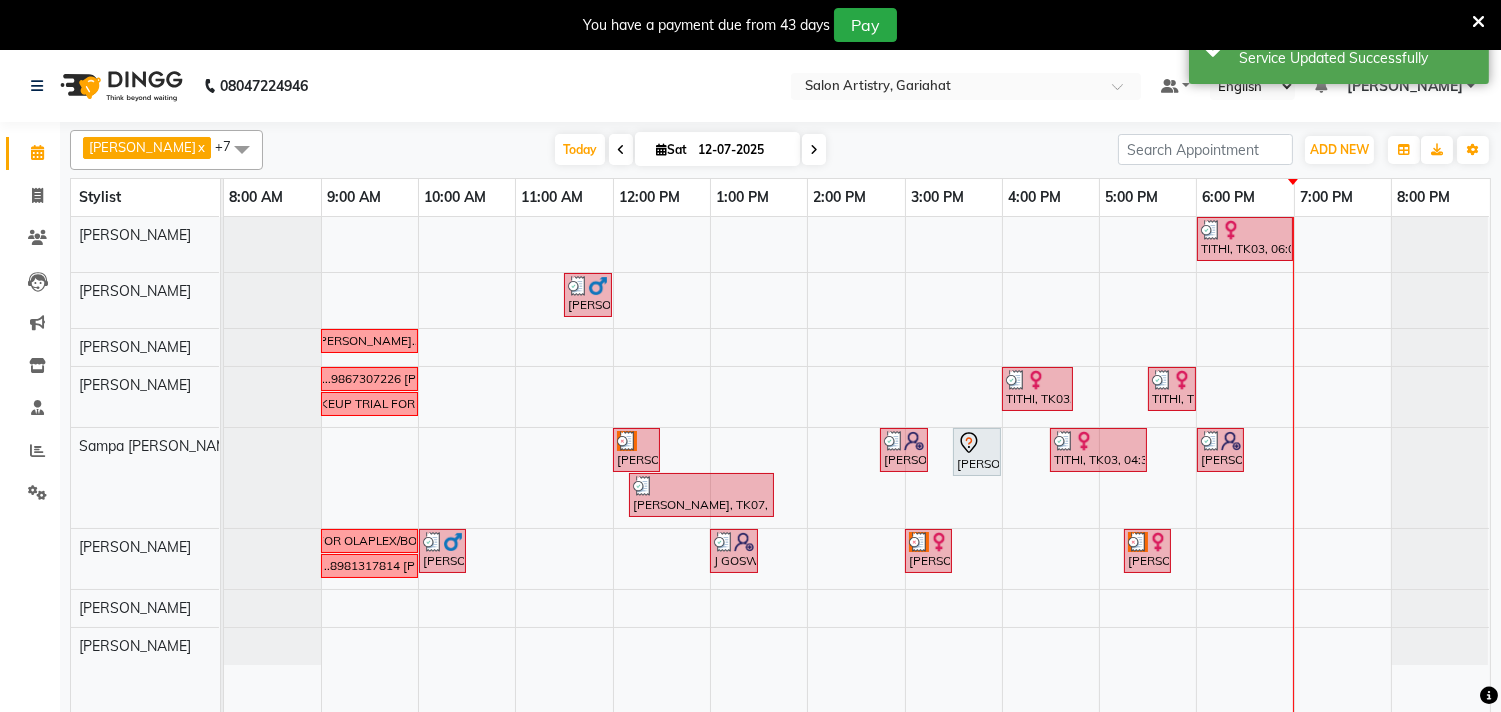 click at bounding box center [814, 150] 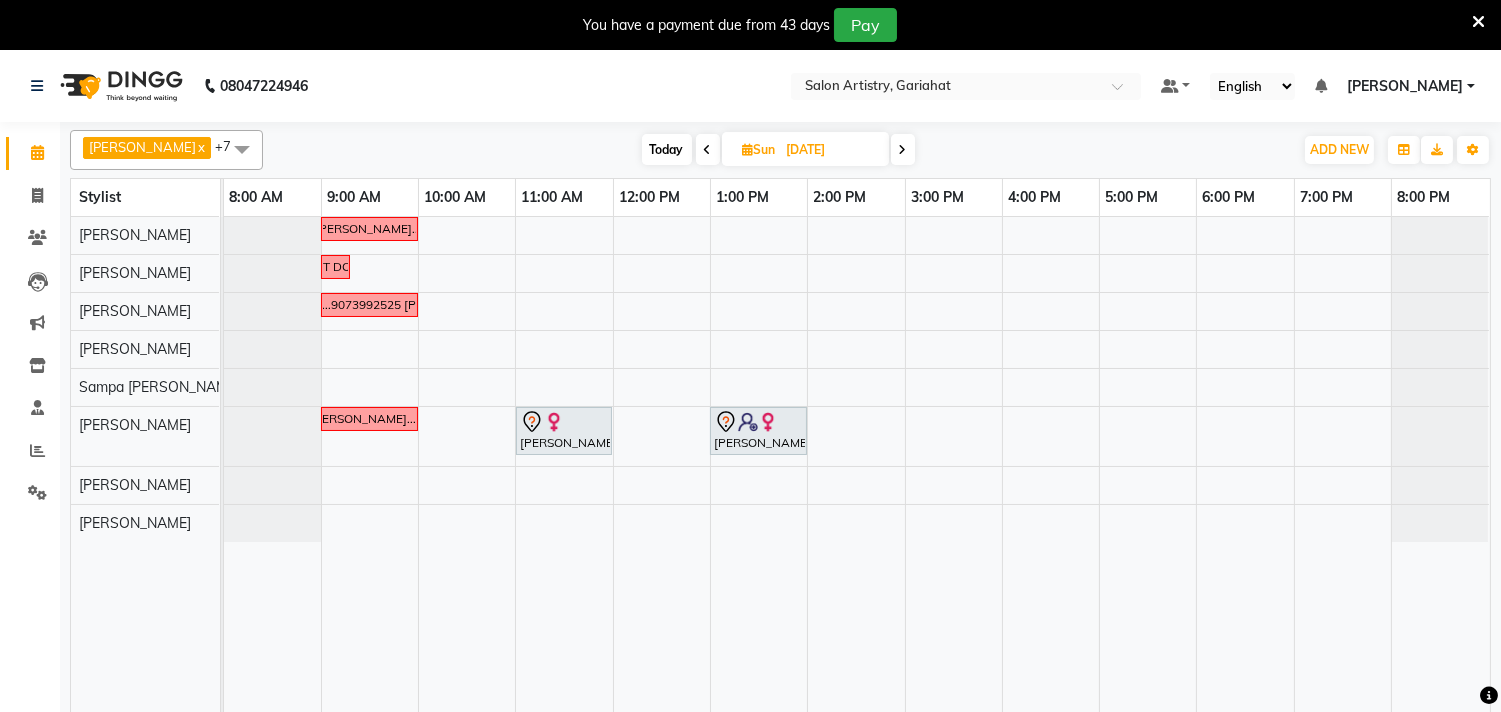 click at bounding box center [708, 149] 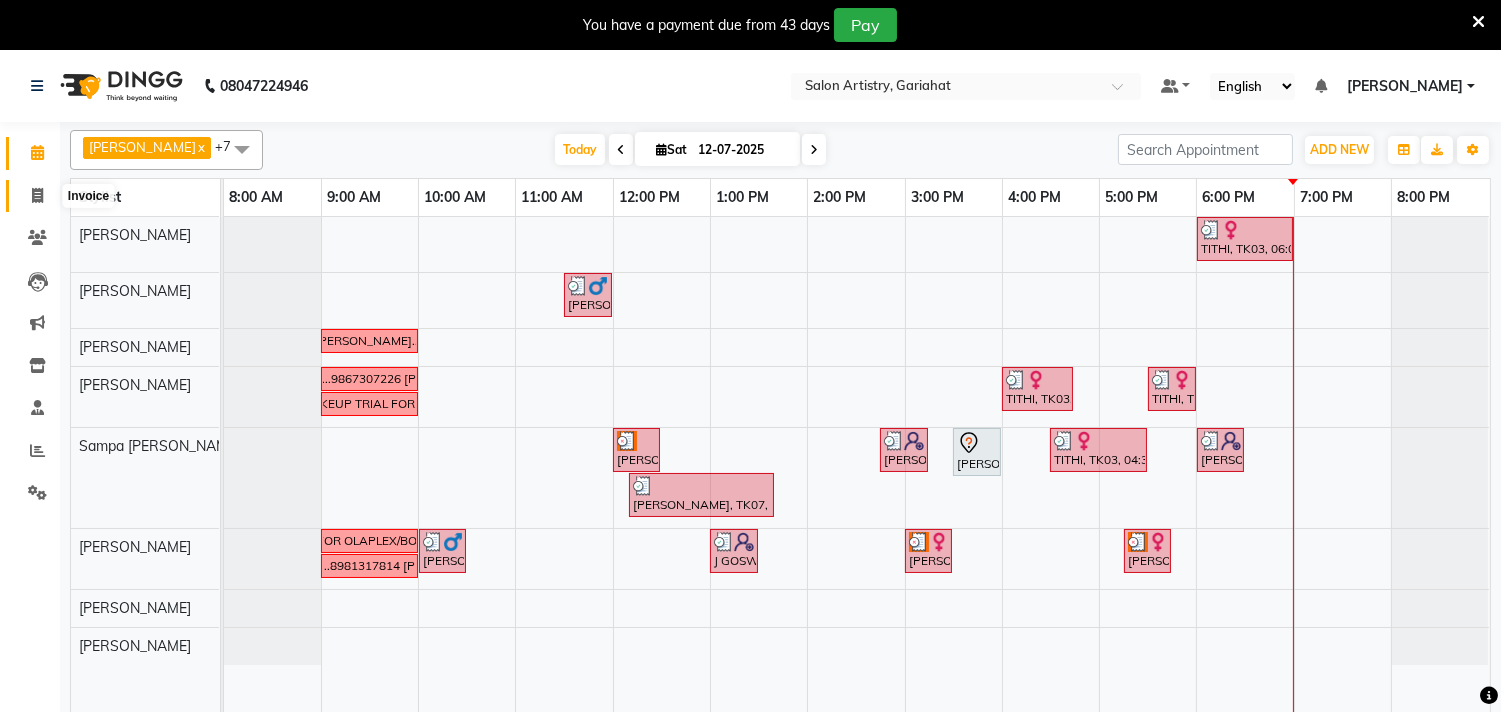 click 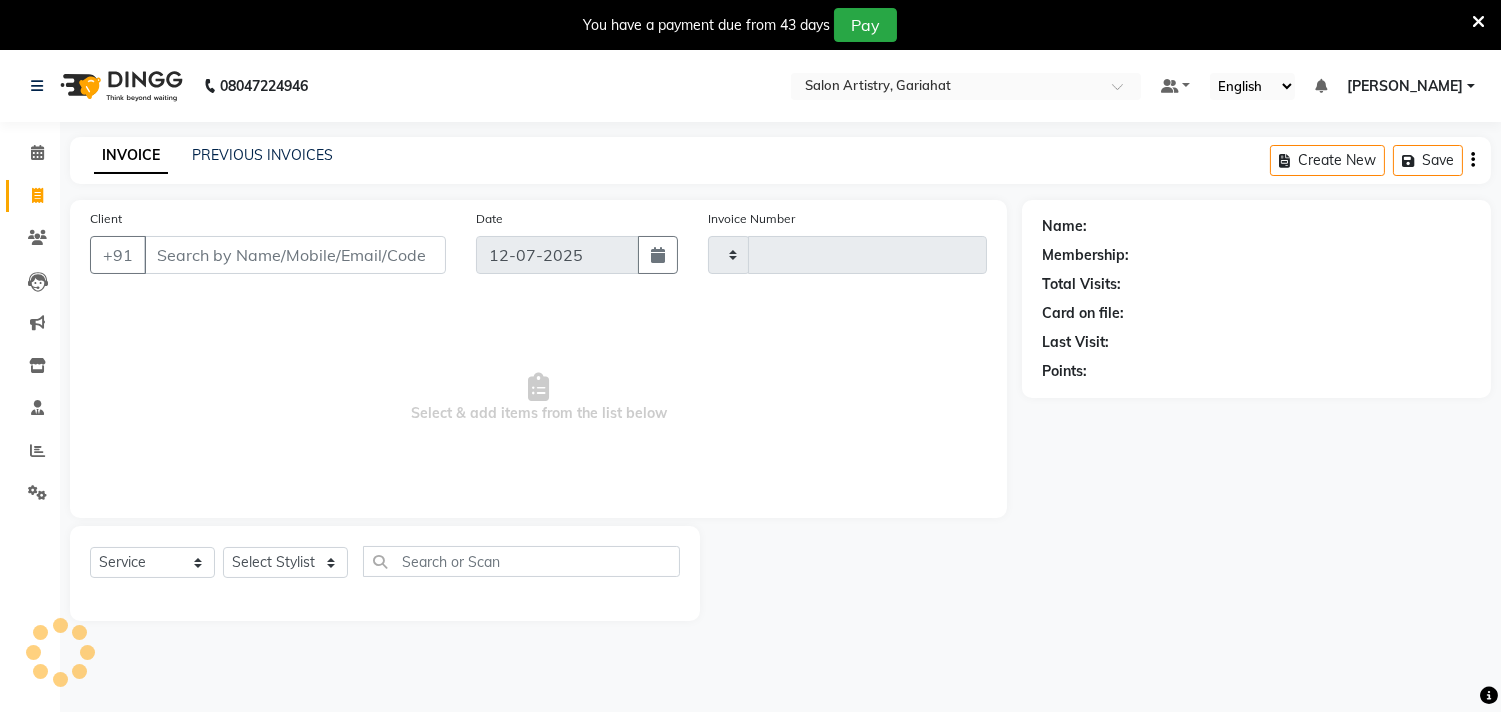 type on "0412" 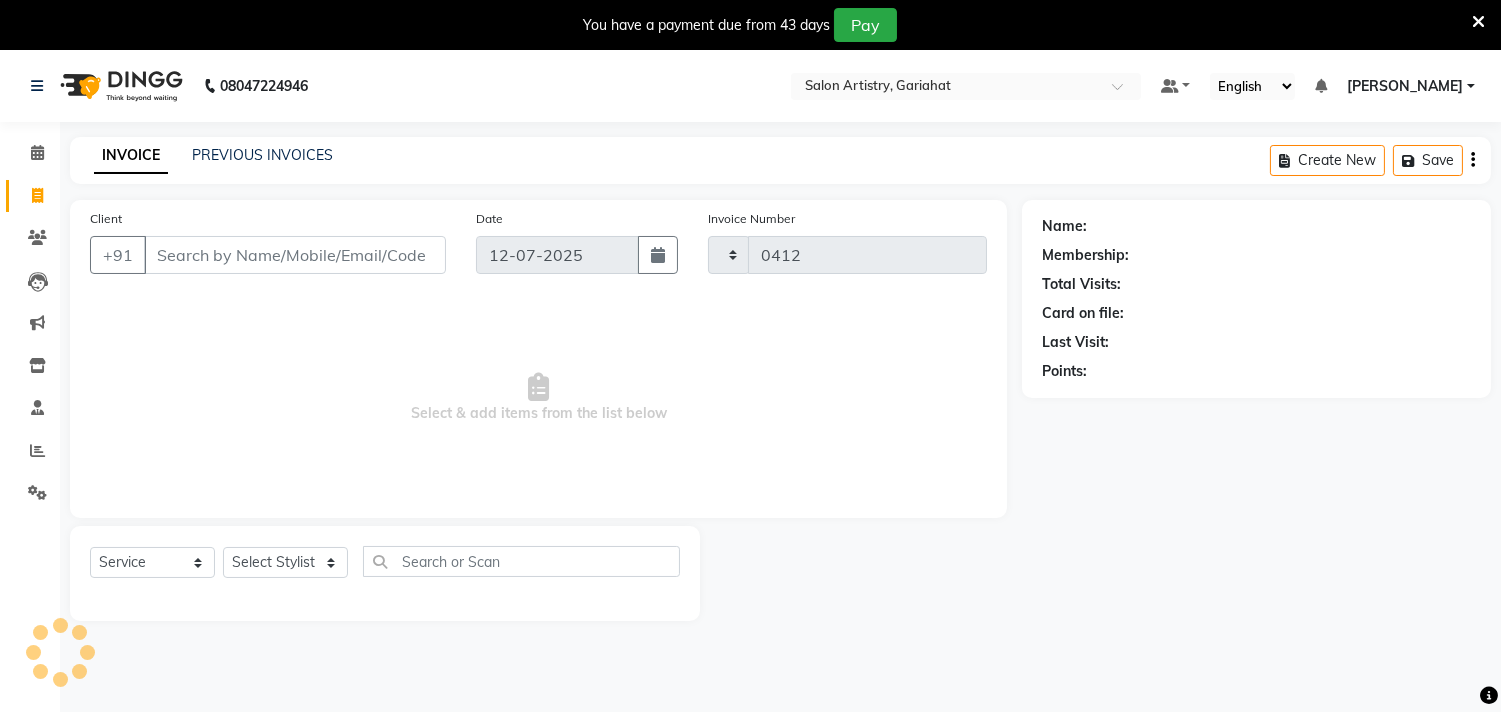 select on "8368" 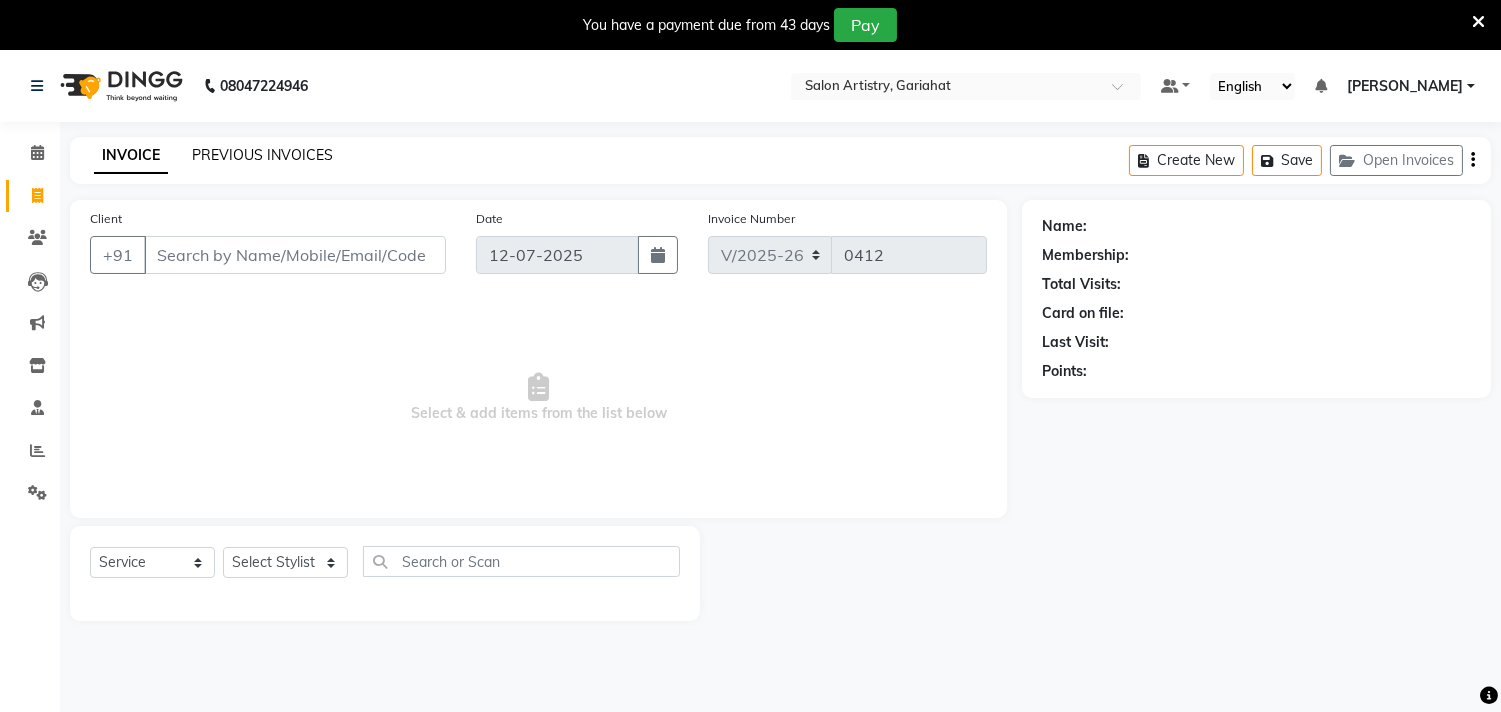 click on "PREVIOUS INVOICES" 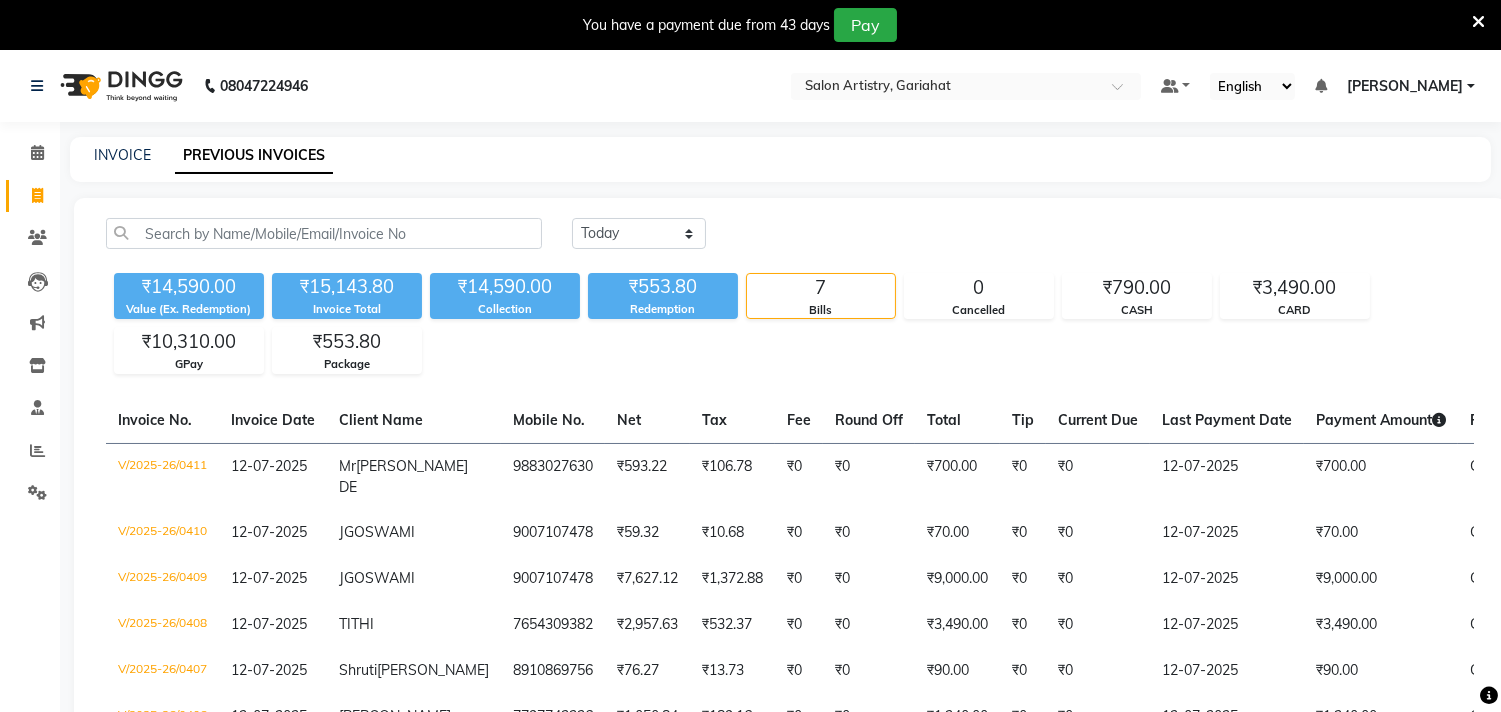 click on "INVOICE" 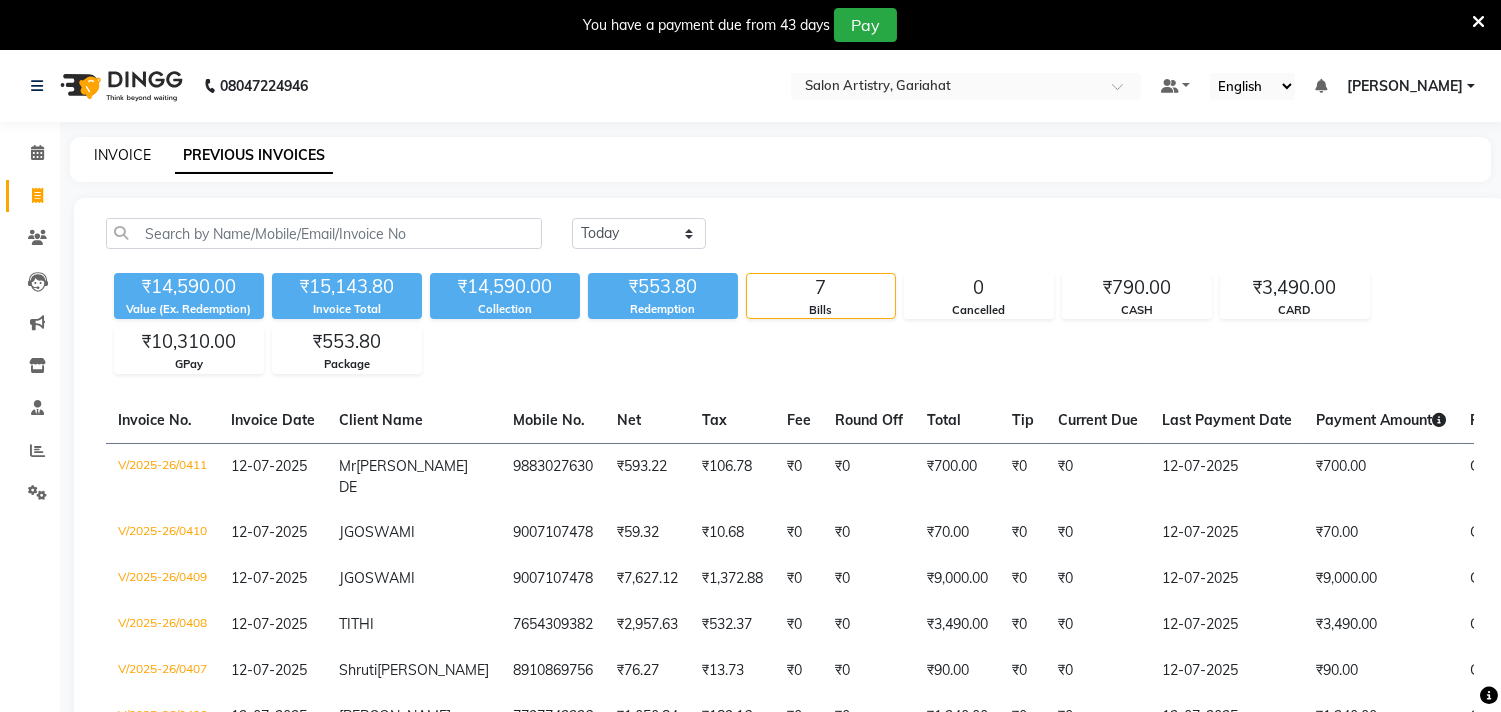 click on "INVOICE" 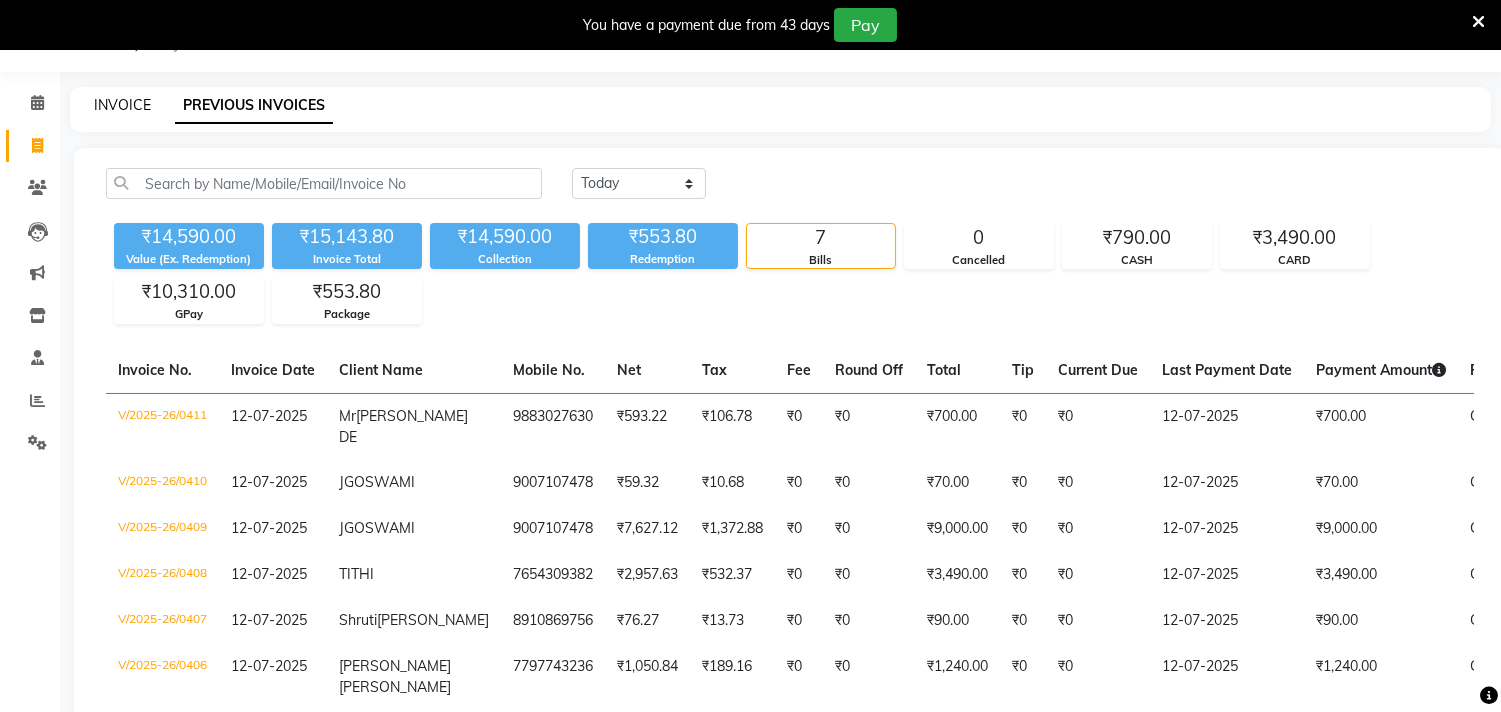 select on "8368" 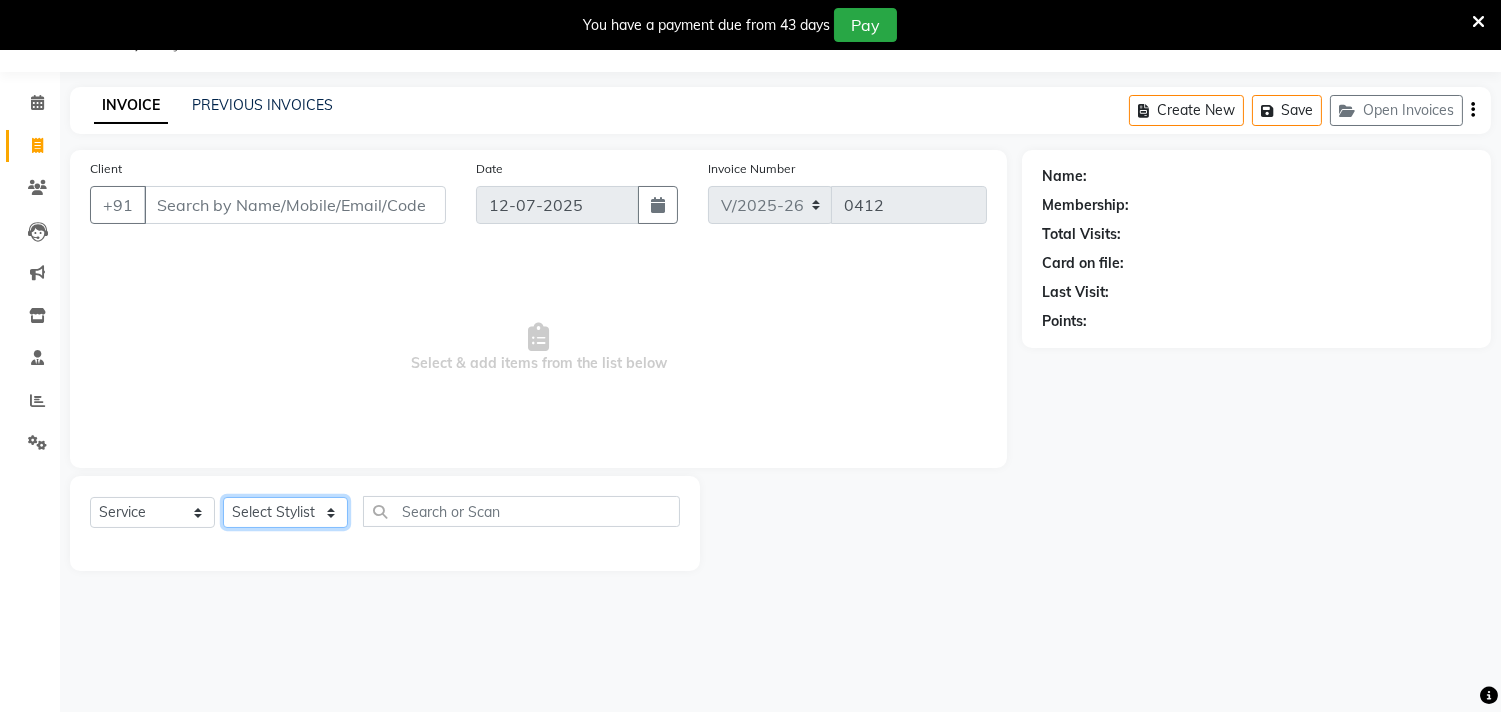 click on "Select Stylist [PERSON_NAME] Puja [PERSON_NAME] [PERSON_NAME] [PERSON_NAME] [PERSON_NAME] [PERSON_NAME] [PERSON_NAME] [PERSON_NAME]" 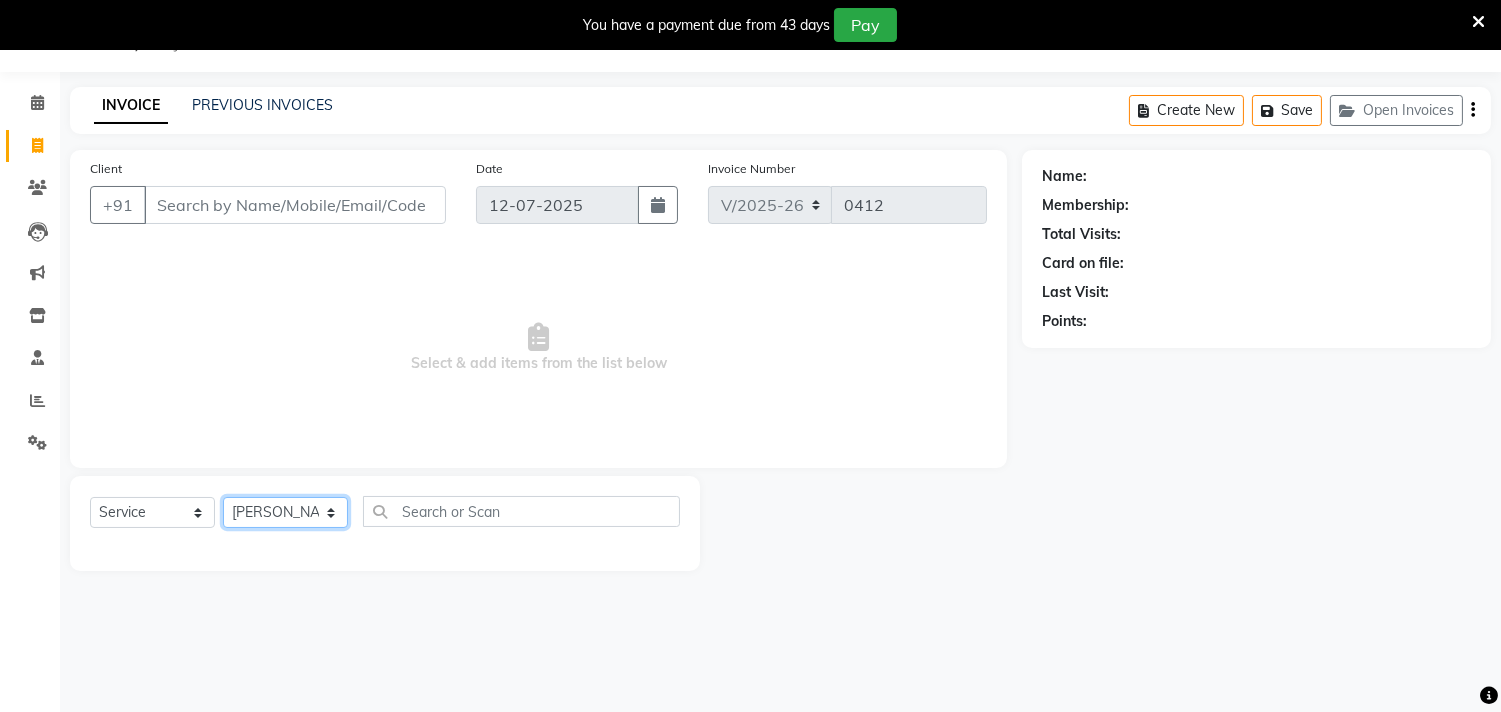 click on "Select Stylist [PERSON_NAME] Puja [PERSON_NAME] [PERSON_NAME] [PERSON_NAME] [PERSON_NAME] [PERSON_NAME] [PERSON_NAME] [PERSON_NAME]" 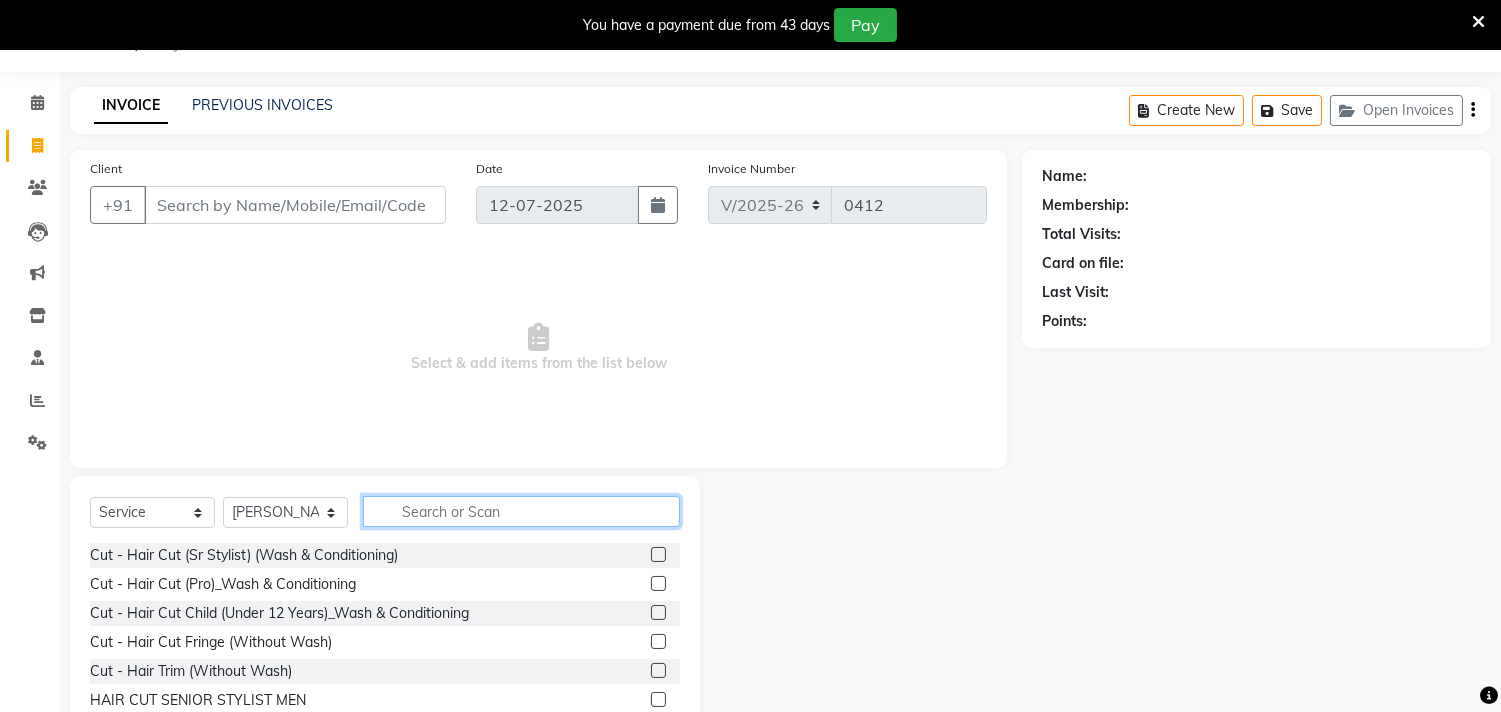 click 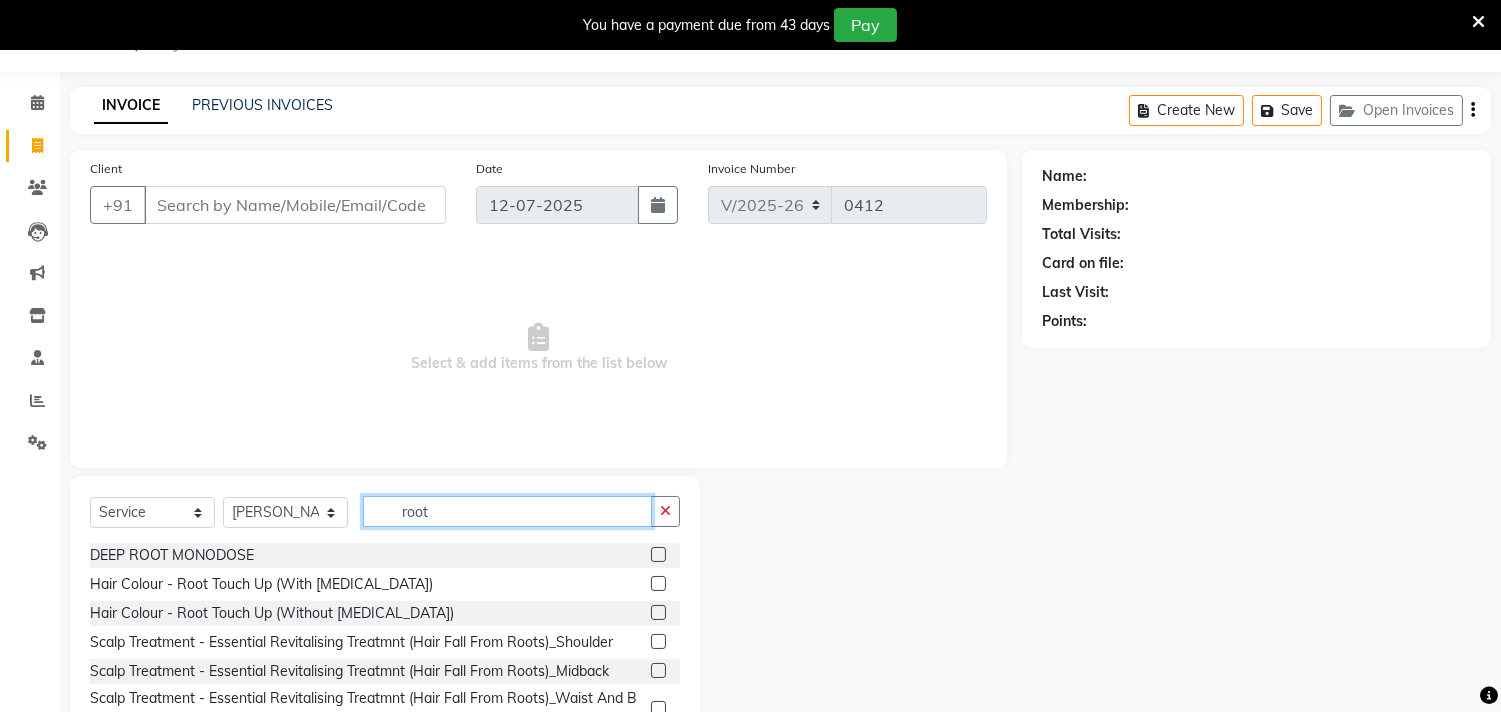 type on "root" 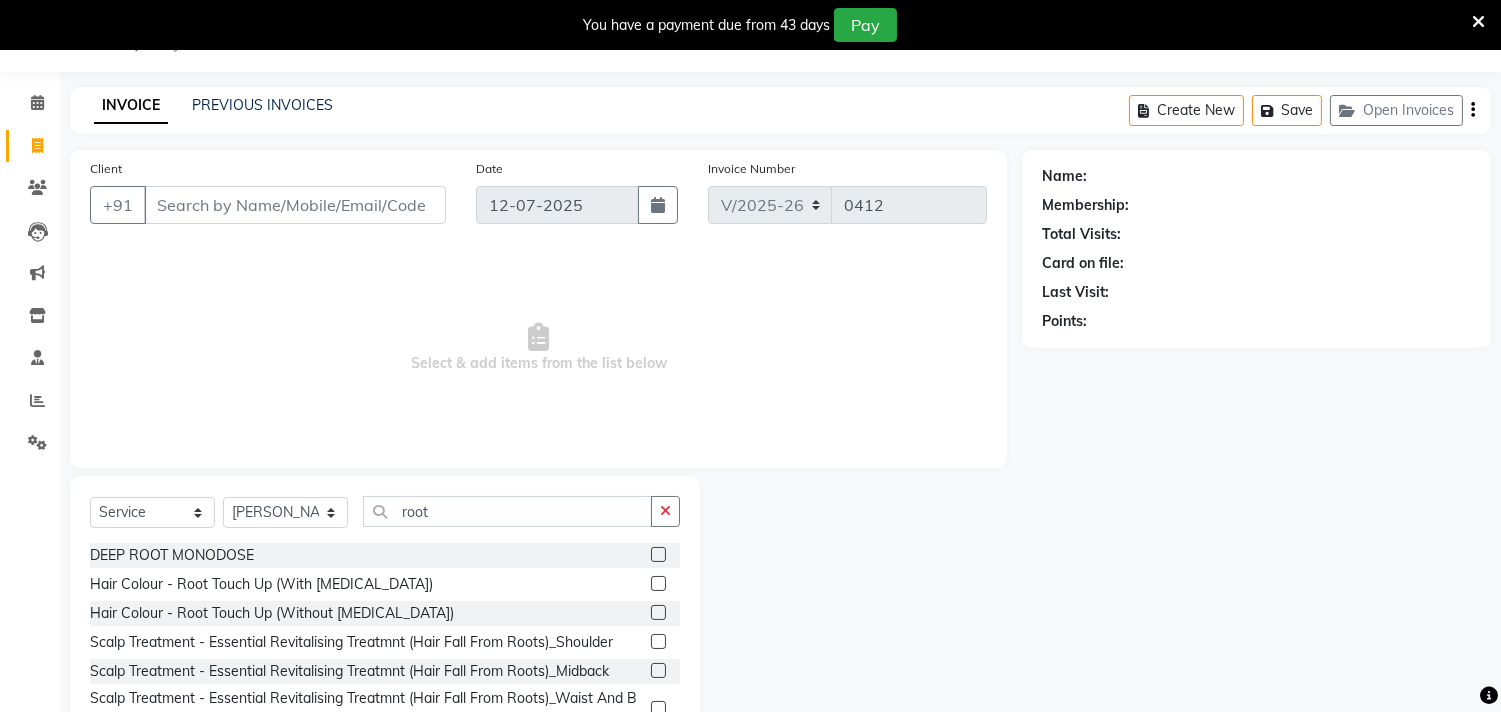 click 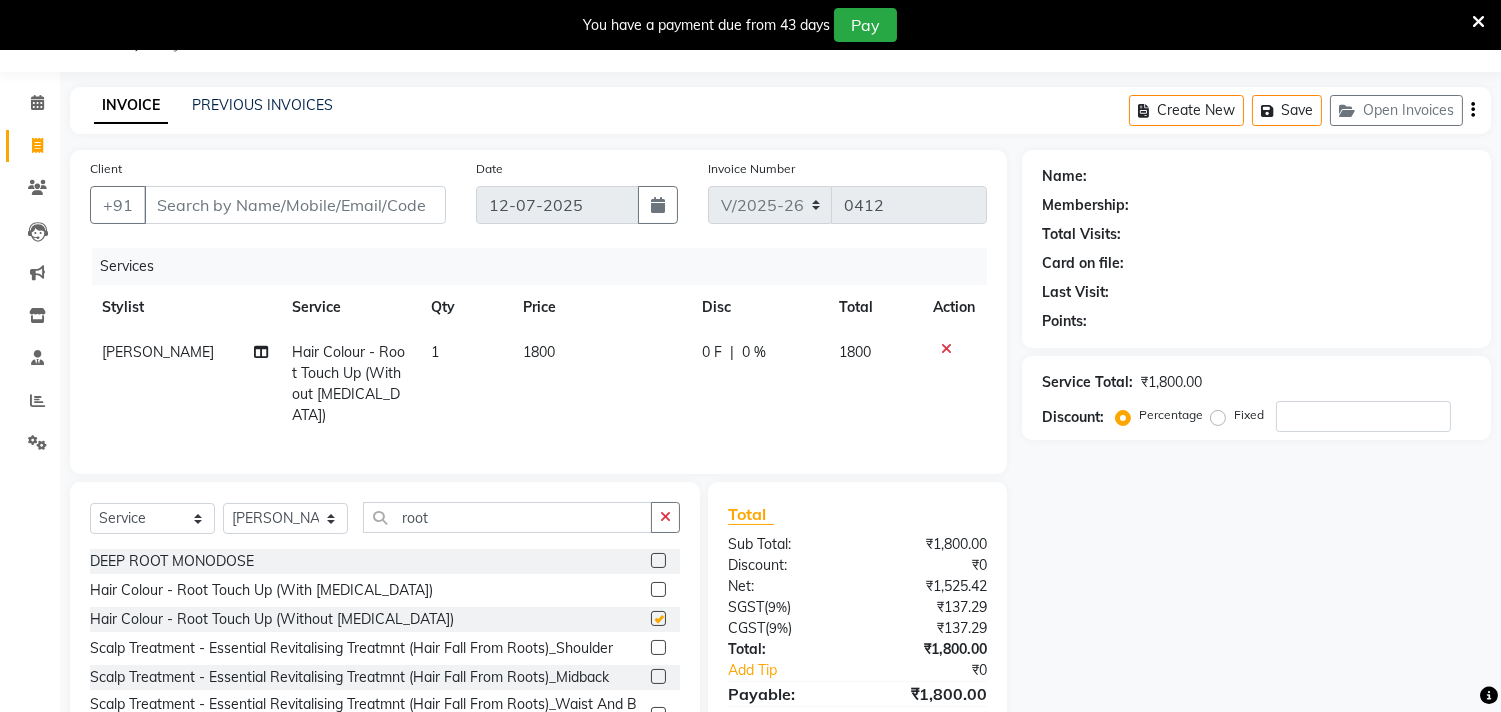 checkbox on "false" 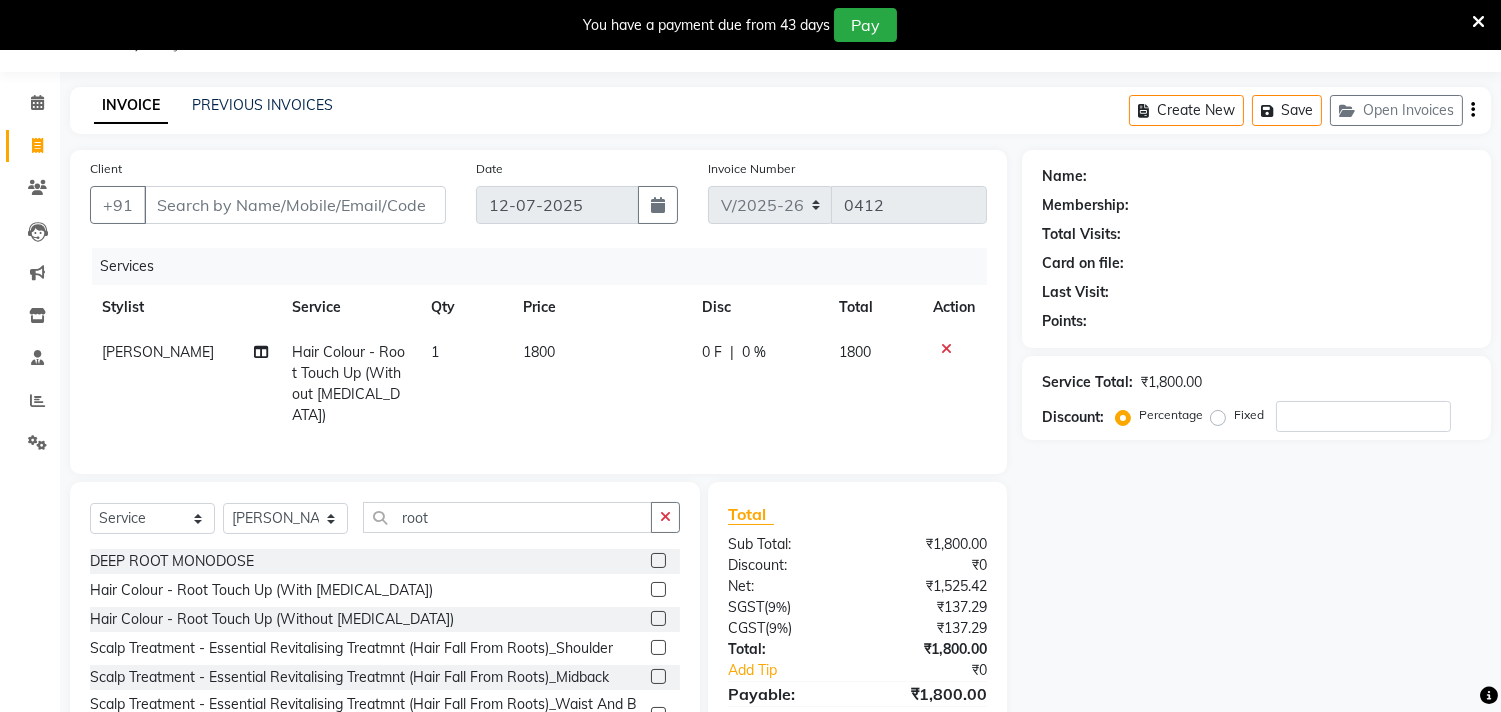click 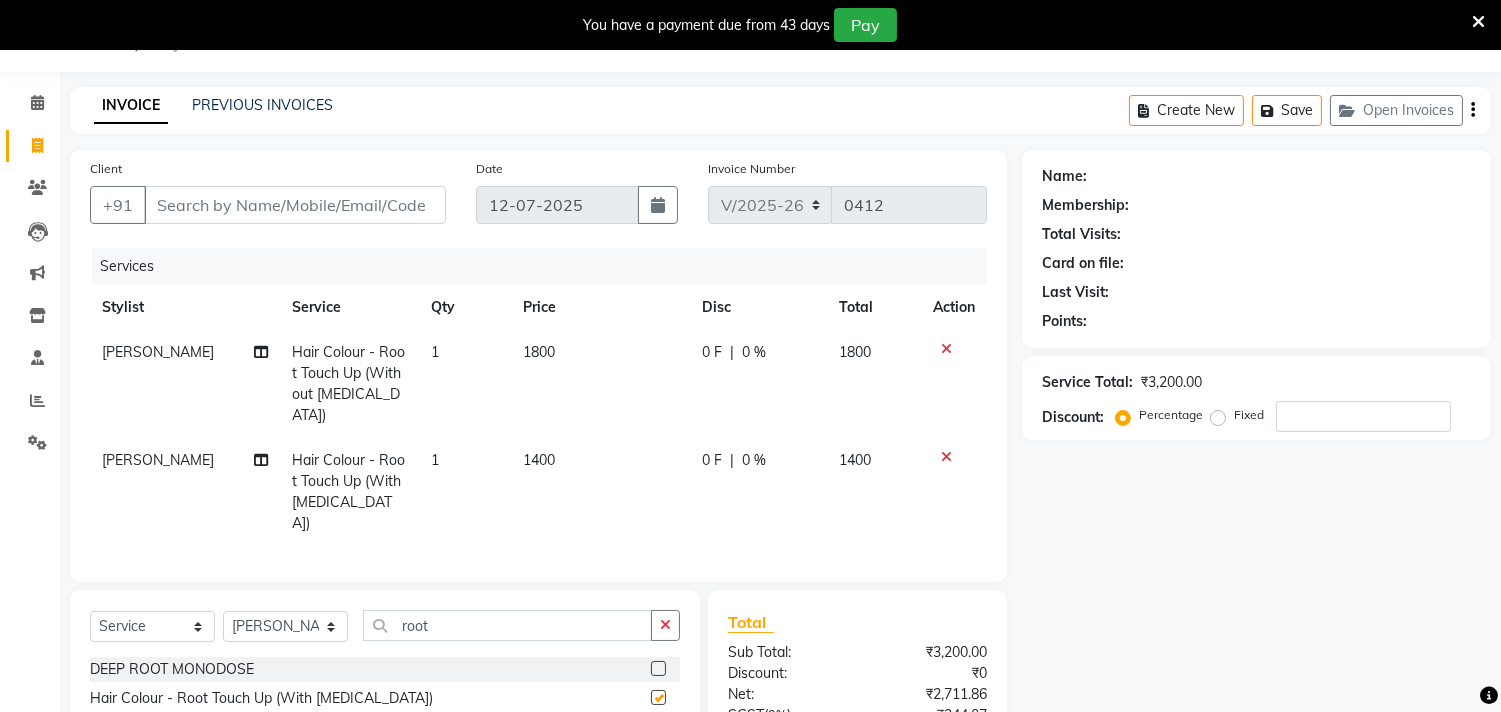 checkbox on "false" 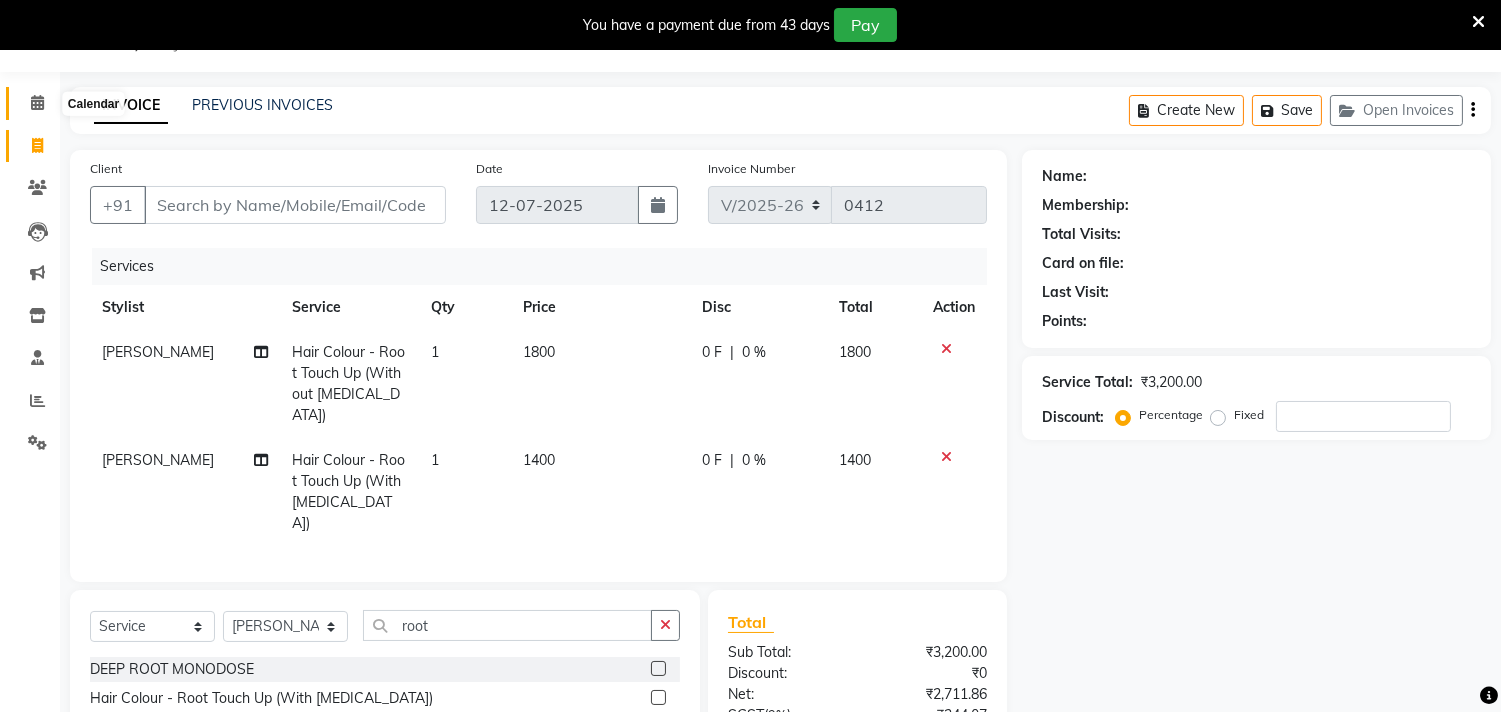click 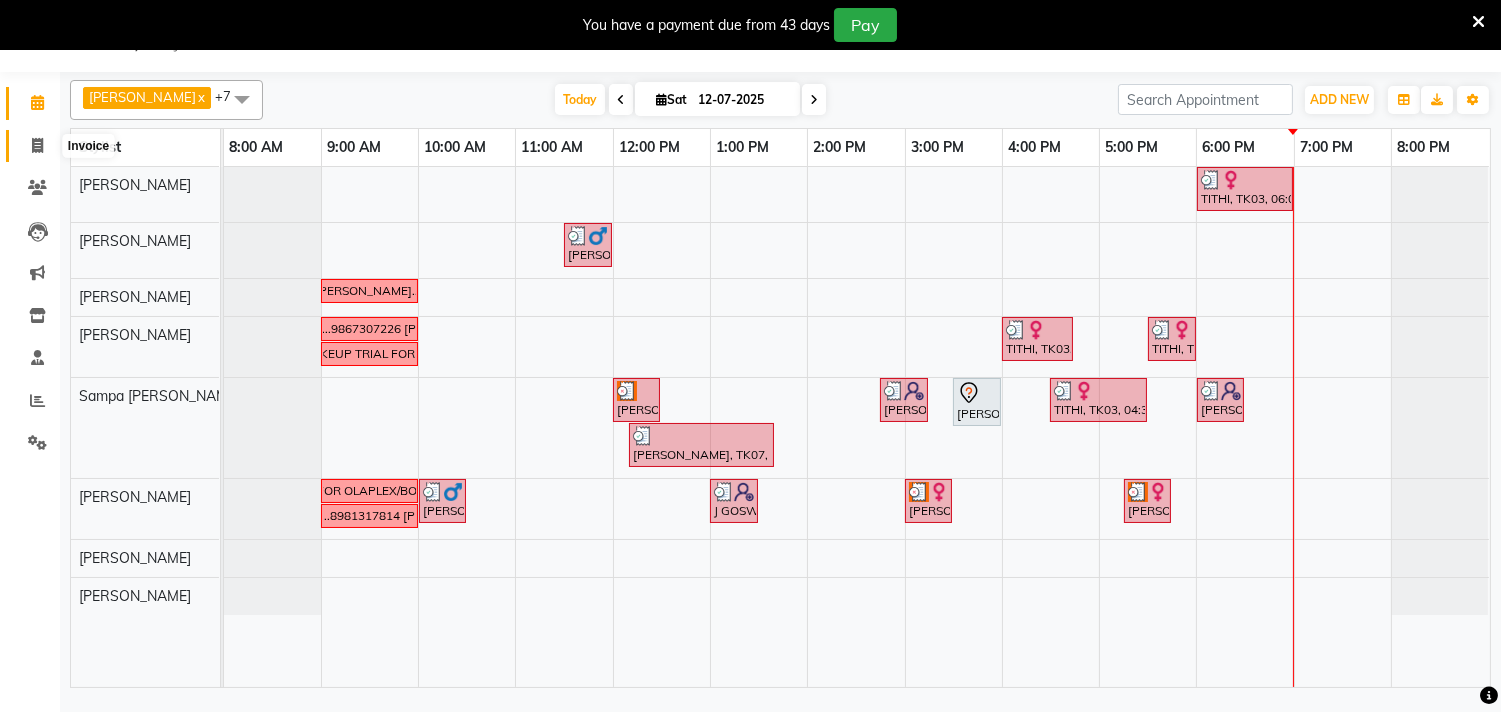 click 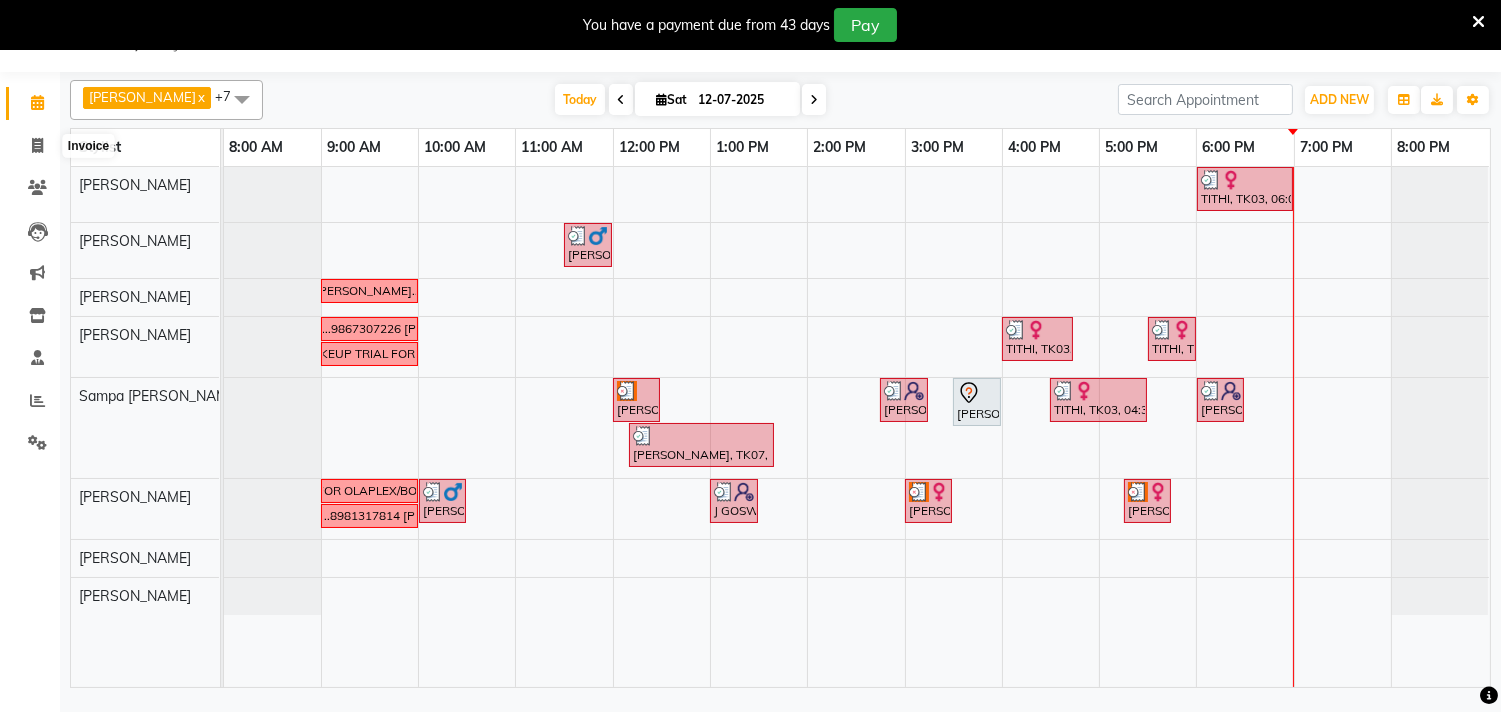 select on "service" 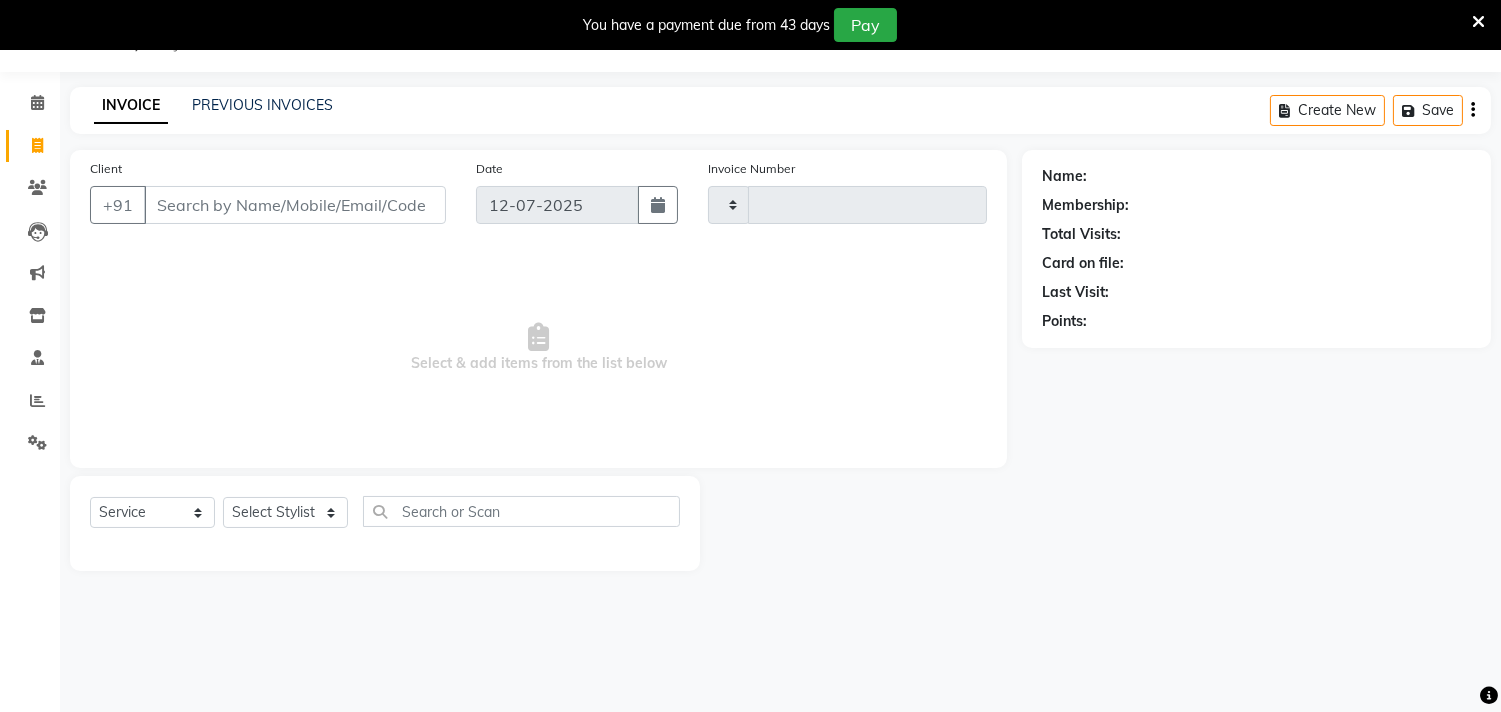 type on "0412" 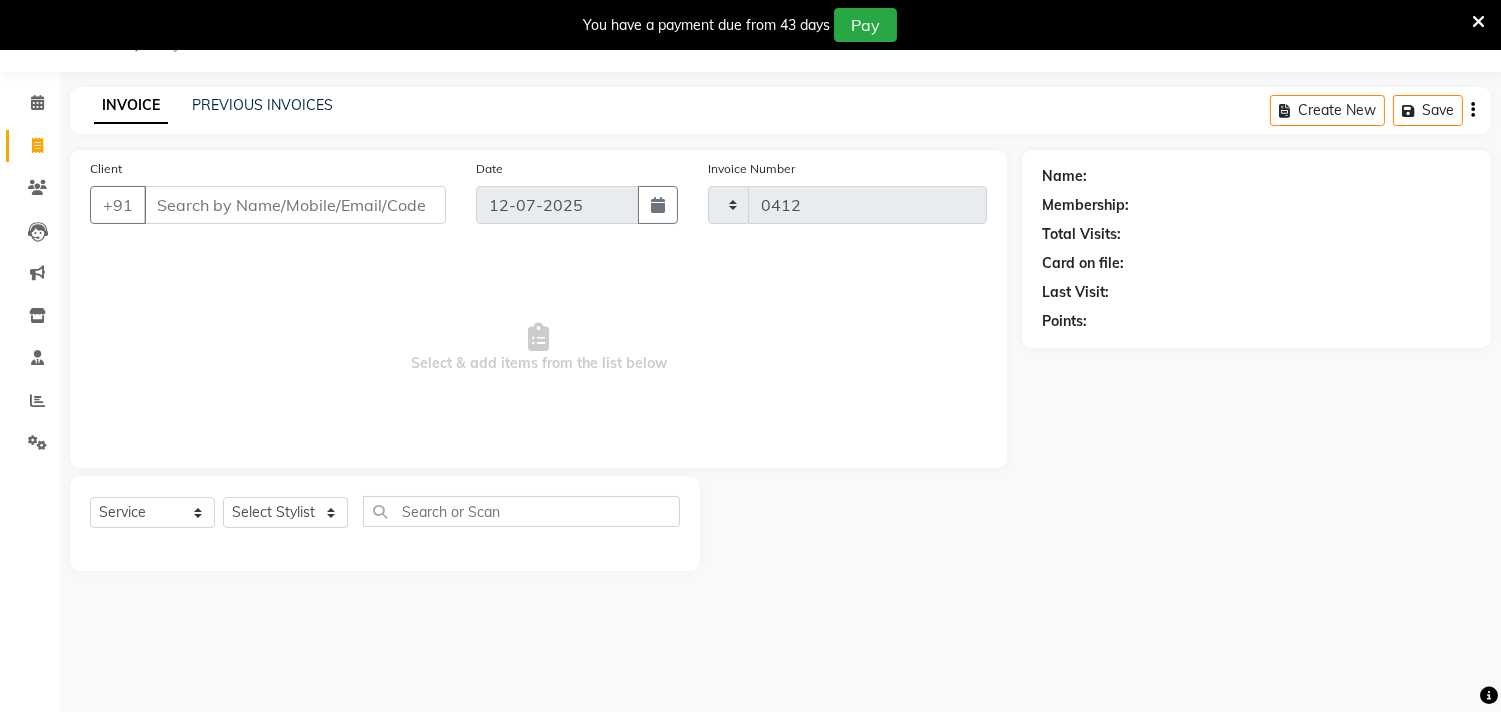 select on "8368" 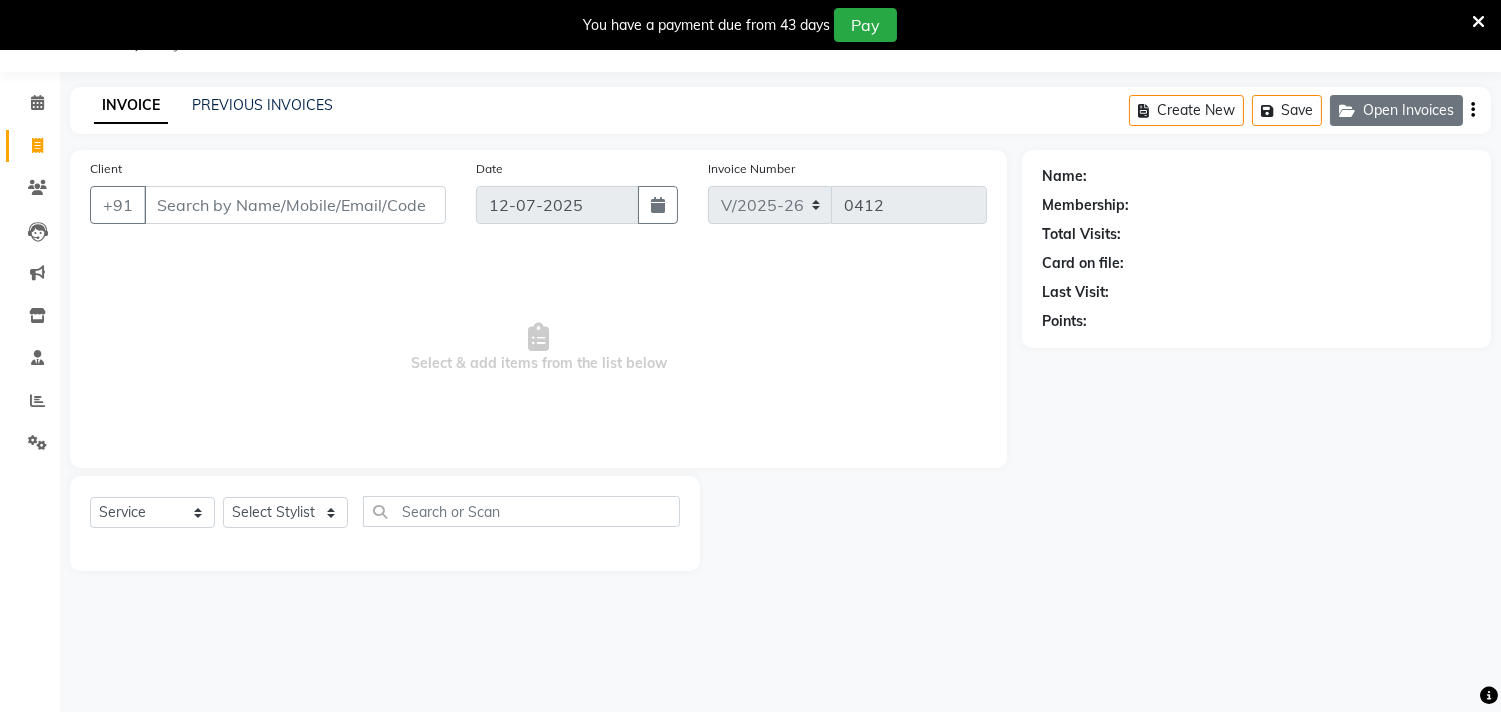 click on "Open Invoices" 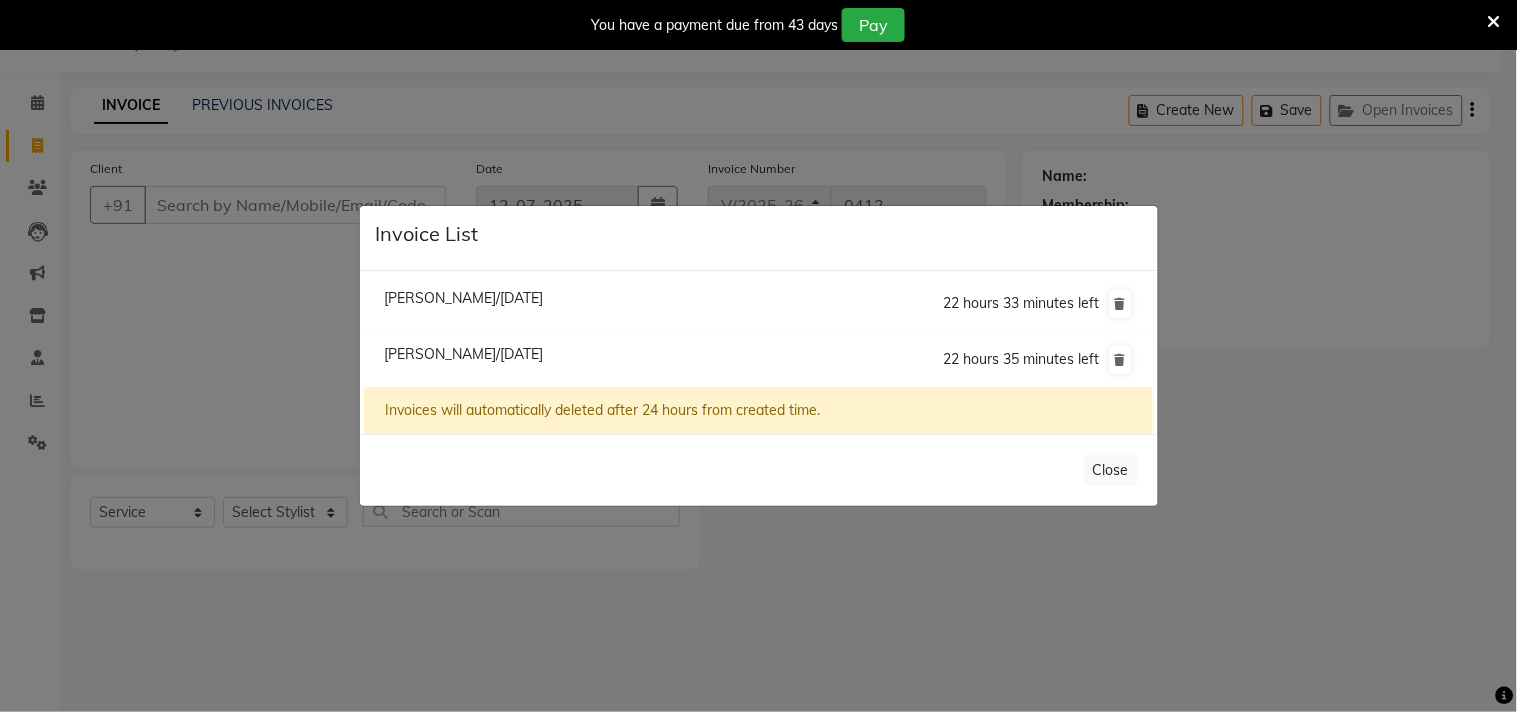 click on "[PERSON_NAME]/[DATE]  22 hours 33 minutes left" 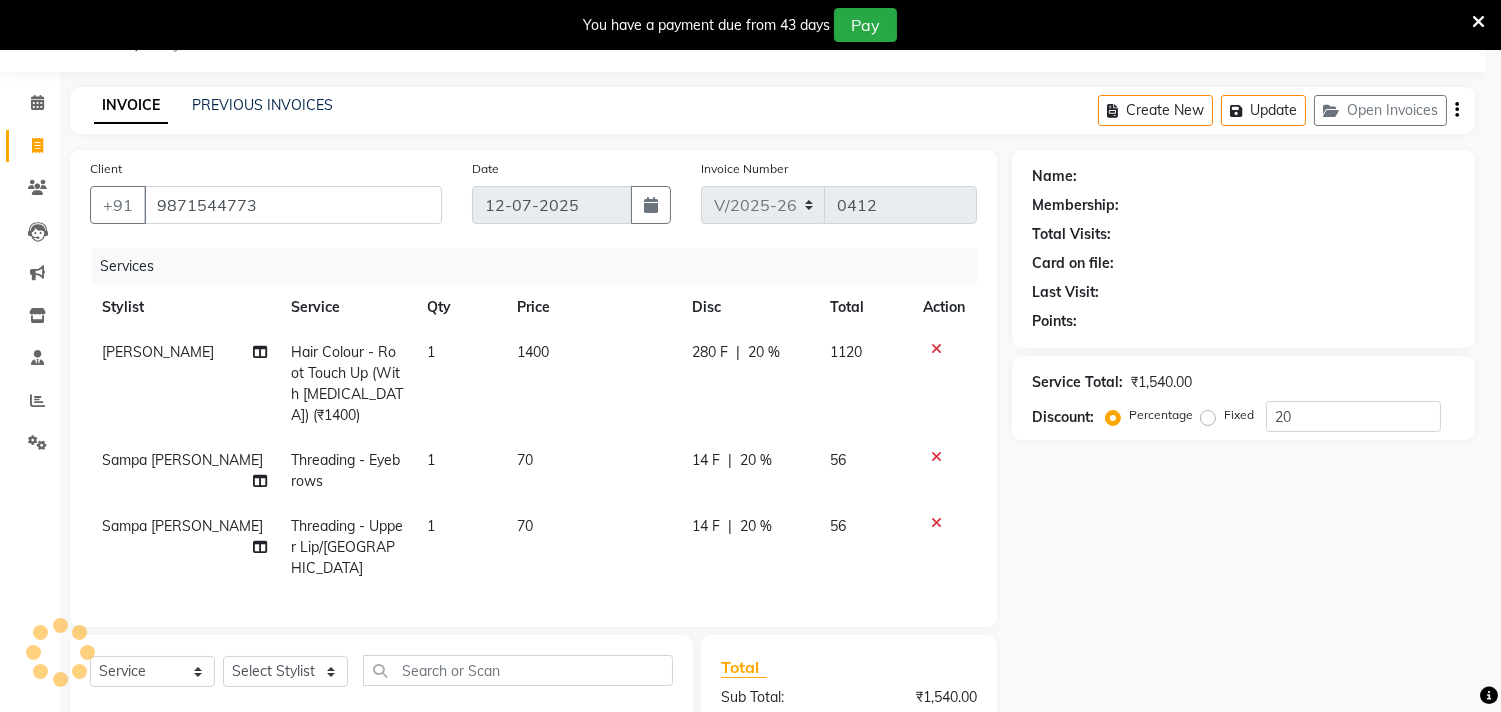 type on "0" 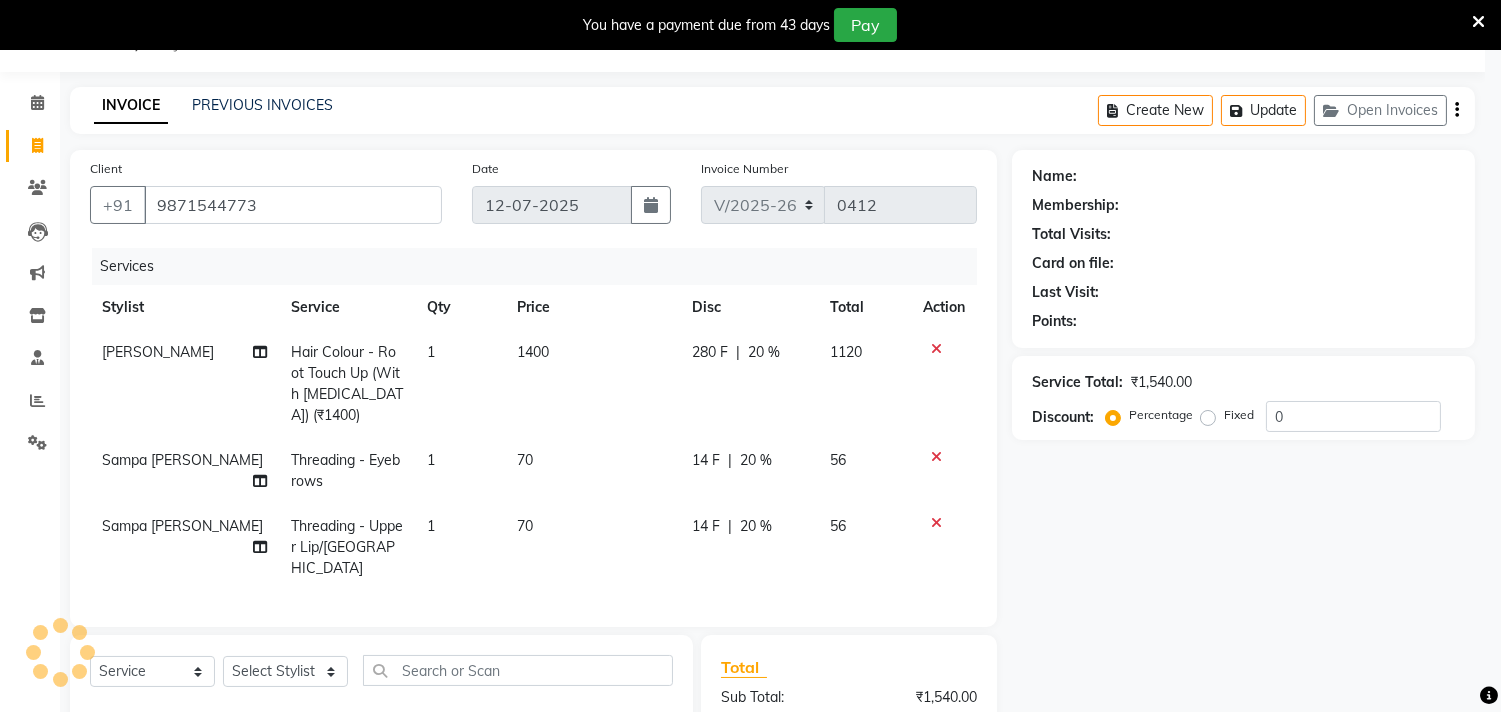 select on "1: Object" 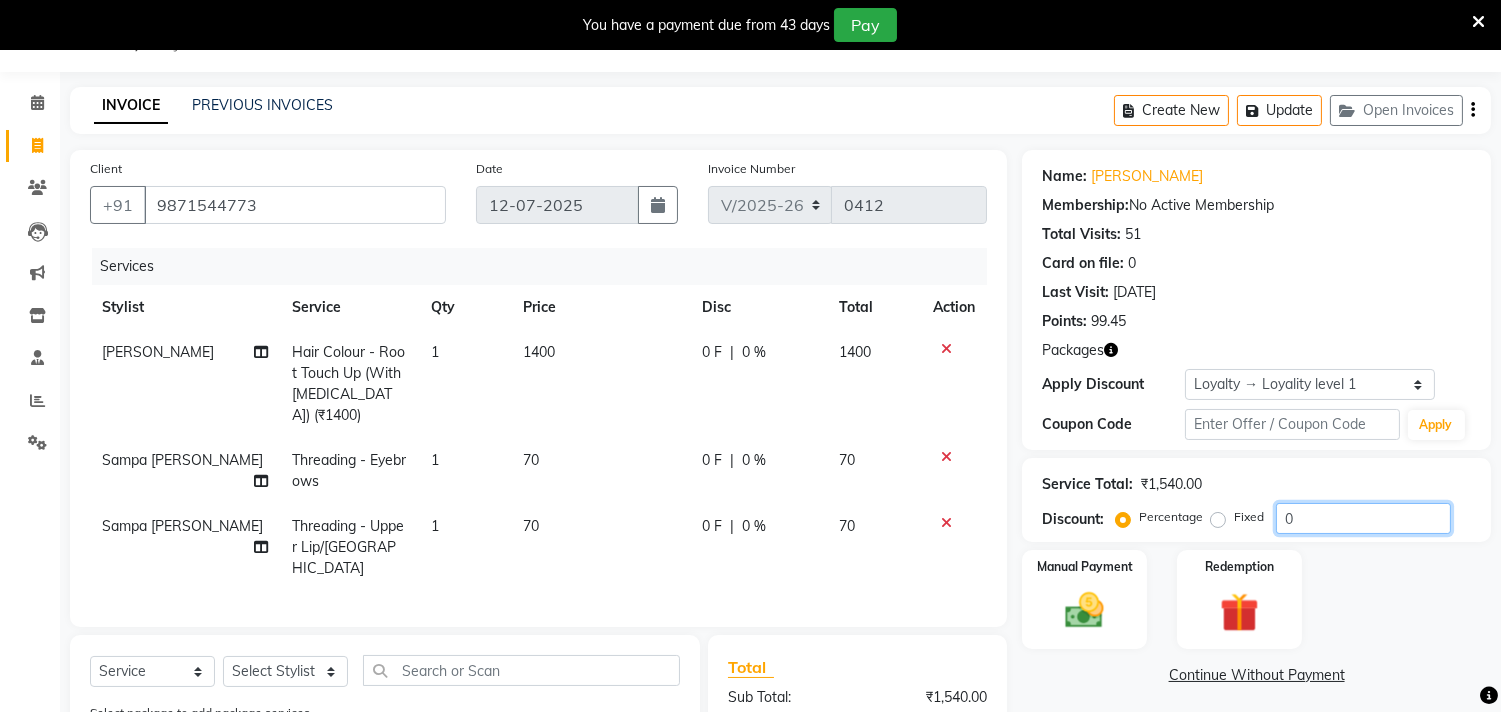 click on "0" 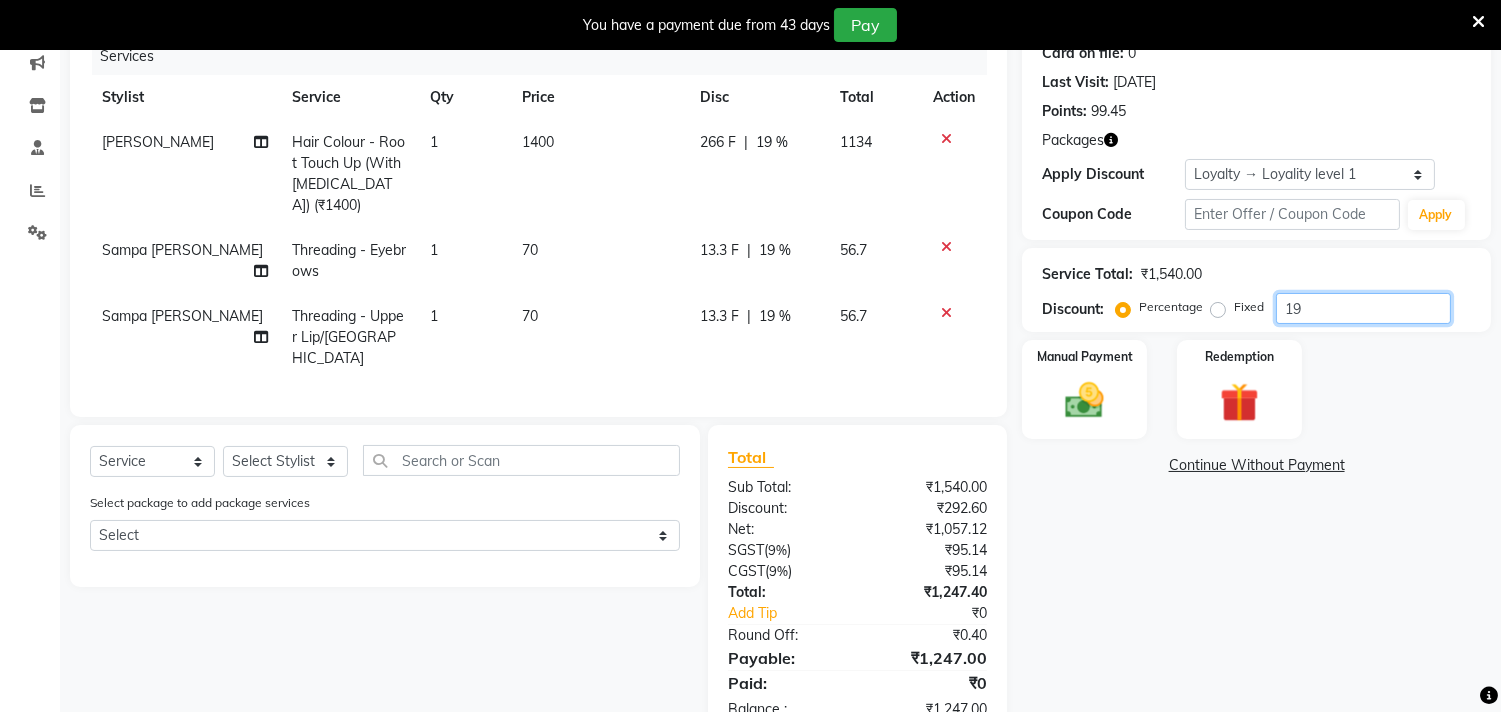 scroll, scrollTop: 313, scrollLeft: 0, axis: vertical 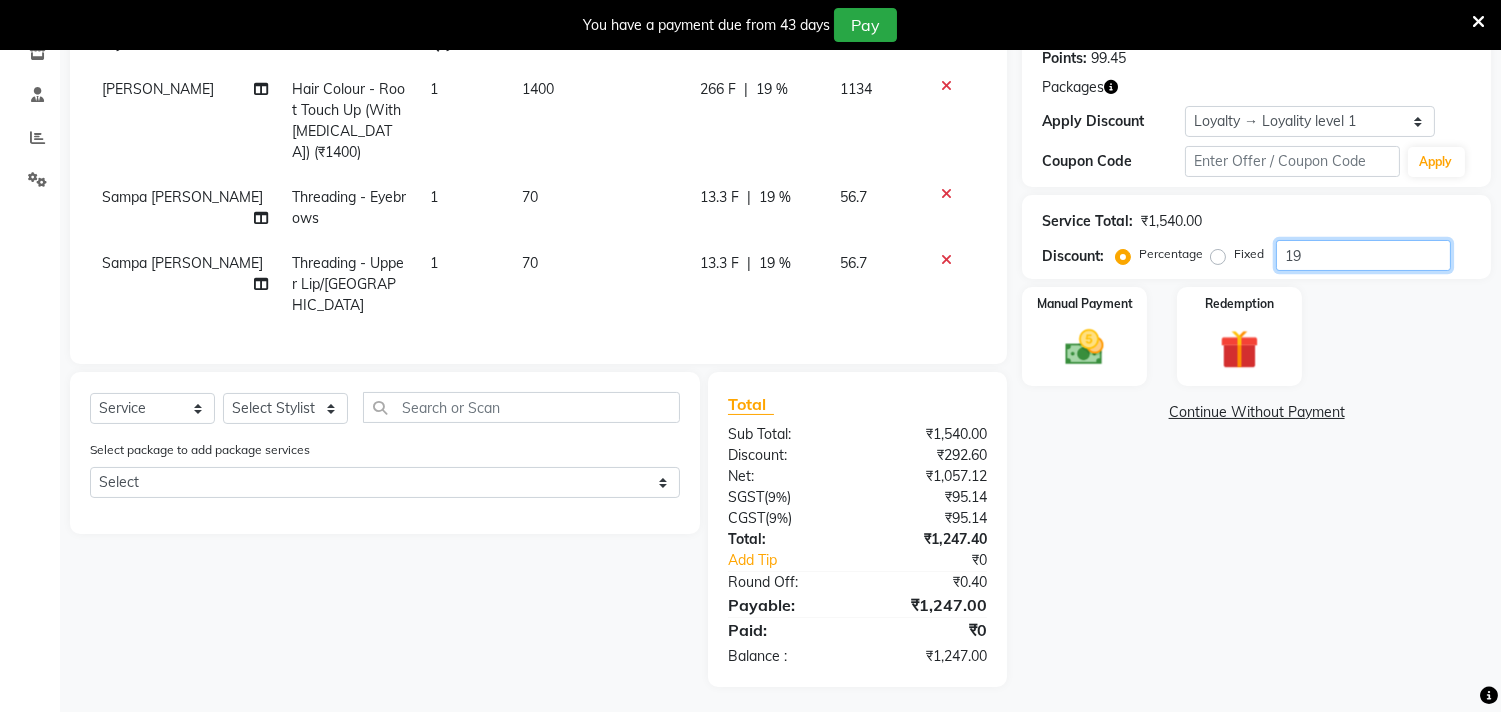 type on "1" 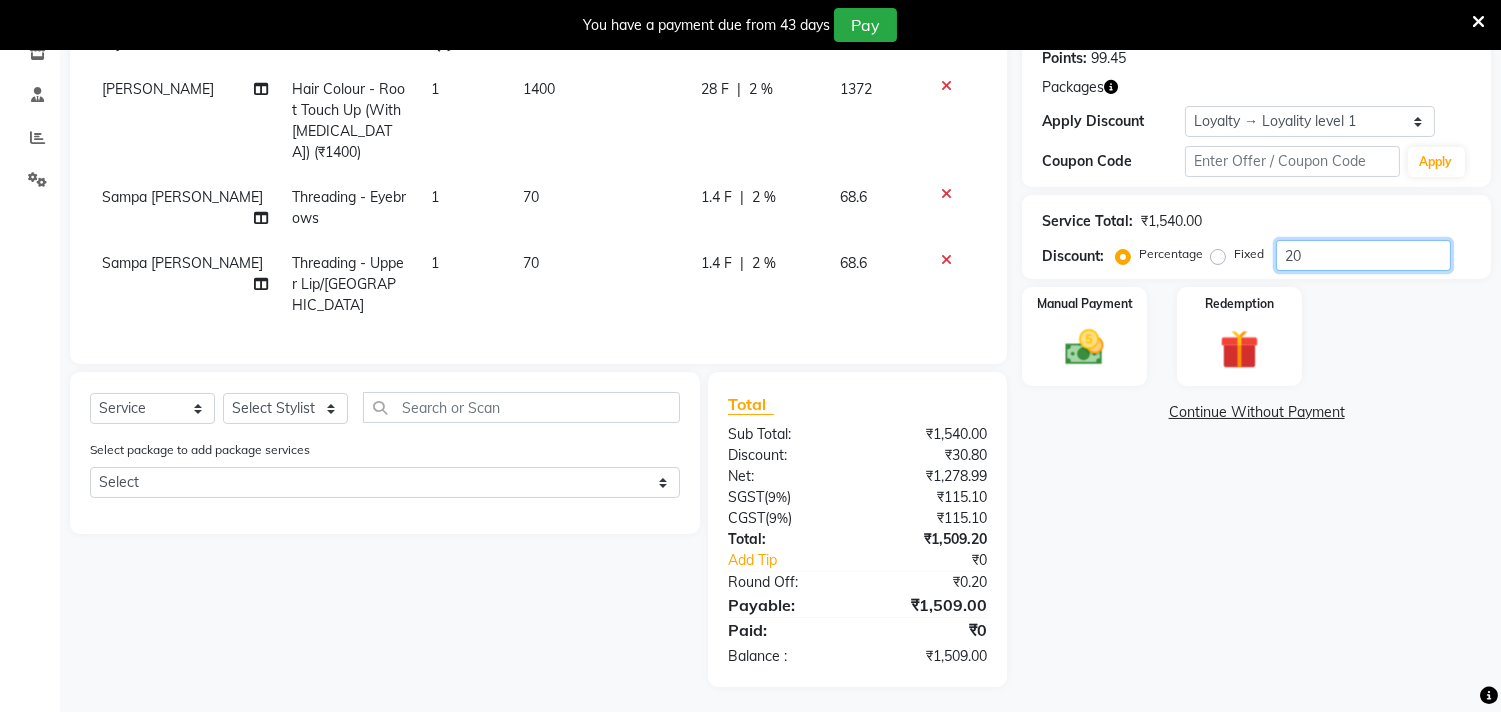 scroll, scrollTop: 292, scrollLeft: 0, axis: vertical 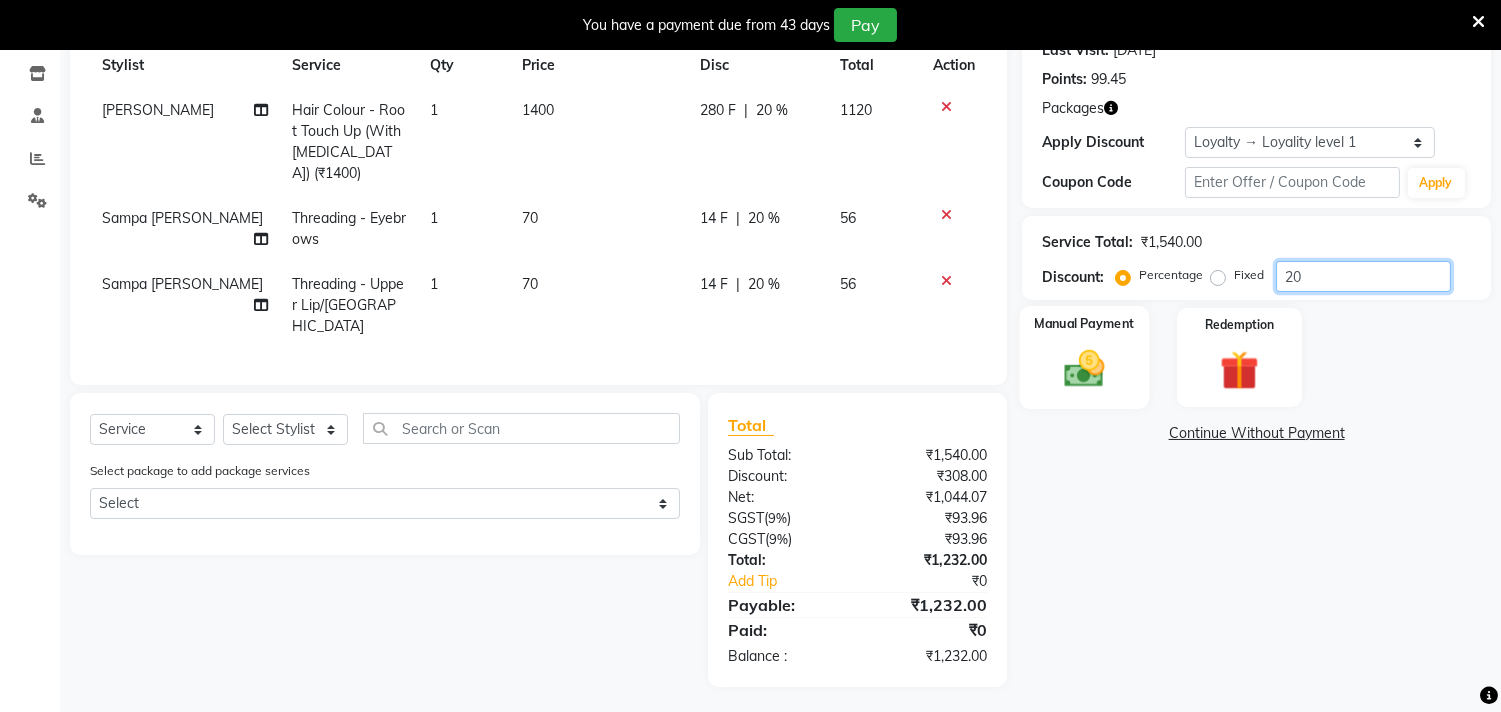 type on "20" 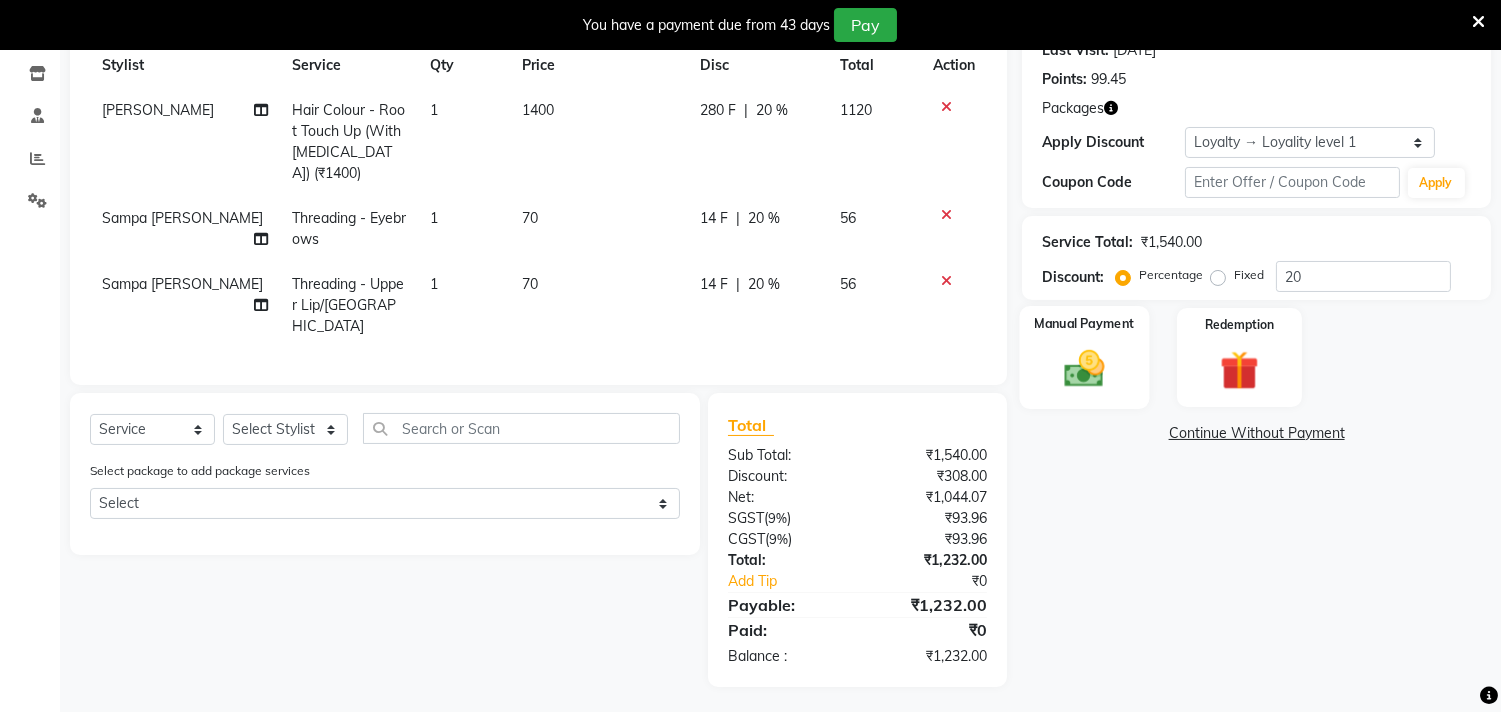click 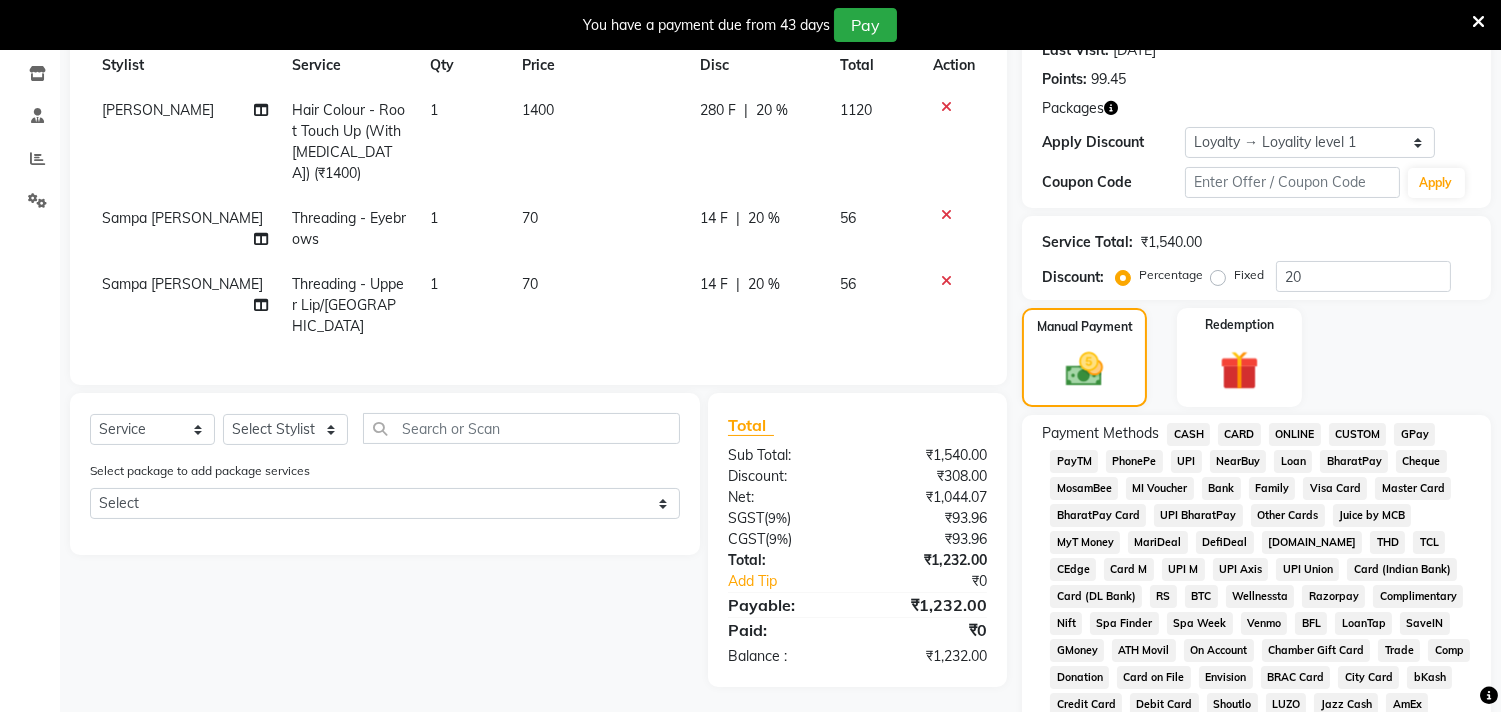 click on "CARD" 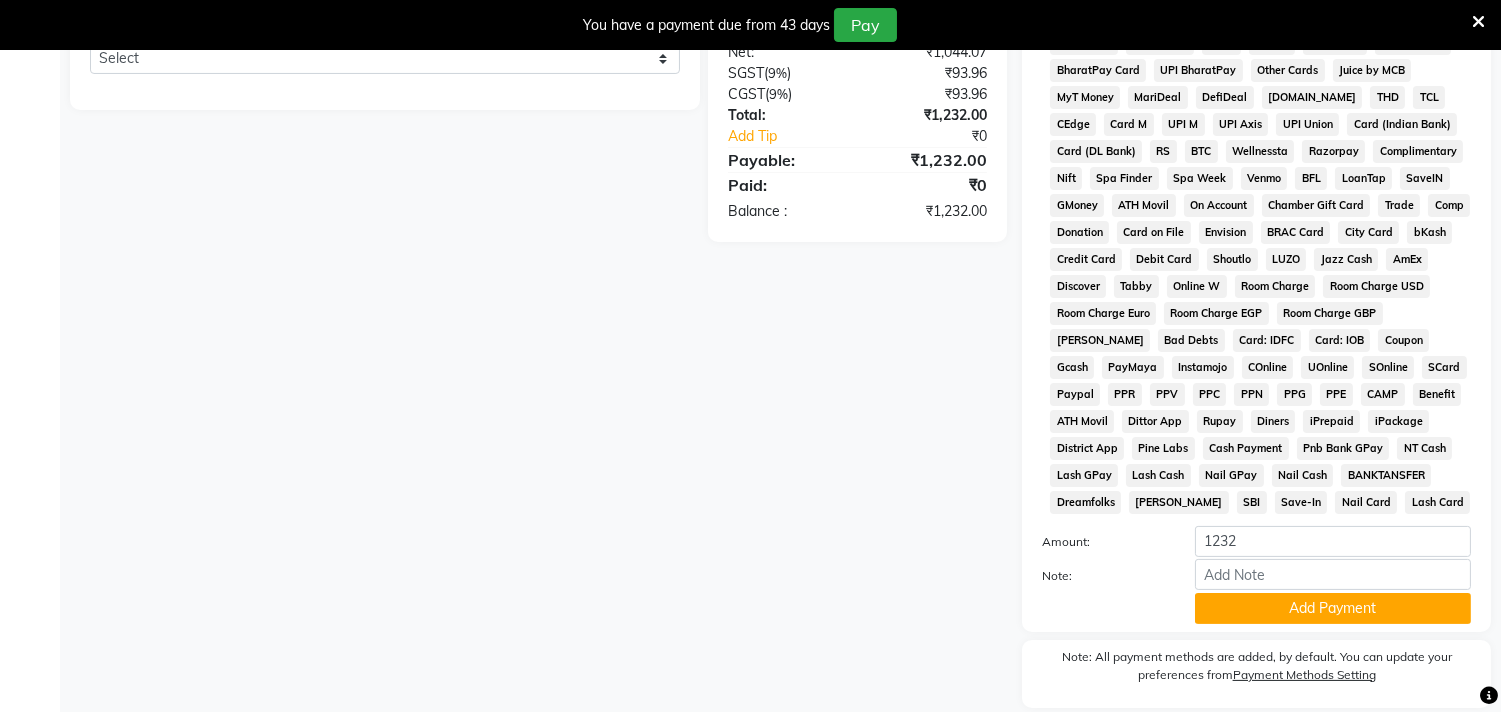 scroll, scrollTop: 808, scrollLeft: 0, axis: vertical 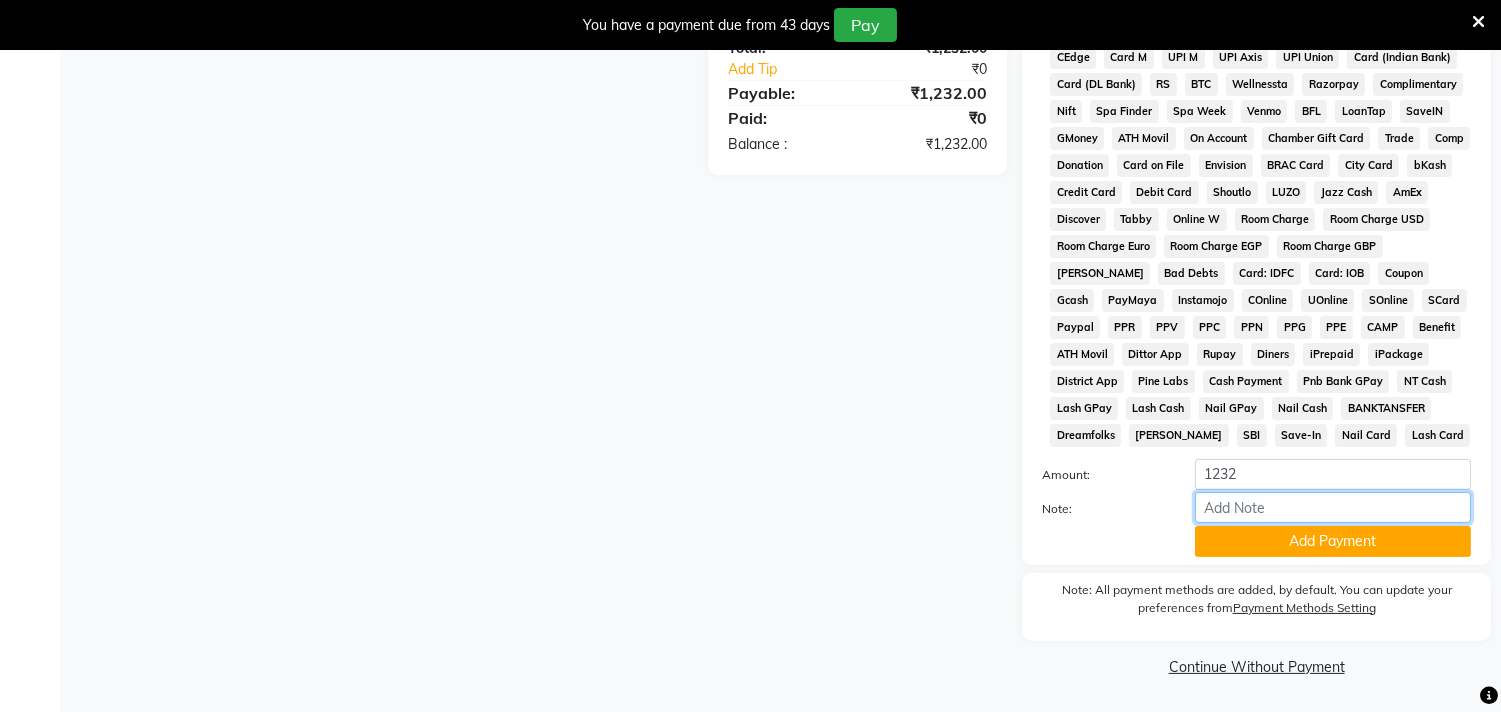 click on "Note:" at bounding box center [1333, 507] 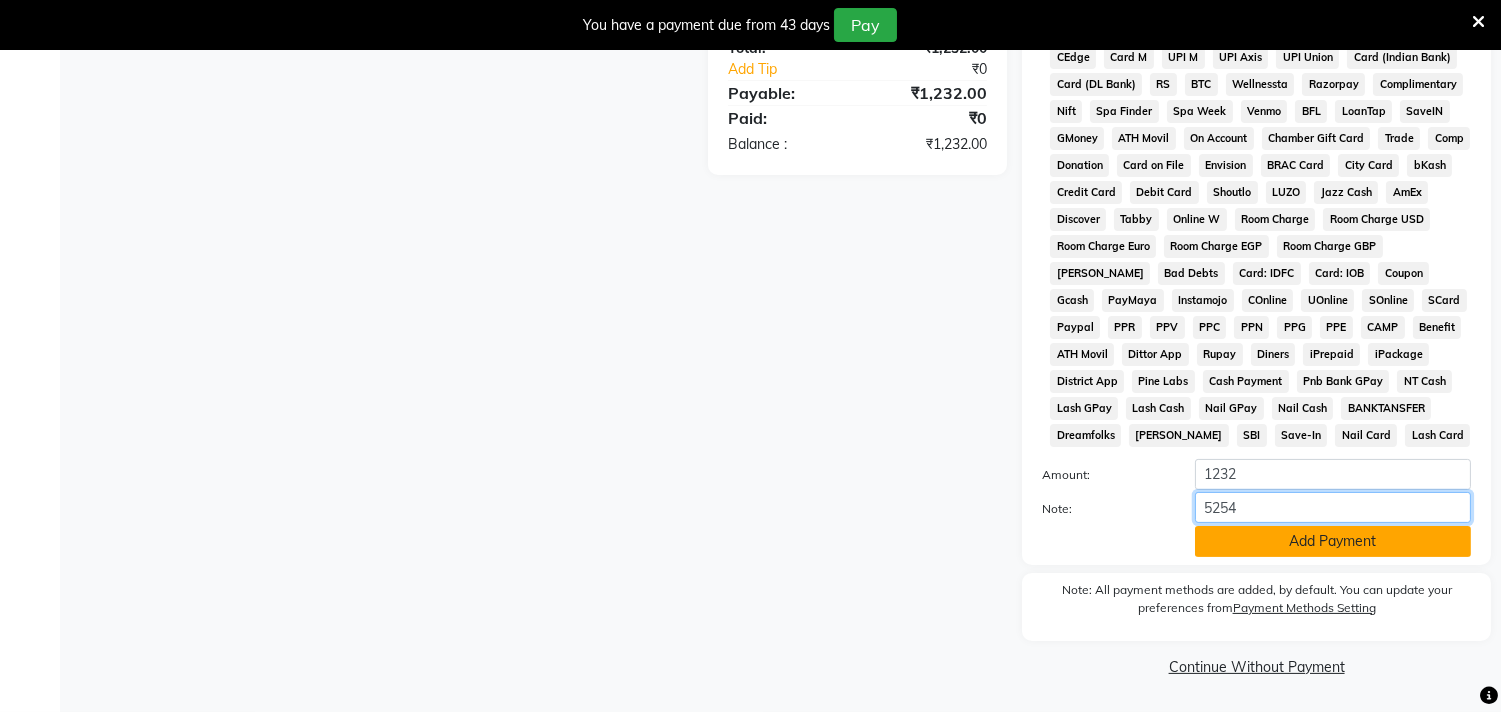 type on "5254" 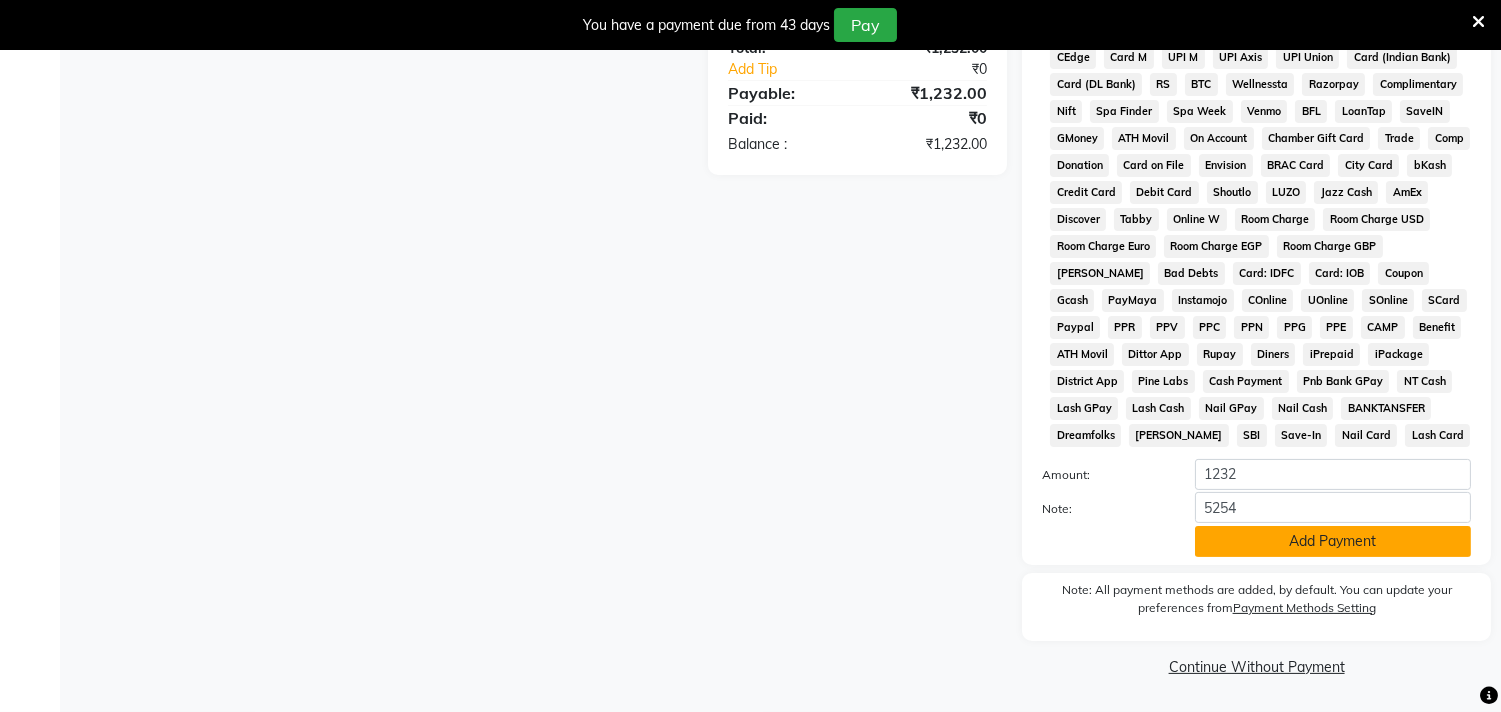 click on "Add Payment" 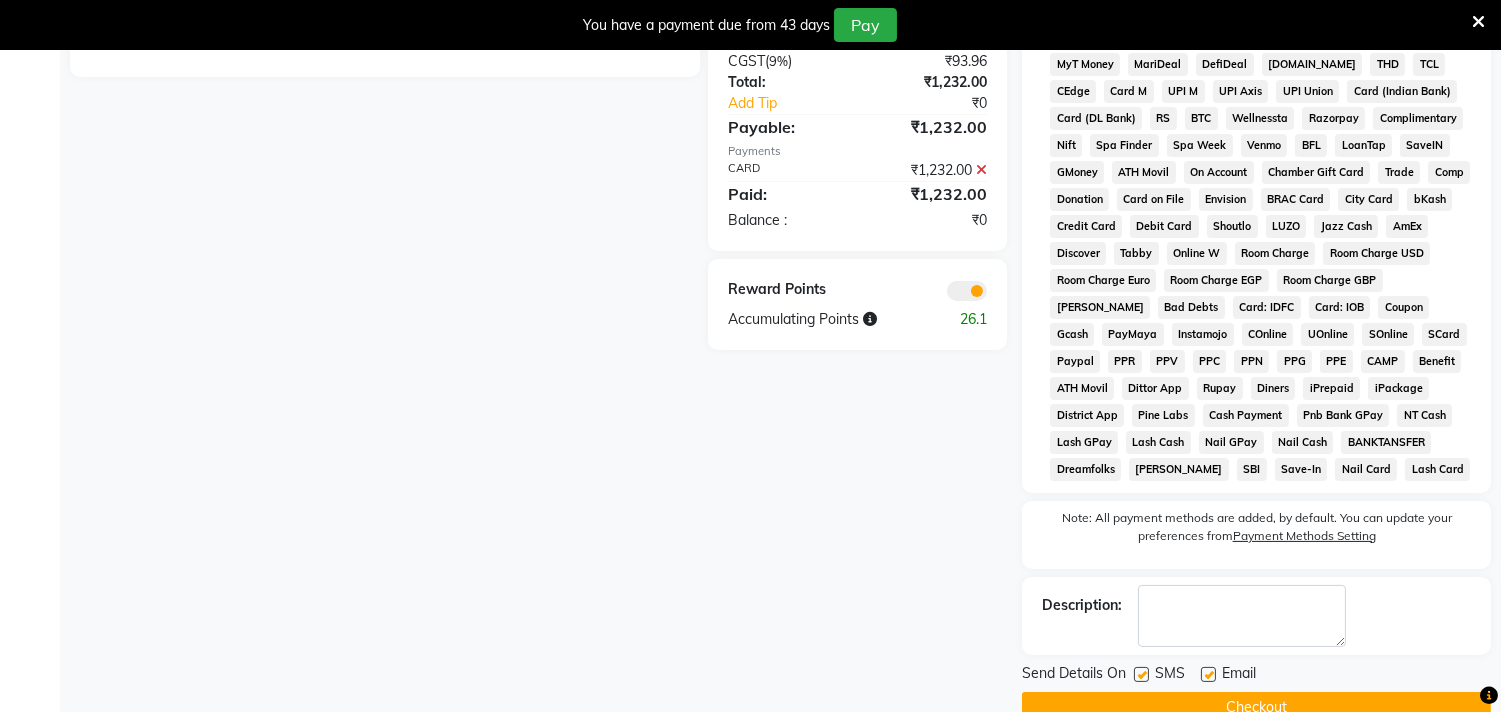 scroll, scrollTop: 815, scrollLeft: 0, axis: vertical 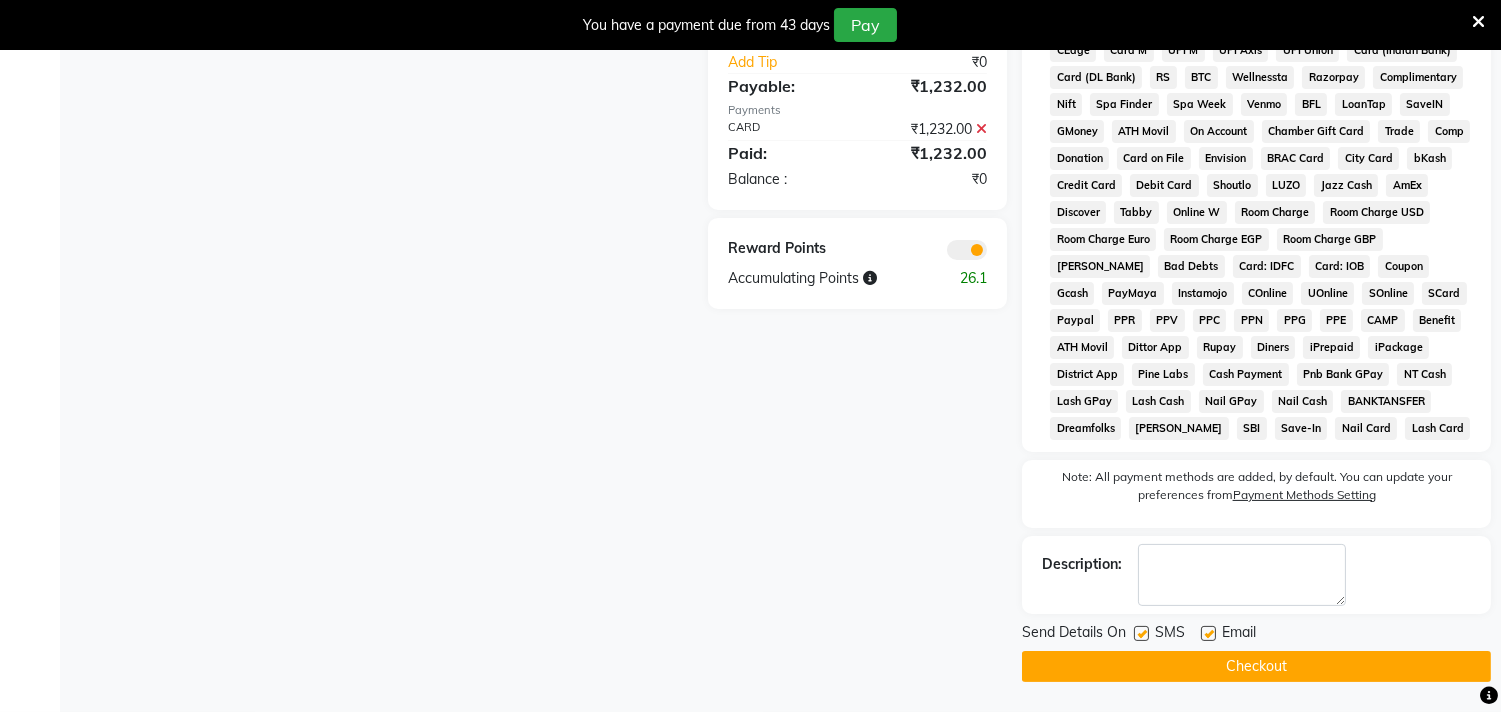 click on "Checkout" 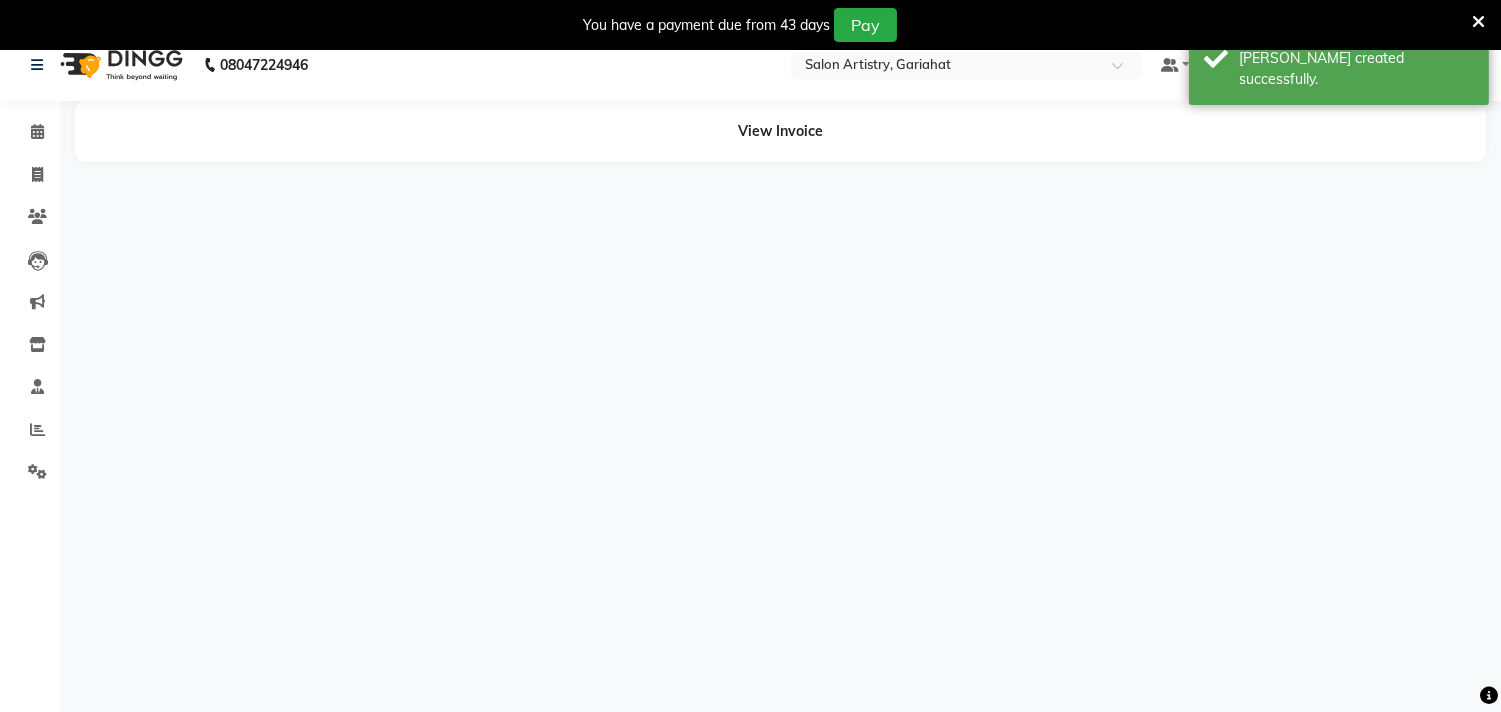 scroll, scrollTop: 0, scrollLeft: 0, axis: both 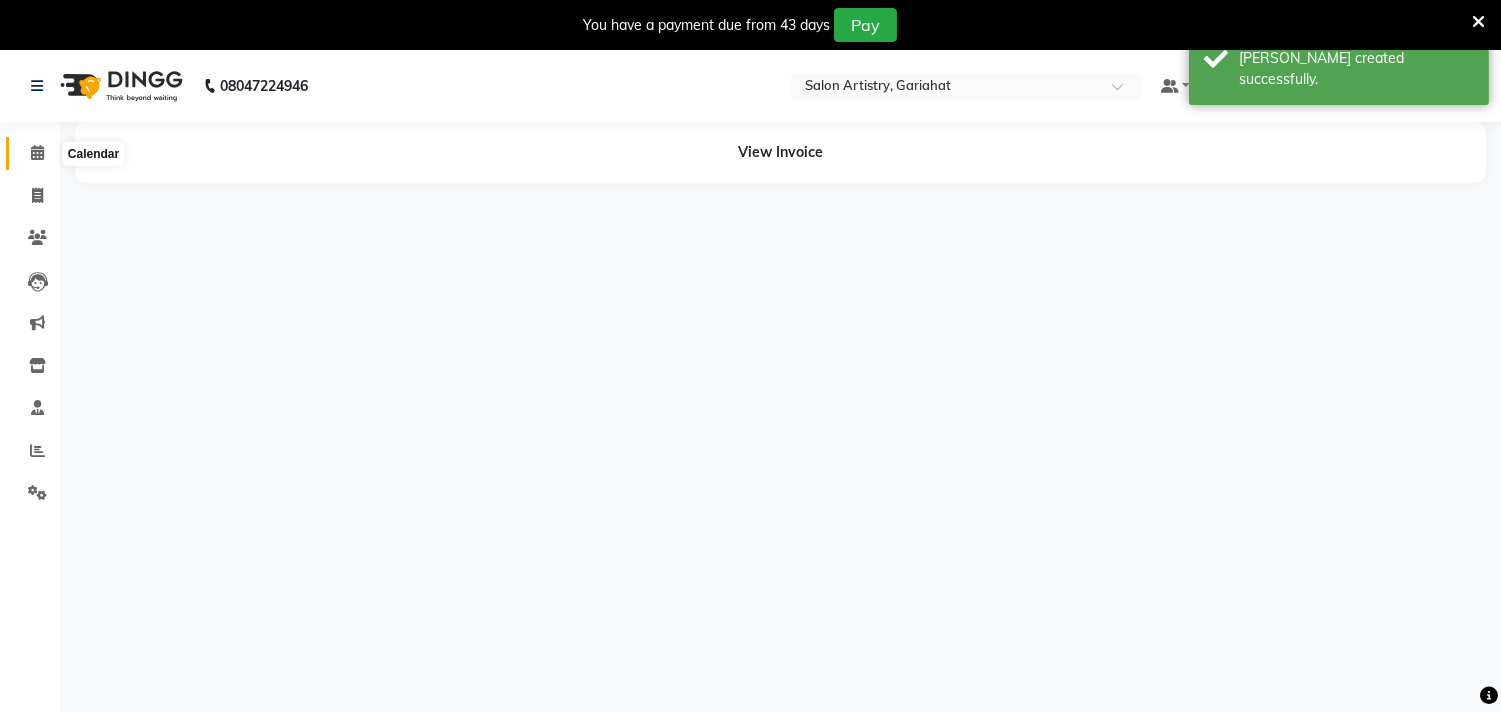 click 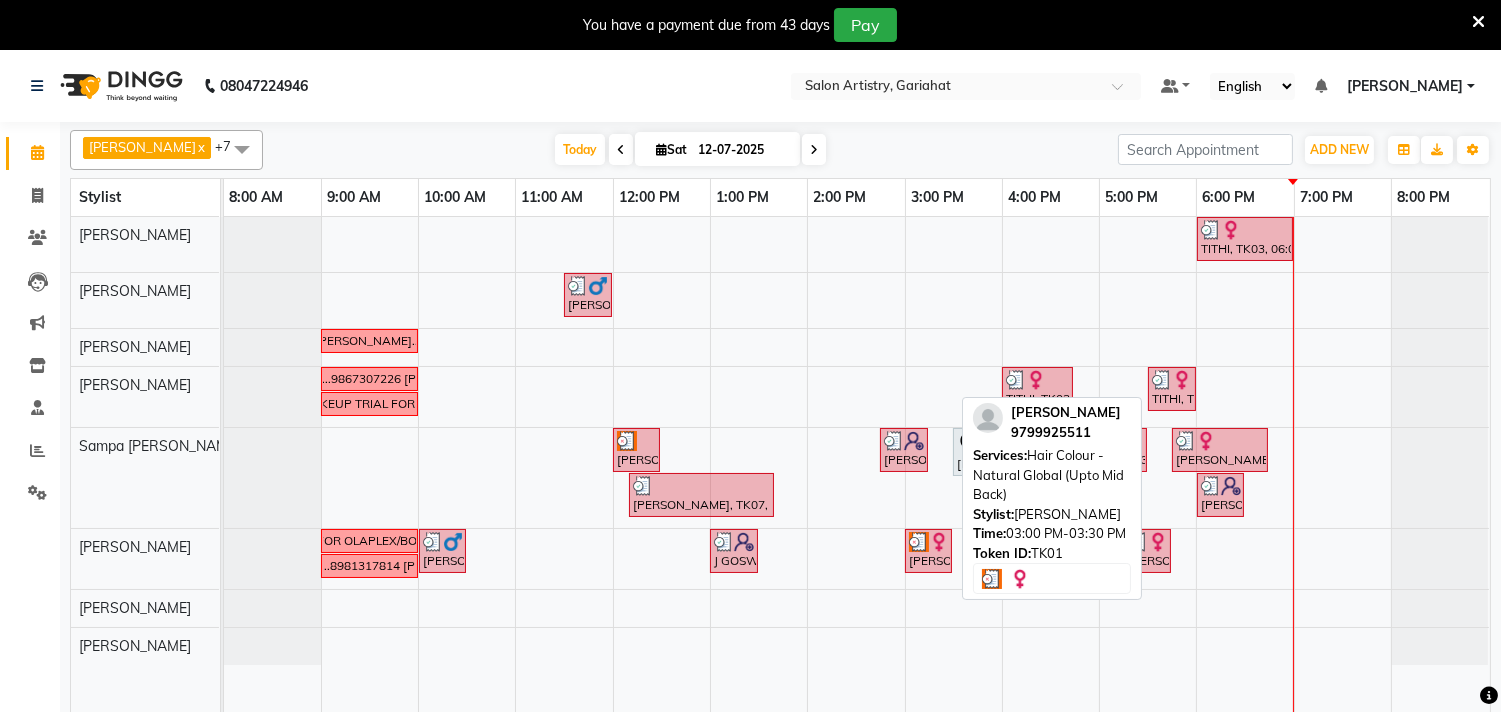 click on "[PERSON_NAME], TK01, 03:00 PM-03:30 PM, Hair Colour - Natural Global (Upto Mid Back)" at bounding box center [928, 551] 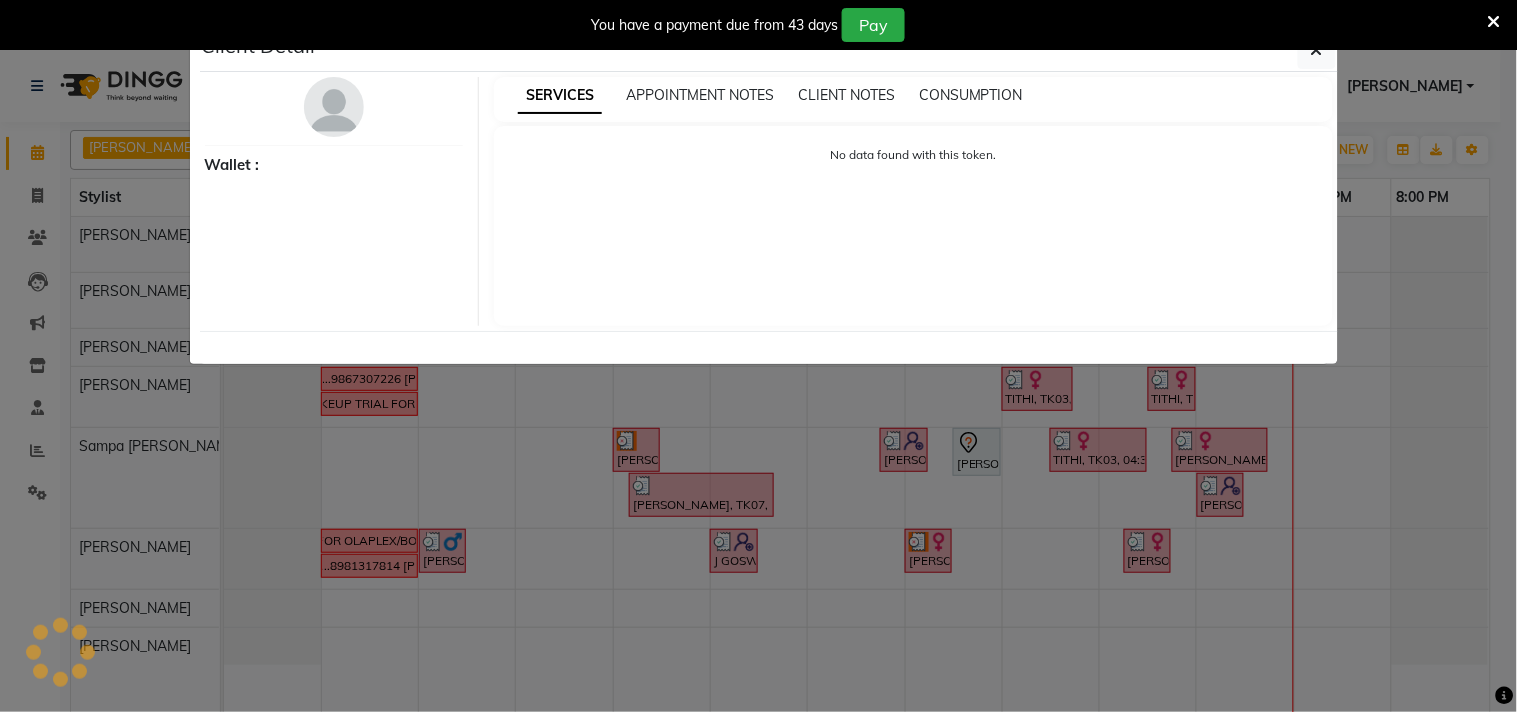select on "3" 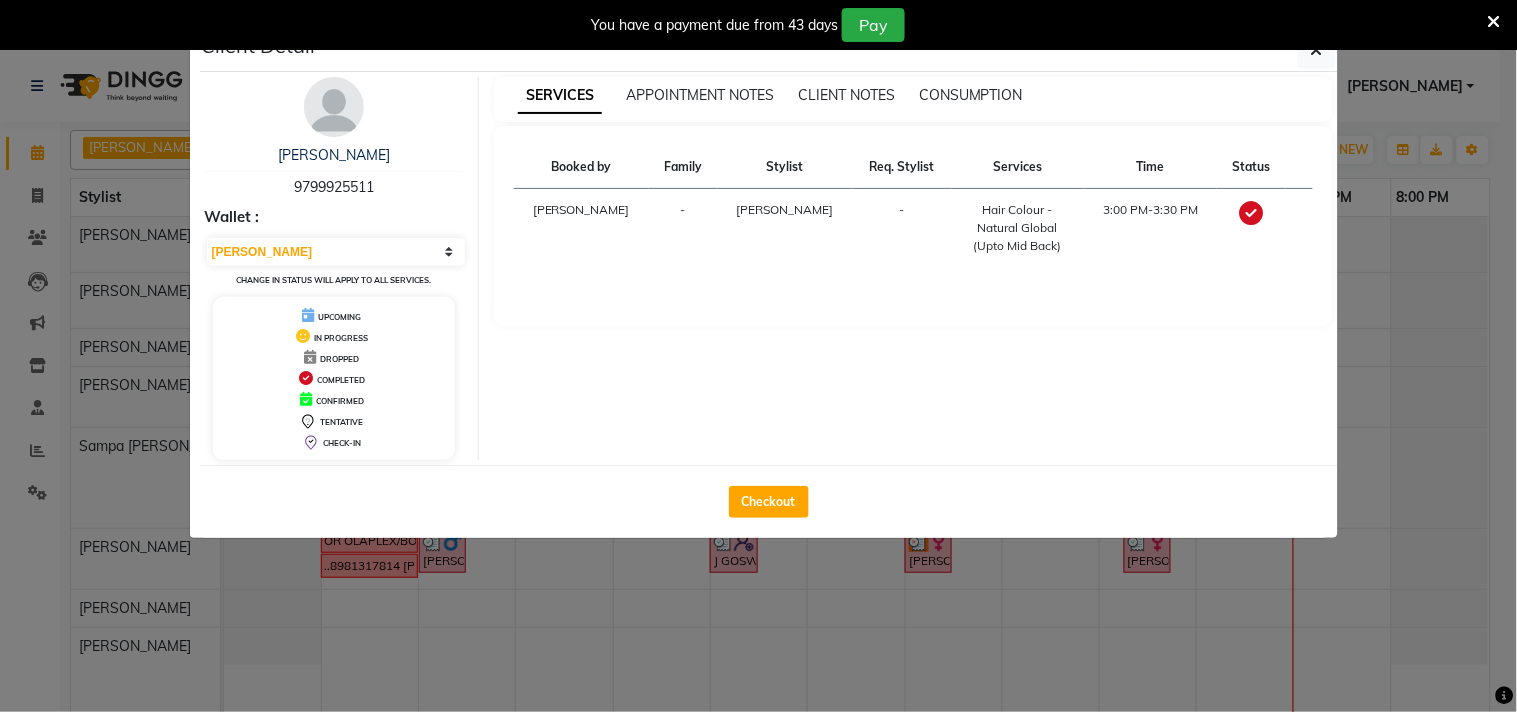 click on "You have a payment due from 43 days   Pay" at bounding box center (758, 25) 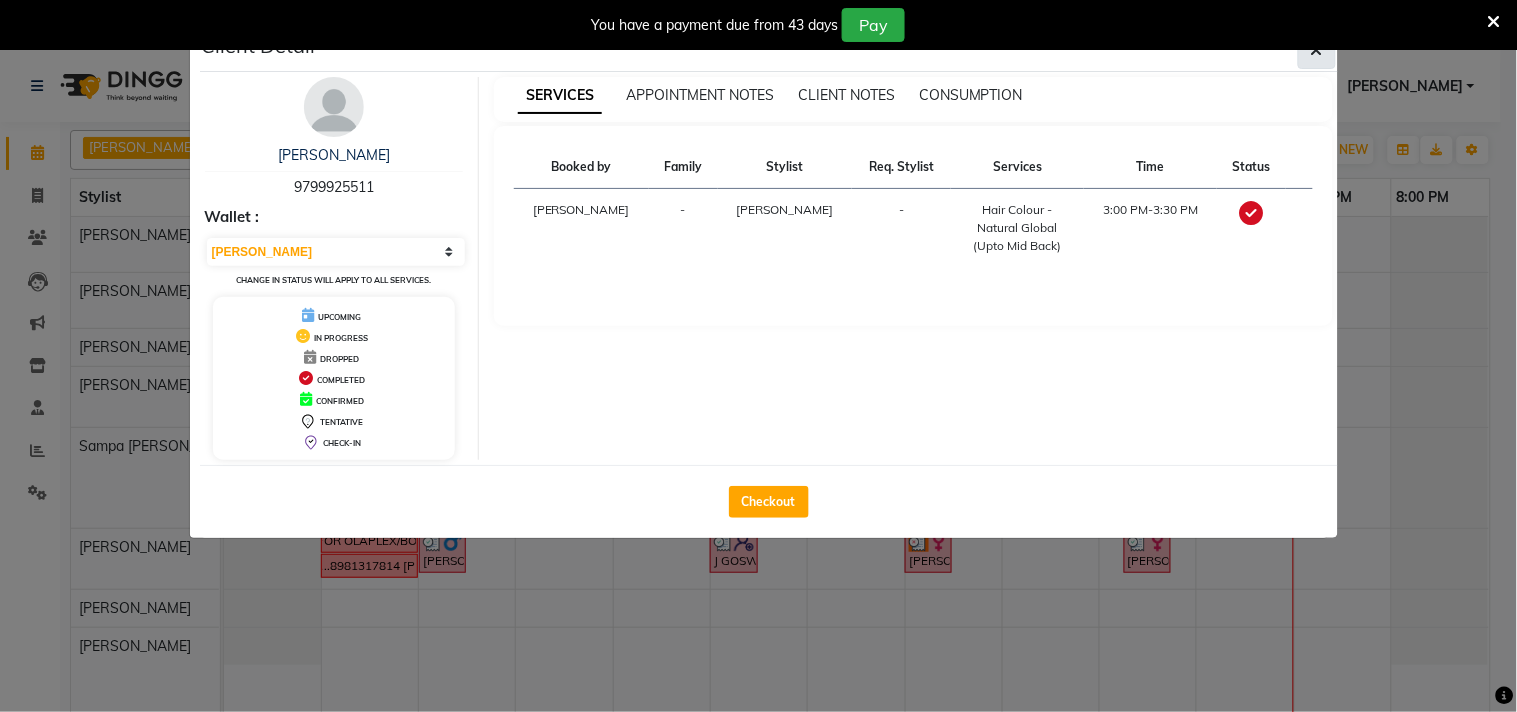 click 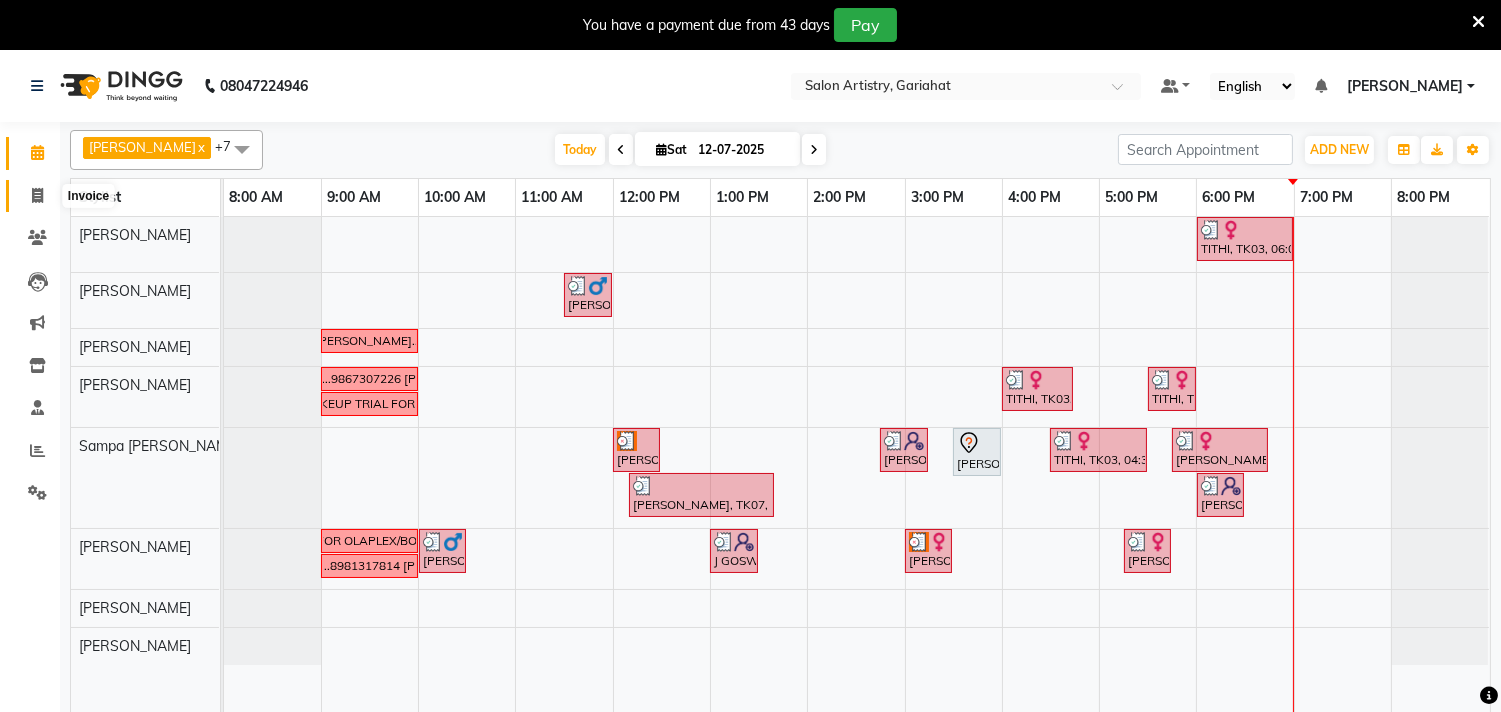 click 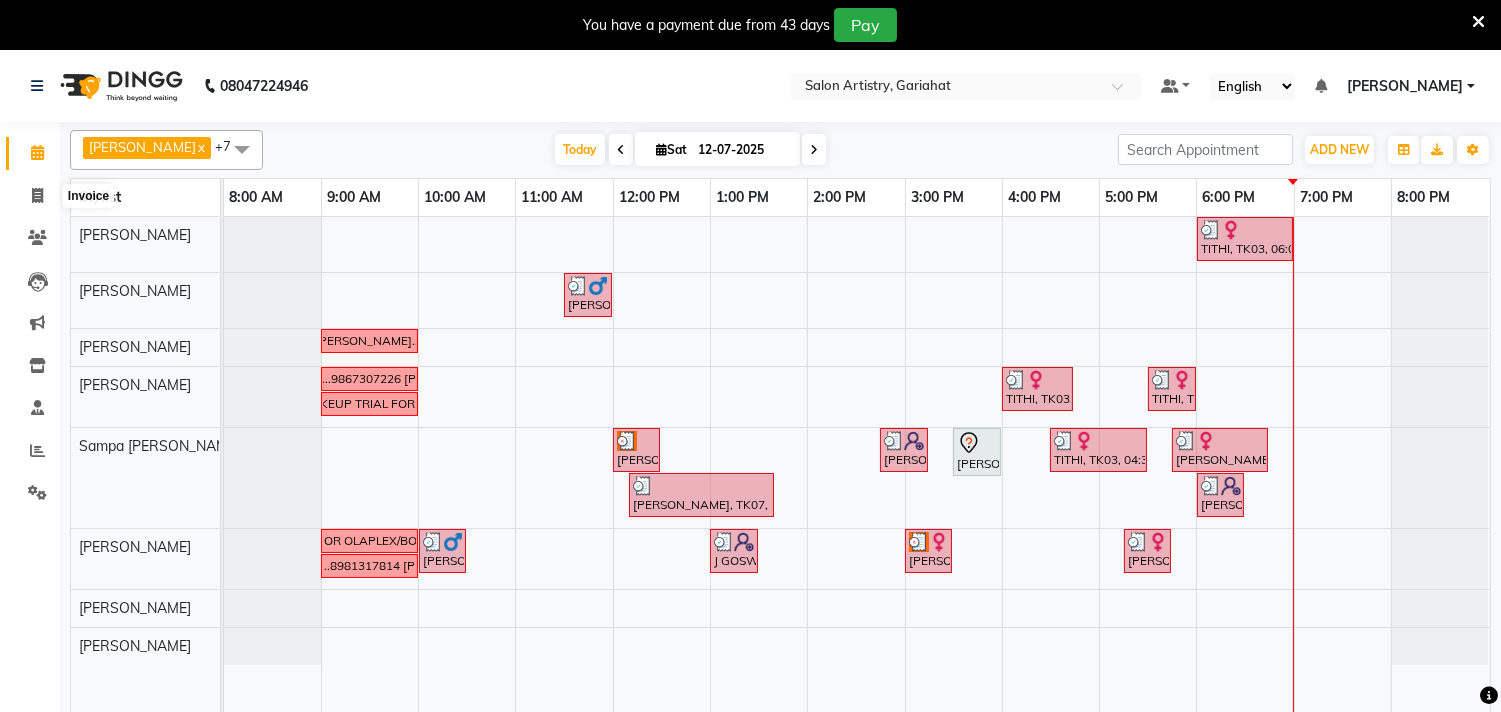 select on "8368" 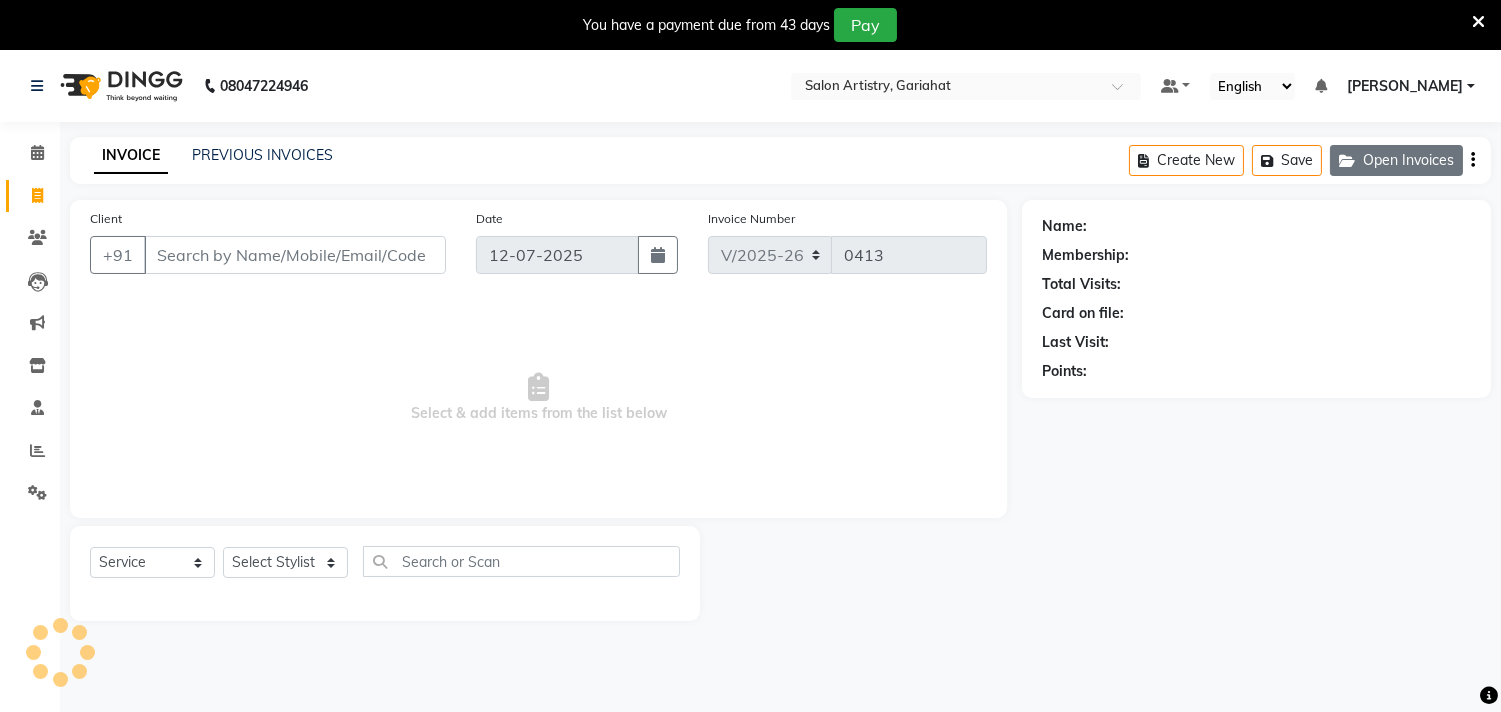 click on "Open Invoices" 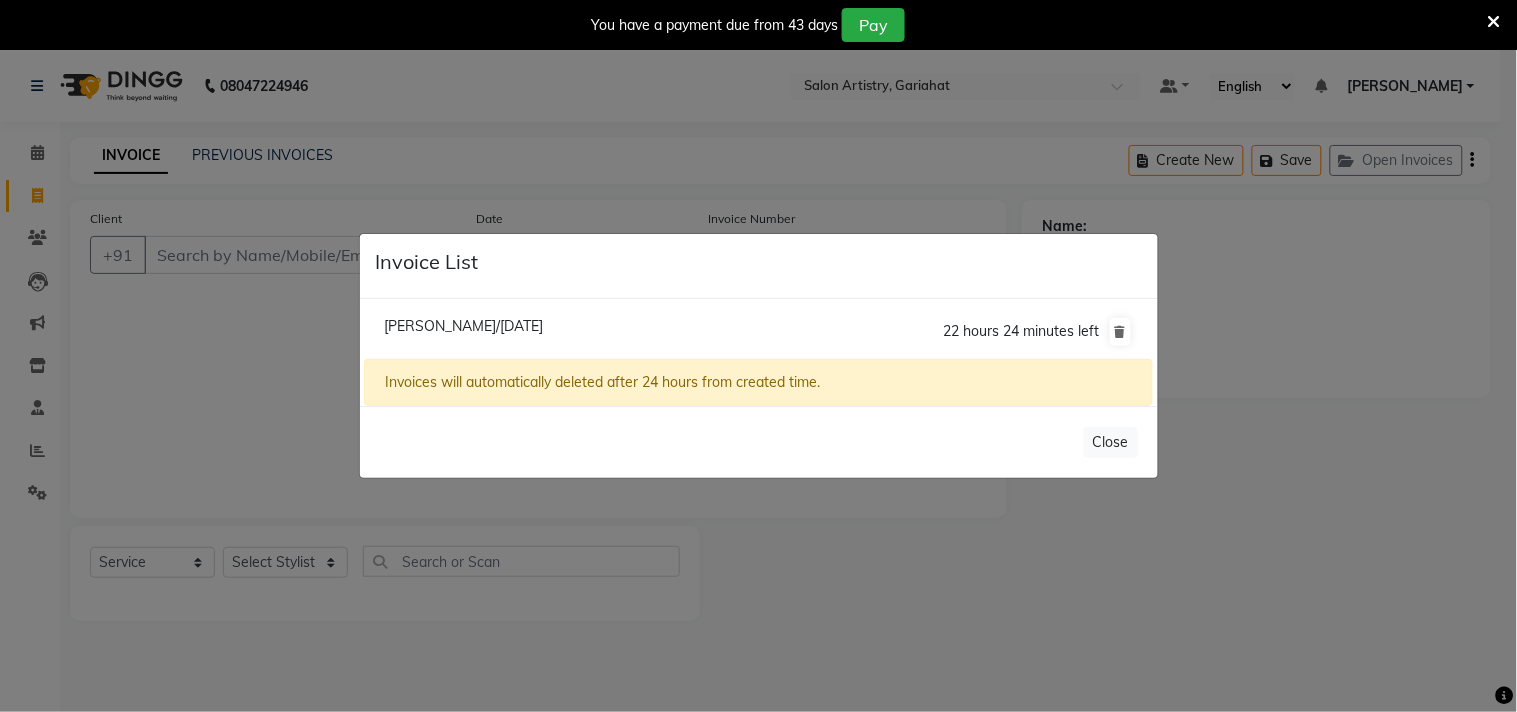click on "[PERSON_NAME]/[DATE]" 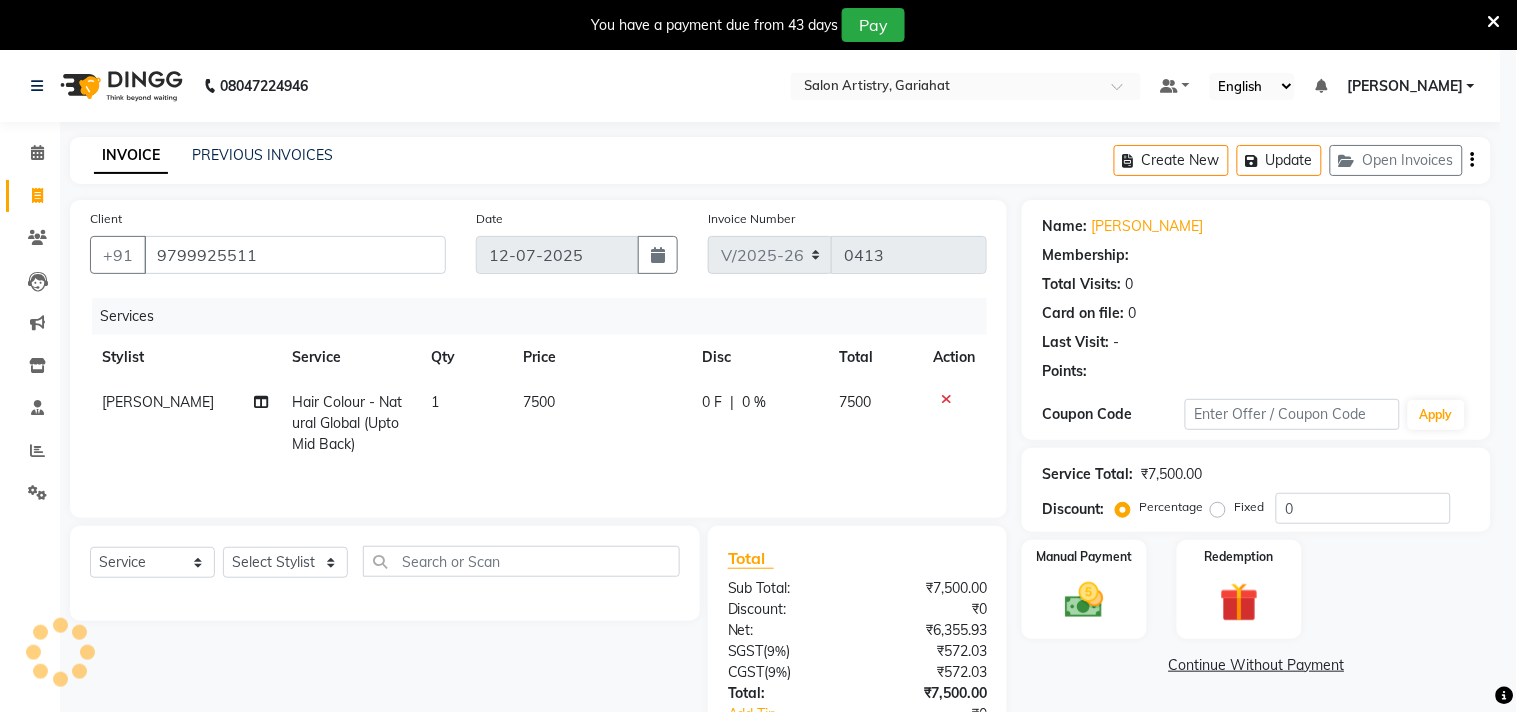 select on "1: Object" 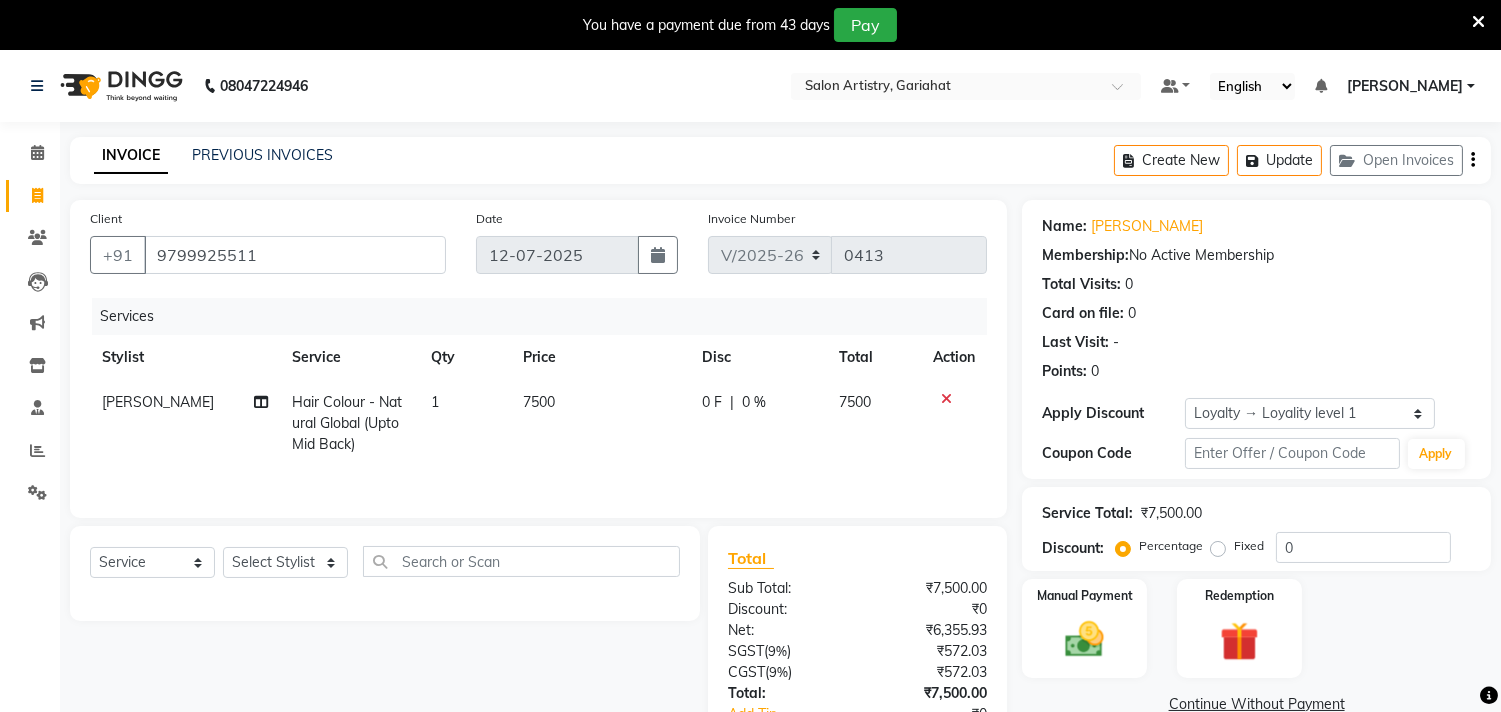 click on "[PERSON_NAME]" 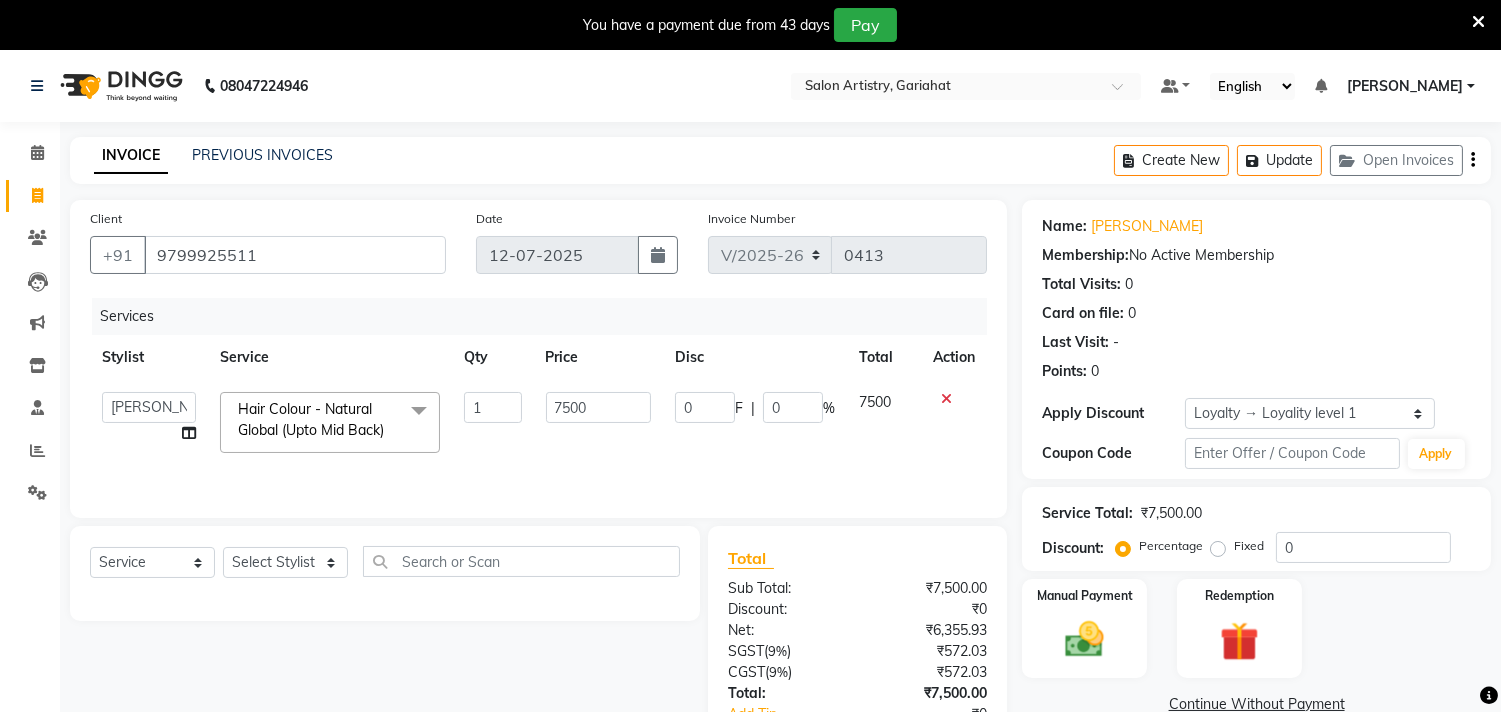 click 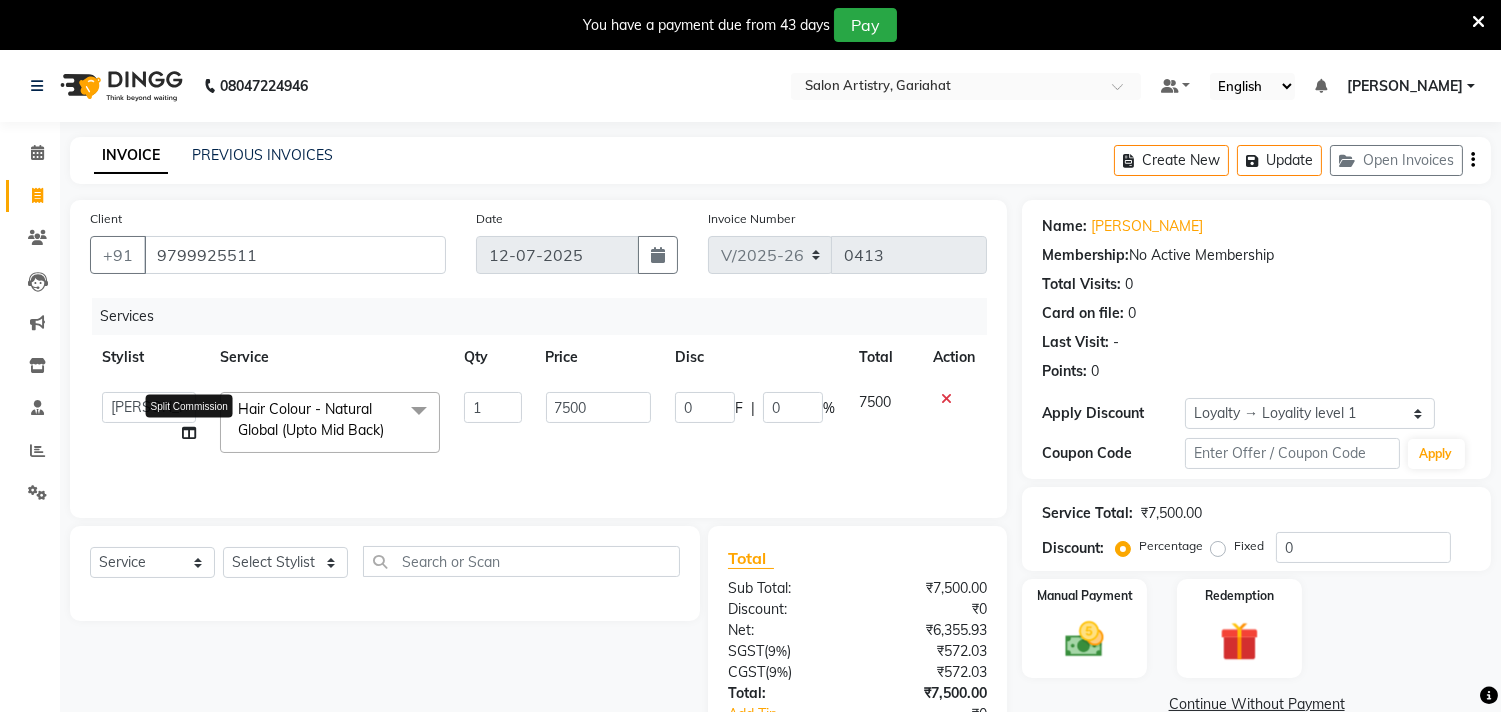click 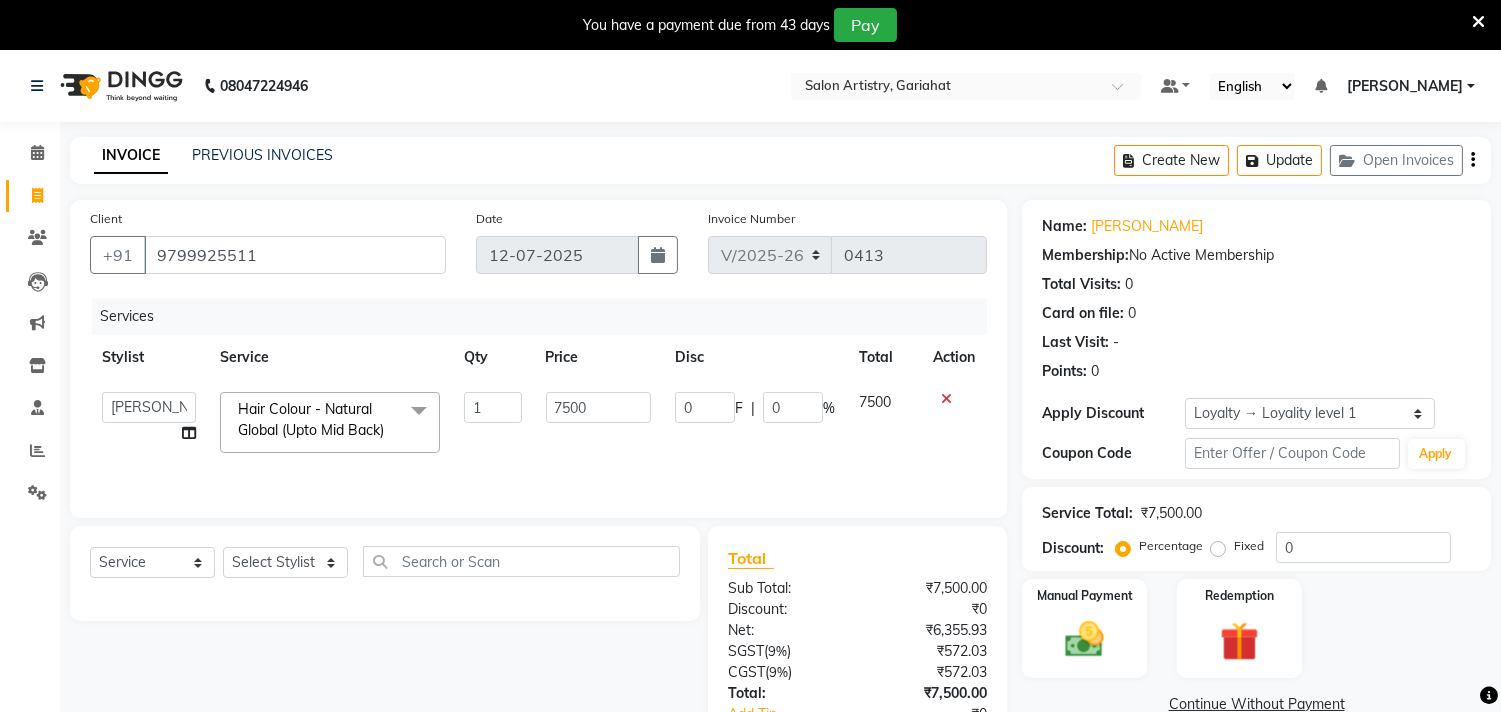 click 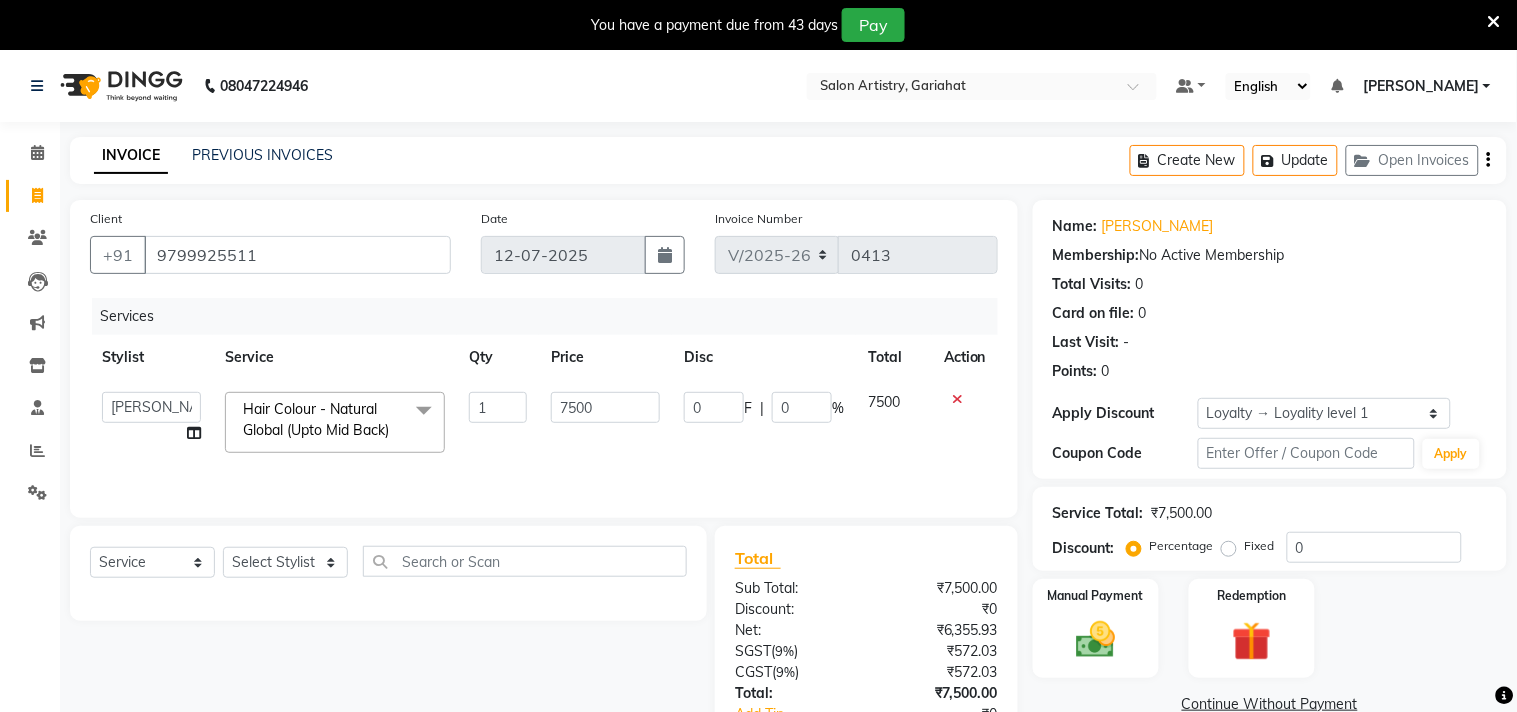 select on "82196" 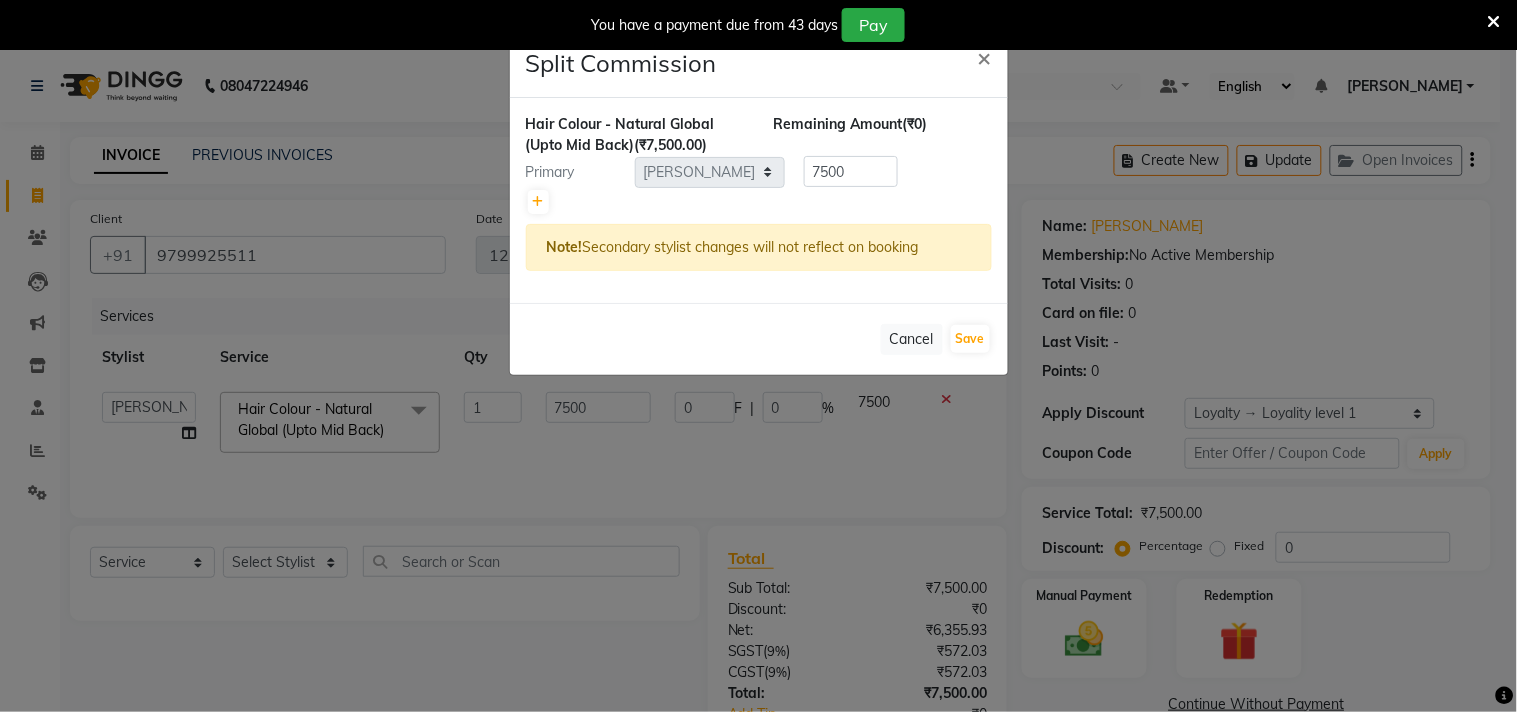 click 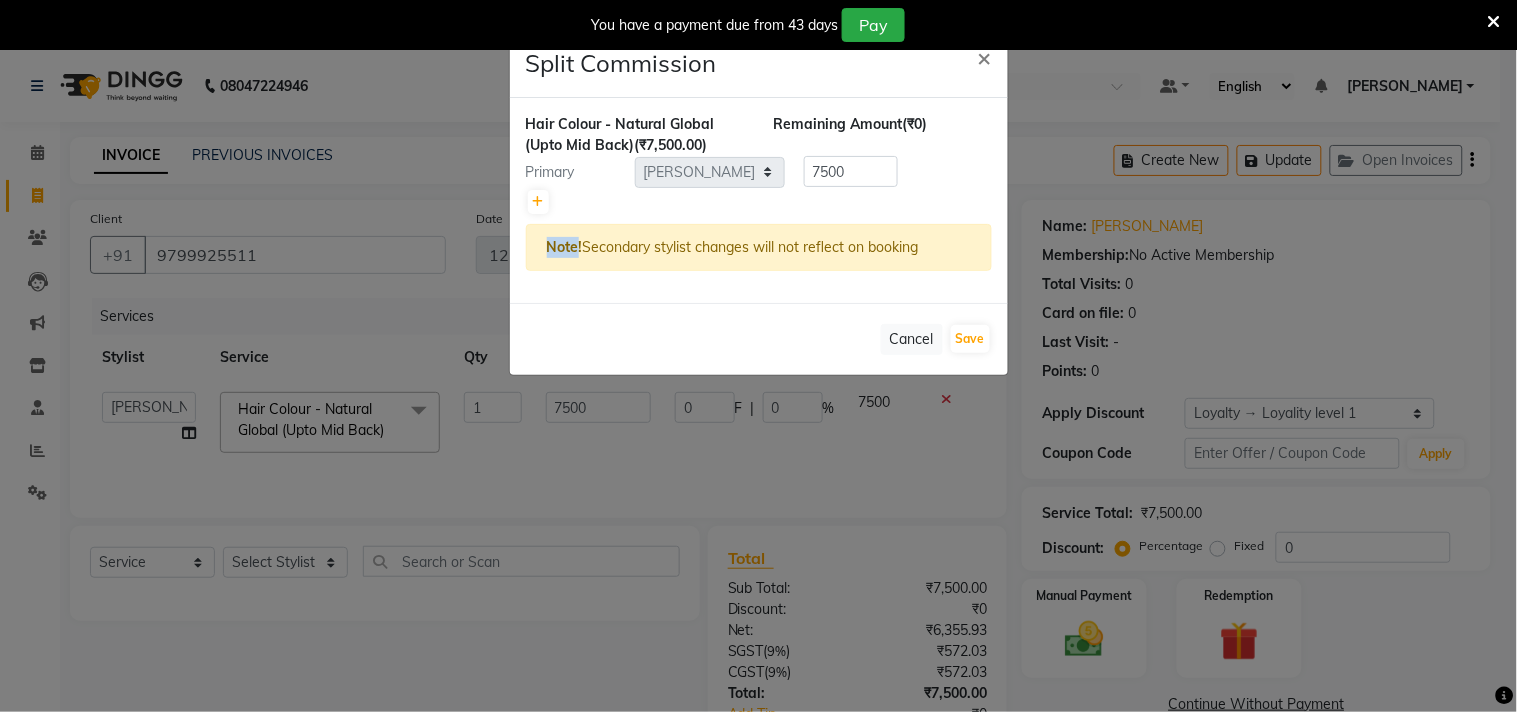 click on "Note!" 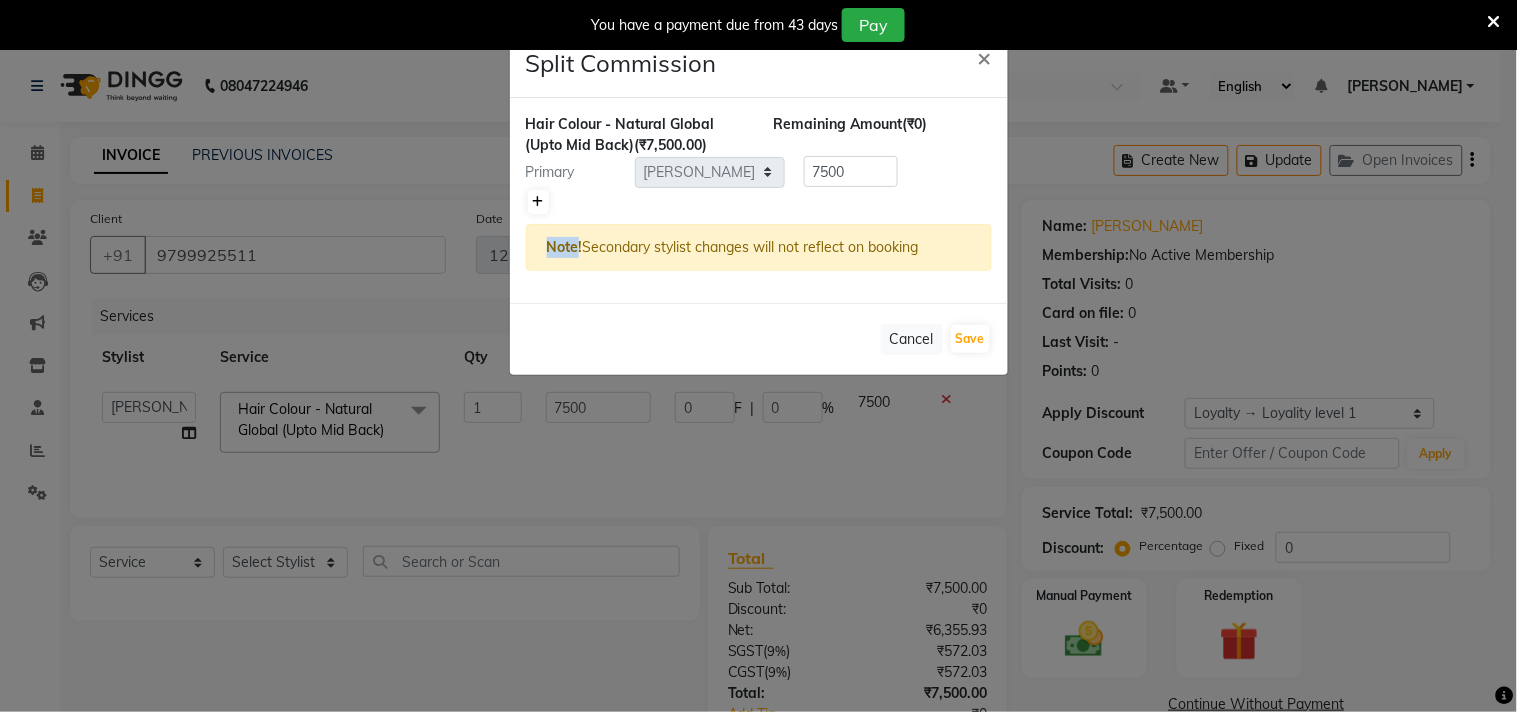 click 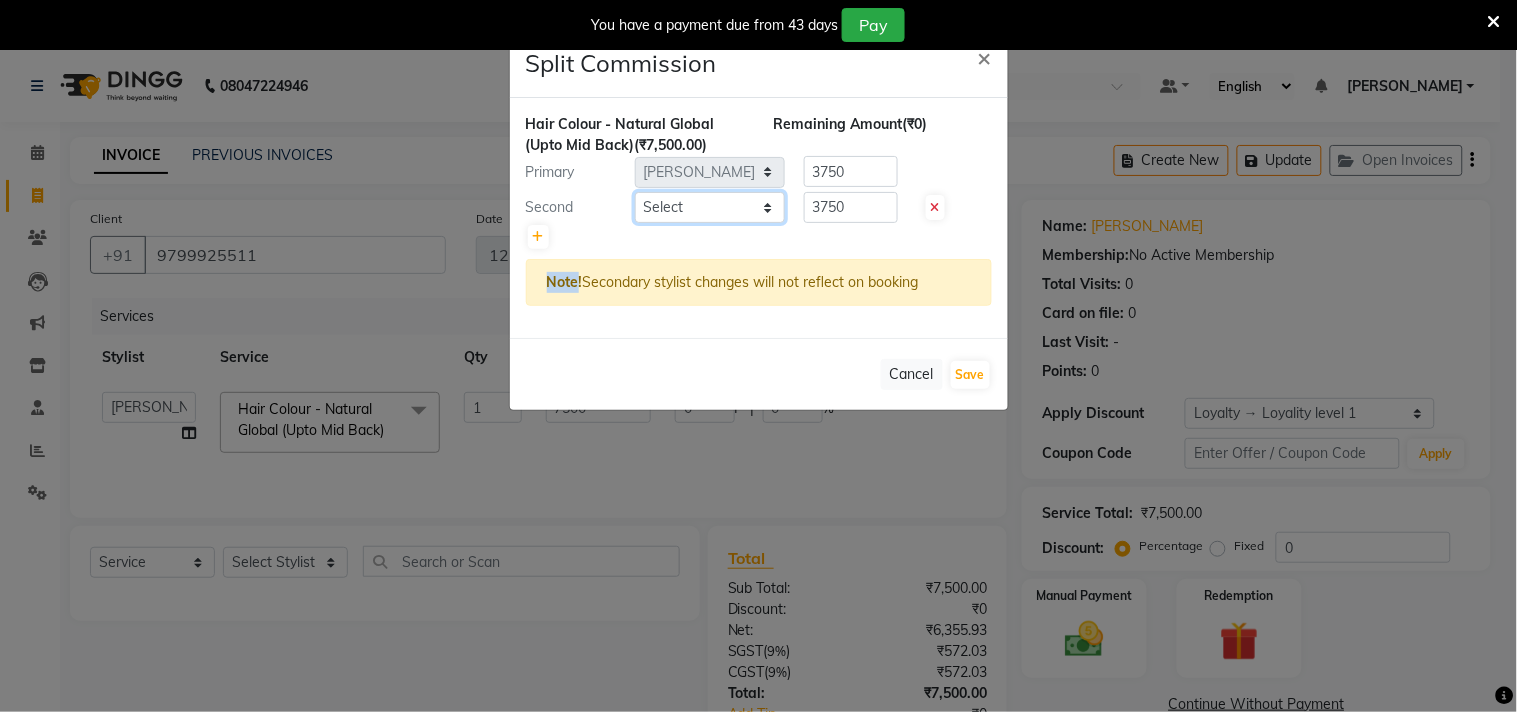 click on "Select  [PERSON_NAME]   Puja [PERSON_NAME]   [PERSON_NAME]   [PERSON_NAME]   [PERSON_NAME]   [PERSON_NAME] [PERSON_NAME]   [PERSON_NAME]" 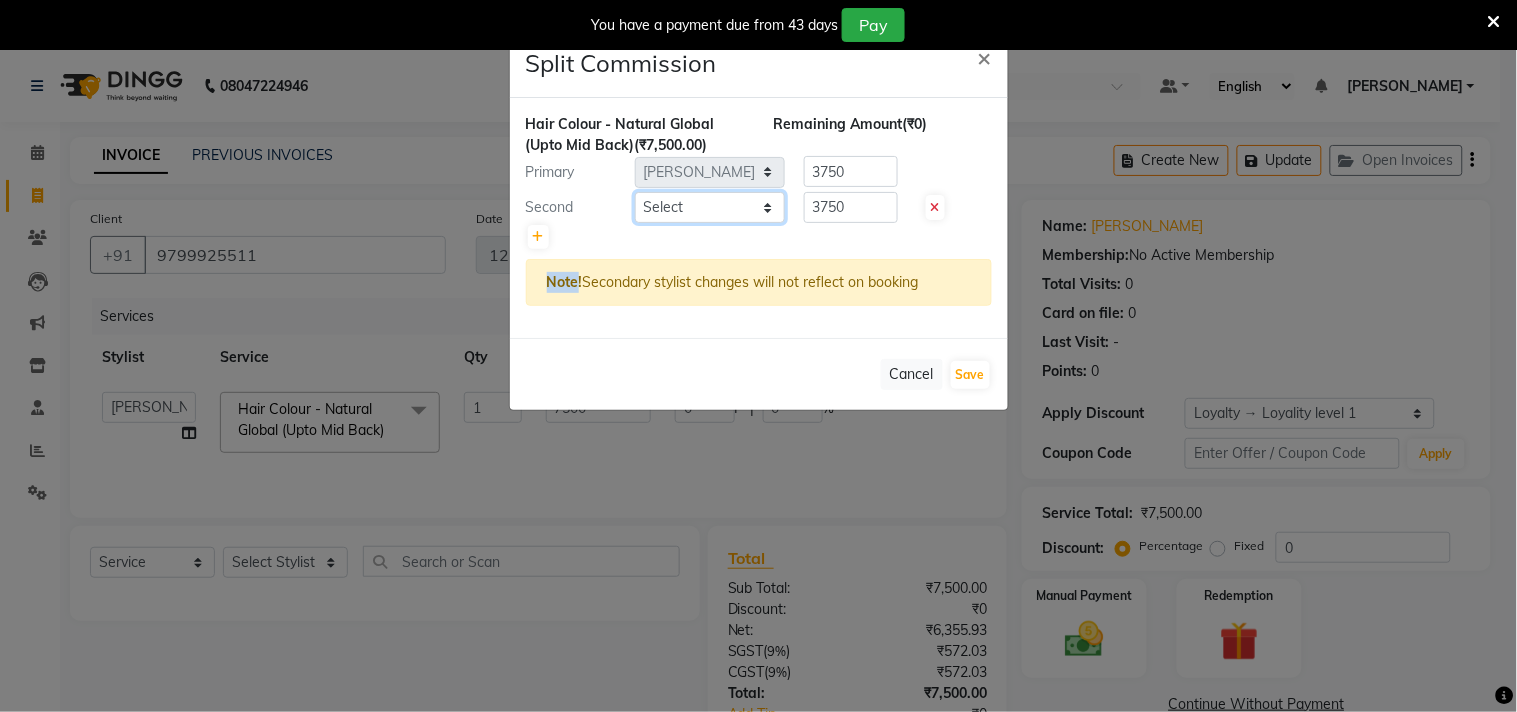 select on "82202" 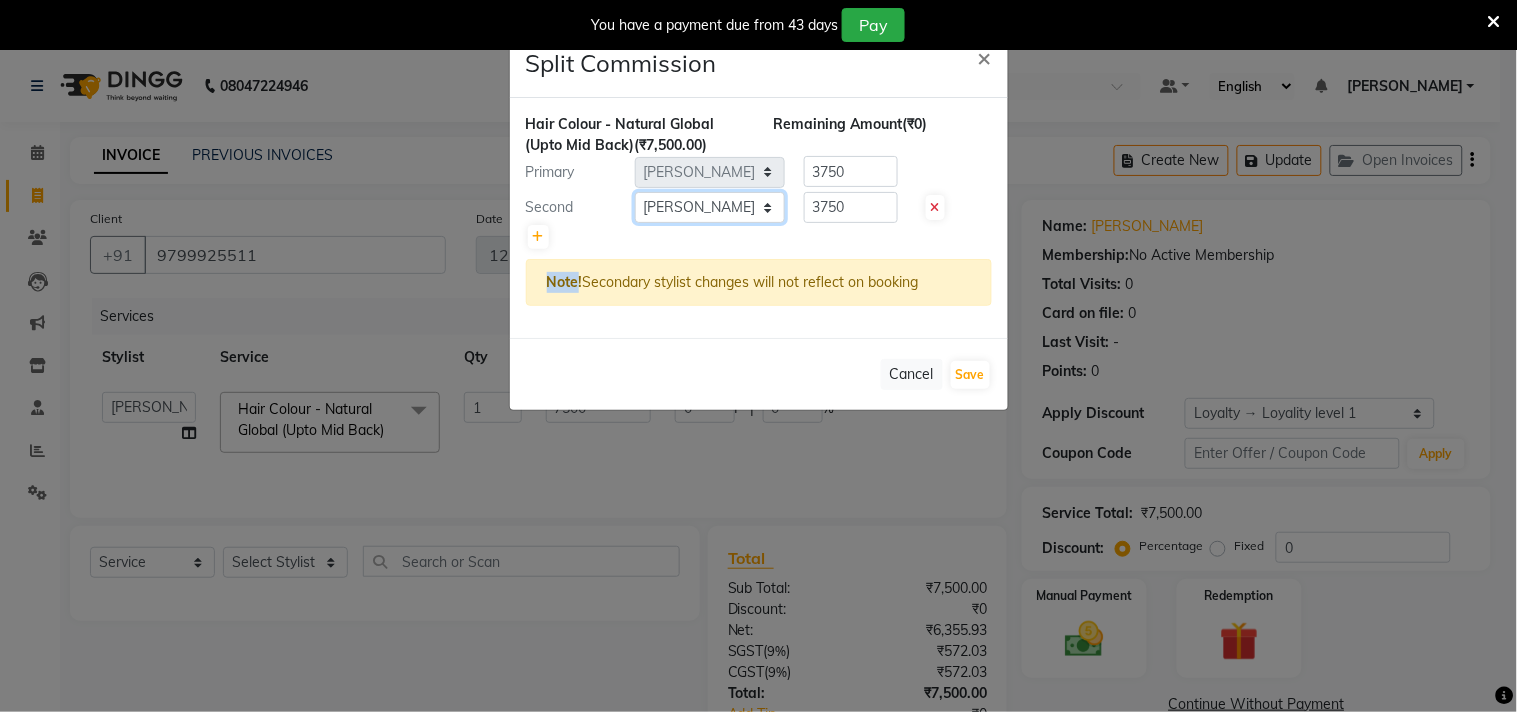 click on "Select  [PERSON_NAME]   Puja [PERSON_NAME]   [PERSON_NAME]   [PERSON_NAME]   [PERSON_NAME]   [PERSON_NAME] [PERSON_NAME]   [PERSON_NAME]" 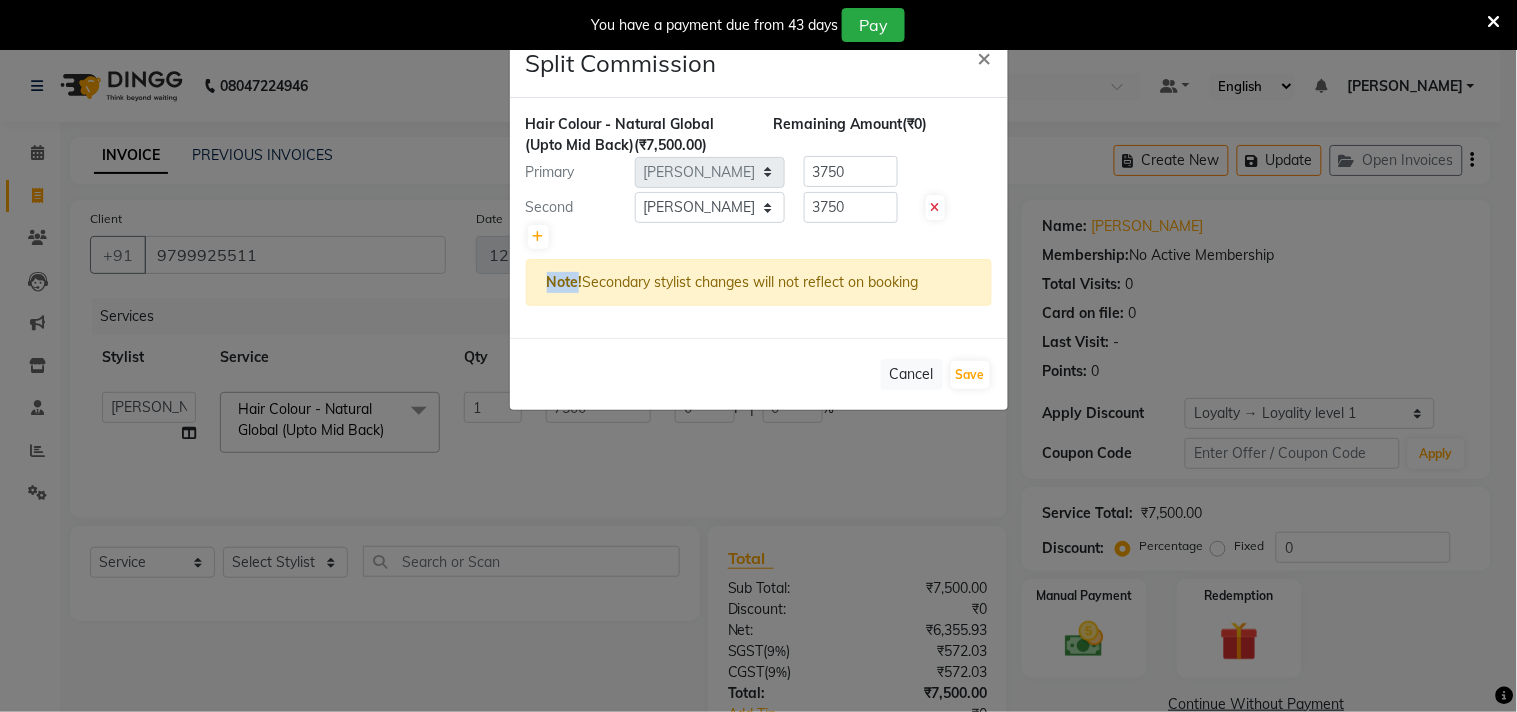 click on "Split Commission × Hair Colour - Natural Global (Upto Mid Back)  (₹7,500.00) Remaining Amount  (₹0) Primary Select  [PERSON_NAME]   Puja [PERSON_NAME]   [PERSON_NAME]   [PERSON_NAME]   [PERSON_NAME]   [PERSON_NAME] [PERSON_NAME]   [PERSON_NAME]  3750 Second Select  [PERSON_NAME]   Puja [PERSON_NAME]   [PERSON_NAME]   [PERSON_NAME]   [PERSON_NAME]   [PERSON_NAME] [PERSON_NAME]   [PERSON_NAME]  3750 Note!  Secondary stylist changes will not reflect on booking   Cancel   Save" 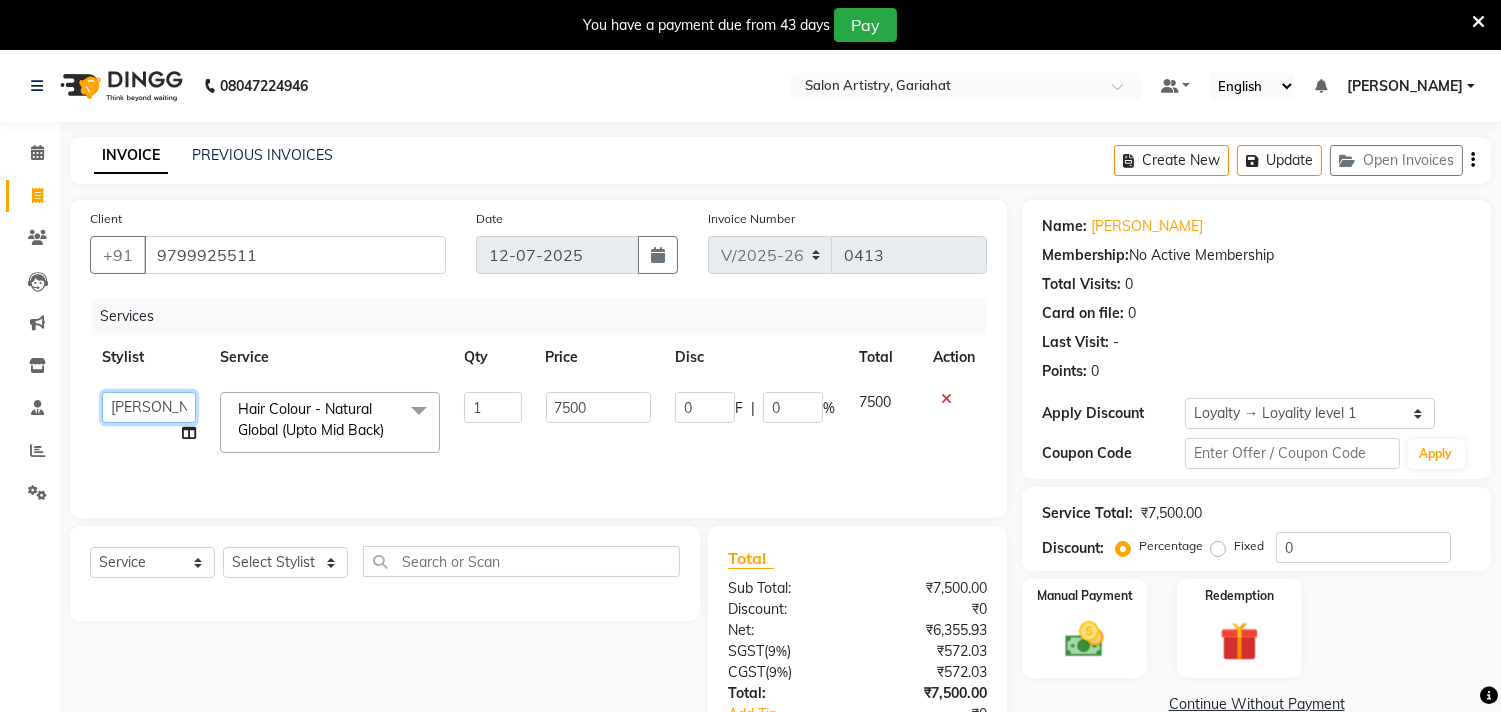 click on "[PERSON_NAME]   Puja [PERSON_NAME]   [PERSON_NAME]   [PERSON_NAME]   [PERSON_NAME]   [PERSON_NAME] [PERSON_NAME]   [PERSON_NAME]" 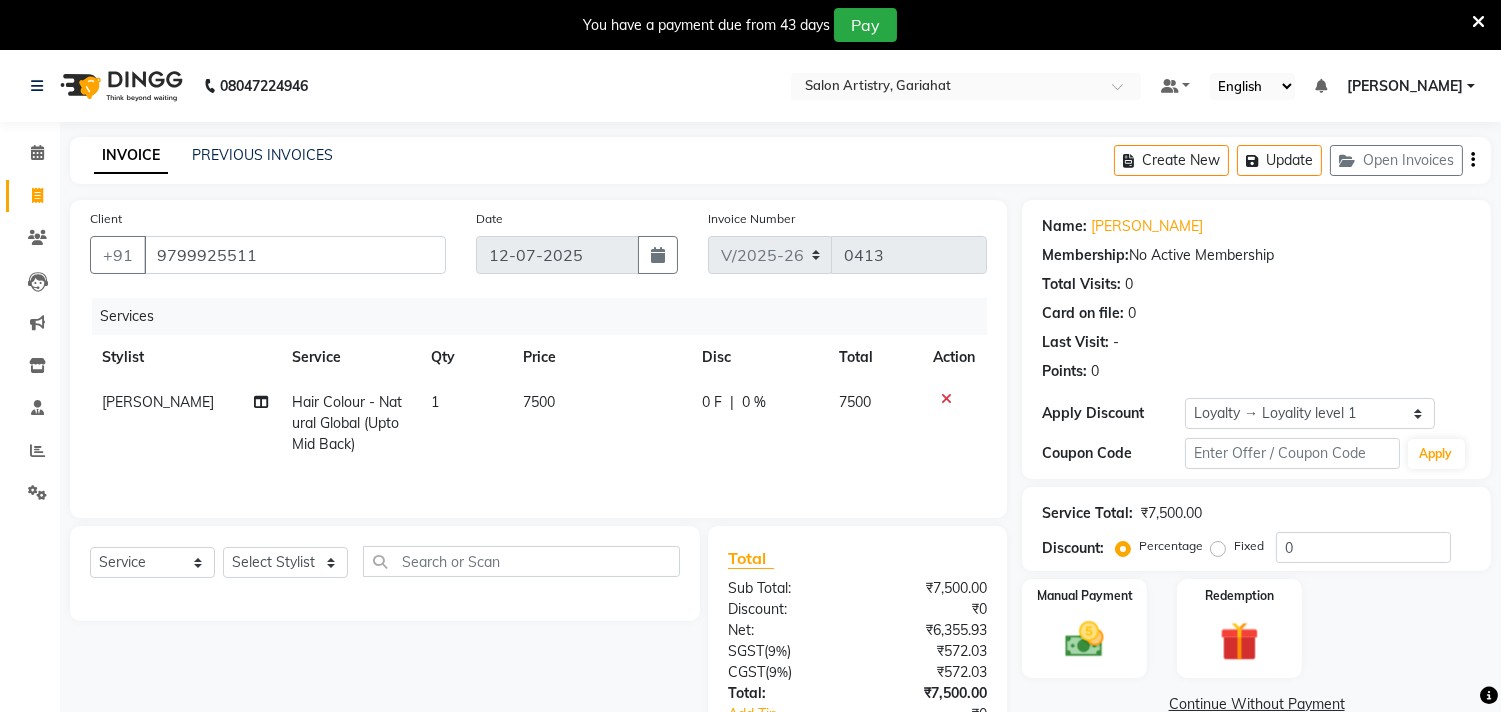 click on "[PERSON_NAME] Split Commission" 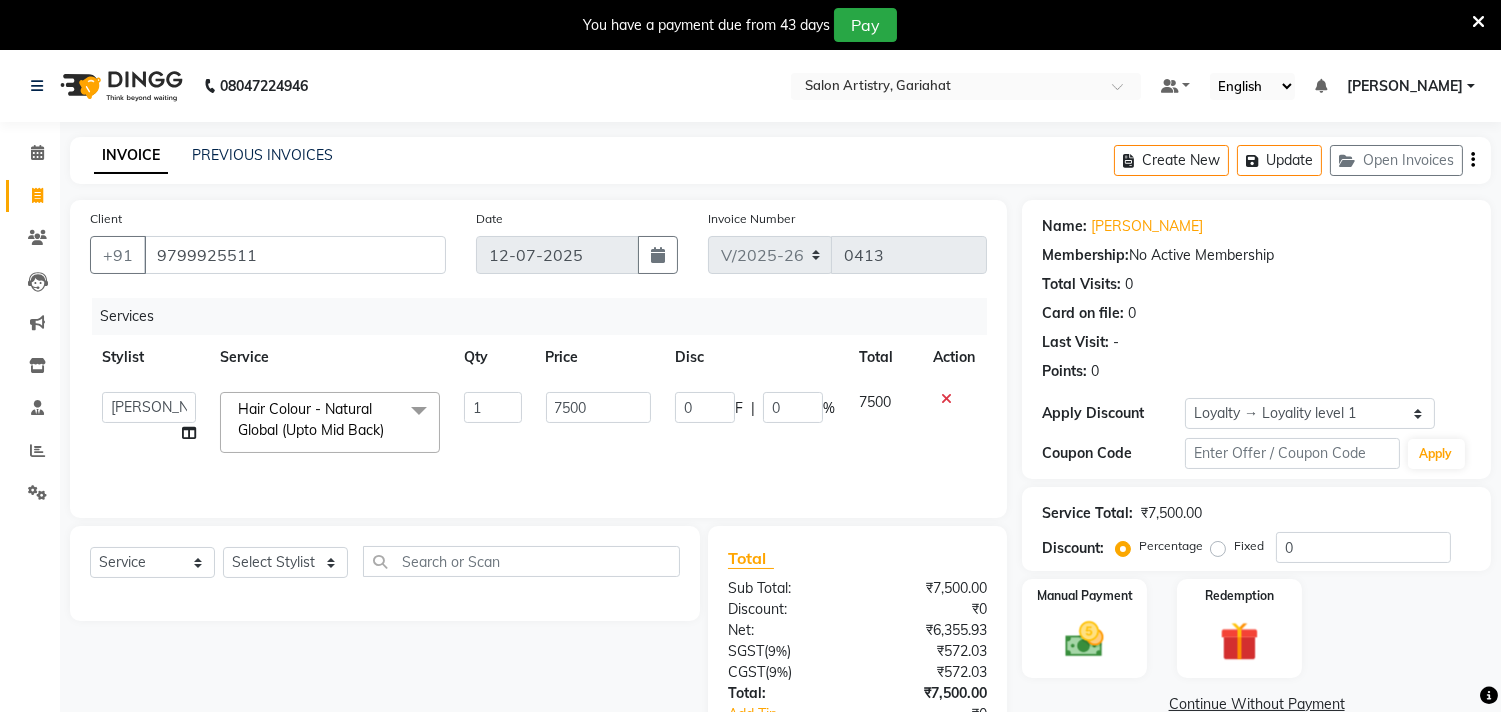 click 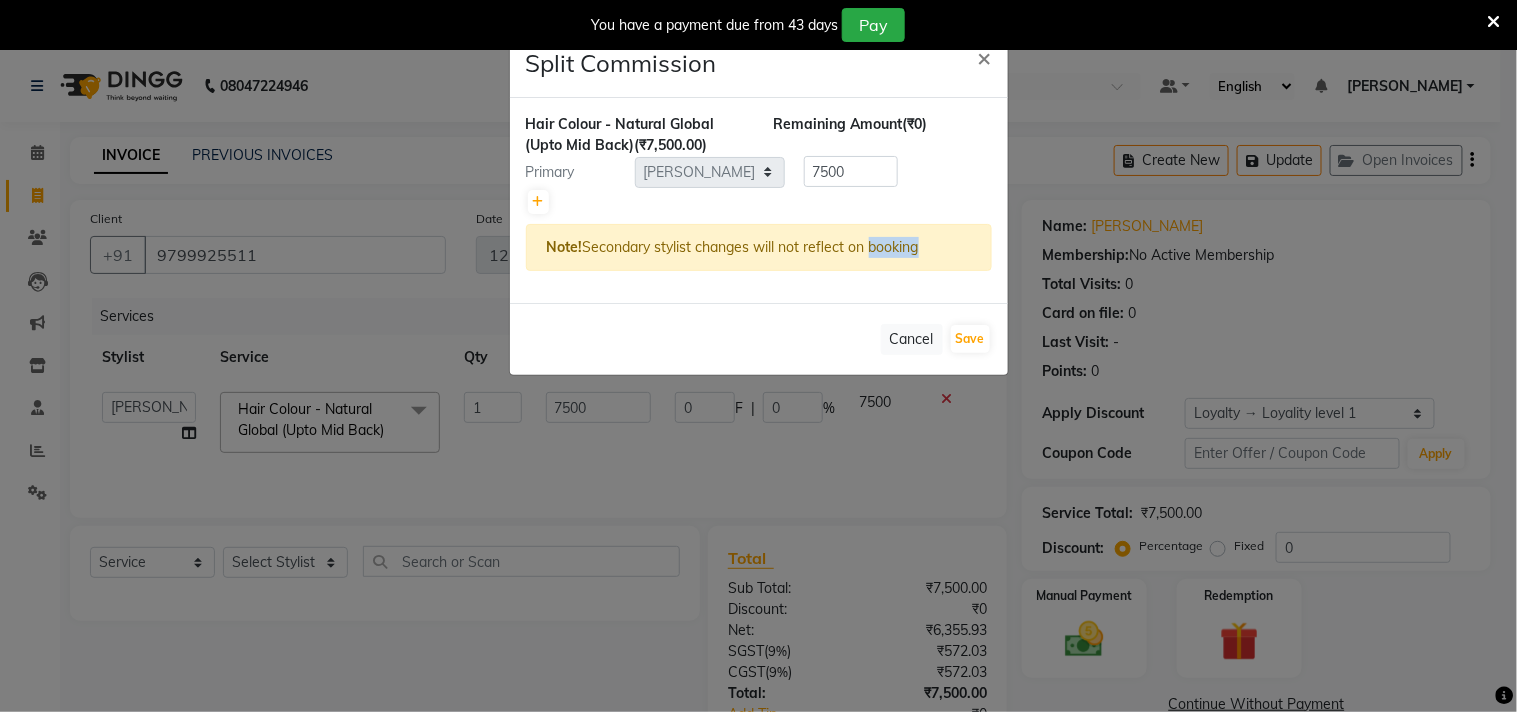 click on "Split Commission × Hair Colour - Natural Global (Upto Mid Back)  (₹7,500.00) Remaining Amount  (₹0) Primary Select  [PERSON_NAME]   Puja [PERSON_NAME]   [PERSON_NAME]   [PERSON_NAME]   [PERSON_NAME]   [PERSON_NAME] [PERSON_NAME]   [PERSON_NAME]  7500 Note!  Secondary stylist changes will not reflect on booking   Cancel   Save" 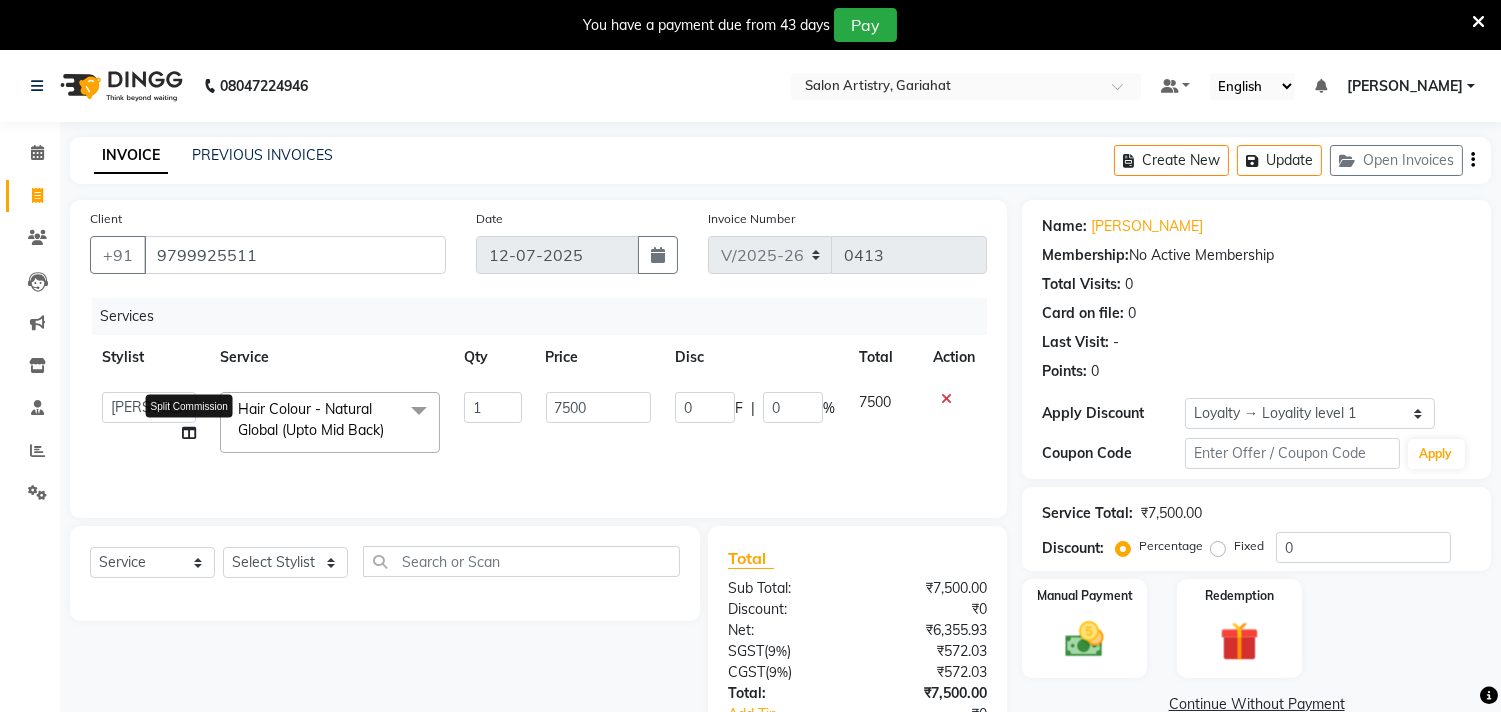 click 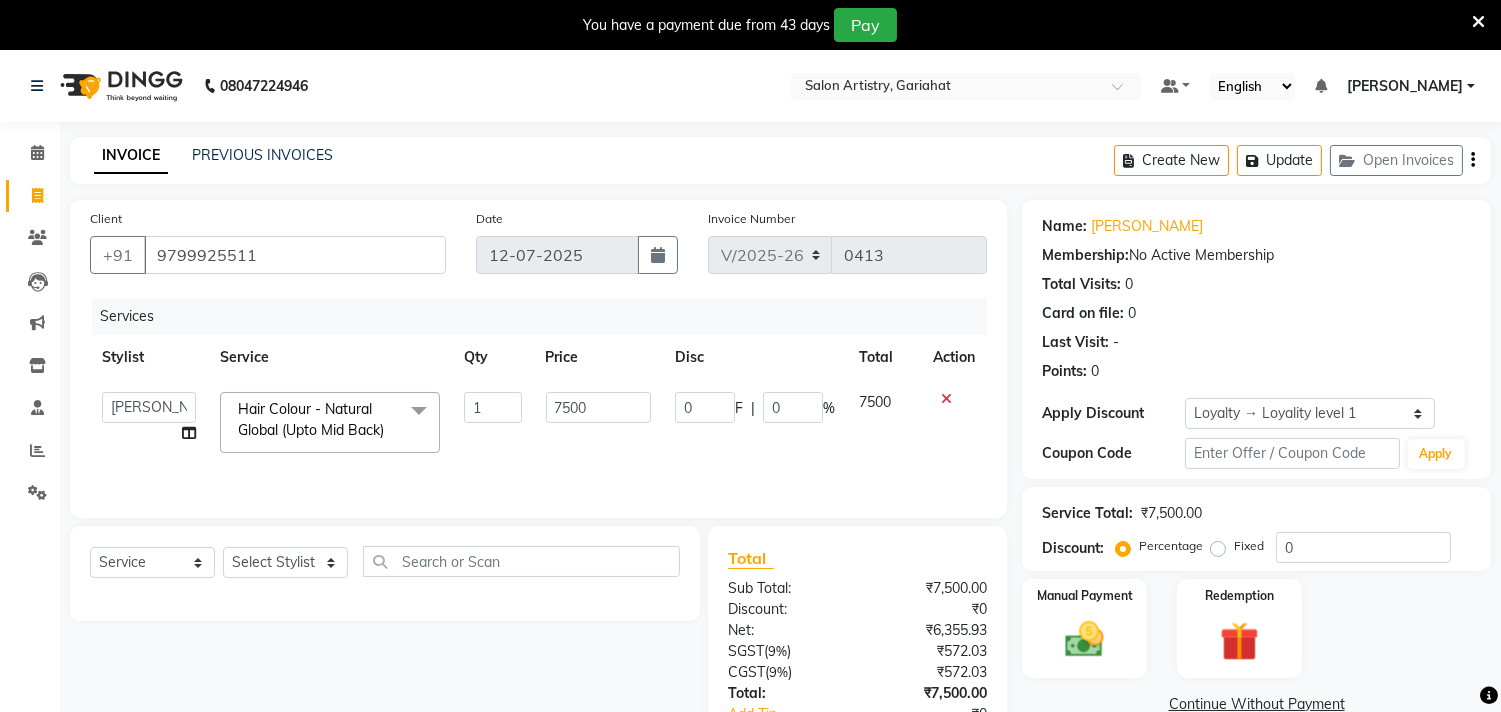 click 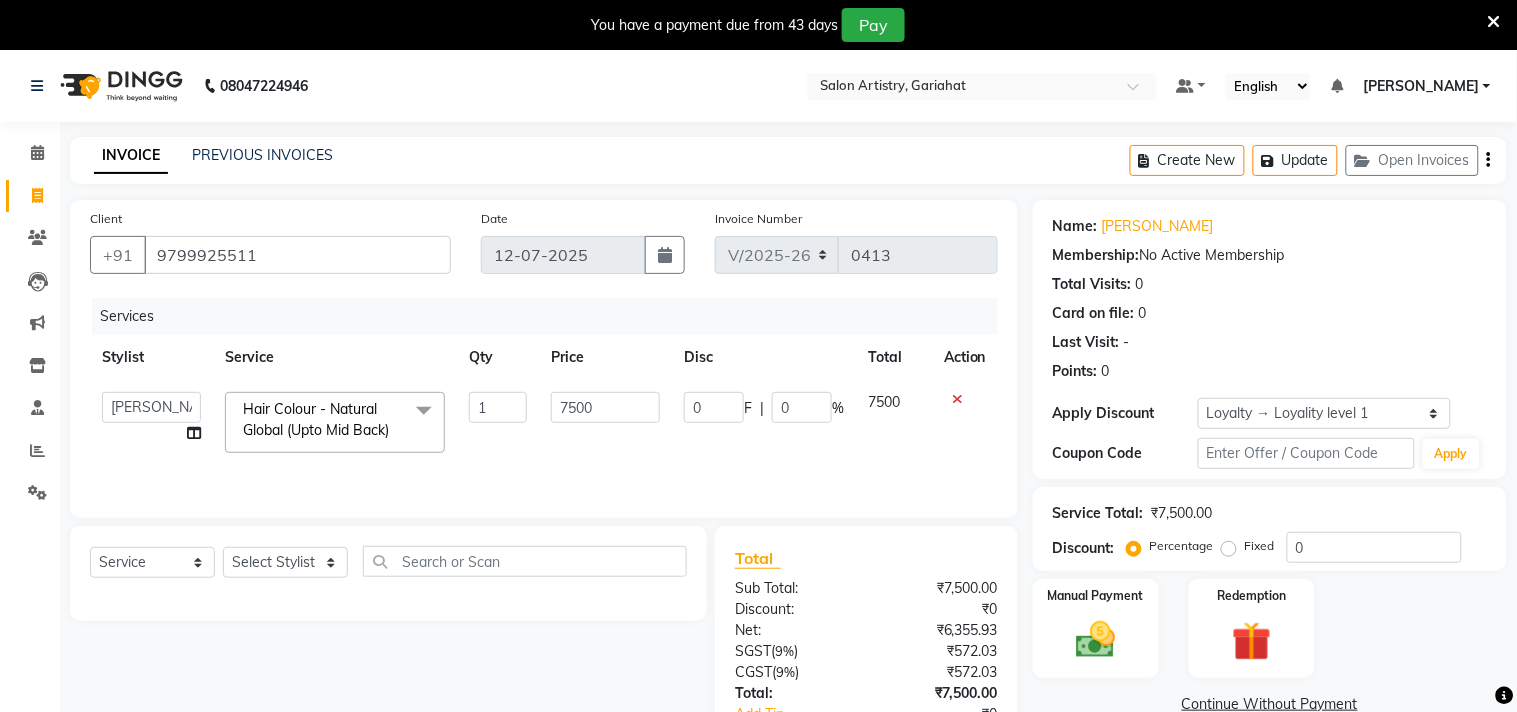select on "82196" 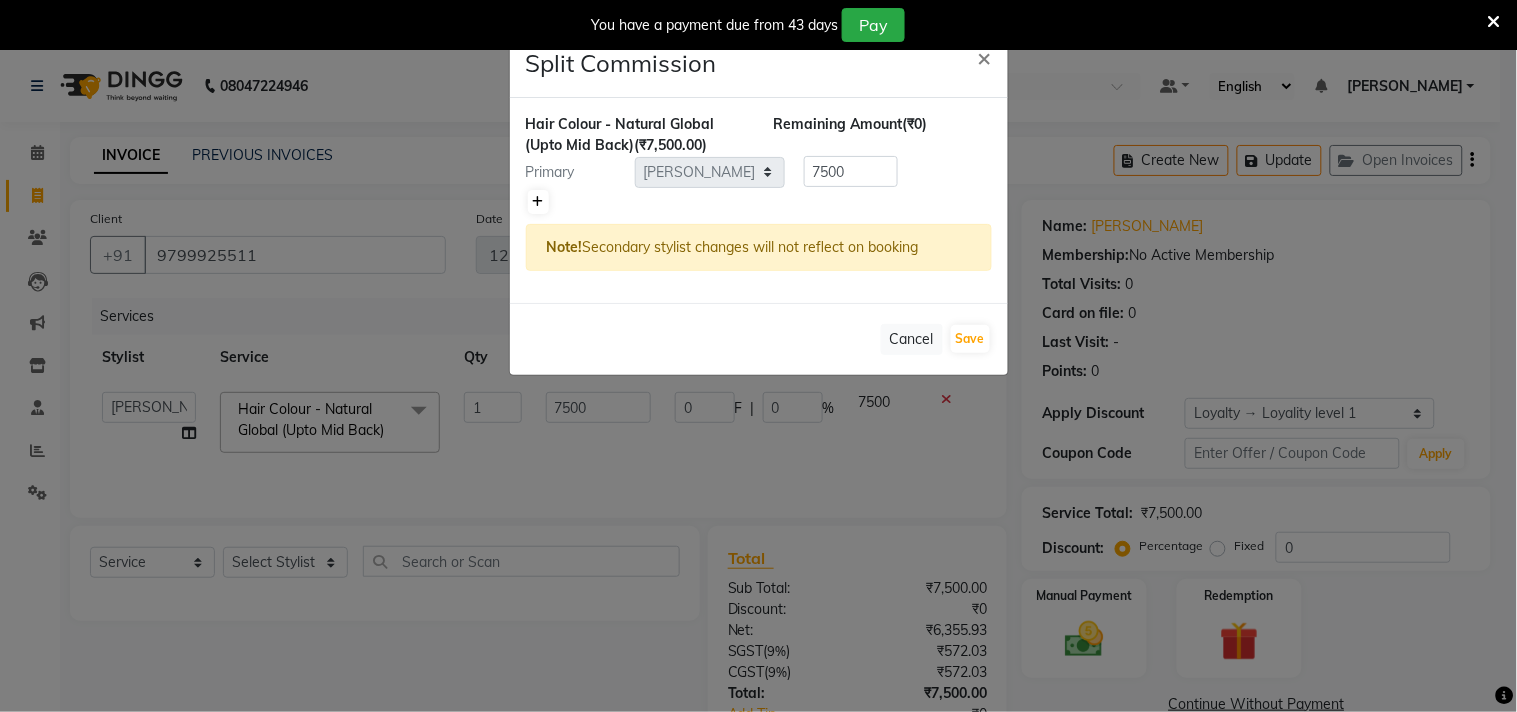click 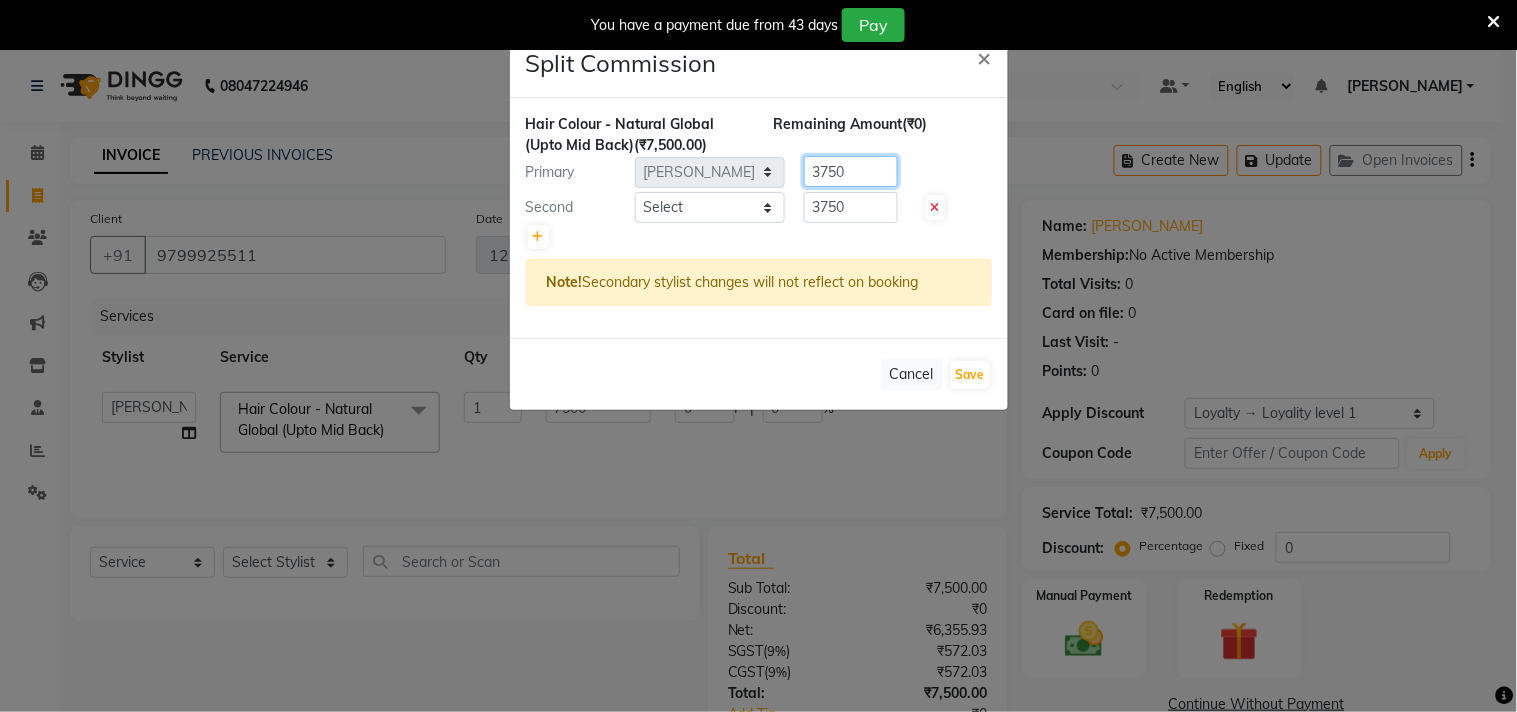 click on "3750" 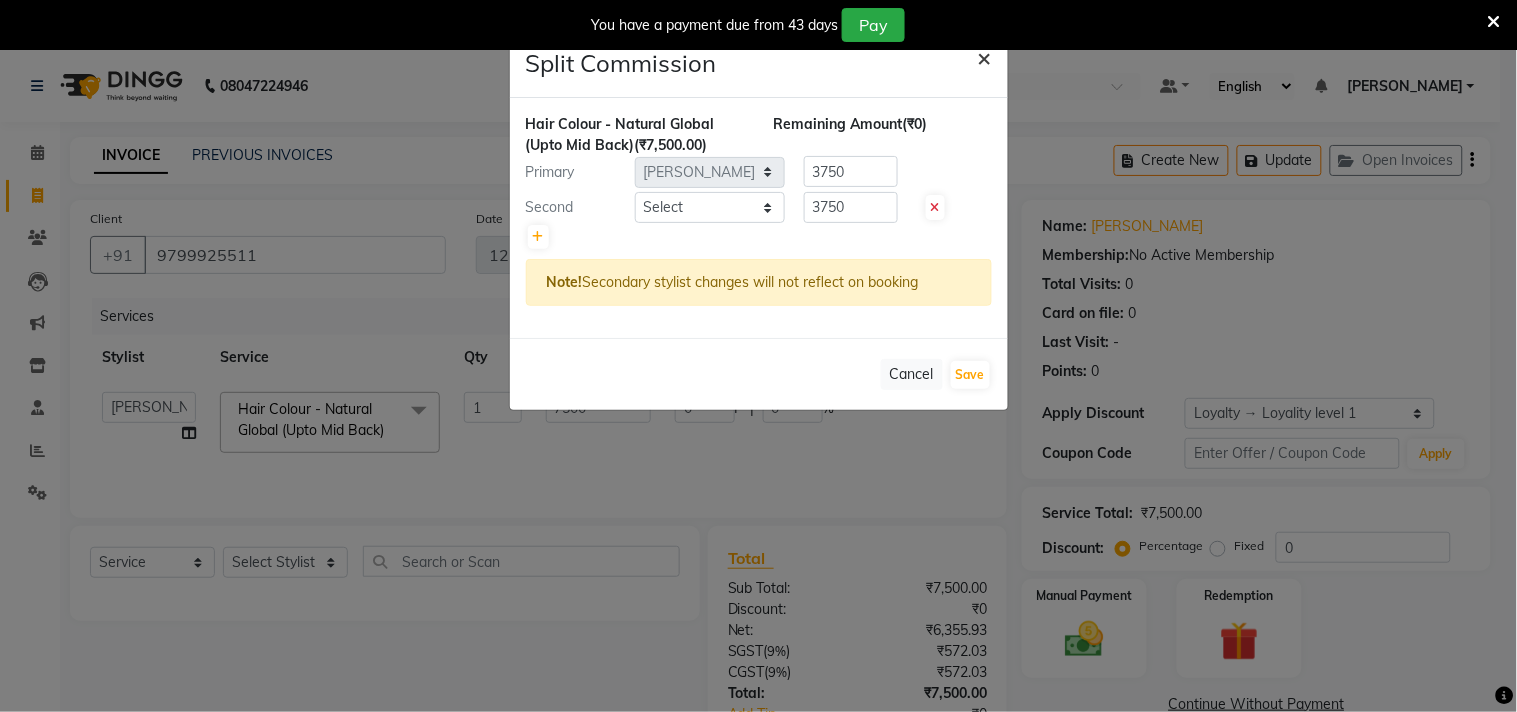 click on "×" 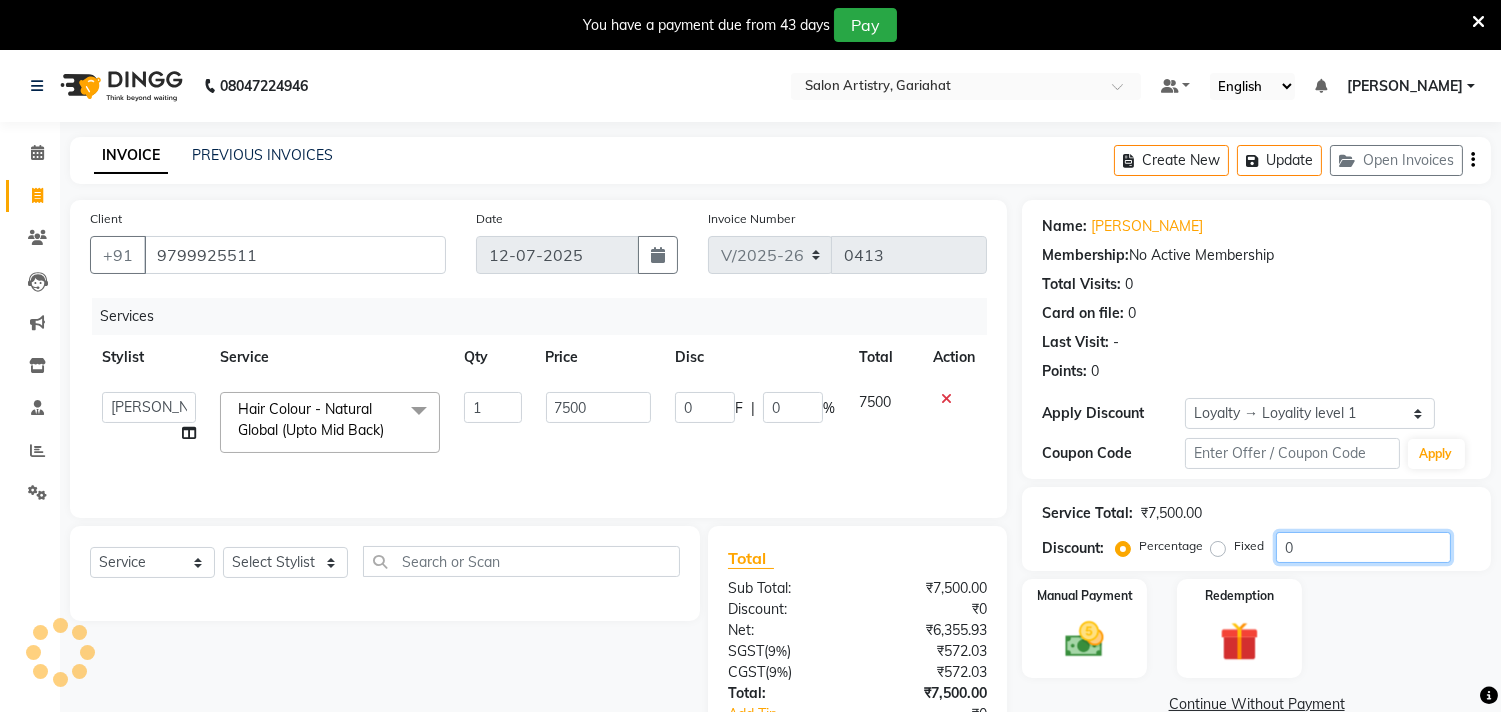 click on "0" 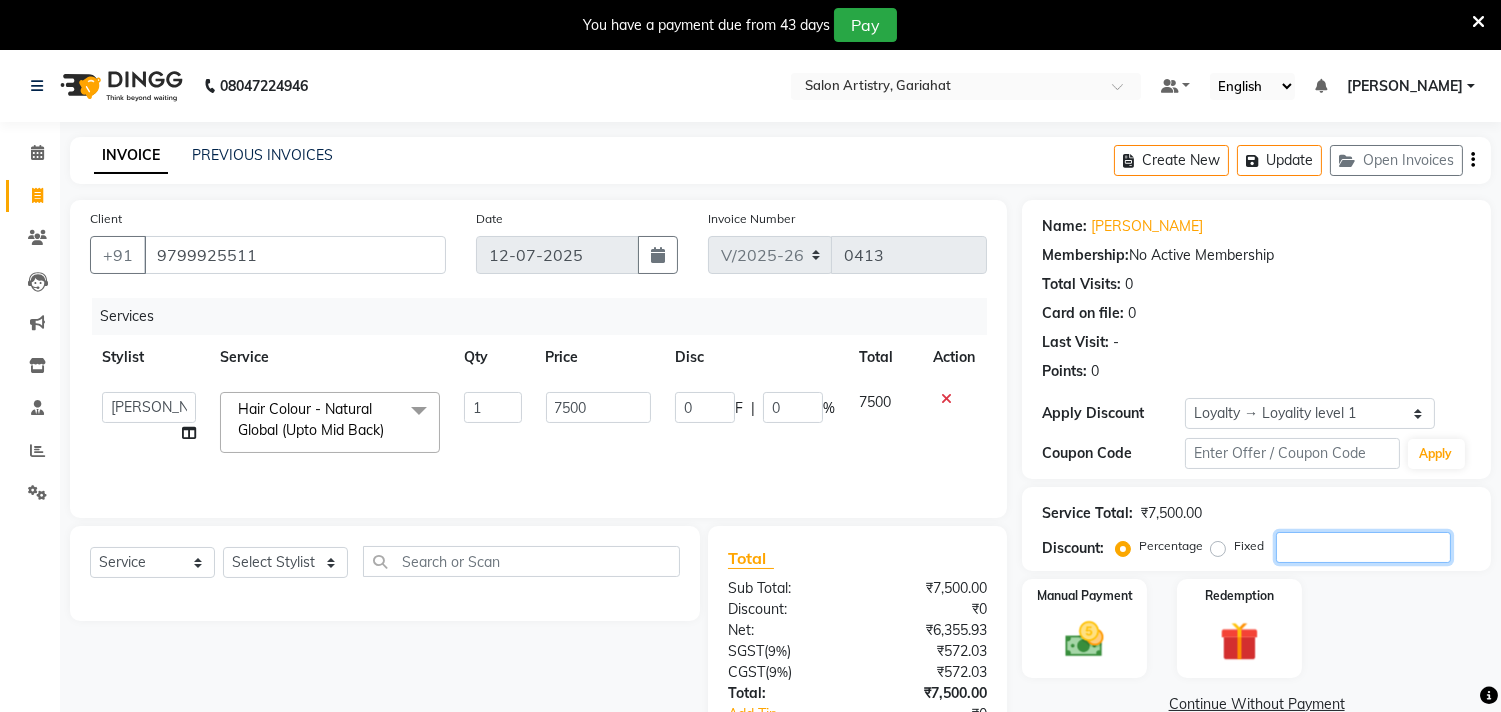 type on "2" 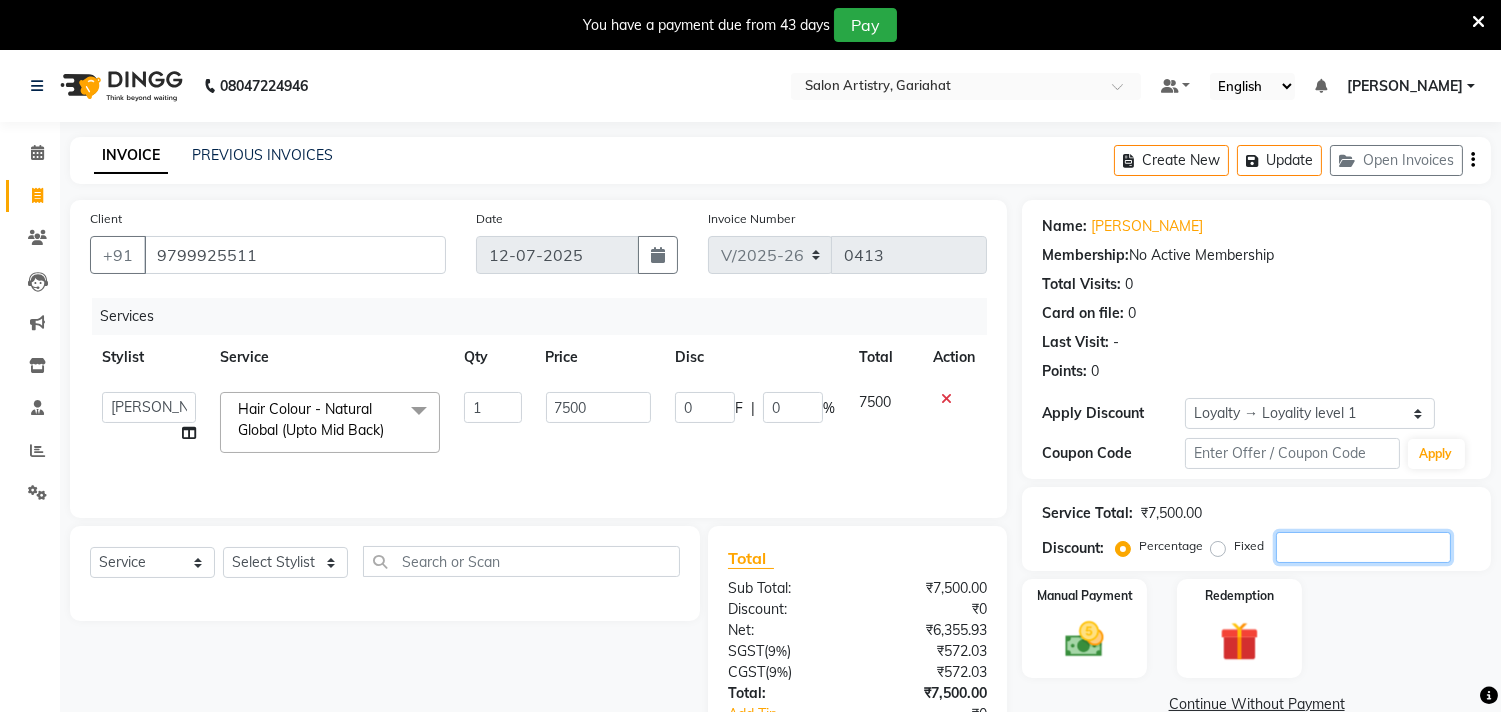 type on "150" 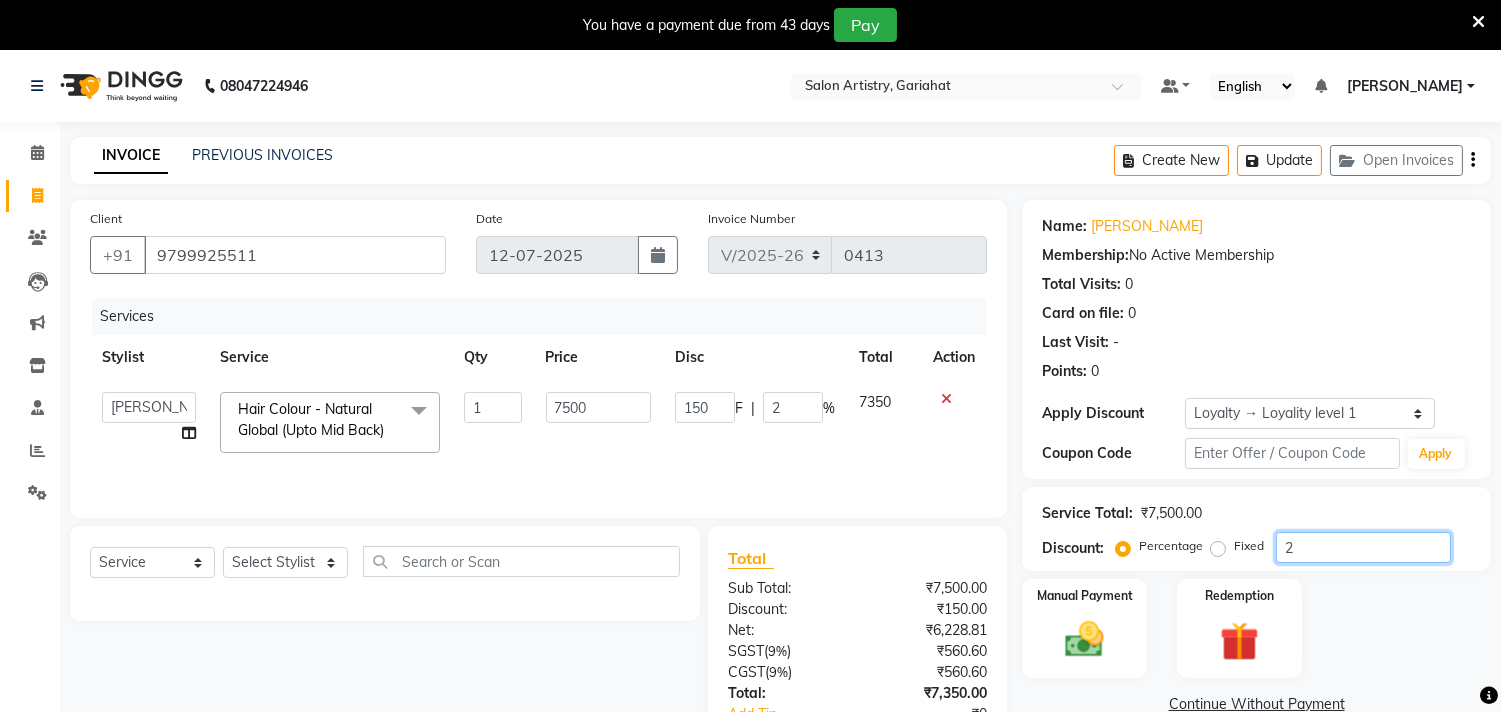 type on "20" 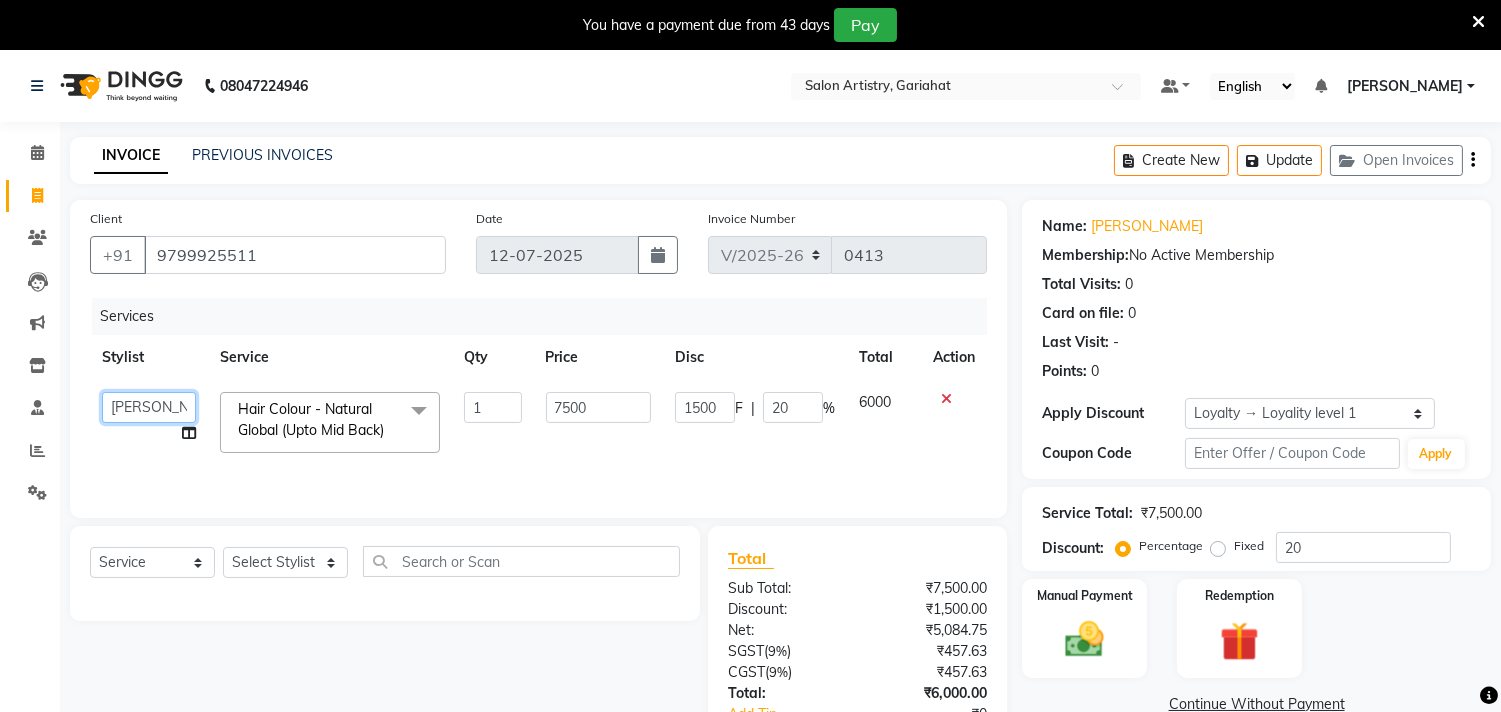 click on "[PERSON_NAME]   Puja [PERSON_NAME]   [PERSON_NAME]   [PERSON_NAME]   [PERSON_NAME]   [PERSON_NAME] [PERSON_NAME]   [PERSON_NAME]" 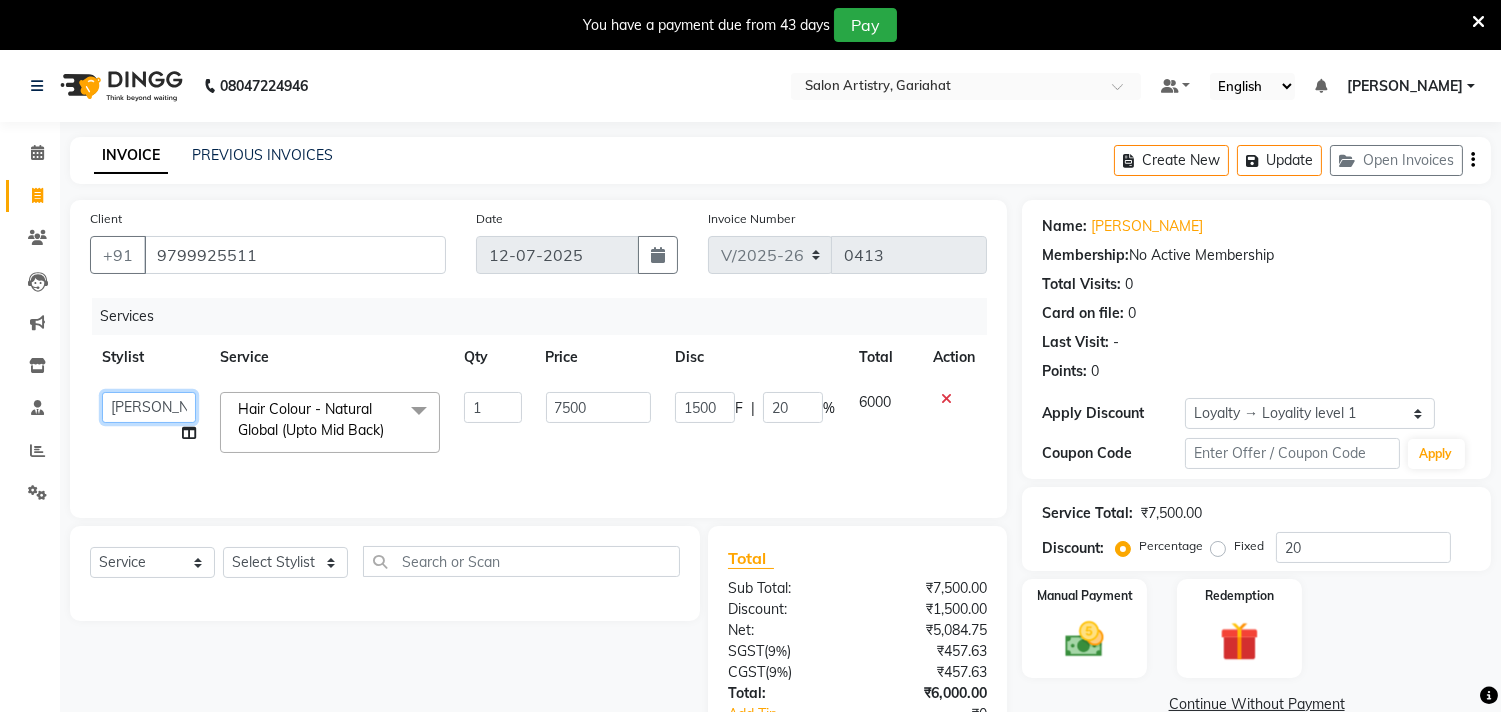click on "[PERSON_NAME]   Puja [PERSON_NAME]   [PERSON_NAME]   [PERSON_NAME]   [PERSON_NAME]   [PERSON_NAME] [PERSON_NAME]   [PERSON_NAME]" 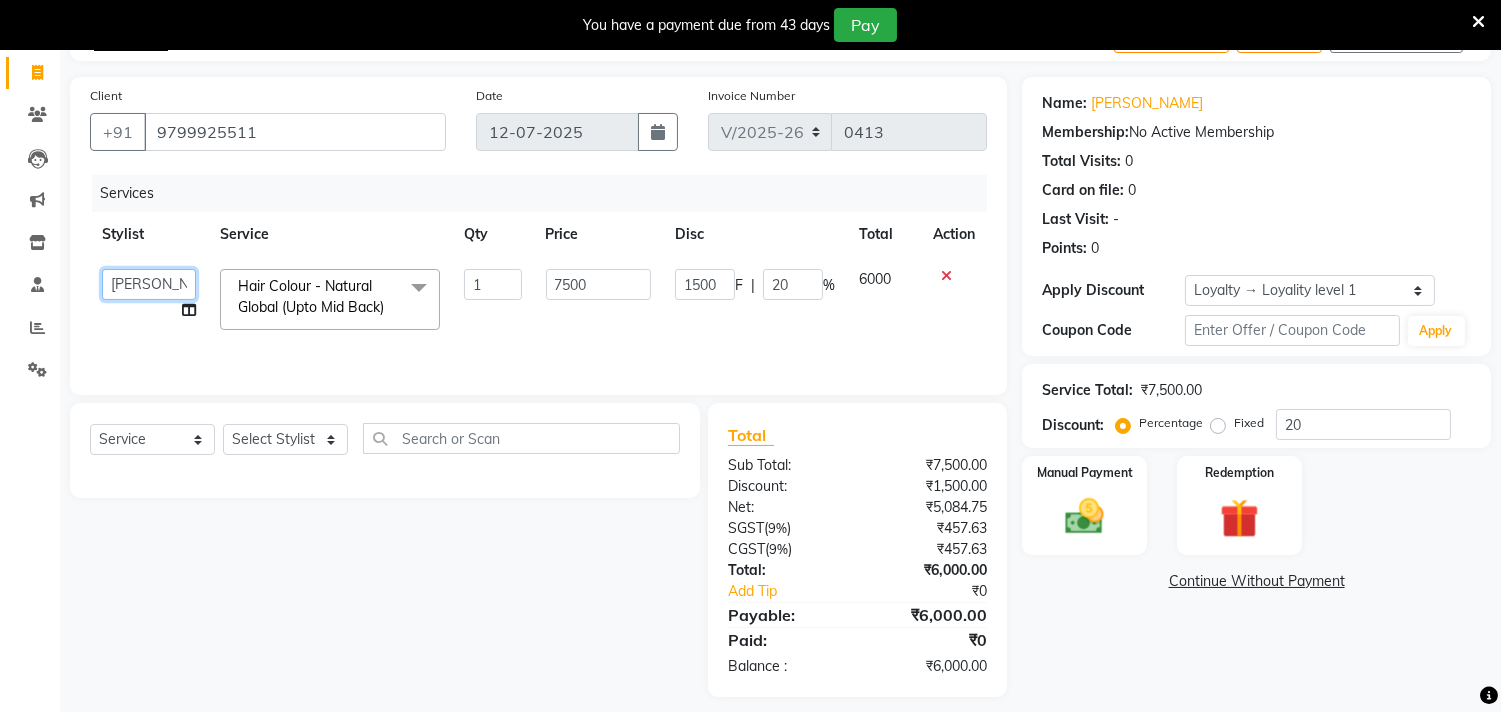 scroll, scrollTop: 137, scrollLeft: 0, axis: vertical 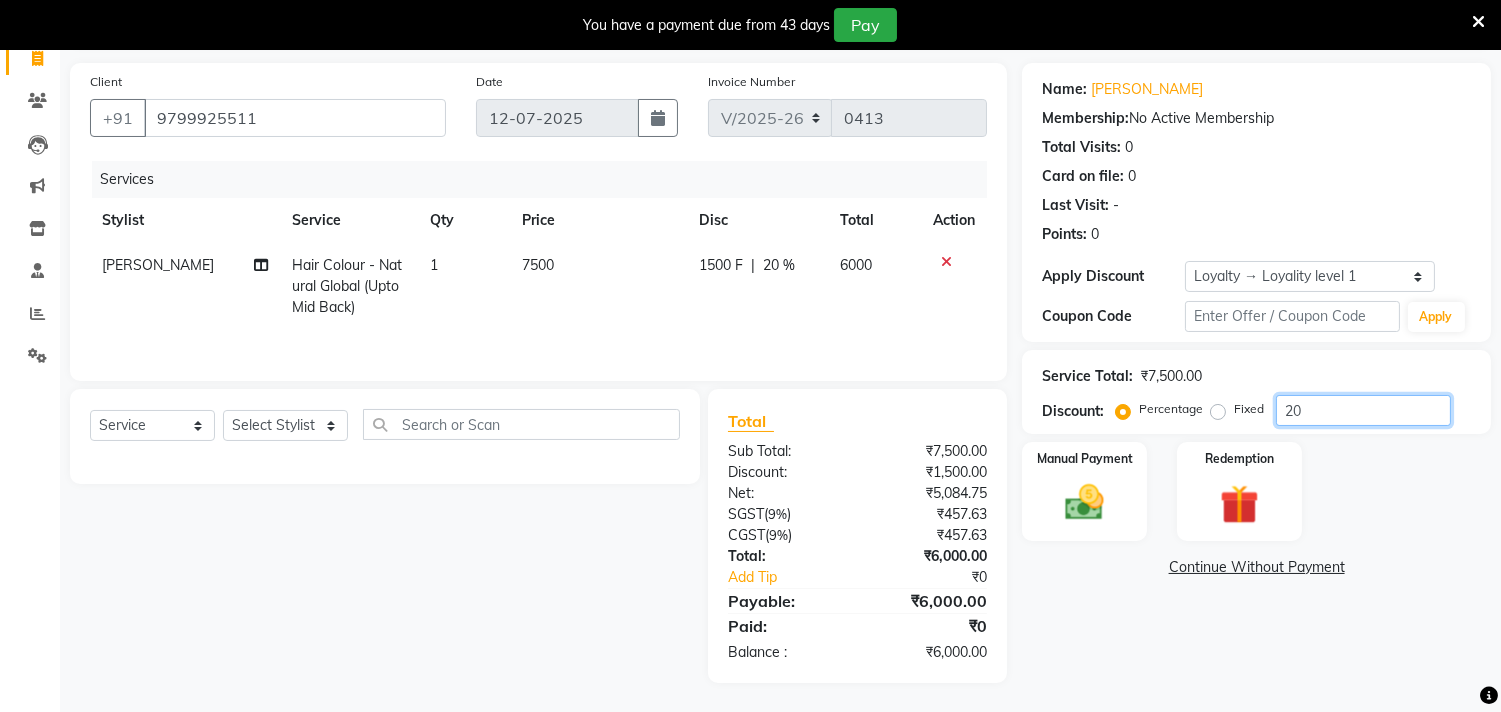click on "20" 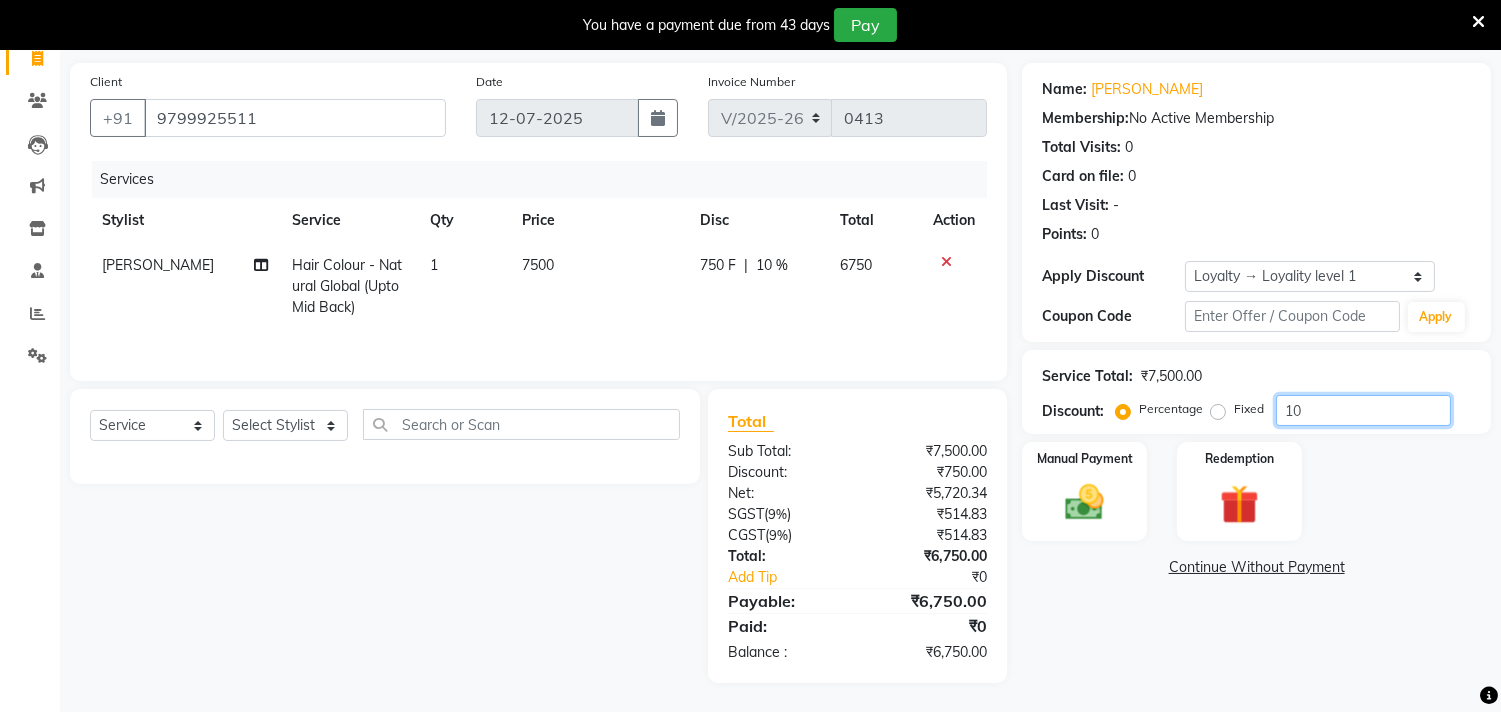 type on "10" 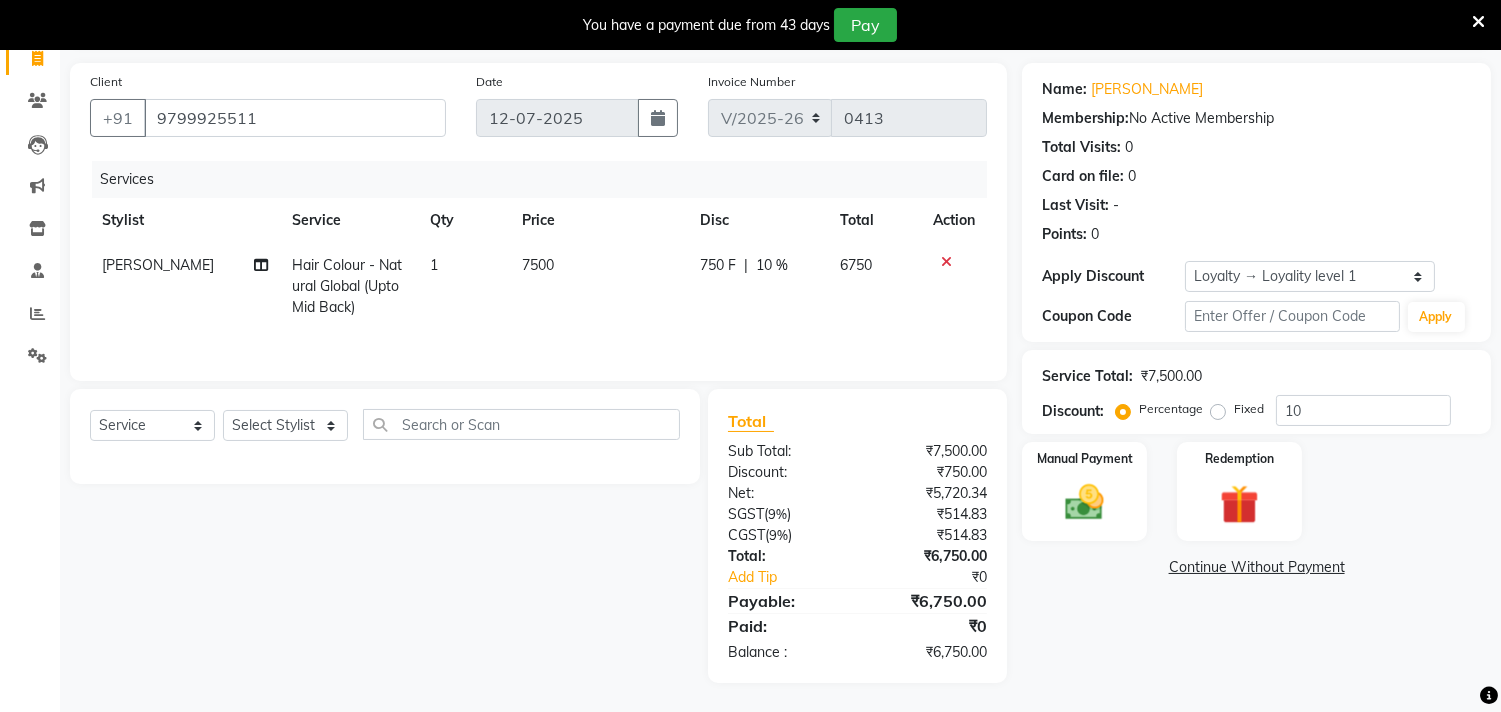 click on "[PERSON_NAME]" 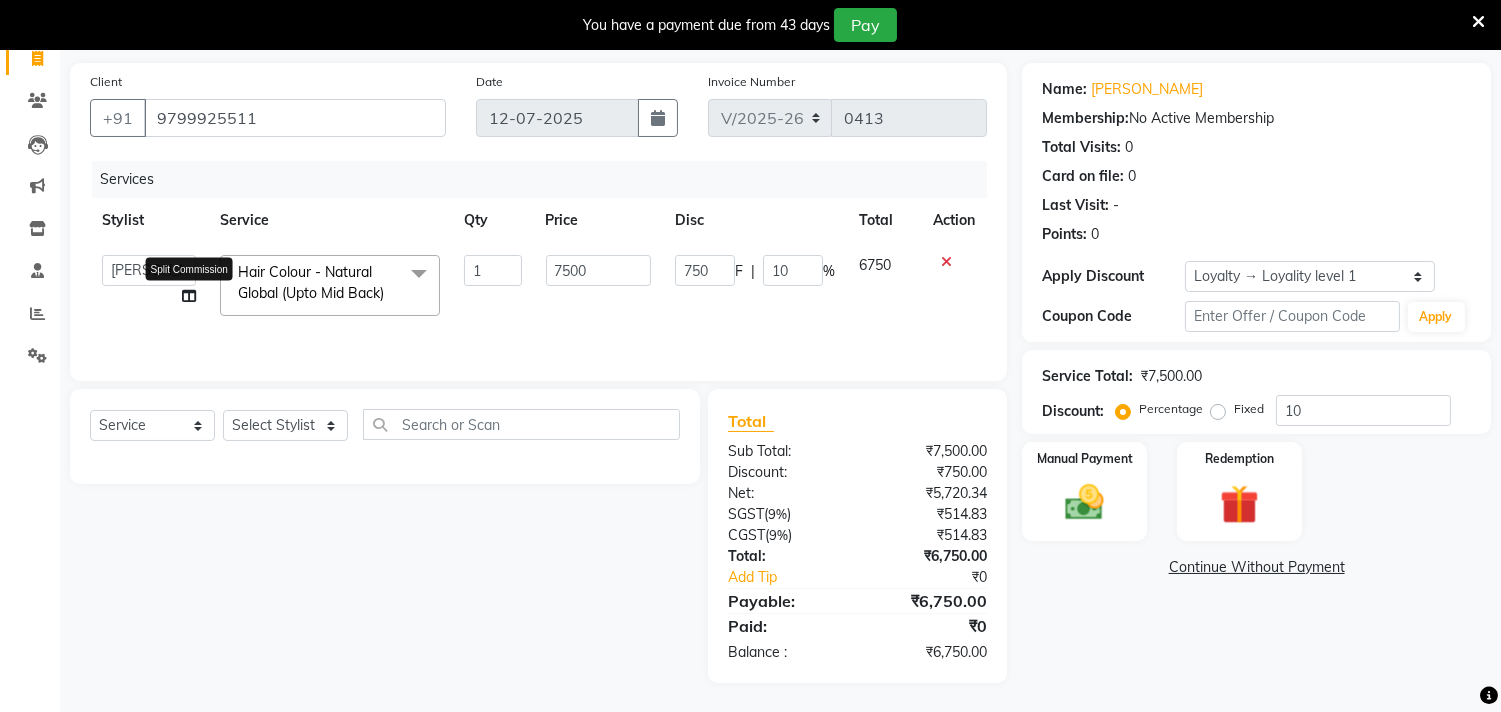 click 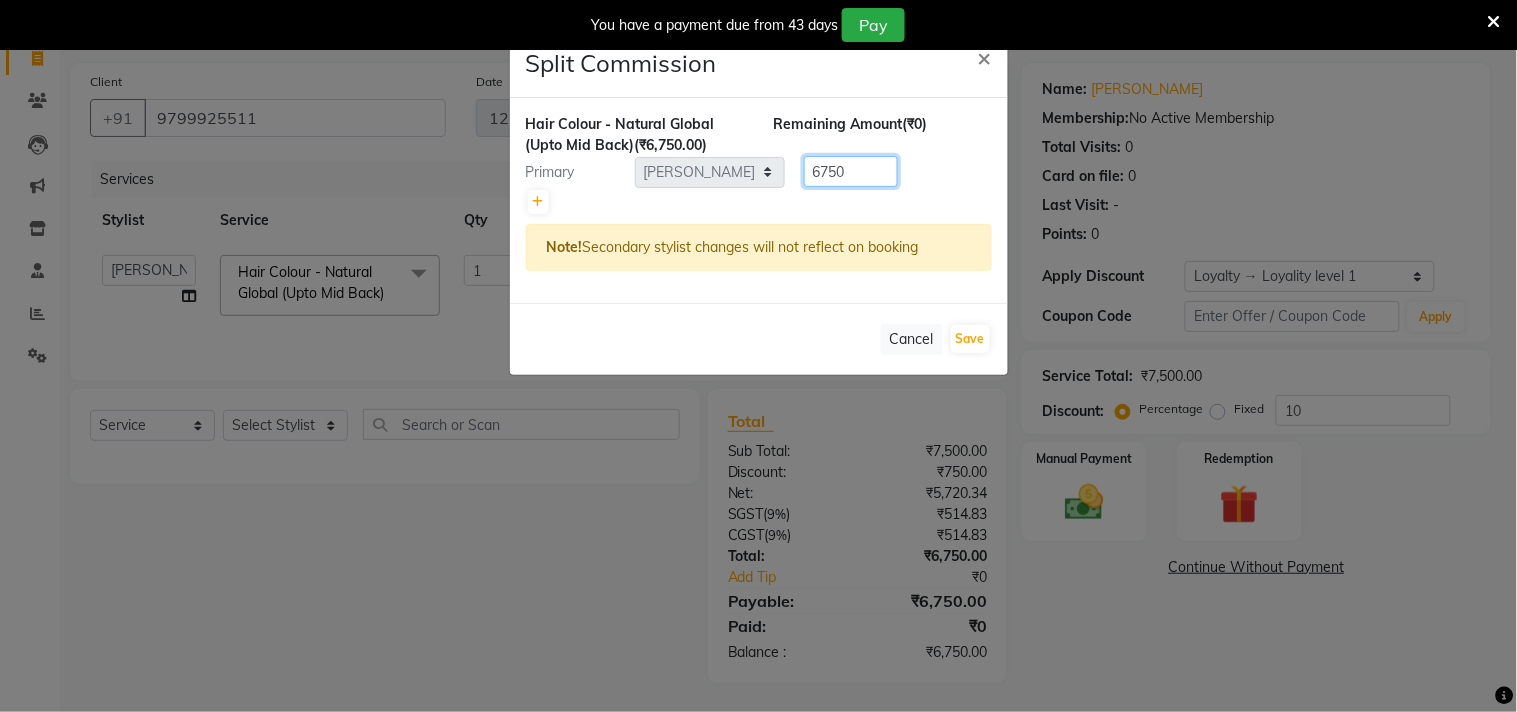 click on "6750" 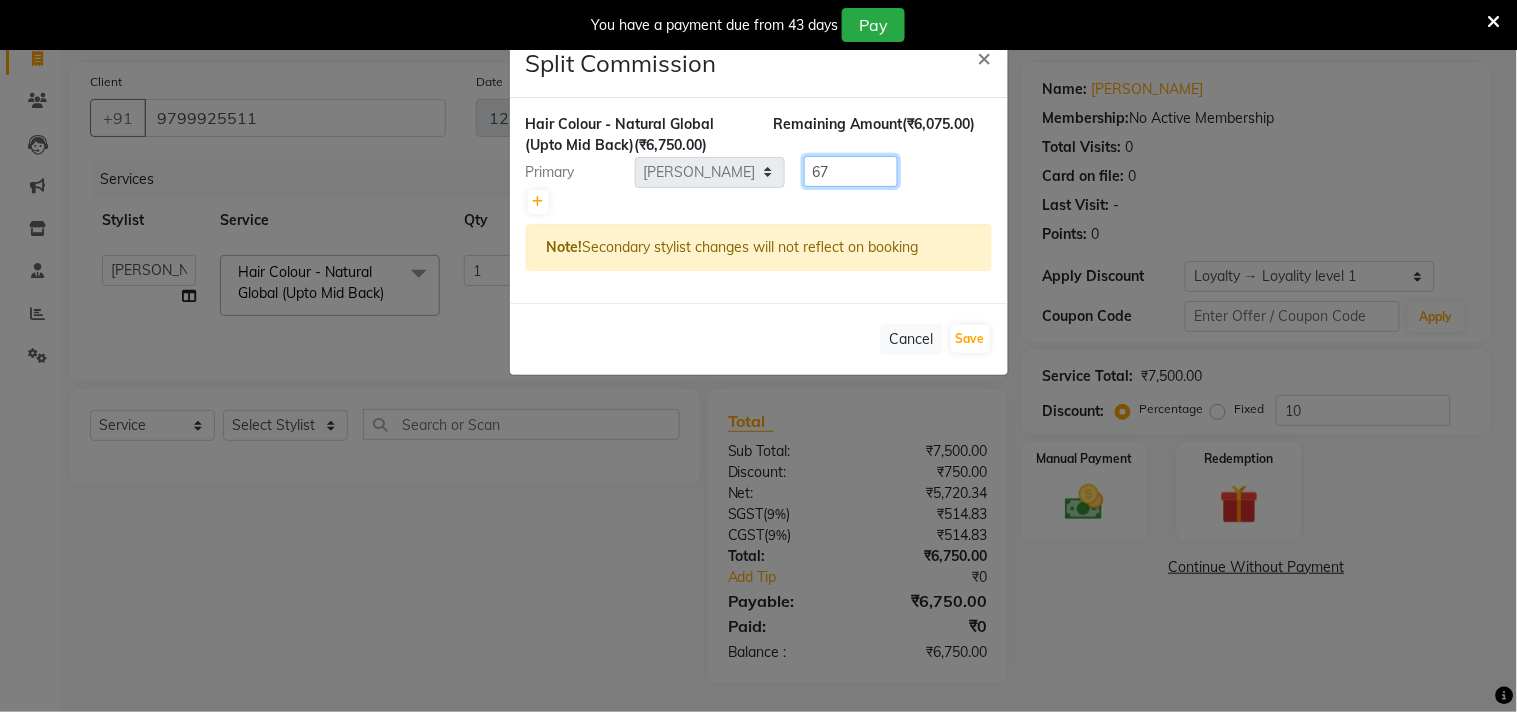 type on "6" 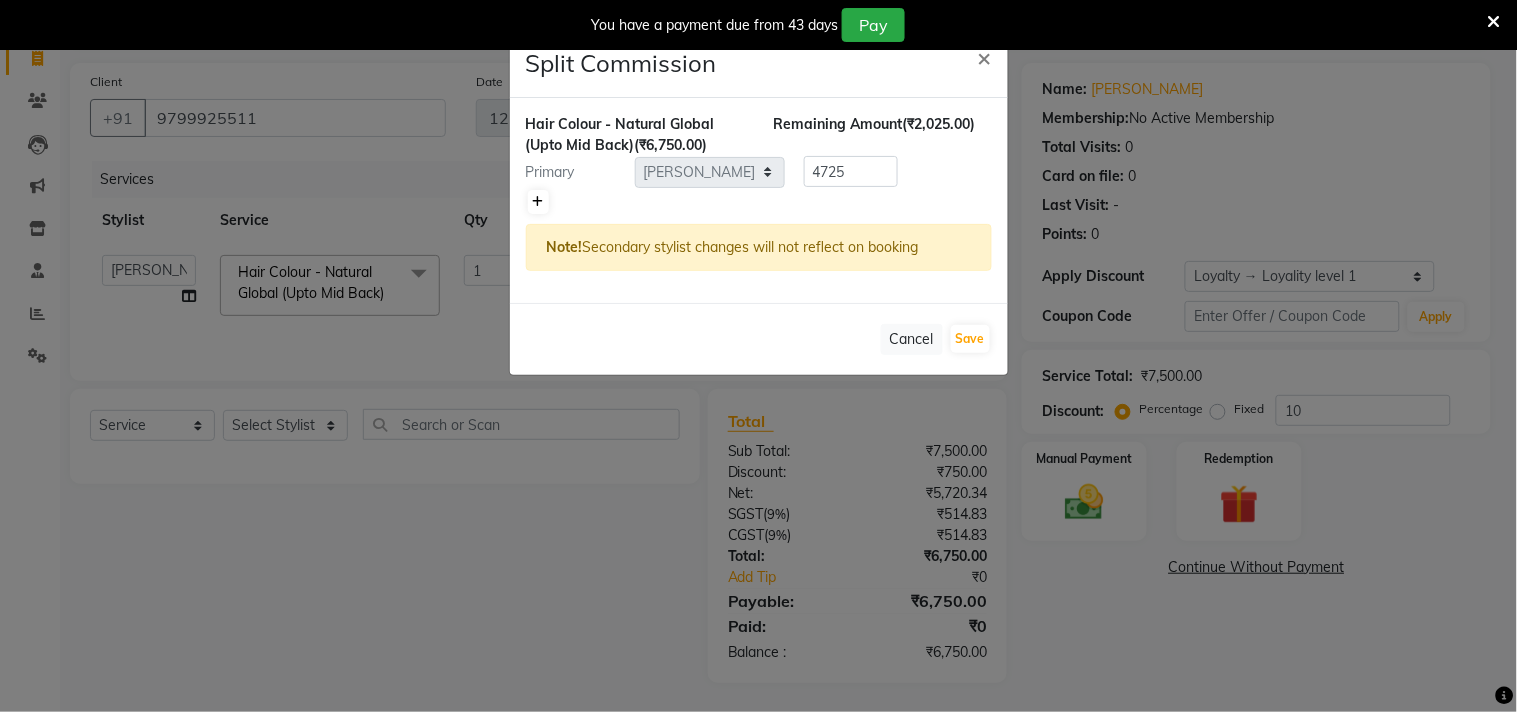 click 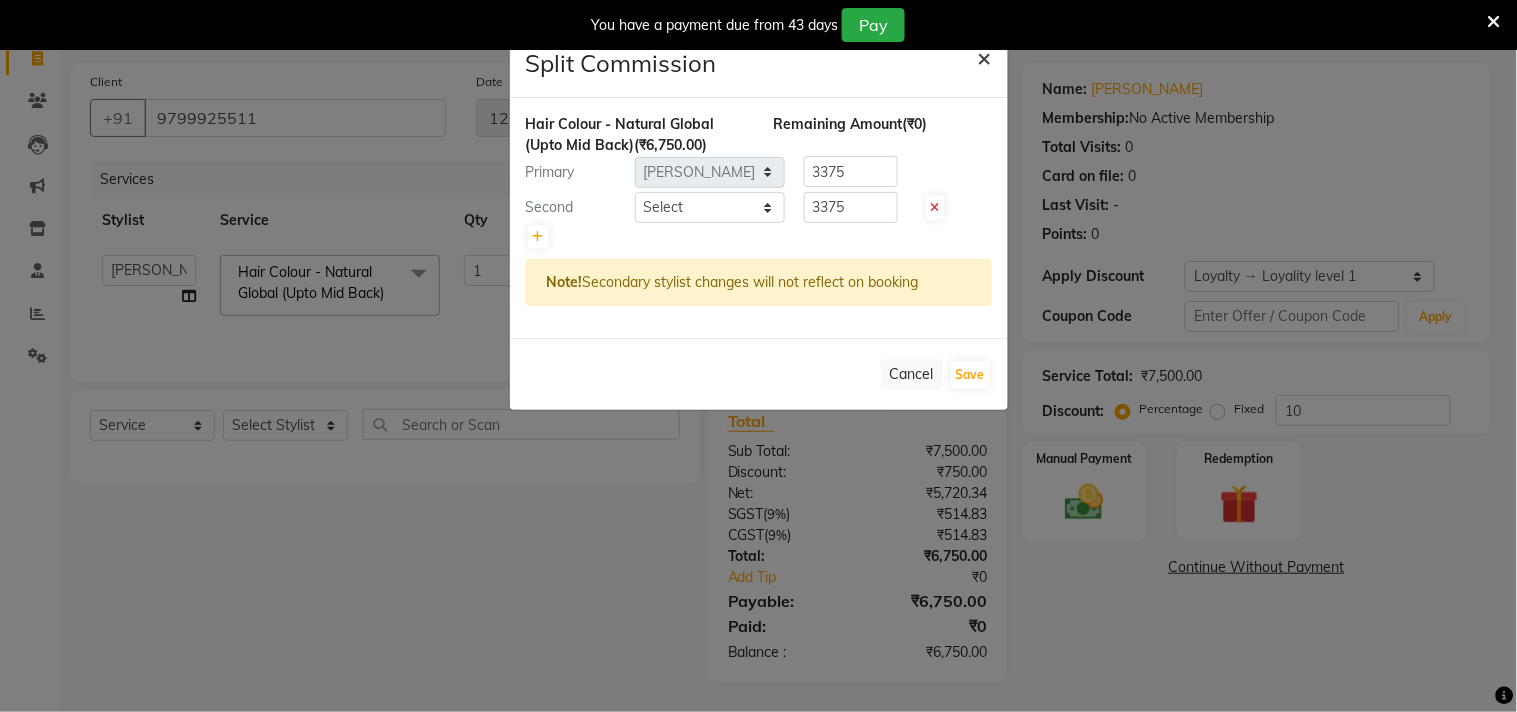 click on "×" 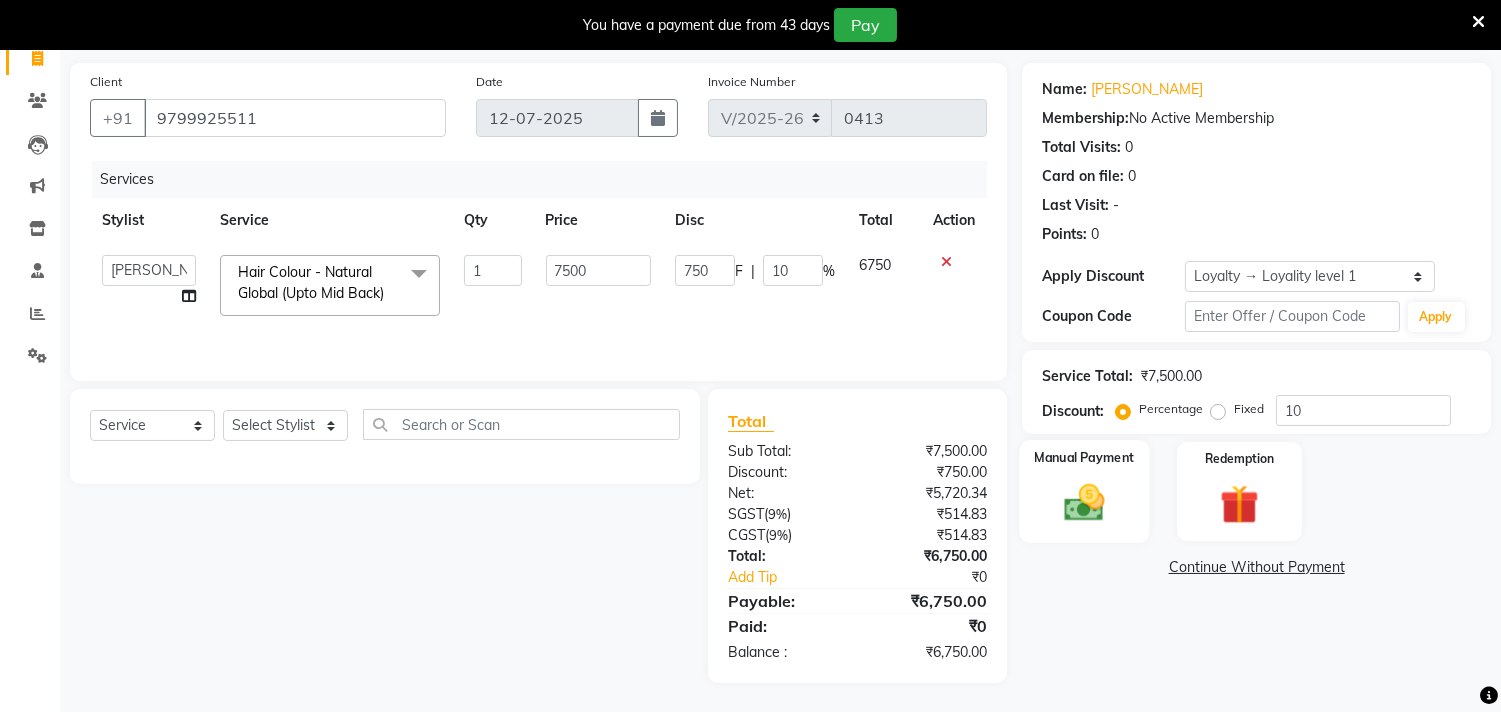 click on "Manual Payment" 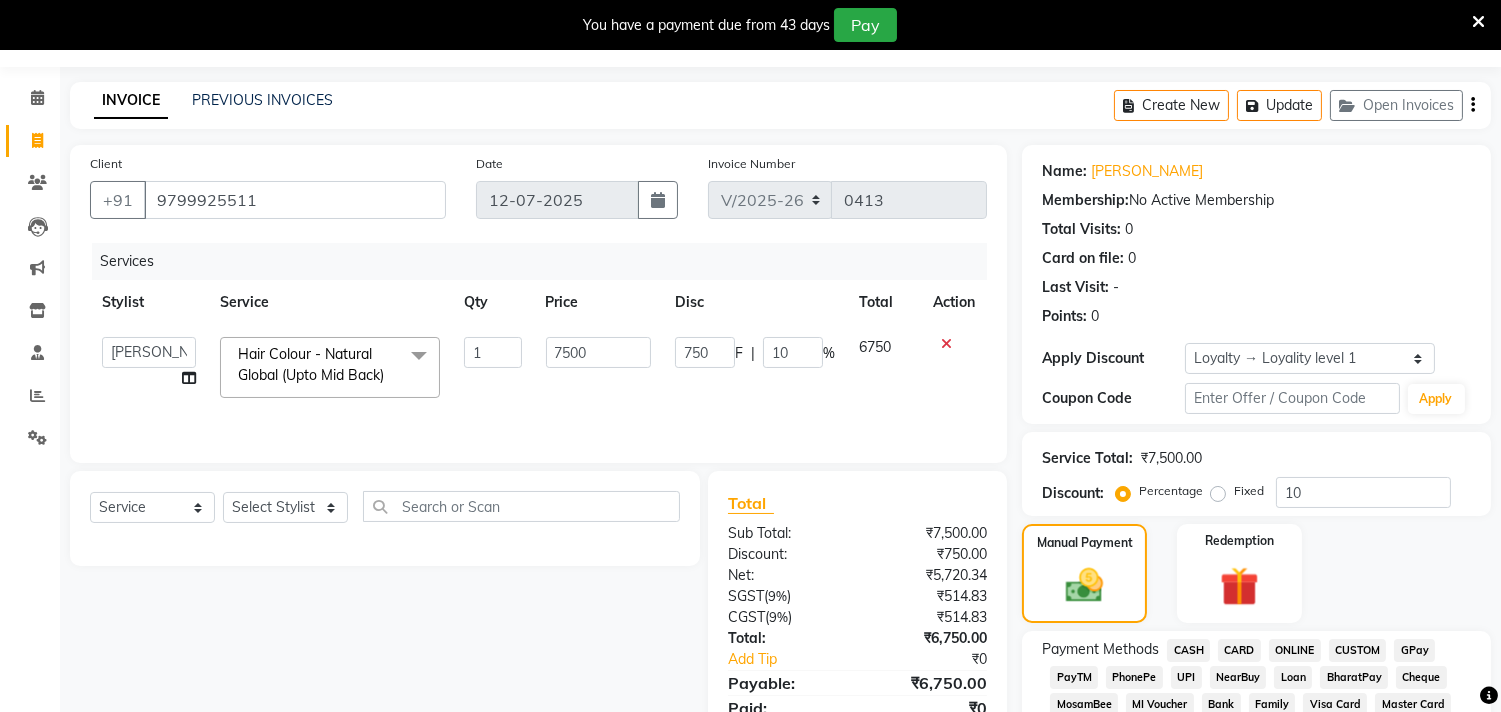 scroll, scrollTop: 26, scrollLeft: 0, axis: vertical 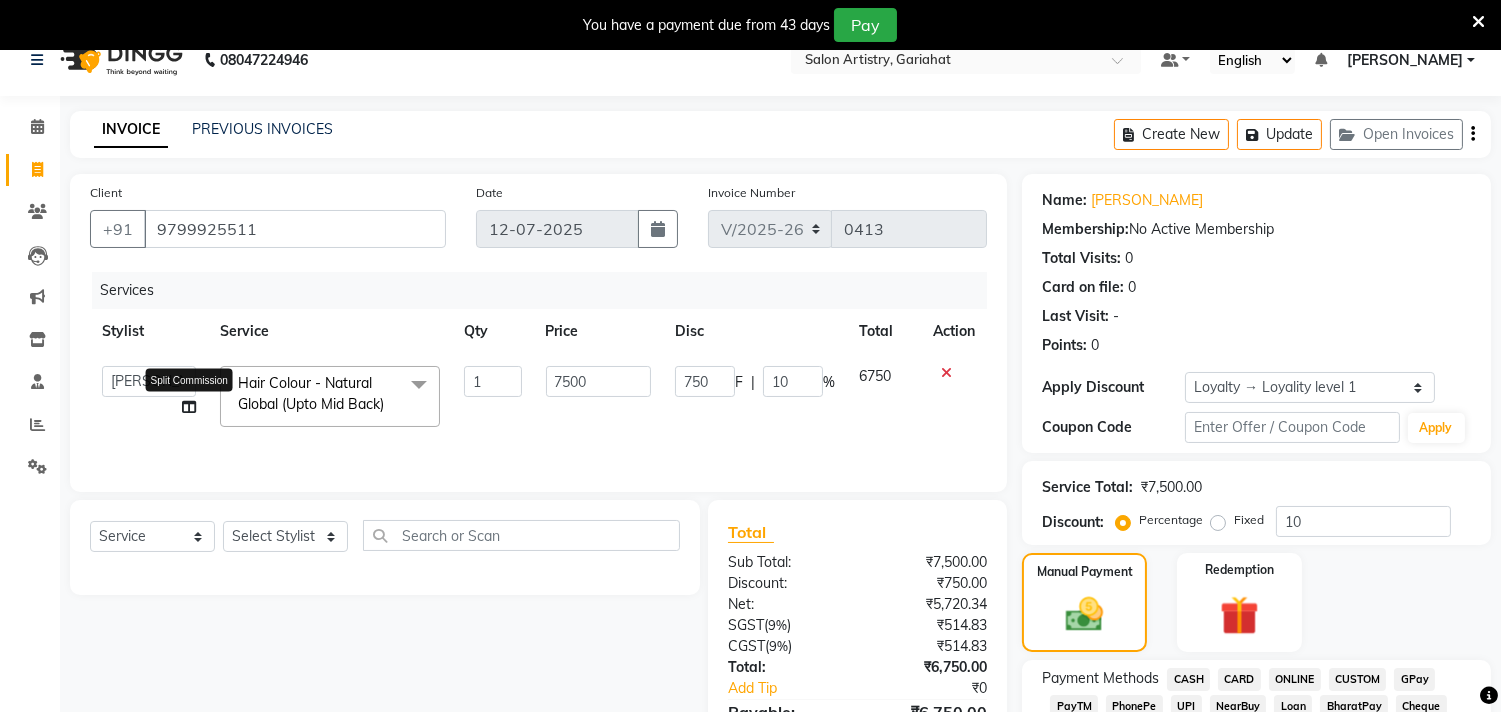 click 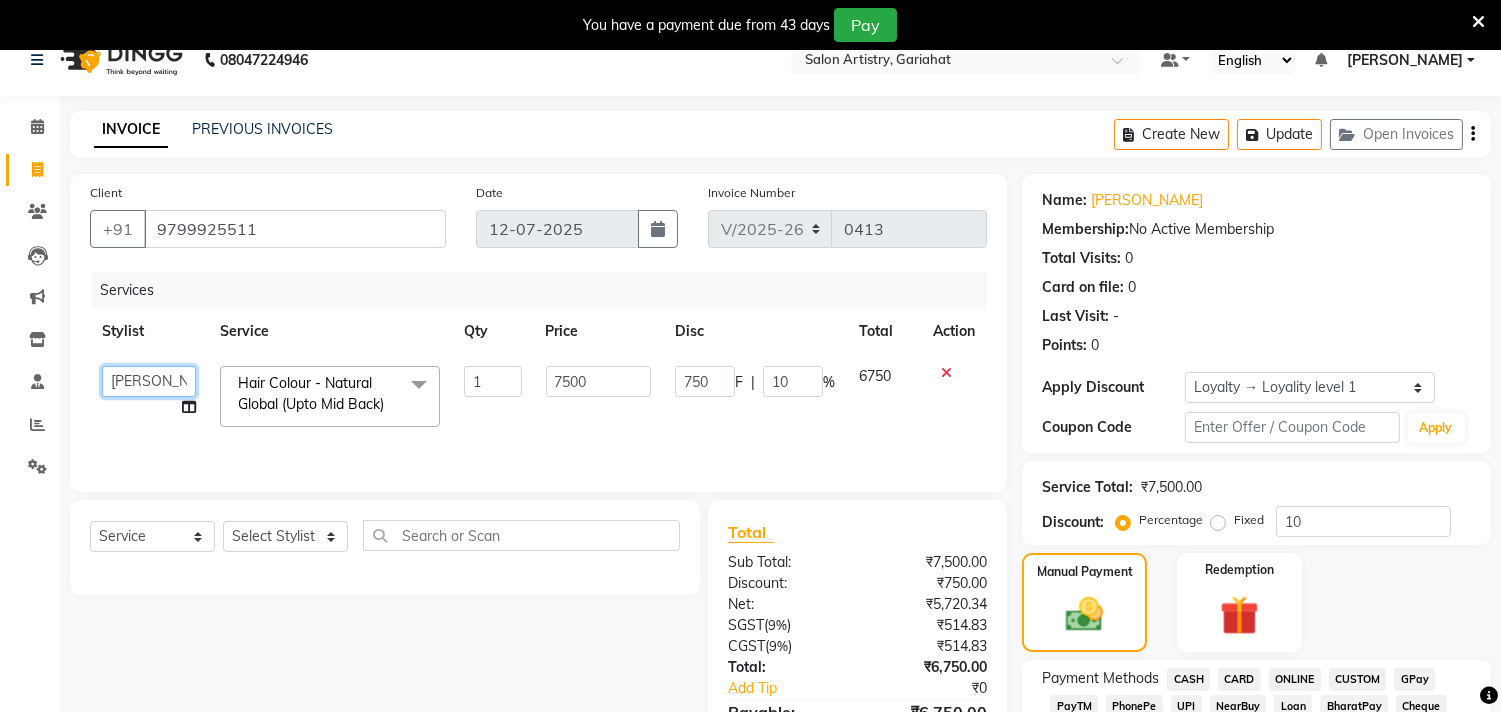 click on "[PERSON_NAME]   Puja [PERSON_NAME]   [PERSON_NAME]   [PERSON_NAME]   [PERSON_NAME]   [PERSON_NAME] [PERSON_NAME]   [PERSON_NAME]" 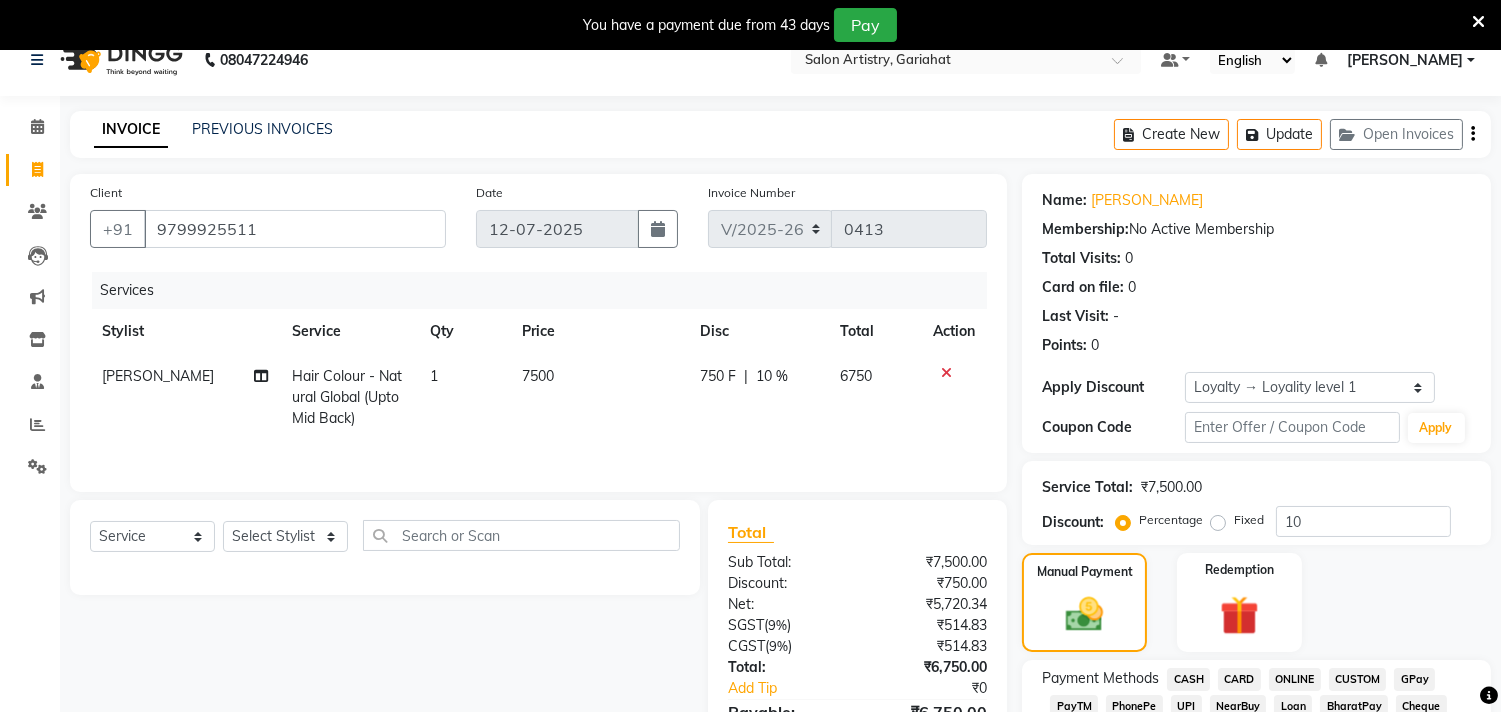 click on "Stylist Service Qty Price Disc Total Action" 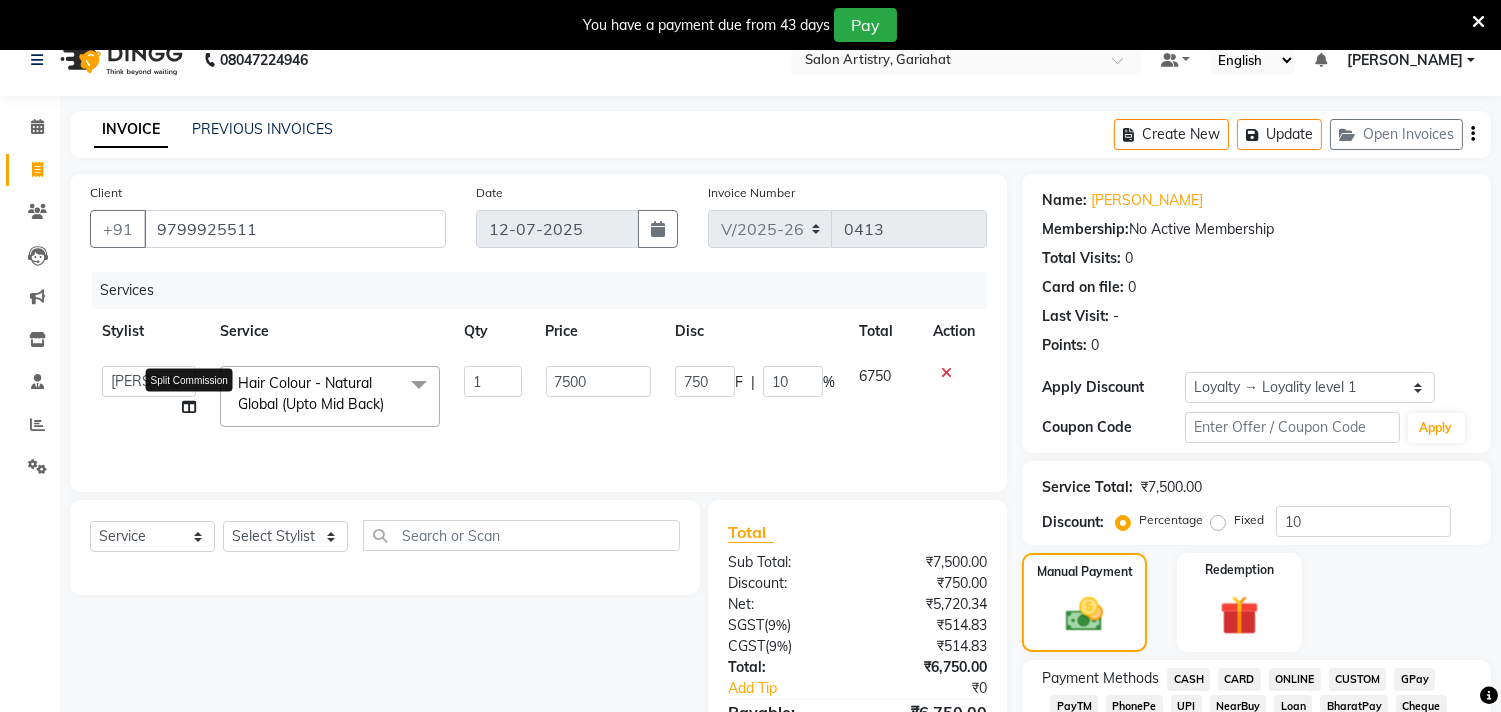 click 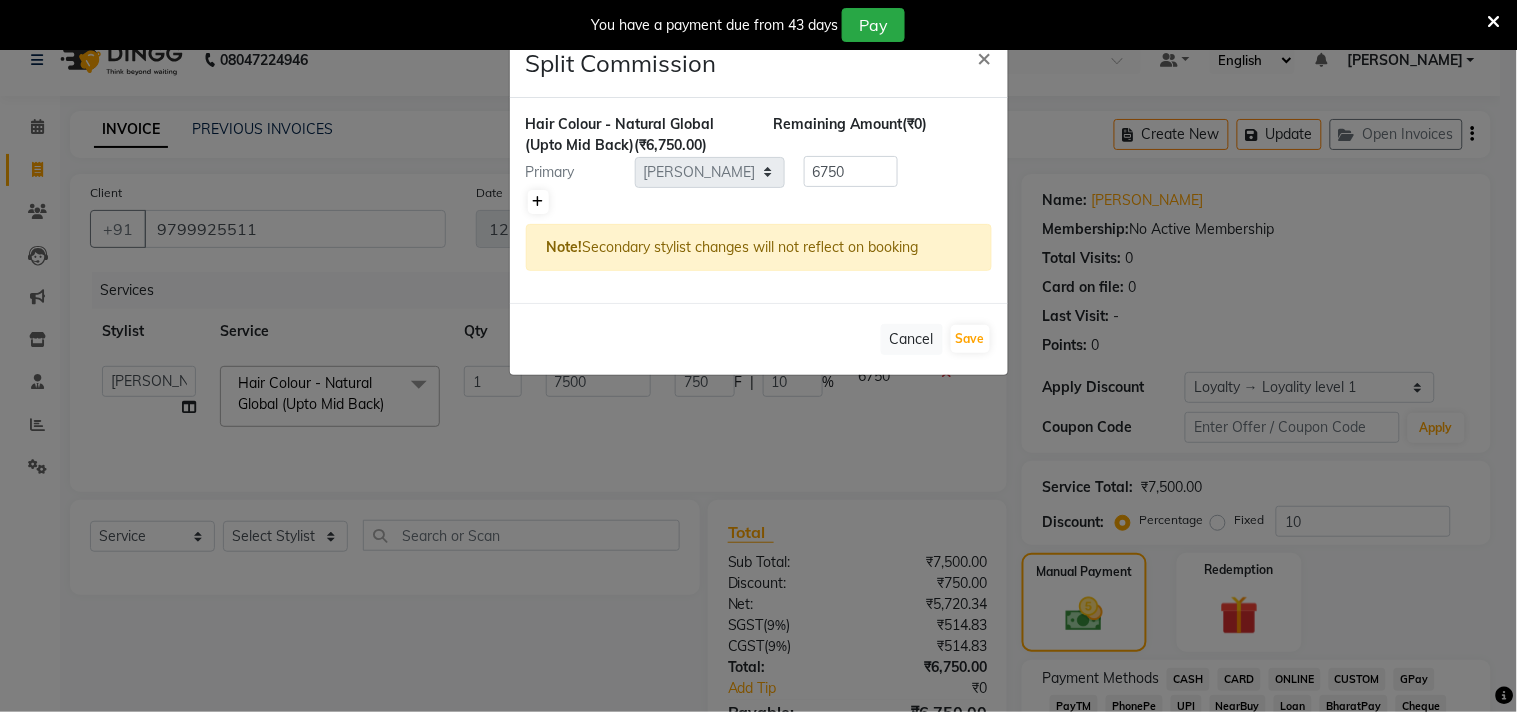 click 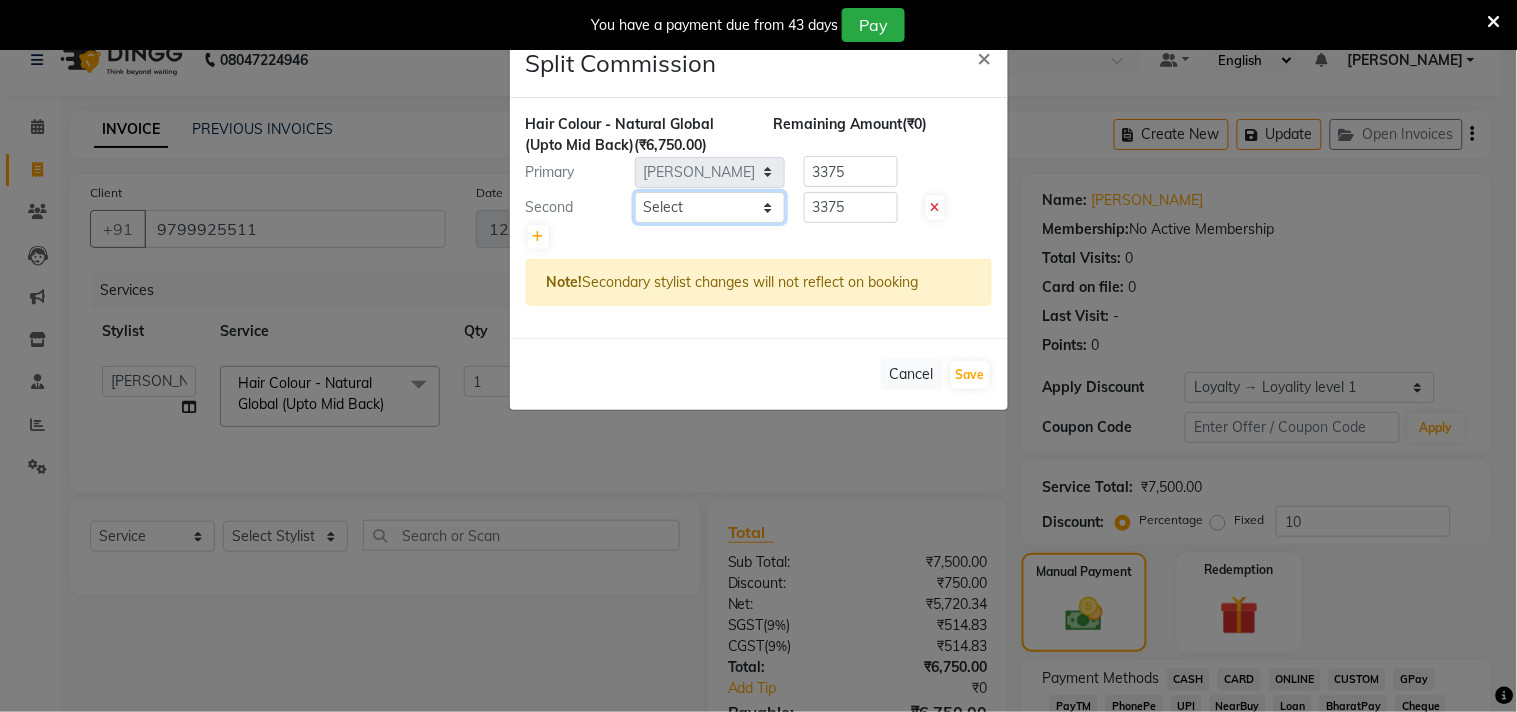 click on "Select  [PERSON_NAME]   Puja [PERSON_NAME]   [PERSON_NAME]   [PERSON_NAME]   [PERSON_NAME]   [PERSON_NAME] [PERSON_NAME]   [PERSON_NAME]" 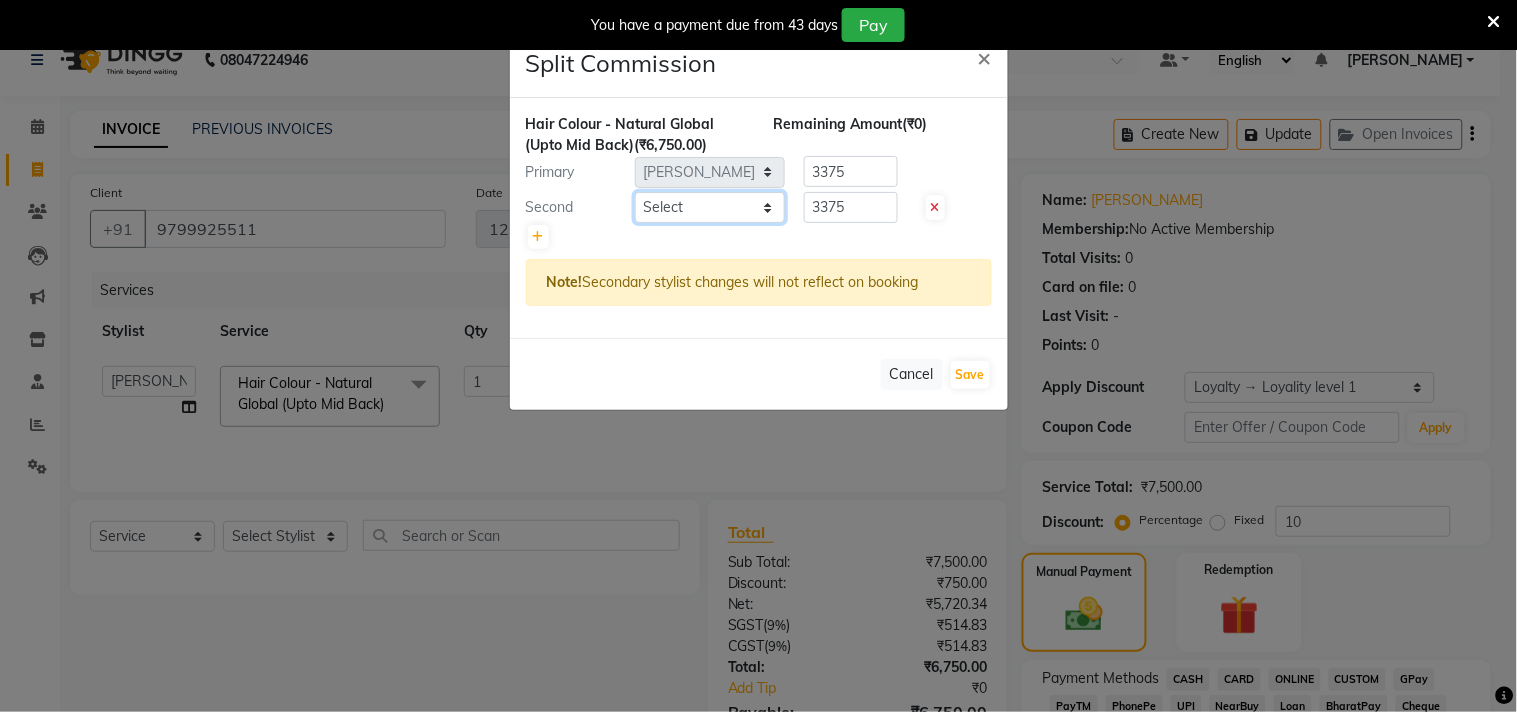 select on "82202" 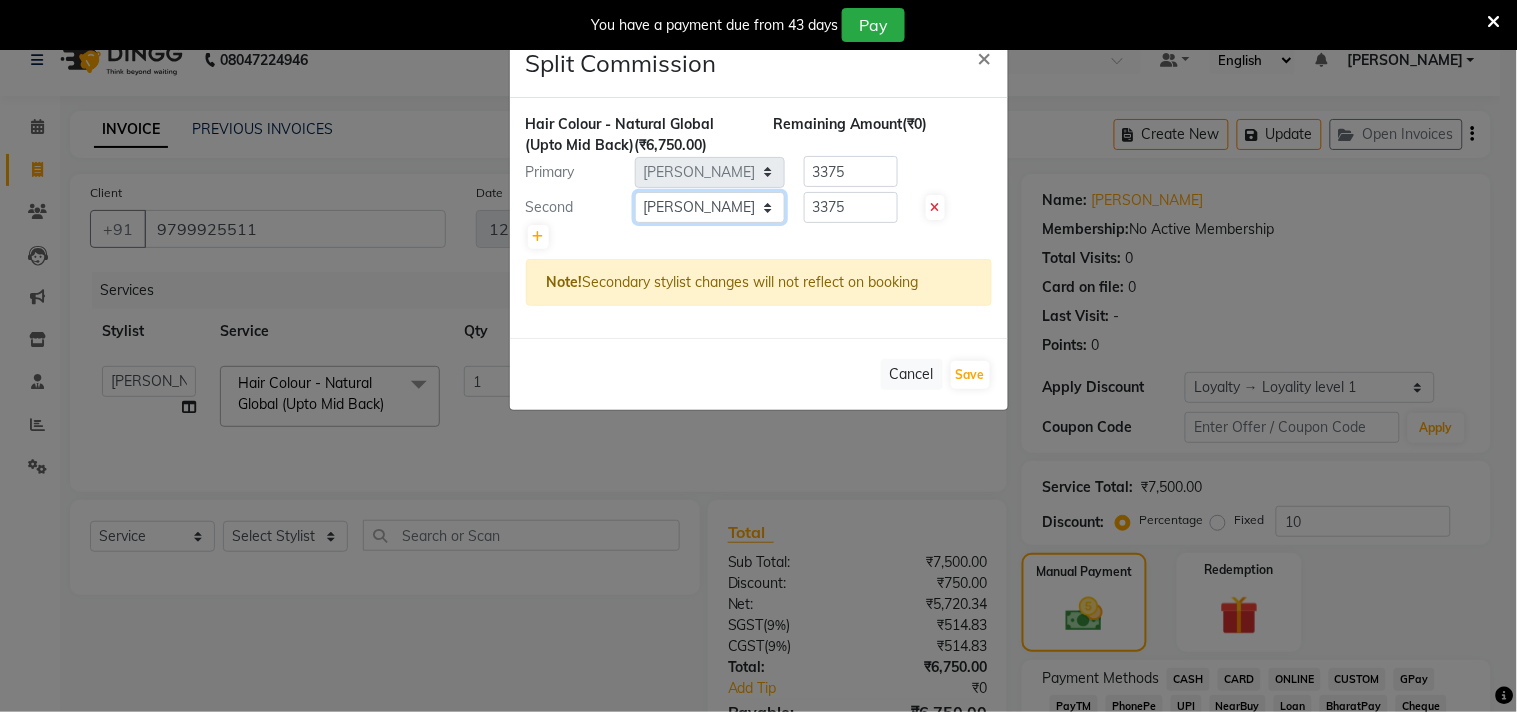 click on "Select  [PERSON_NAME]   Puja [PERSON_NAME]   [PERSON_NAME]   [PERSON_NAME]   [PERSON_NAME]   [PERSON_NAME] [PERSON_NAME]   [PERSON_NAME]" 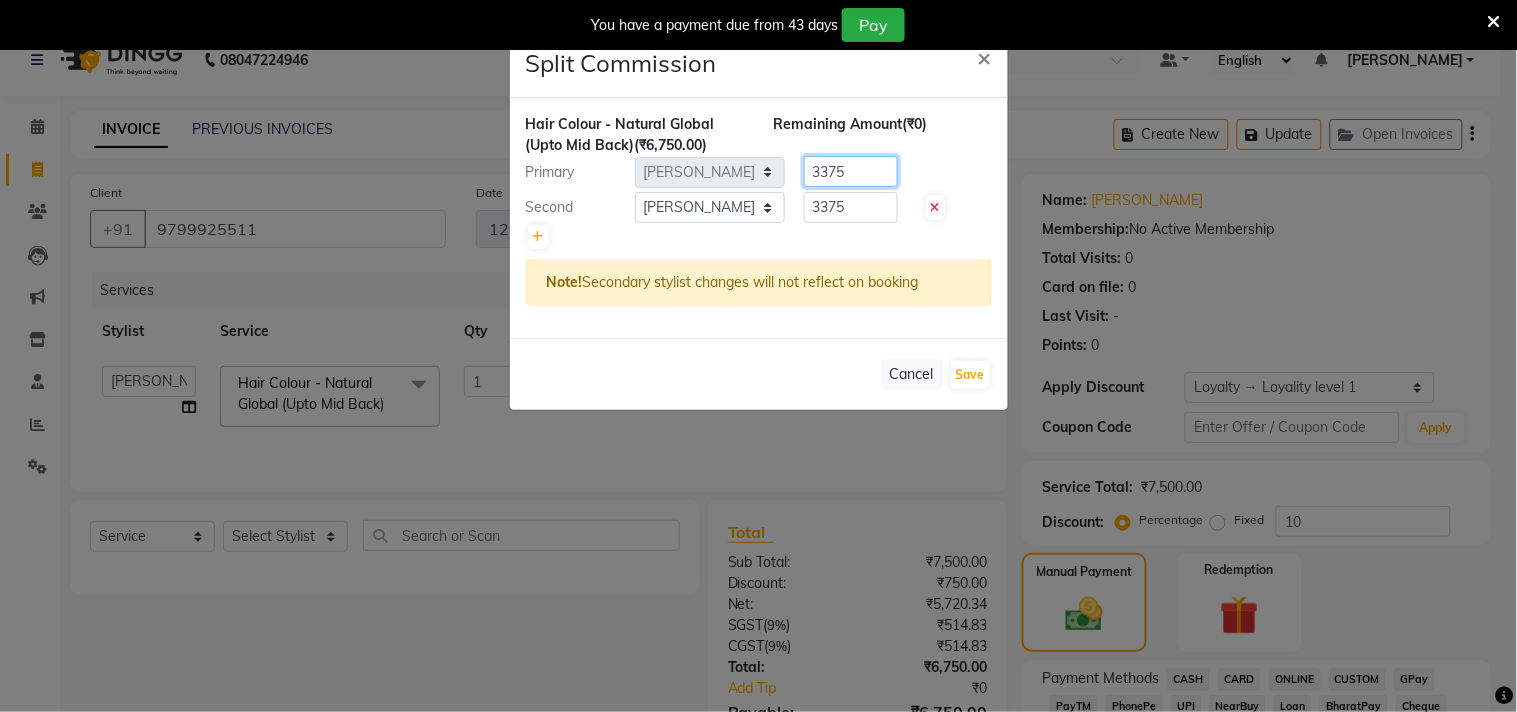 click on "3375" 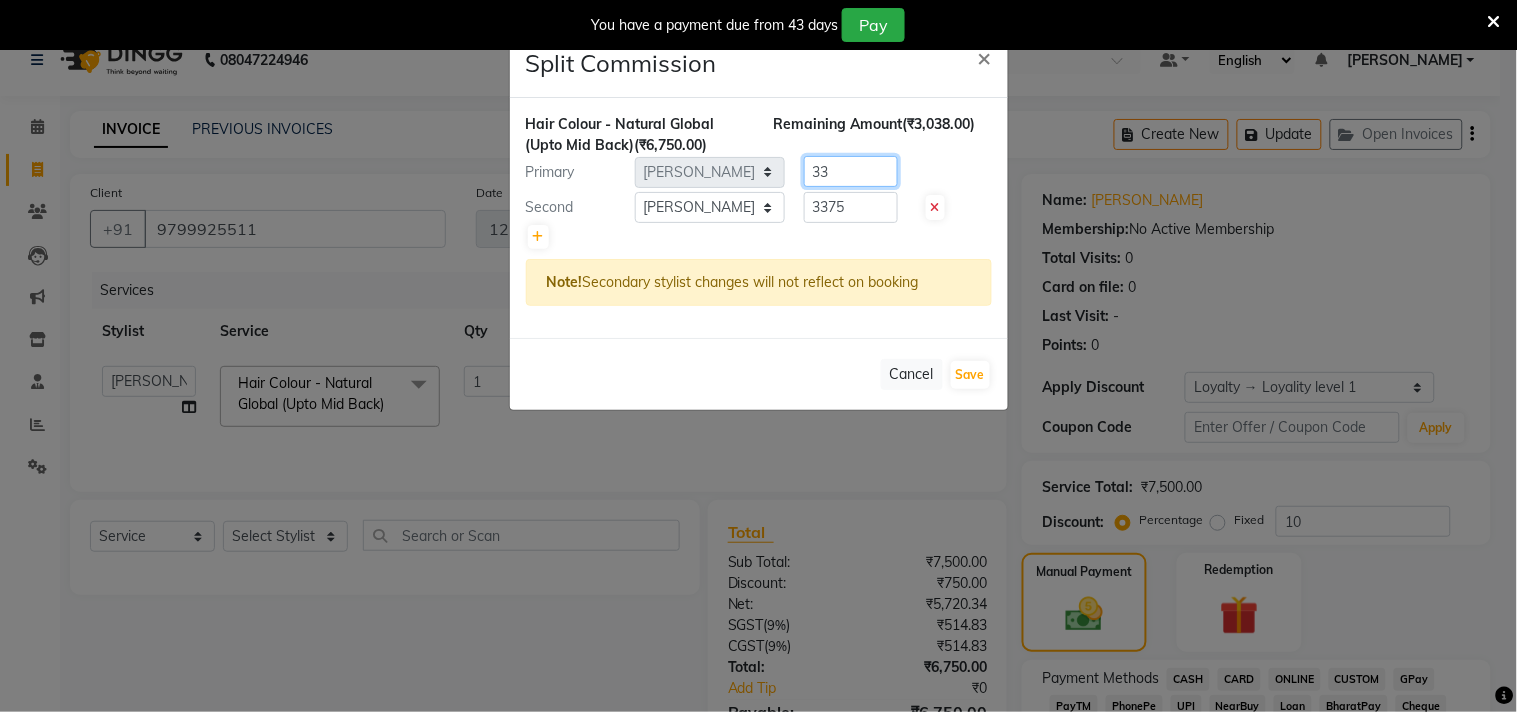 type on "3" 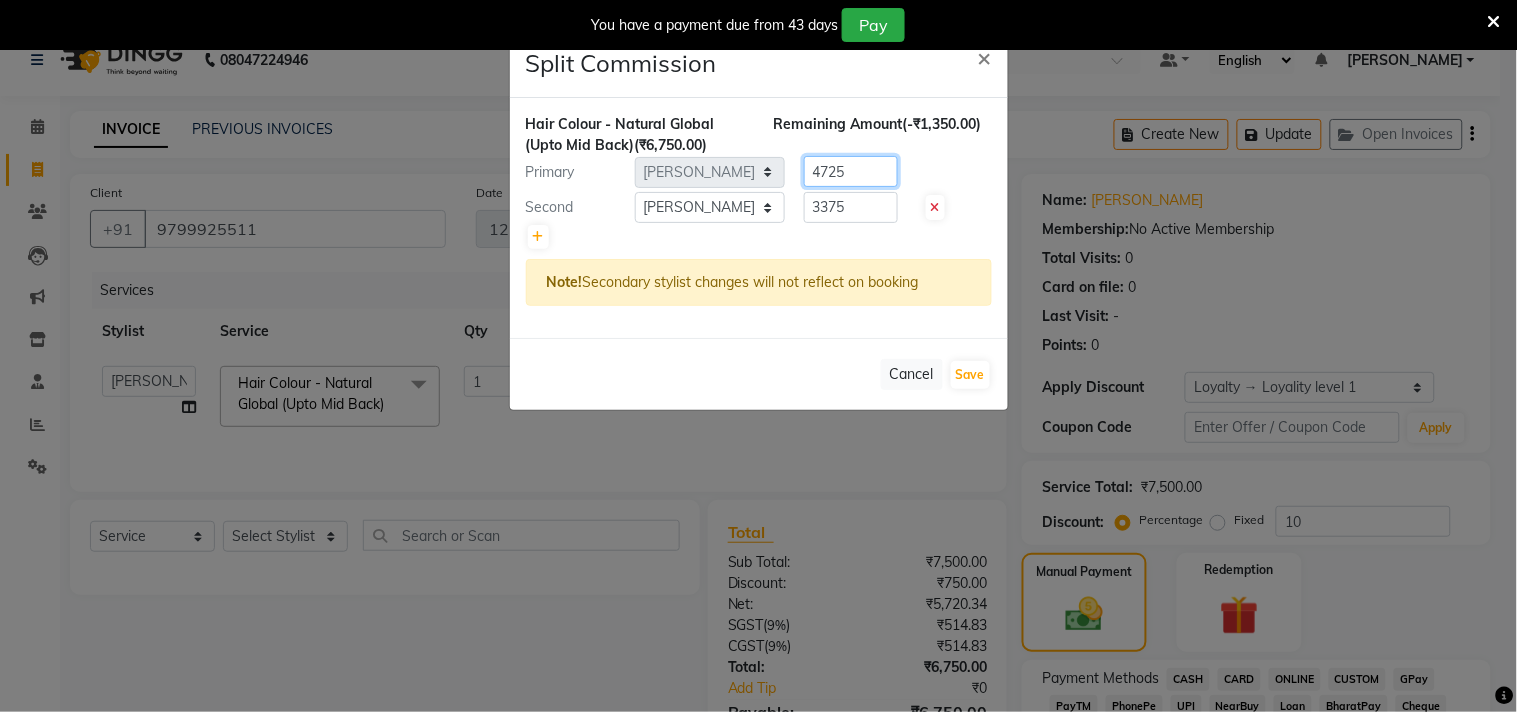 type on "4725" 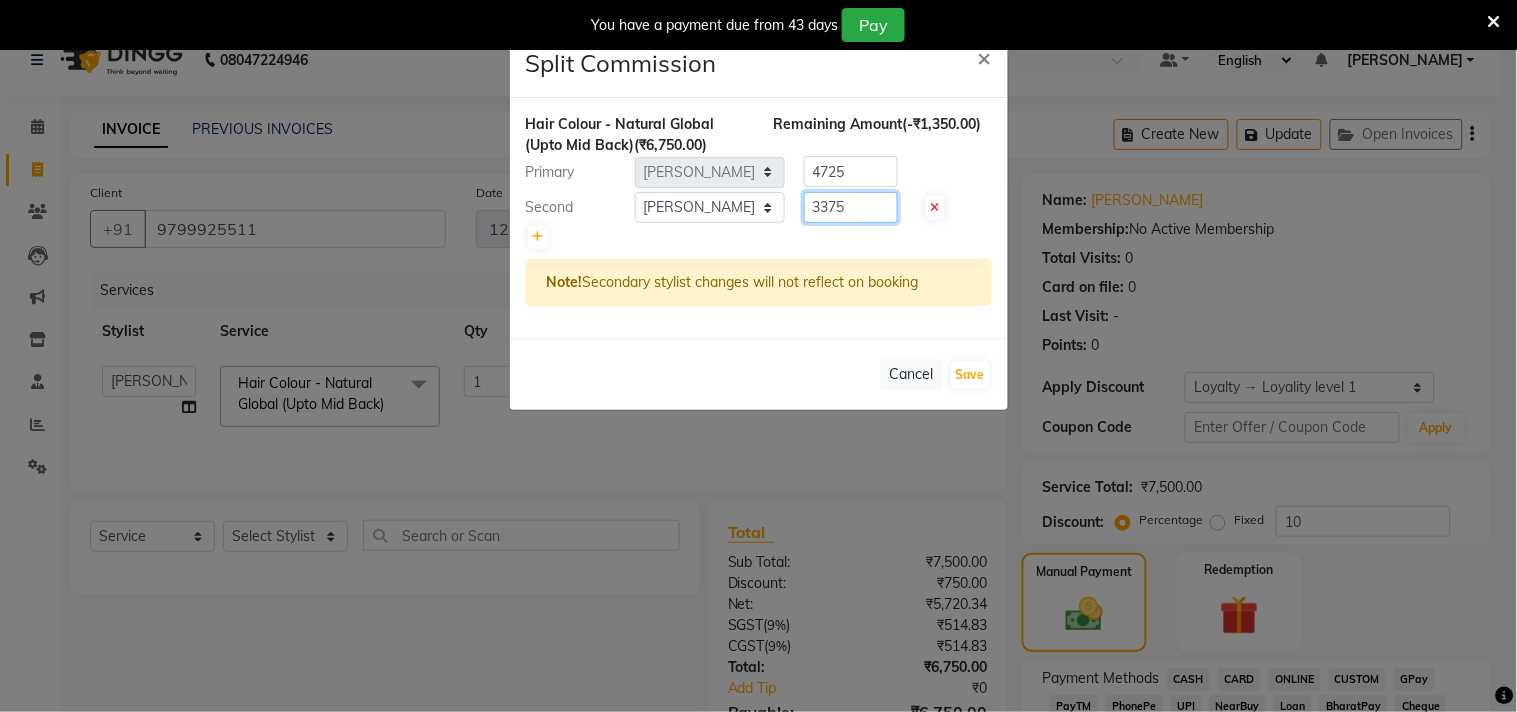 click on "3375" 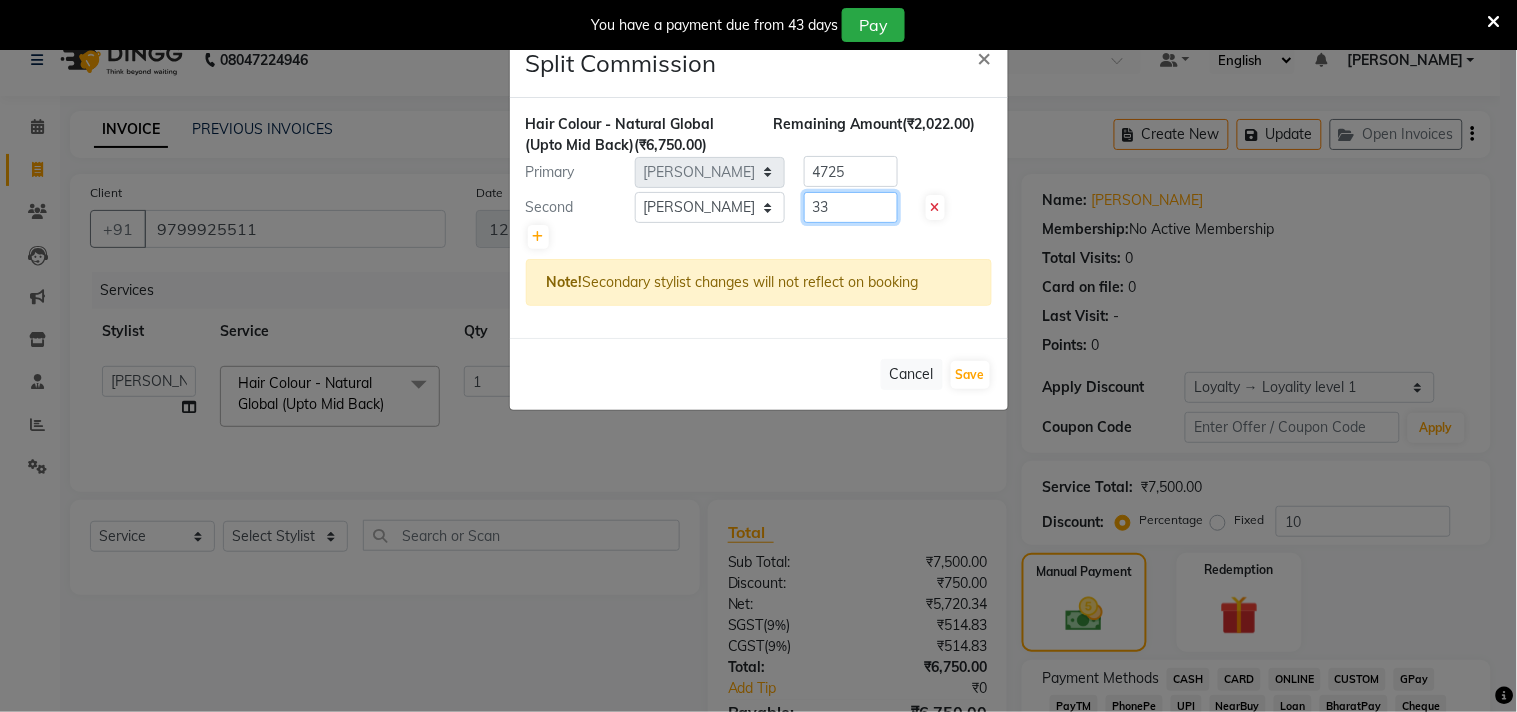 type on "3" 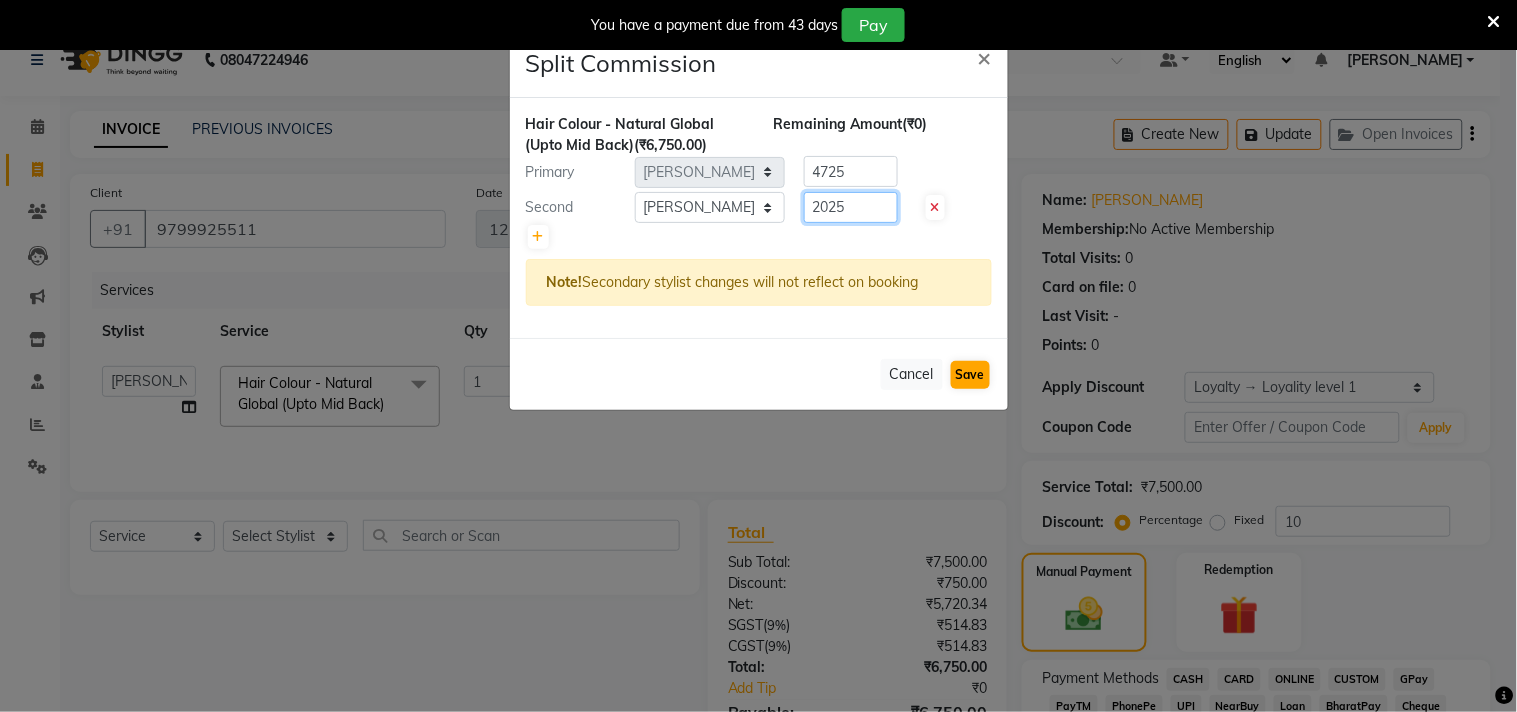 type on "2025" 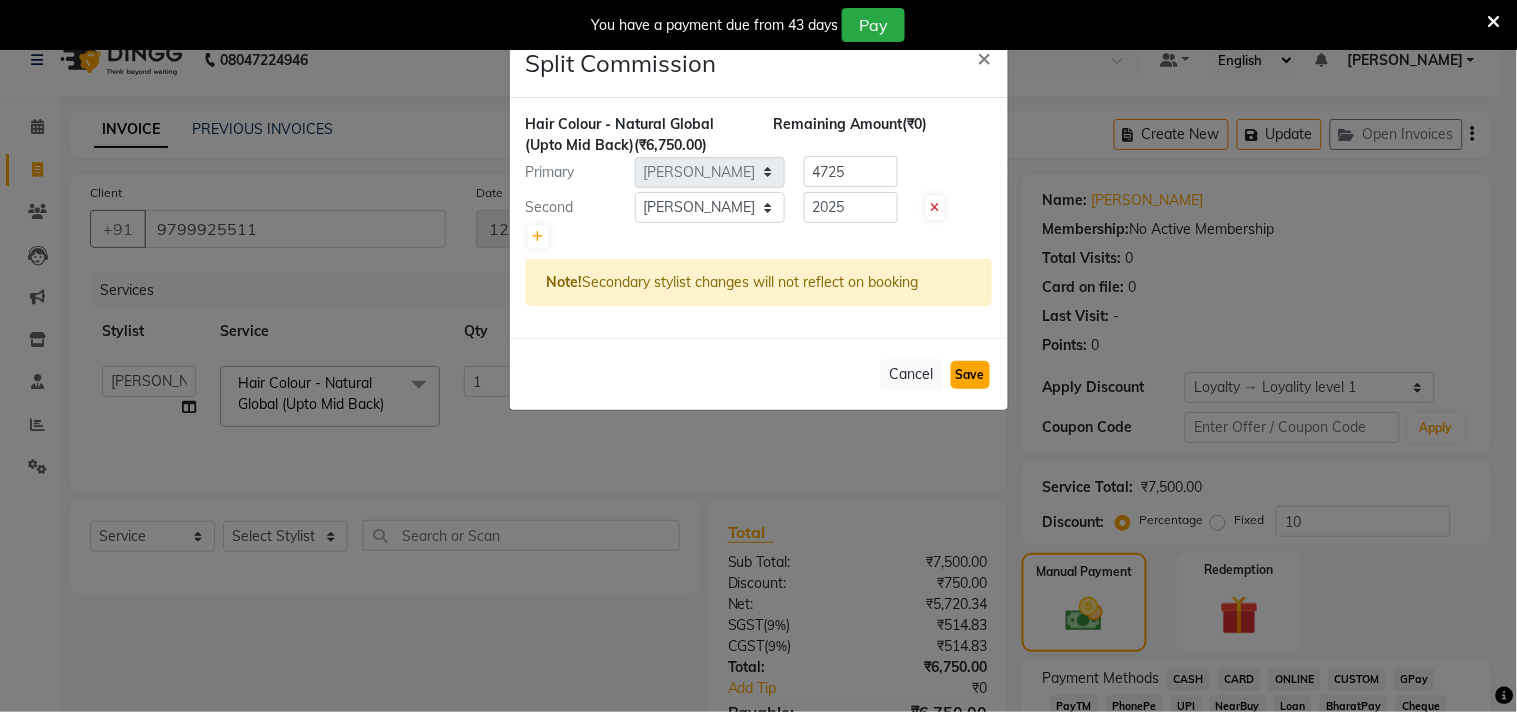 click on "Save" 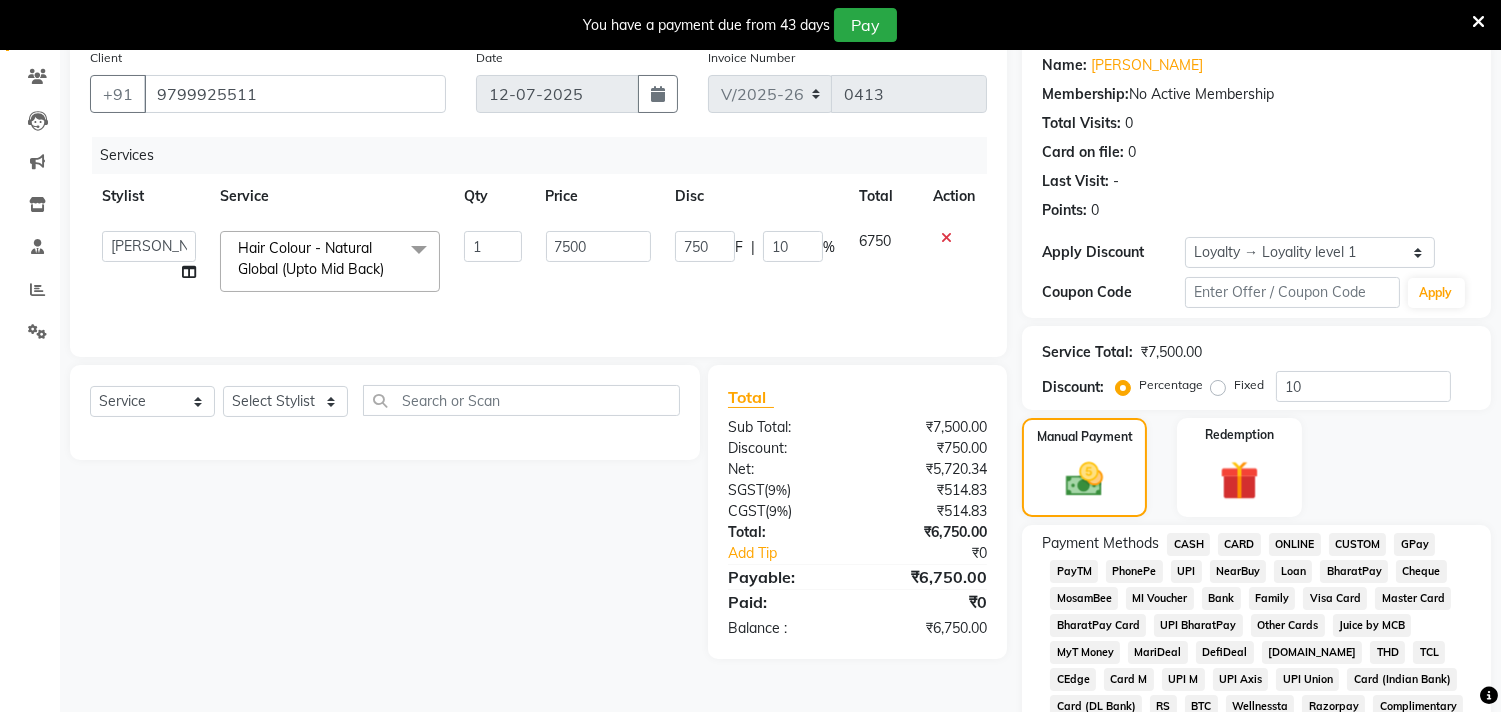scroll, scrollTop: 248, scrollLeft: 0, axis: vertical 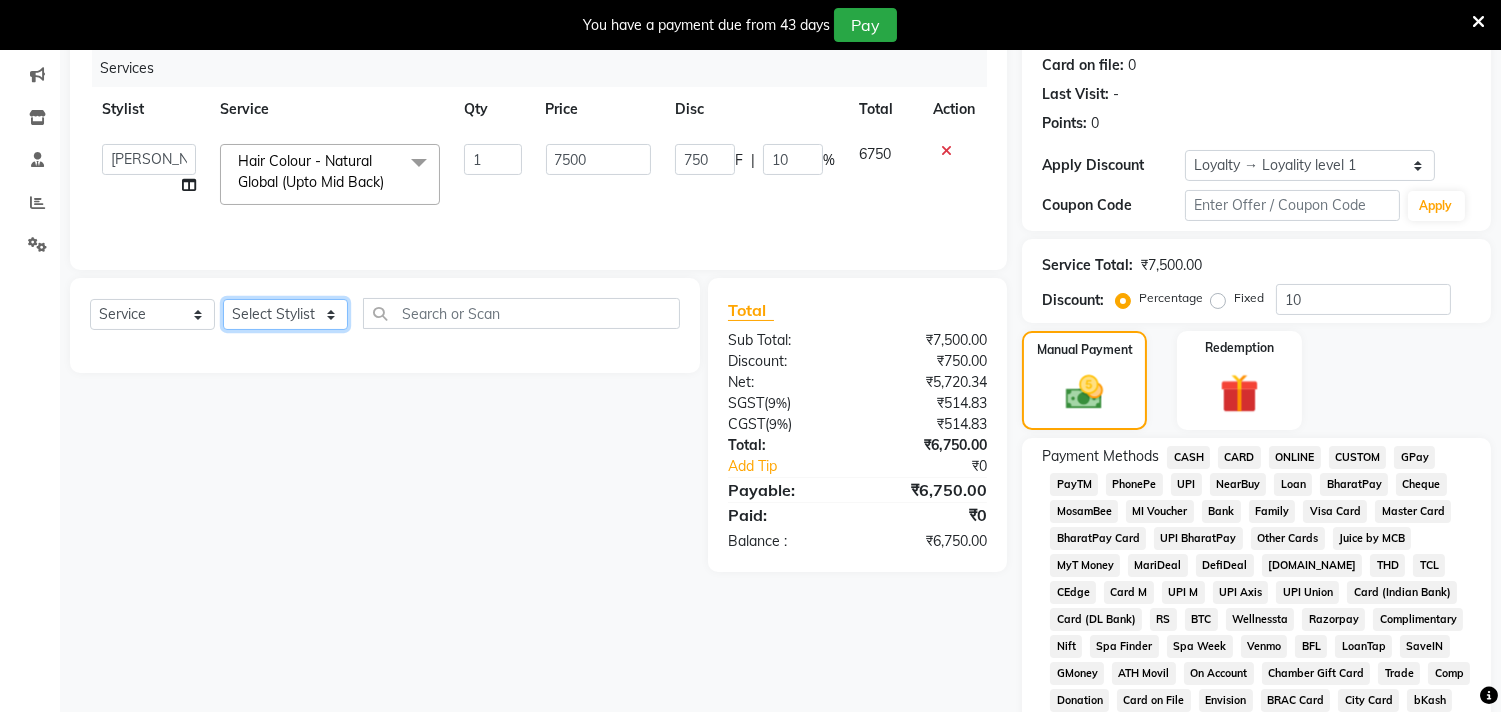 click on "Select Stylist [PERSON_NAME] Puja [PERSON_NAME] [PERSON_NAME] [PERSON_NAME] [PERSON_NAME] [PERSON_NAME] [PERSON_NAME] [PERSON_NAME]" 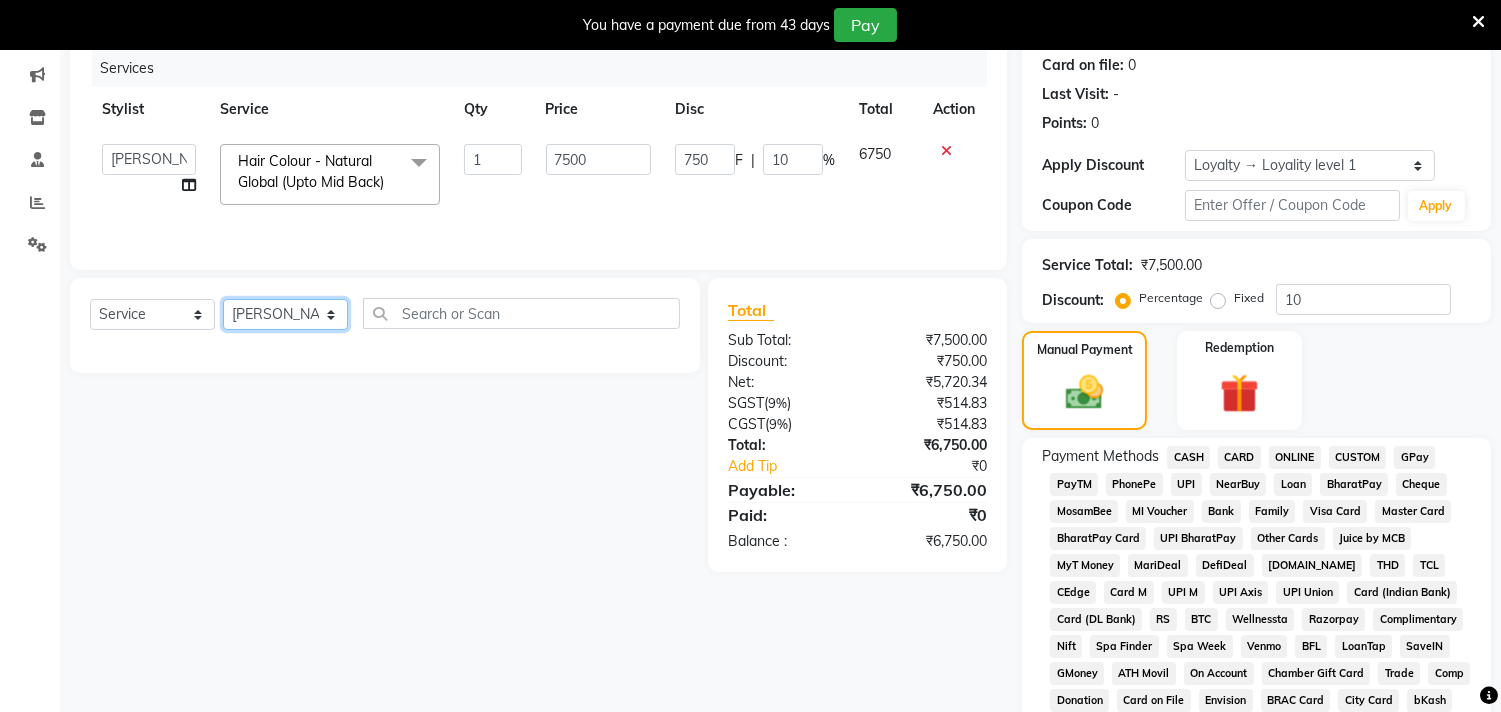 click on "Select Stylist [PERSON_NAME] Puja [PERSON_NAME] [PERSON_NAME] [PERSON_NAME] [PERSON_NAME] [PERSON_NAME] [PERSON_NAME] [PERSON_NAME]" 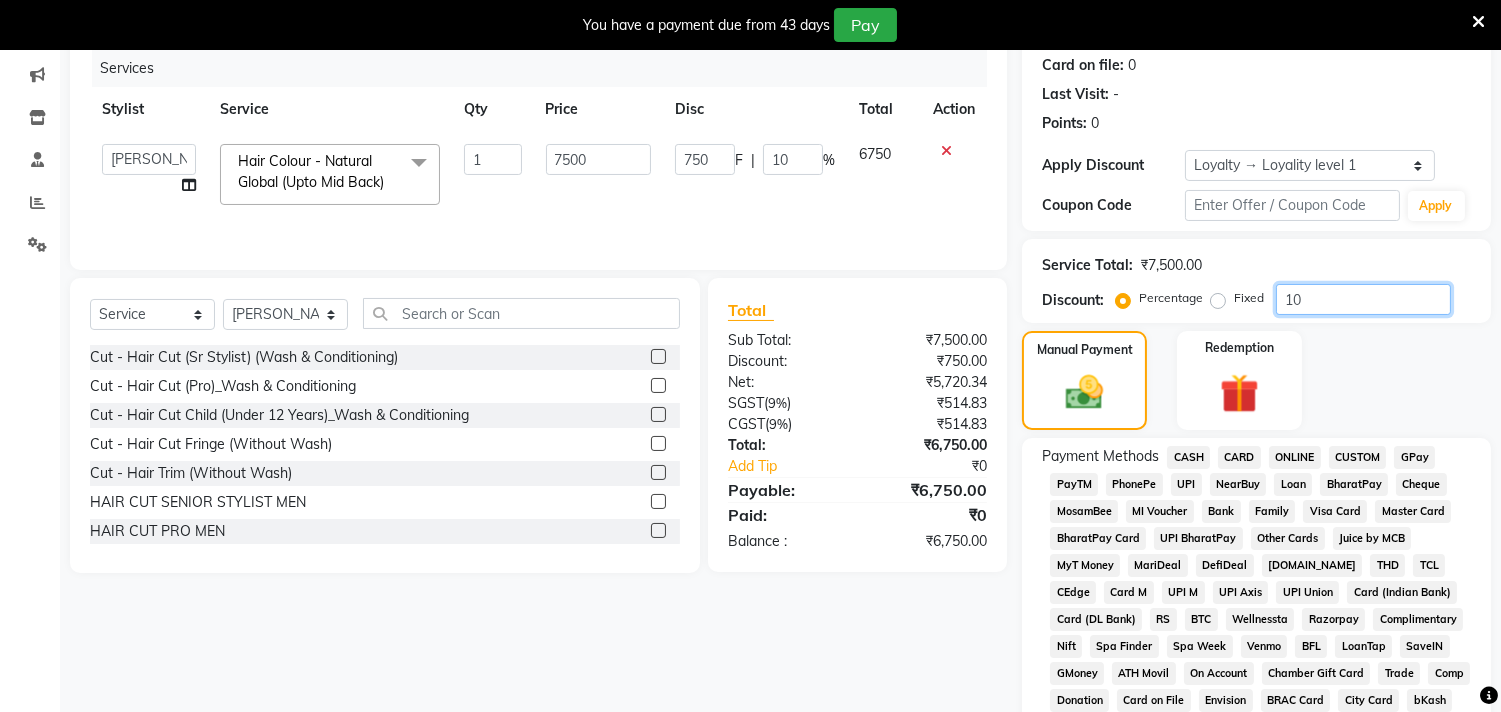click on "10" 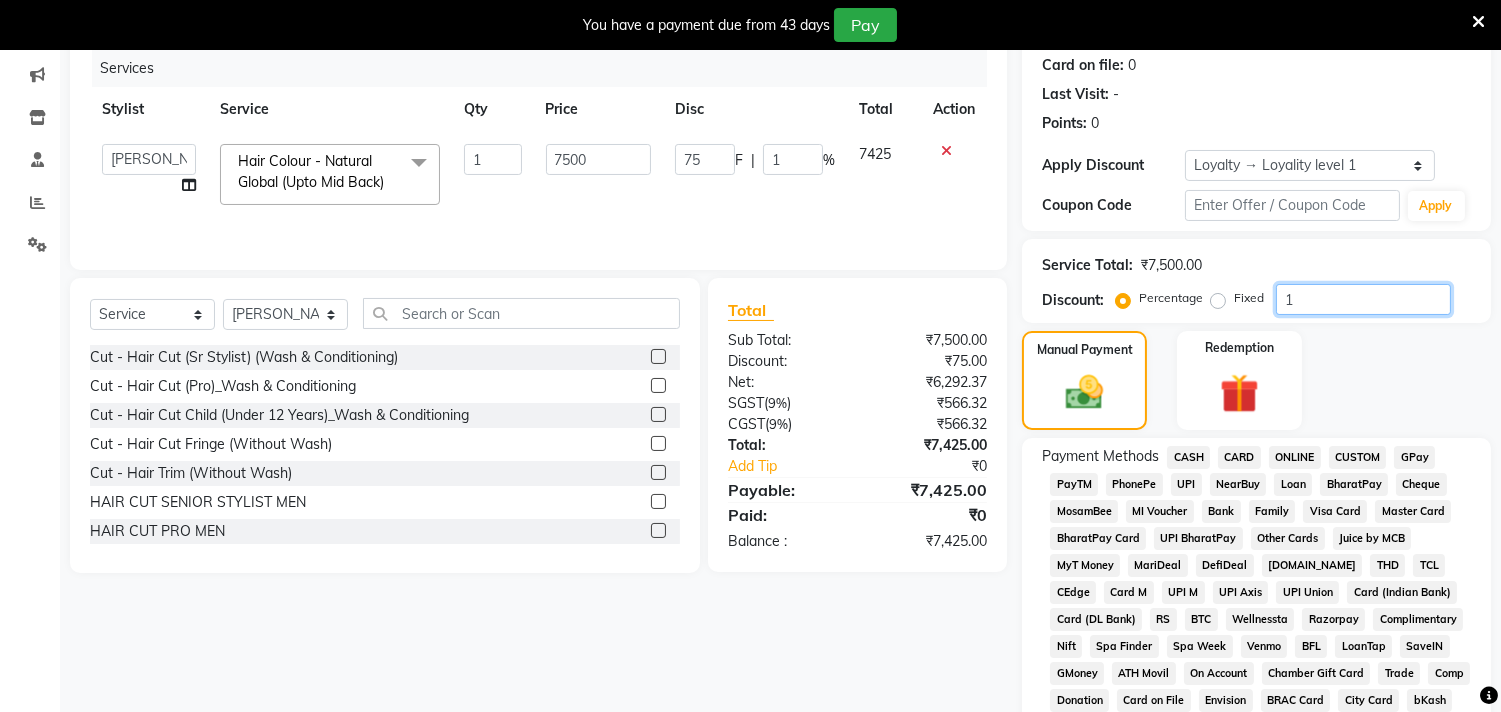 type 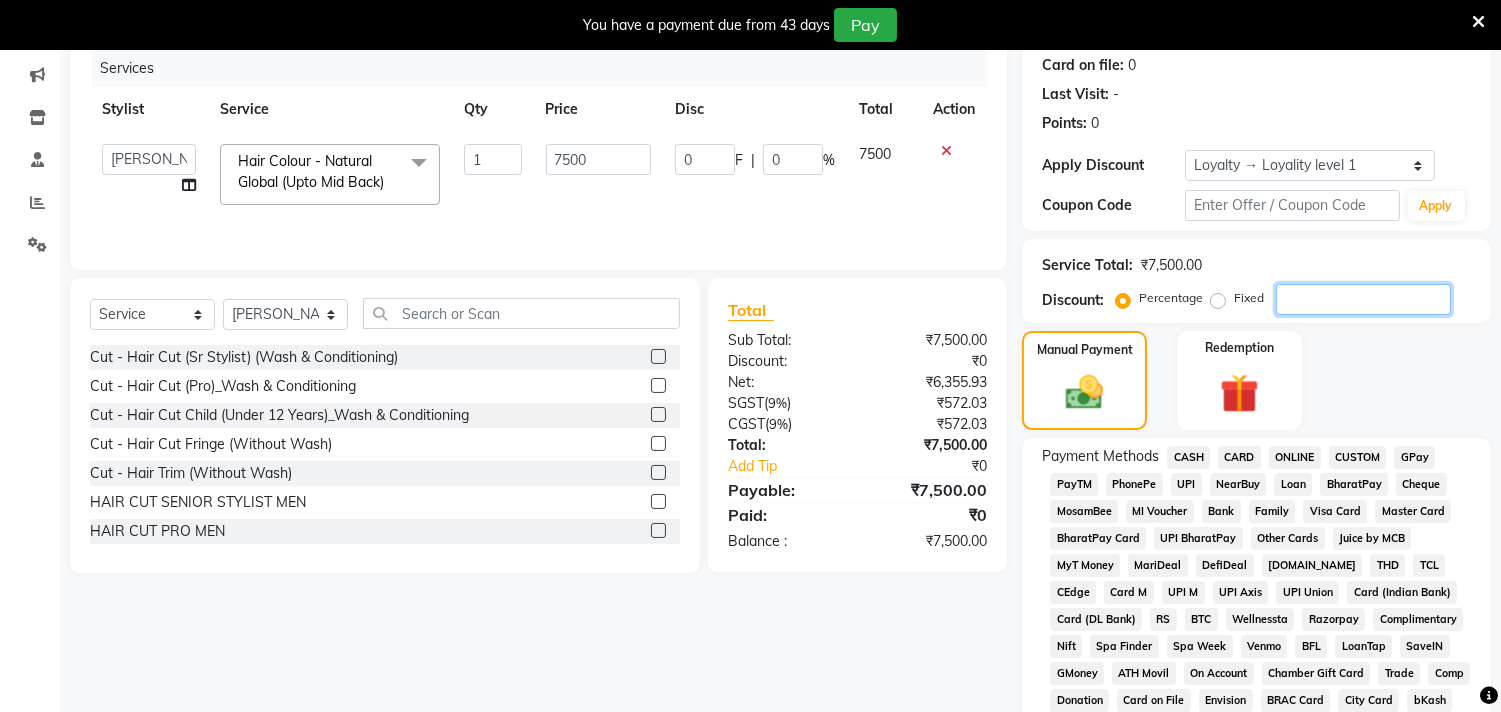 type 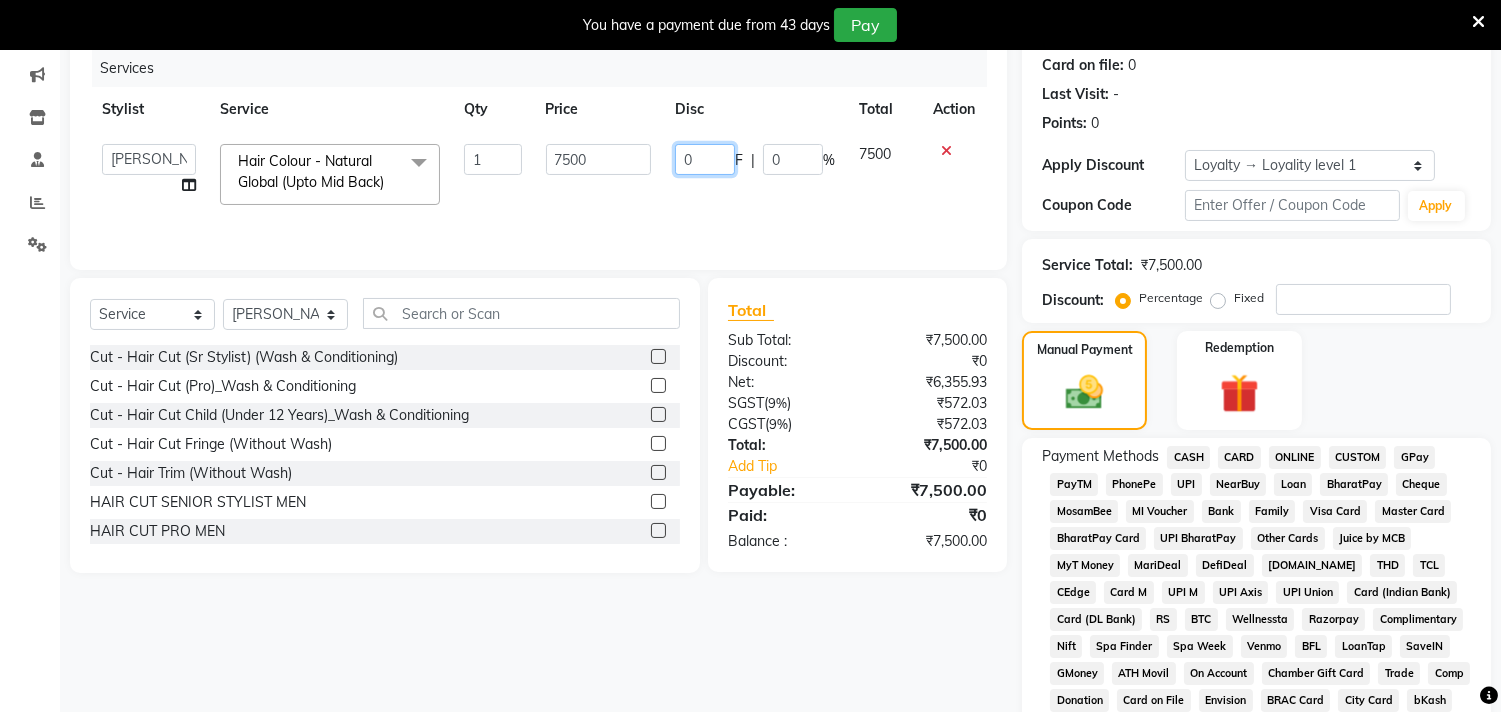 click on "0" 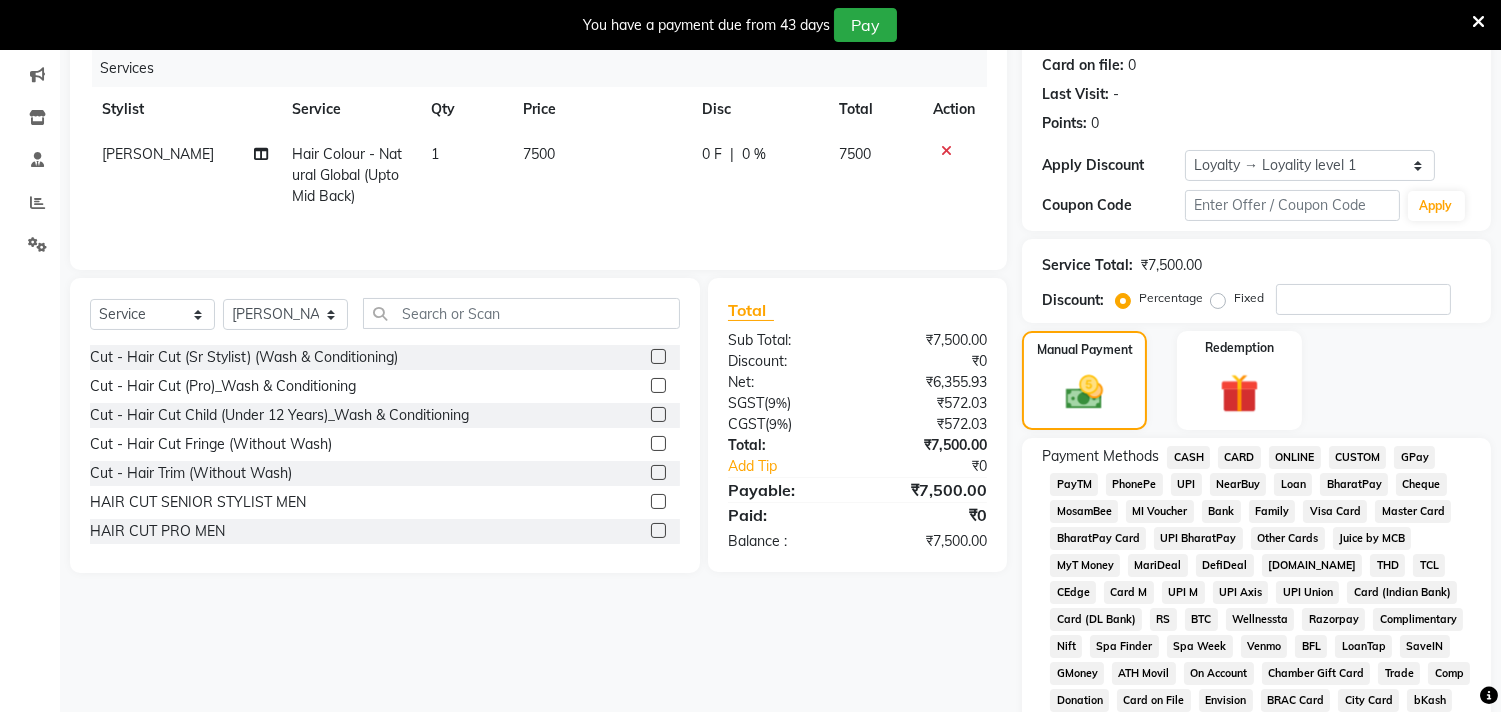 click on "0 %" 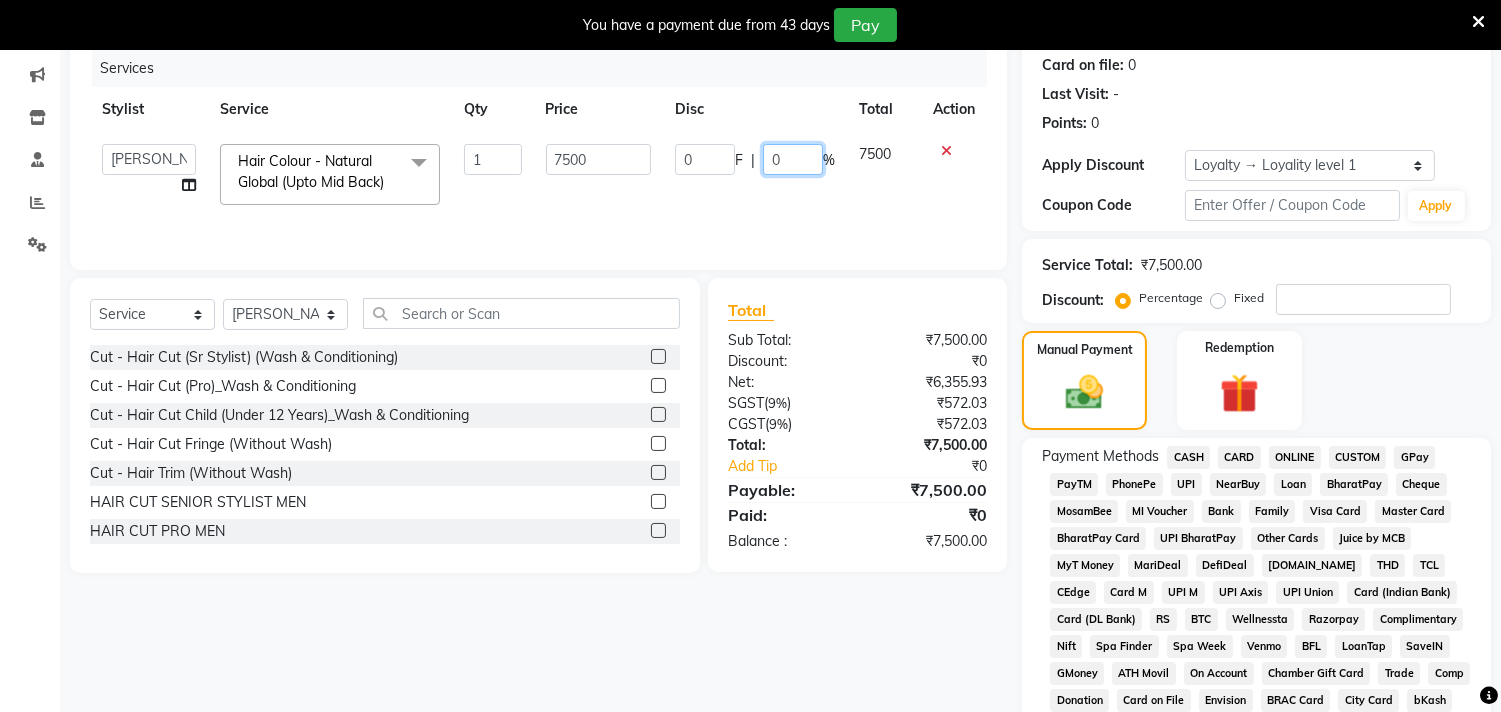 click on "0" 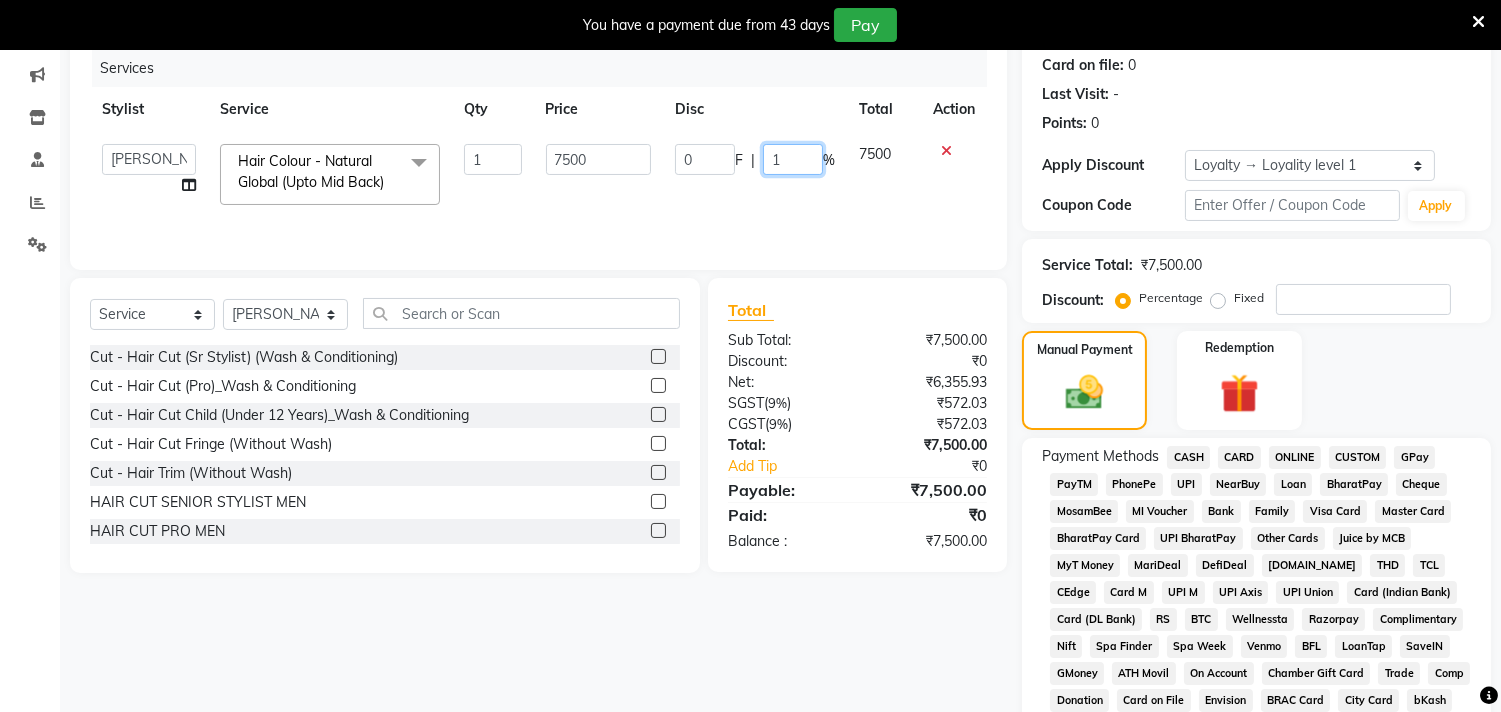 type on "10" 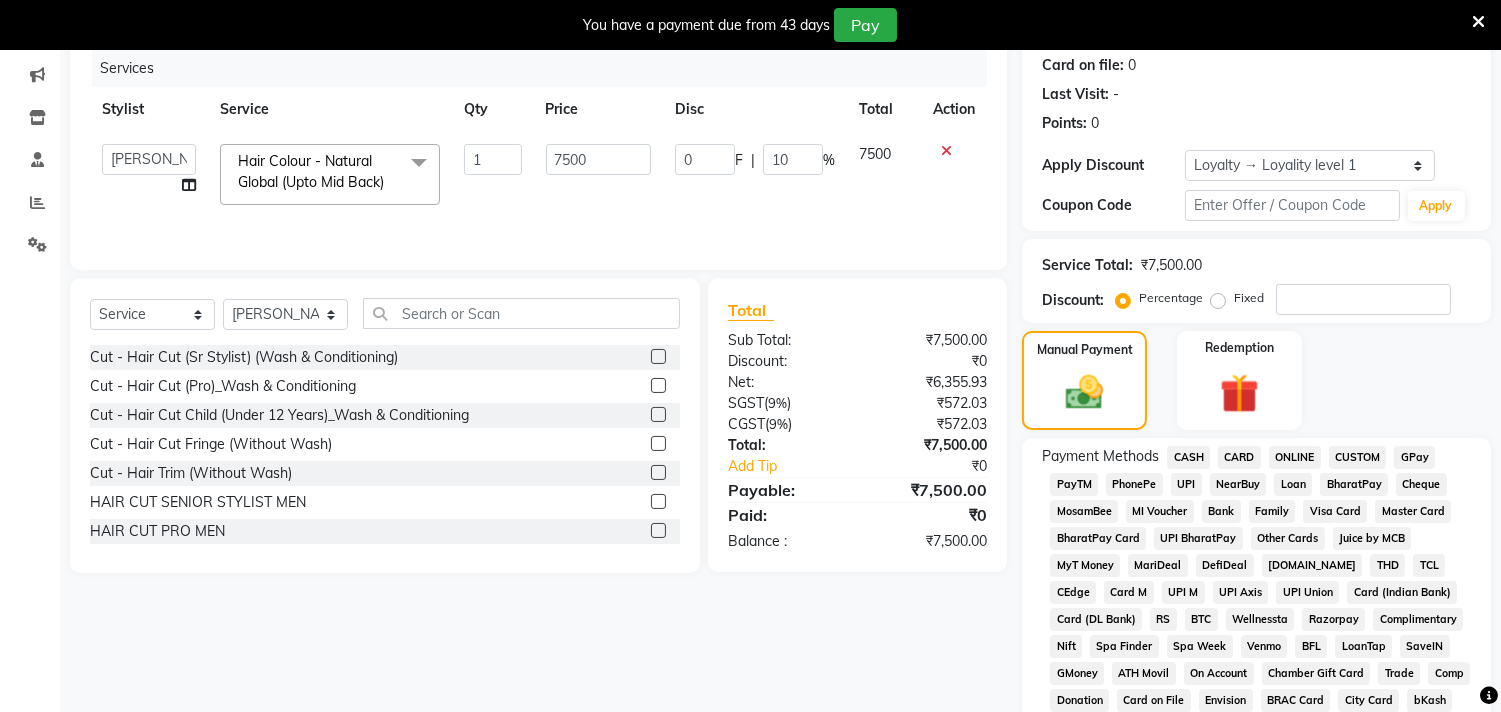 click on "7500" 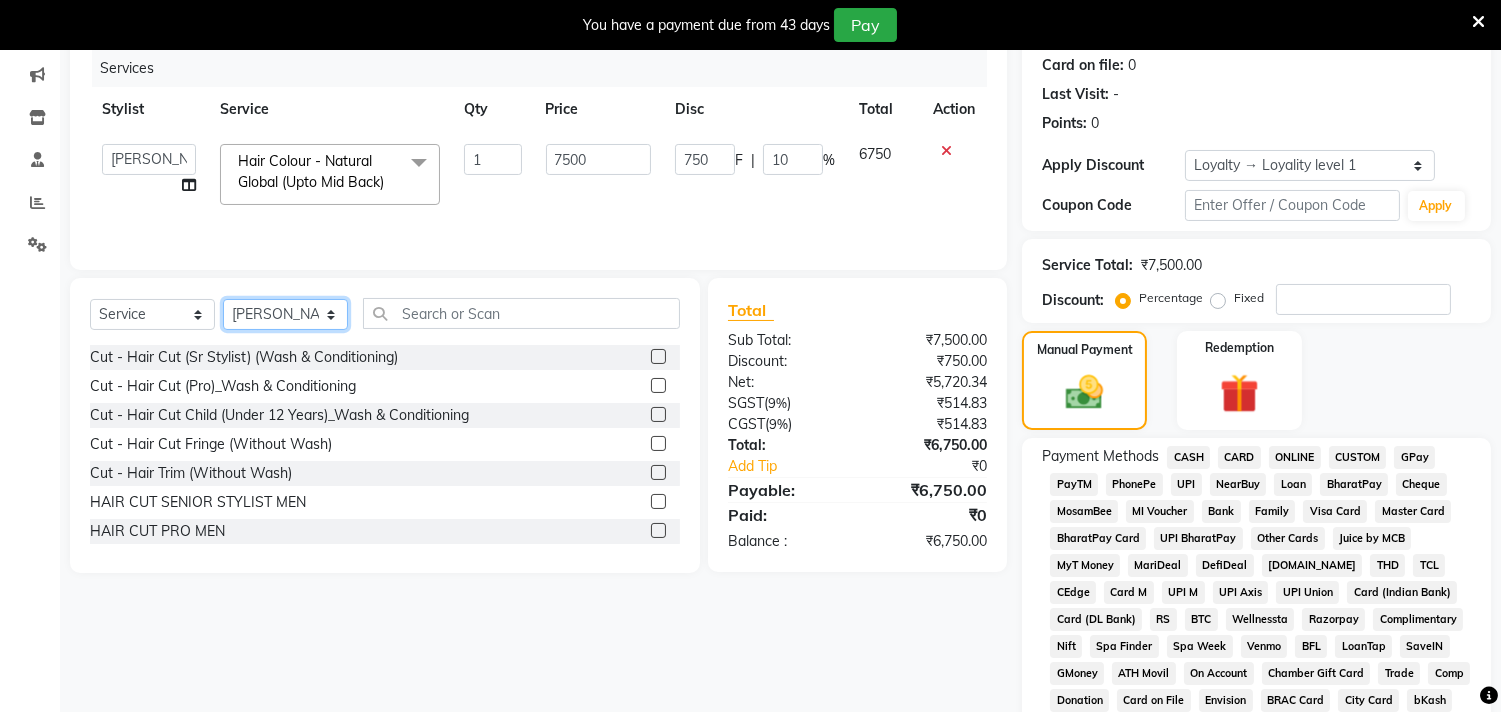 click on "Select Stylist [PERSON_NAME] Puja [PERSON_NAME] [PERSON_NAME] [PERSON_NAME] [PERSON_NAME] [PERSON_NAME] [PERSON_NAME] [PERSON_NAME]" 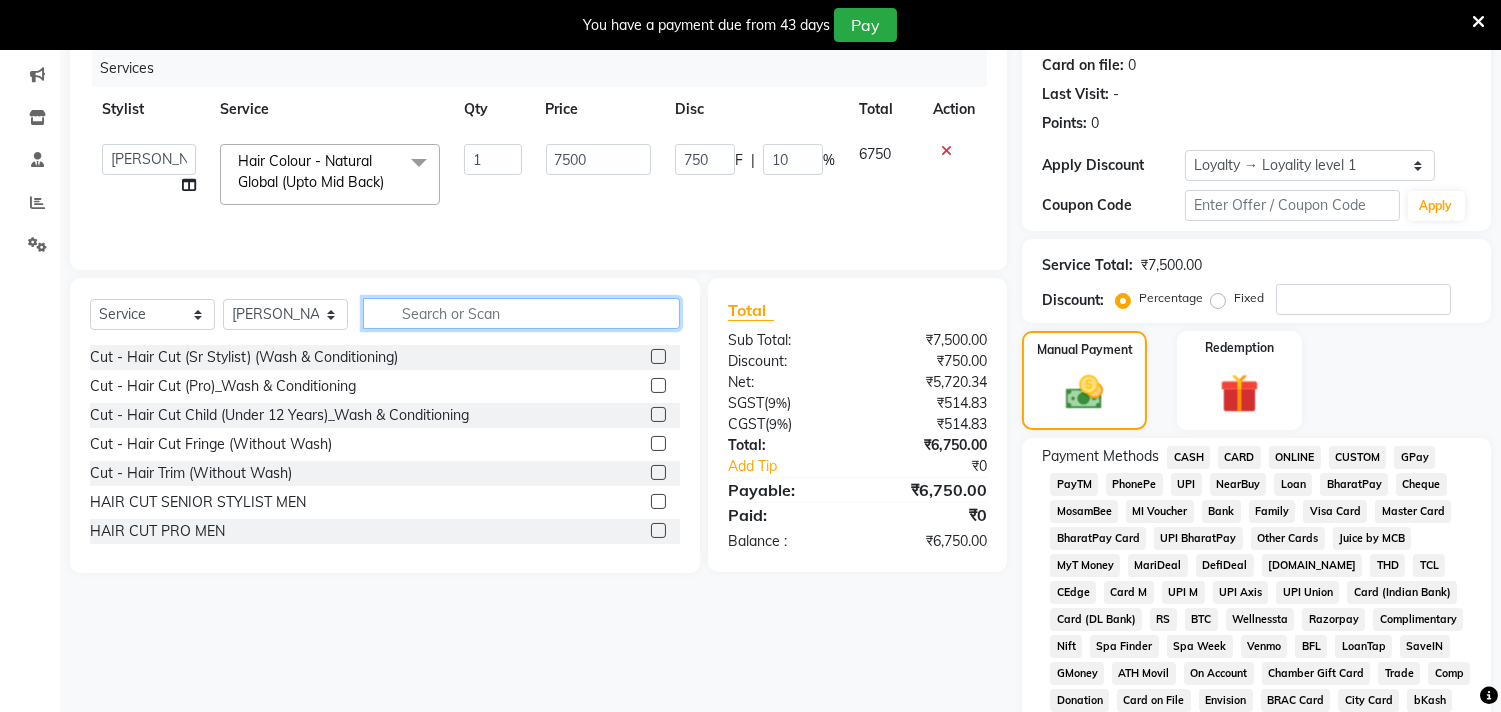 click 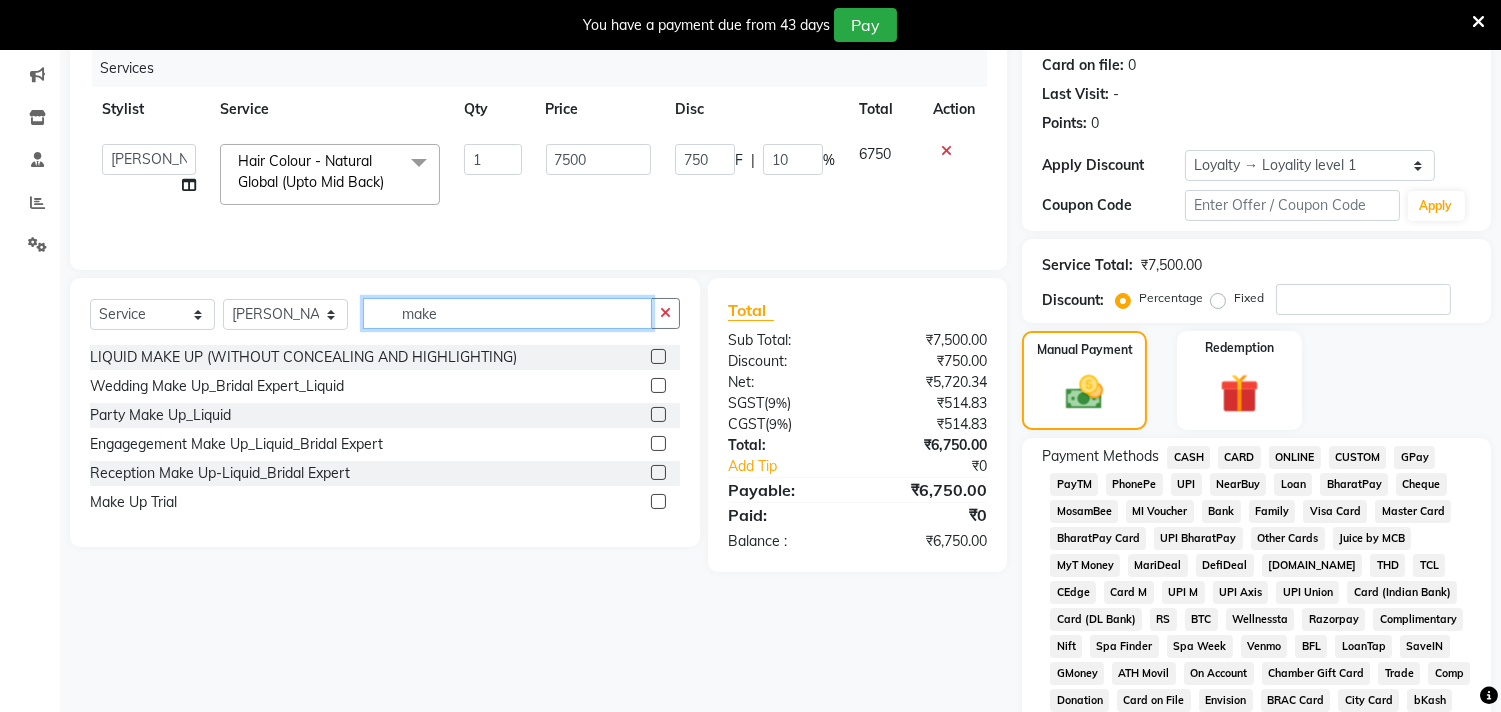 type on "make" 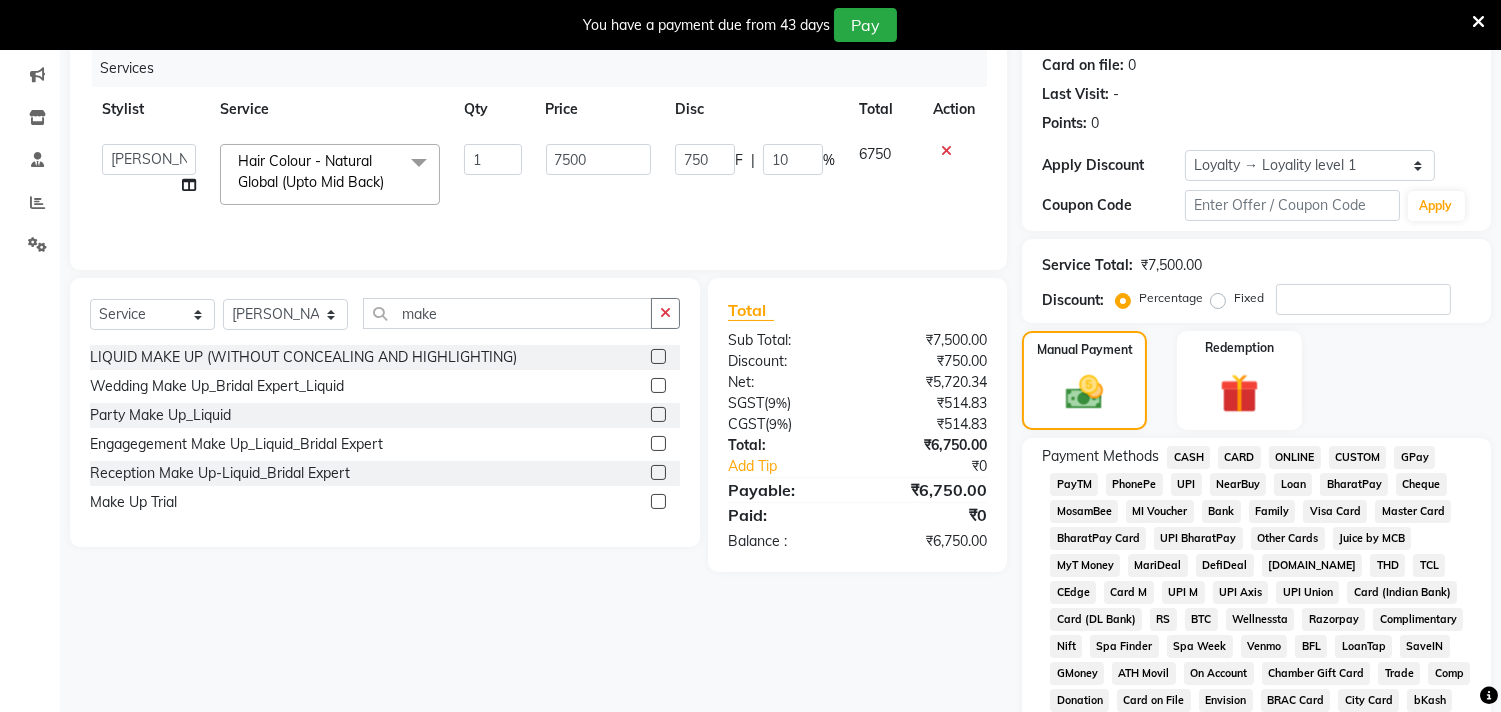 click 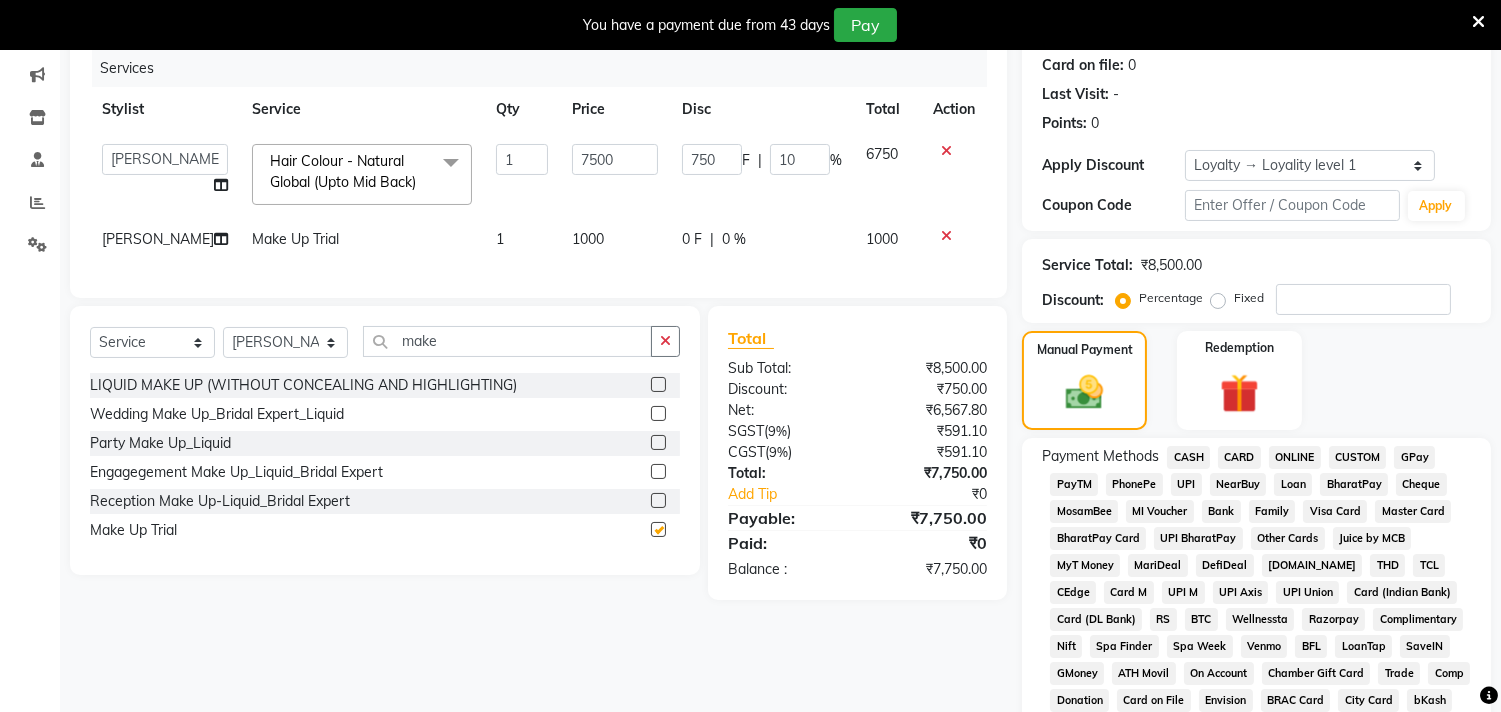 checkbox on "false" 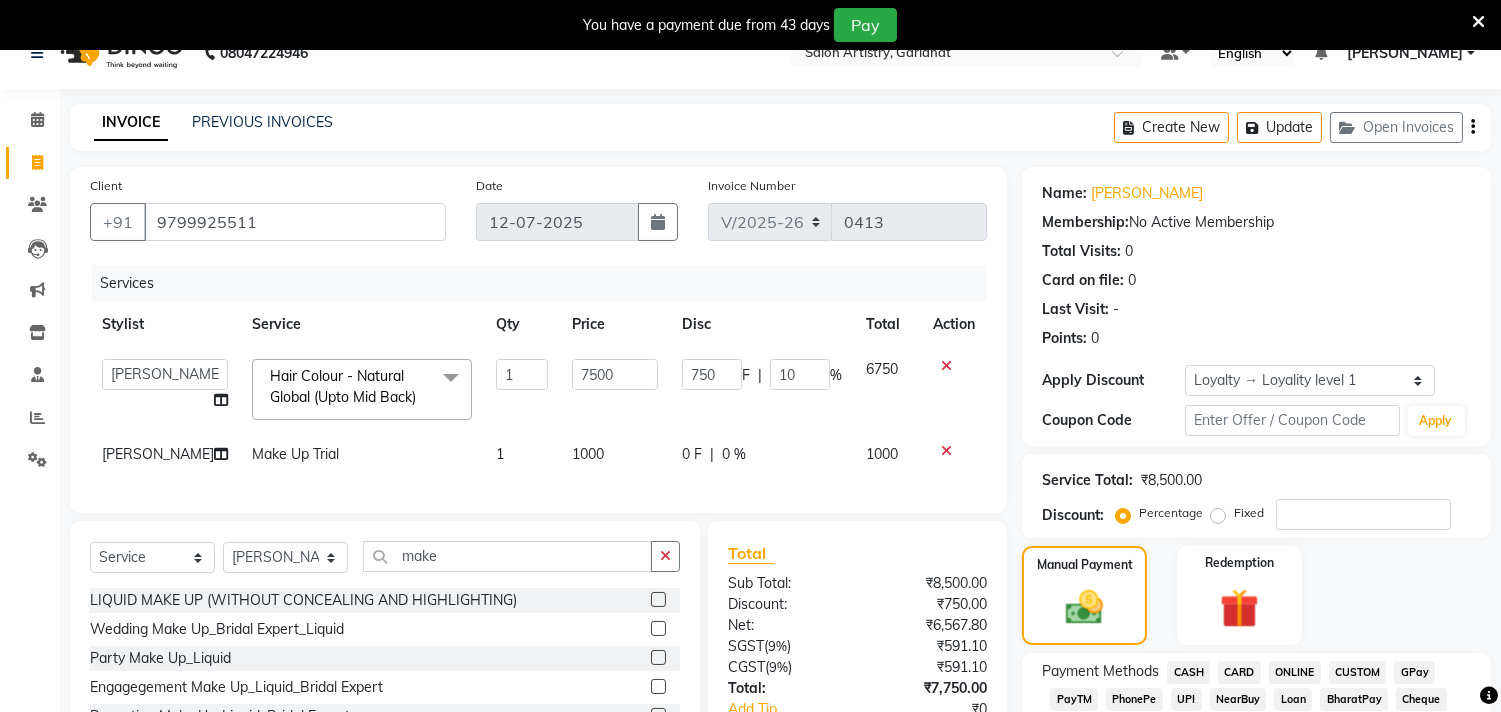 scroll, scrollTop: 26, scrollLeft: 0, axis: vertical 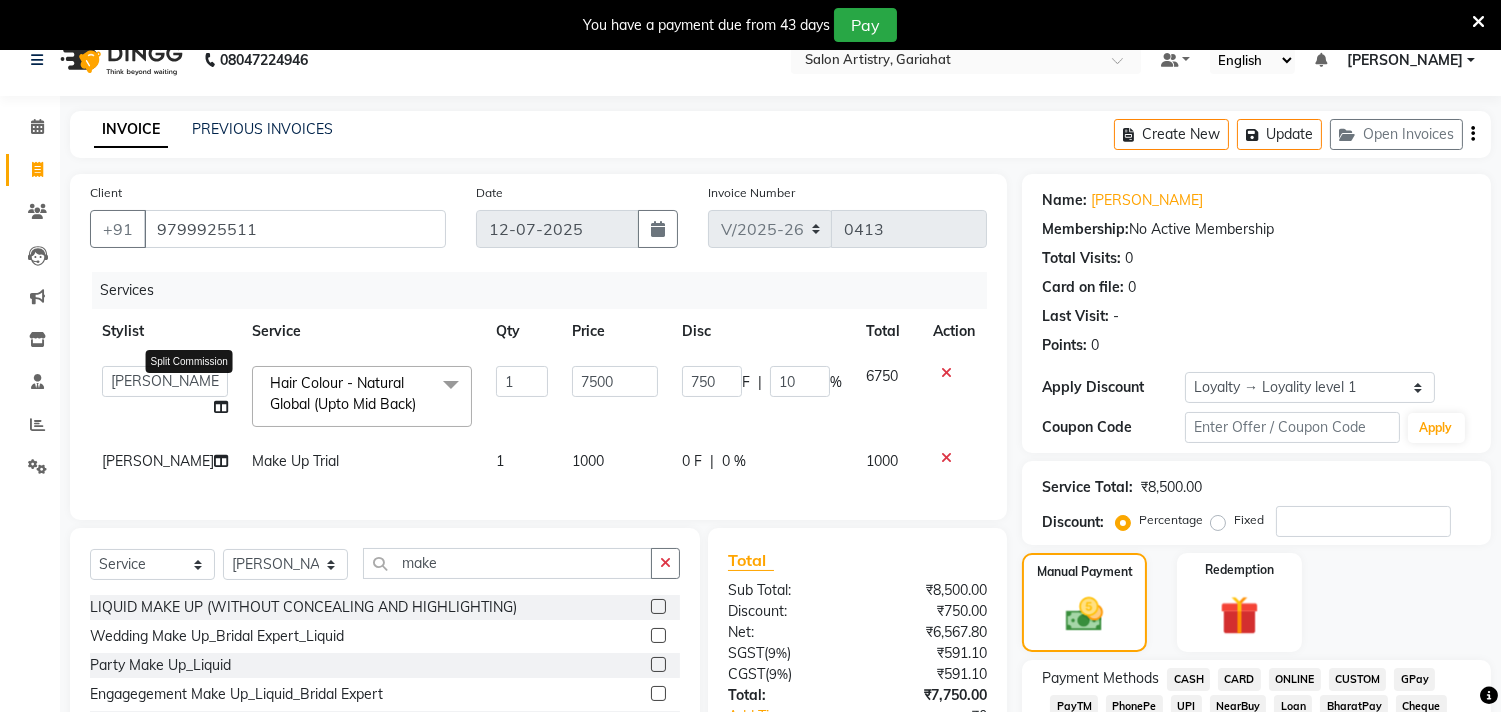 click 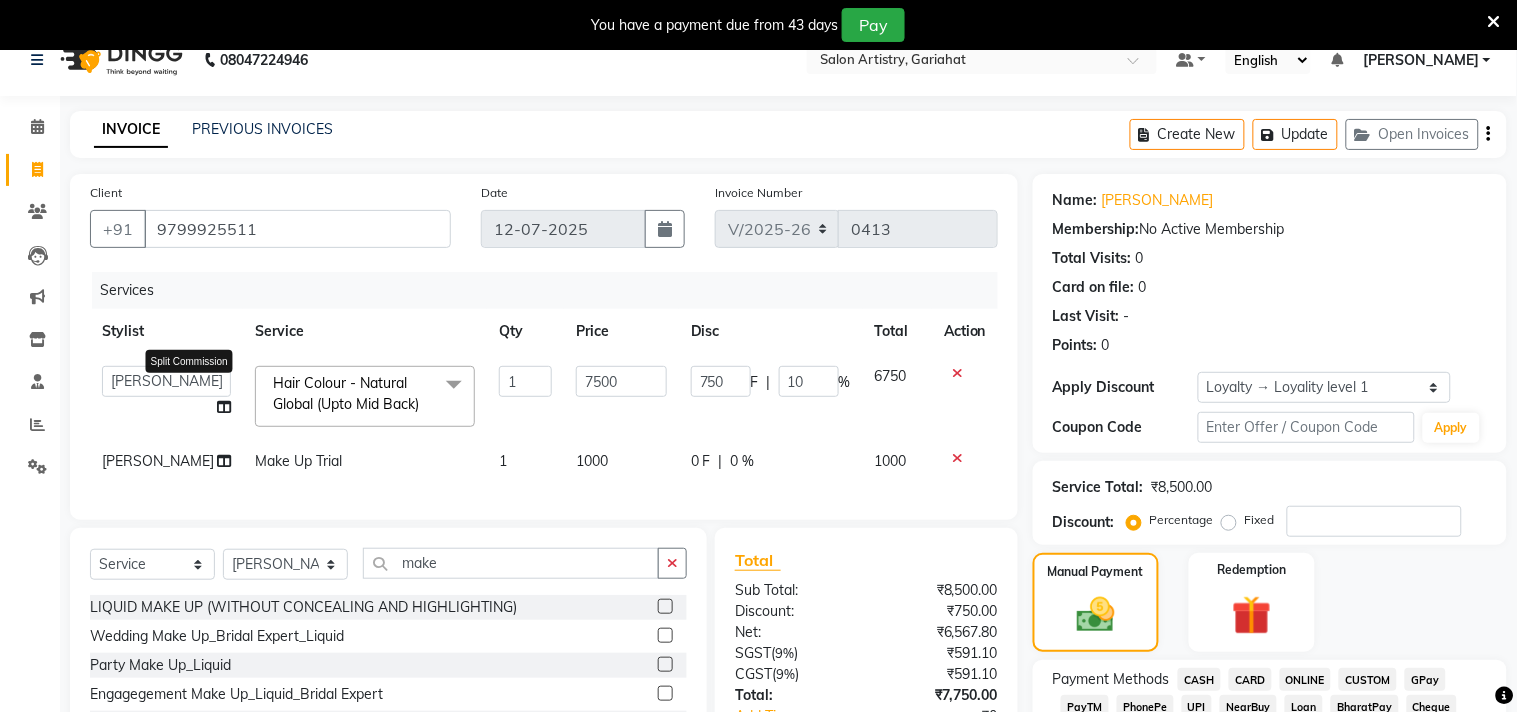 select on "82196" 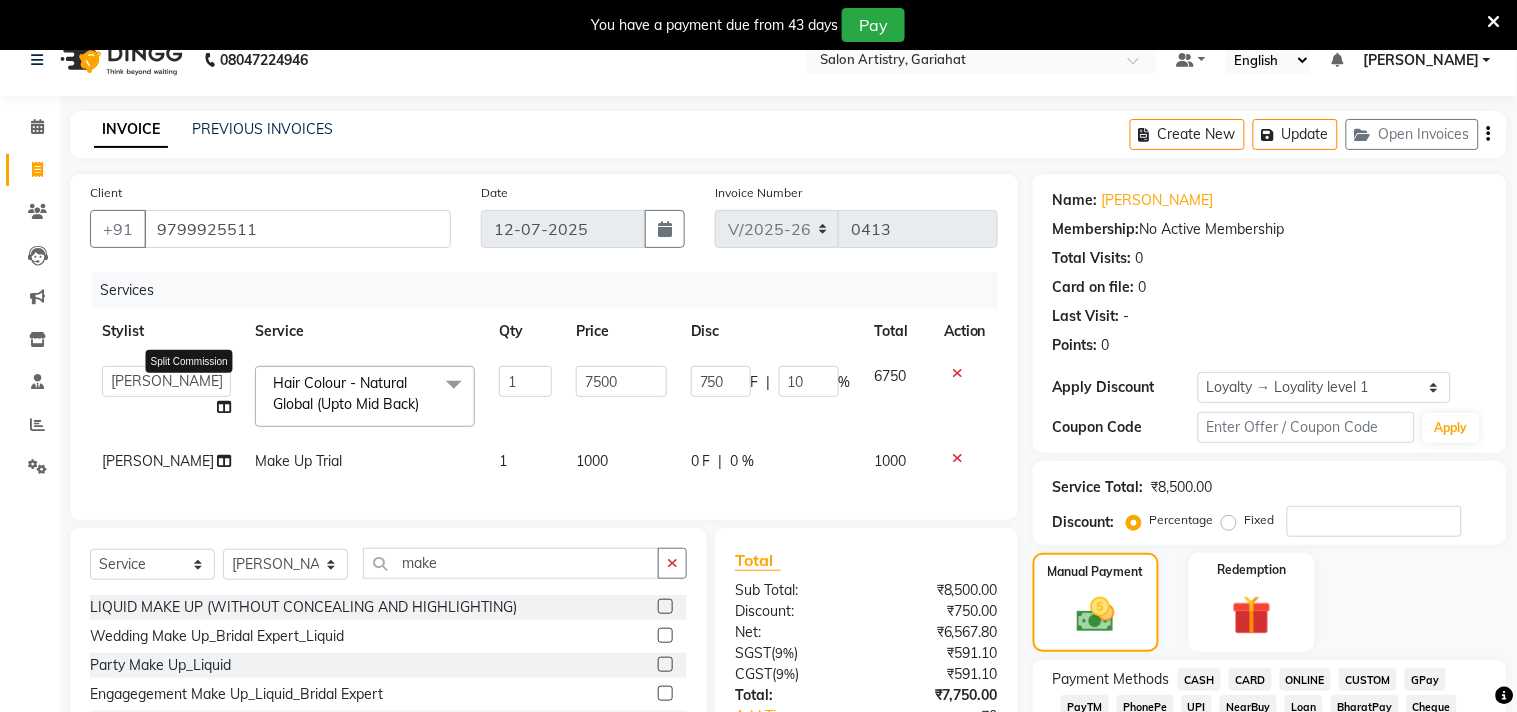 select on "82202" 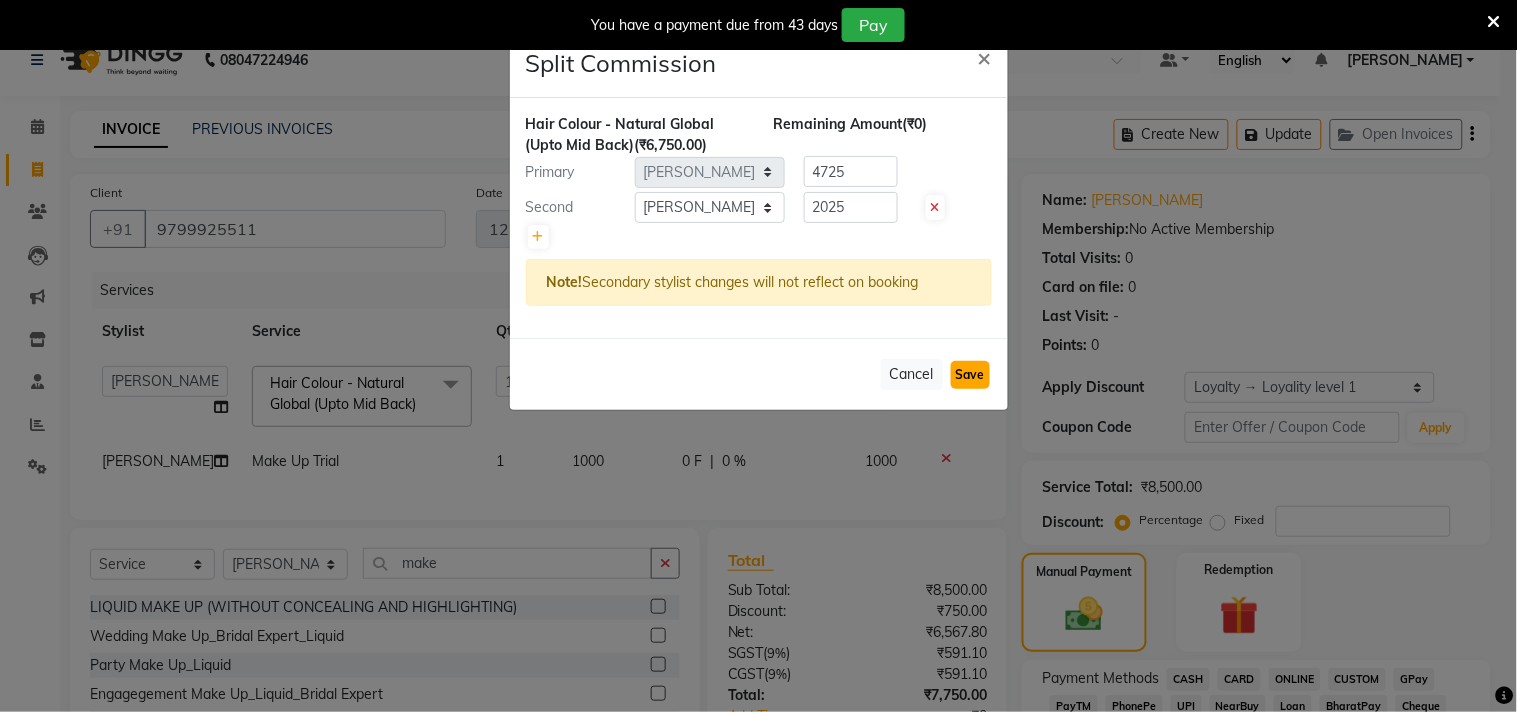 click on "Save" 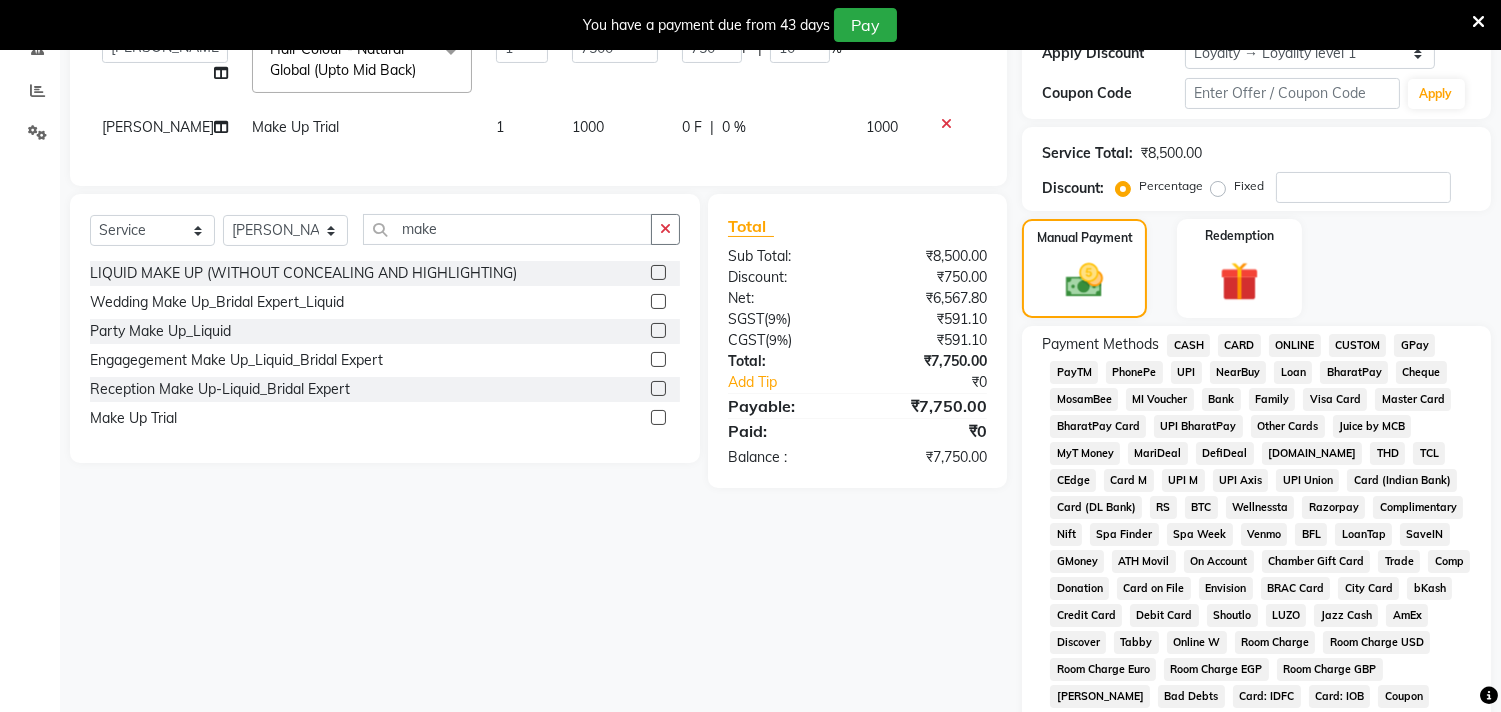 scroll, scrollTop: 471, scrollLeft: 0, axis: vertical 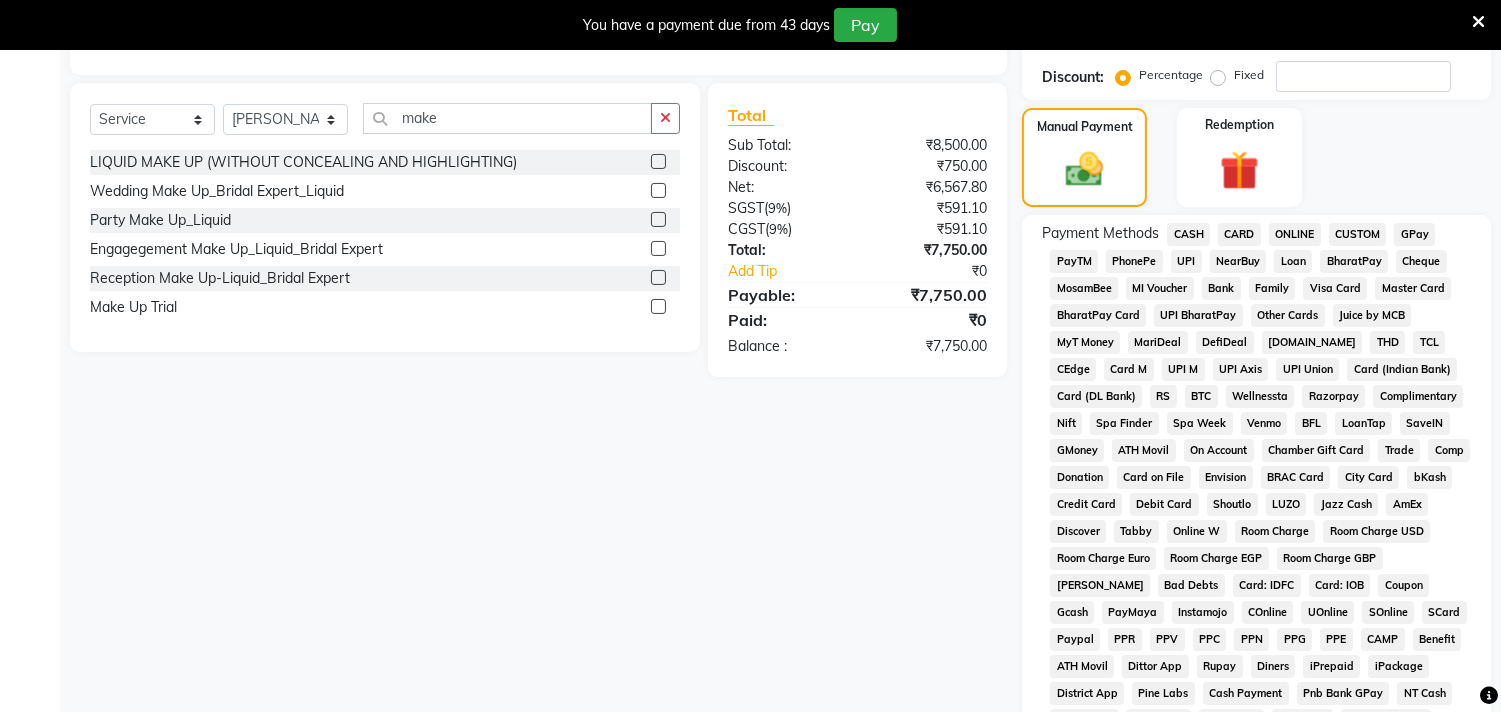 click on "GPay" 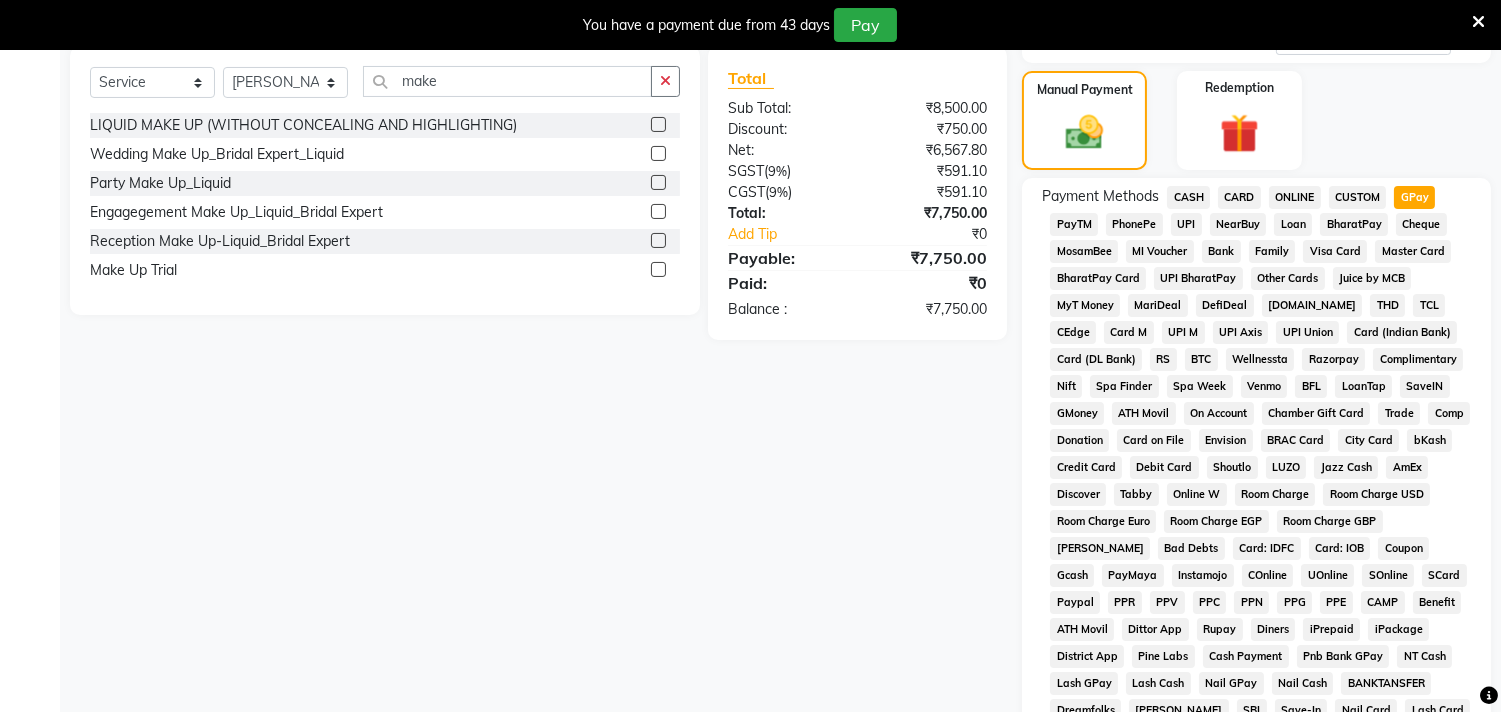 scroll, scrollTop: 787, scrollLeft: 0, axis: vertical 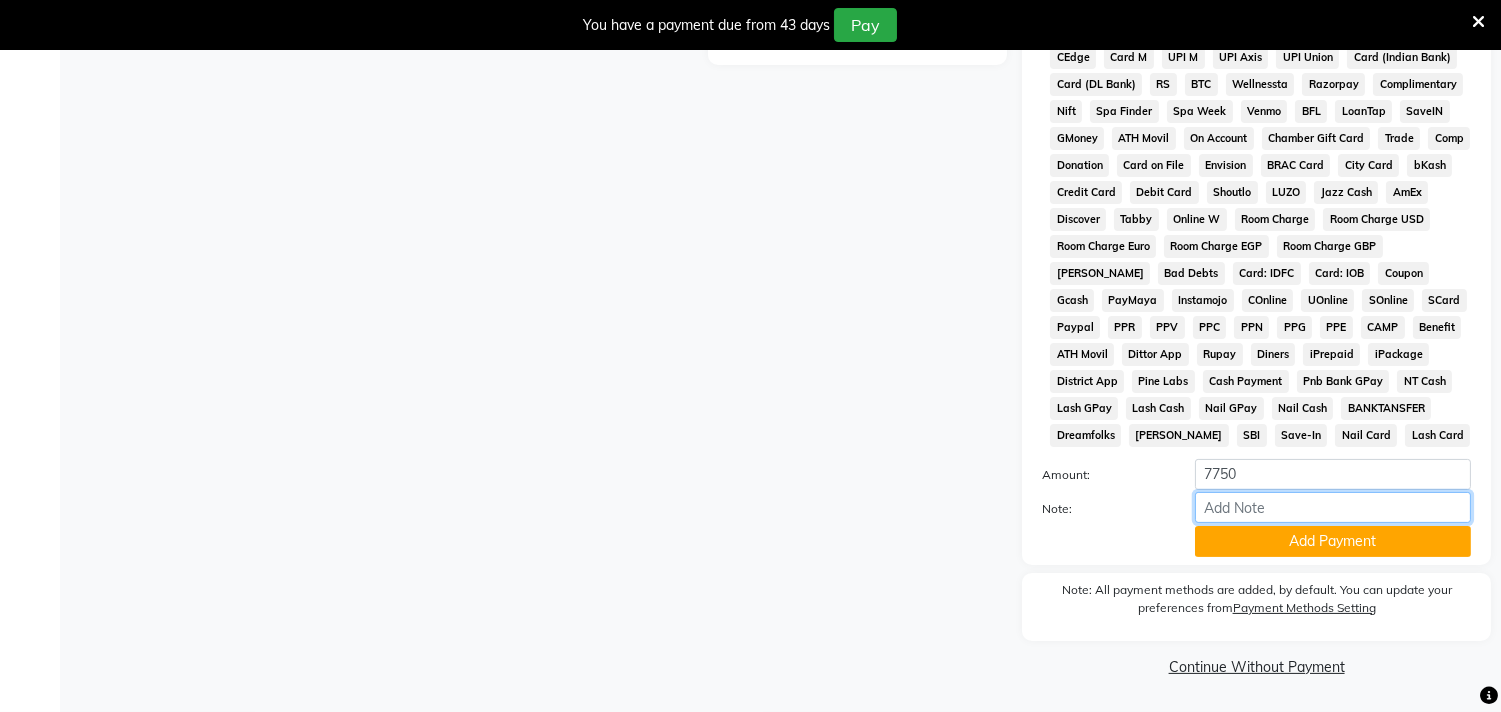 click on "Note:" at bounding box center (1333, 507) 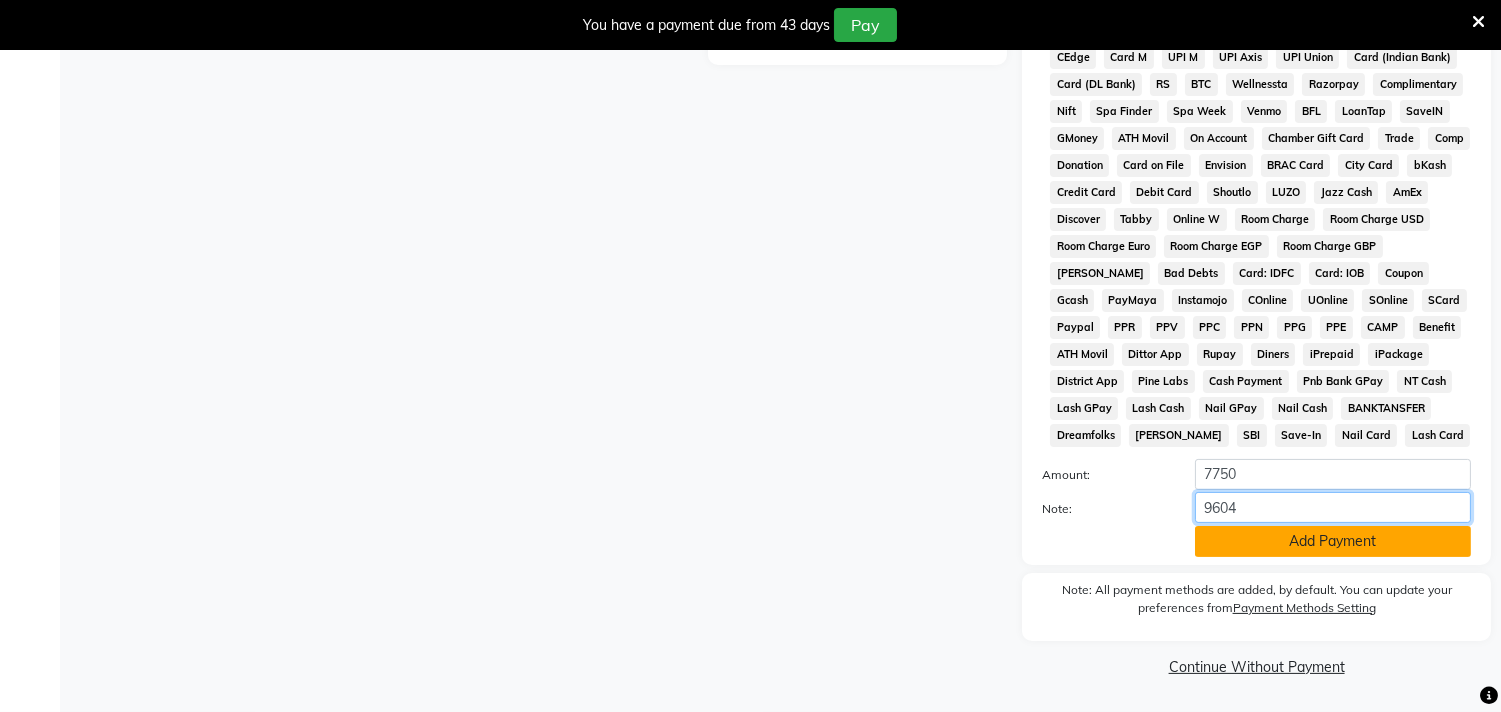 type on "9604" 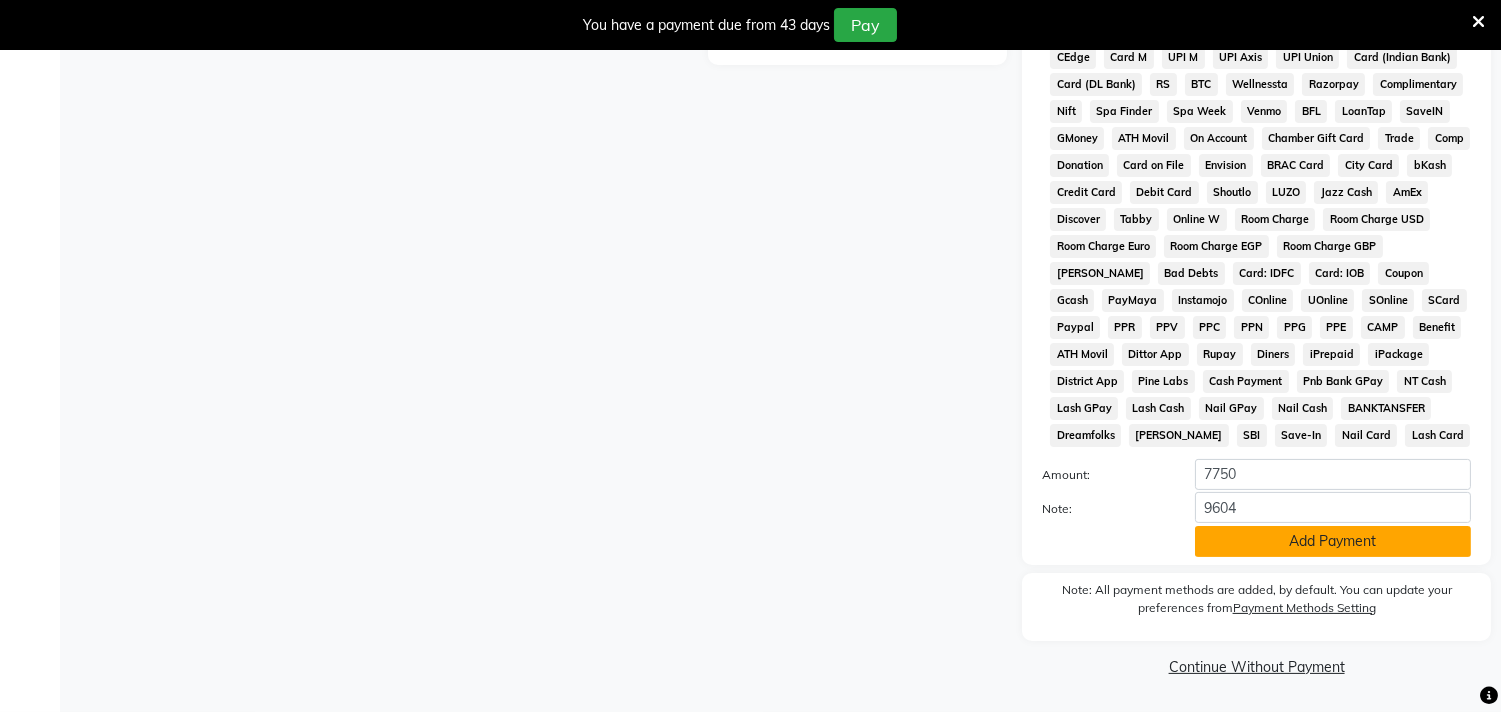 click on "Add Payment" 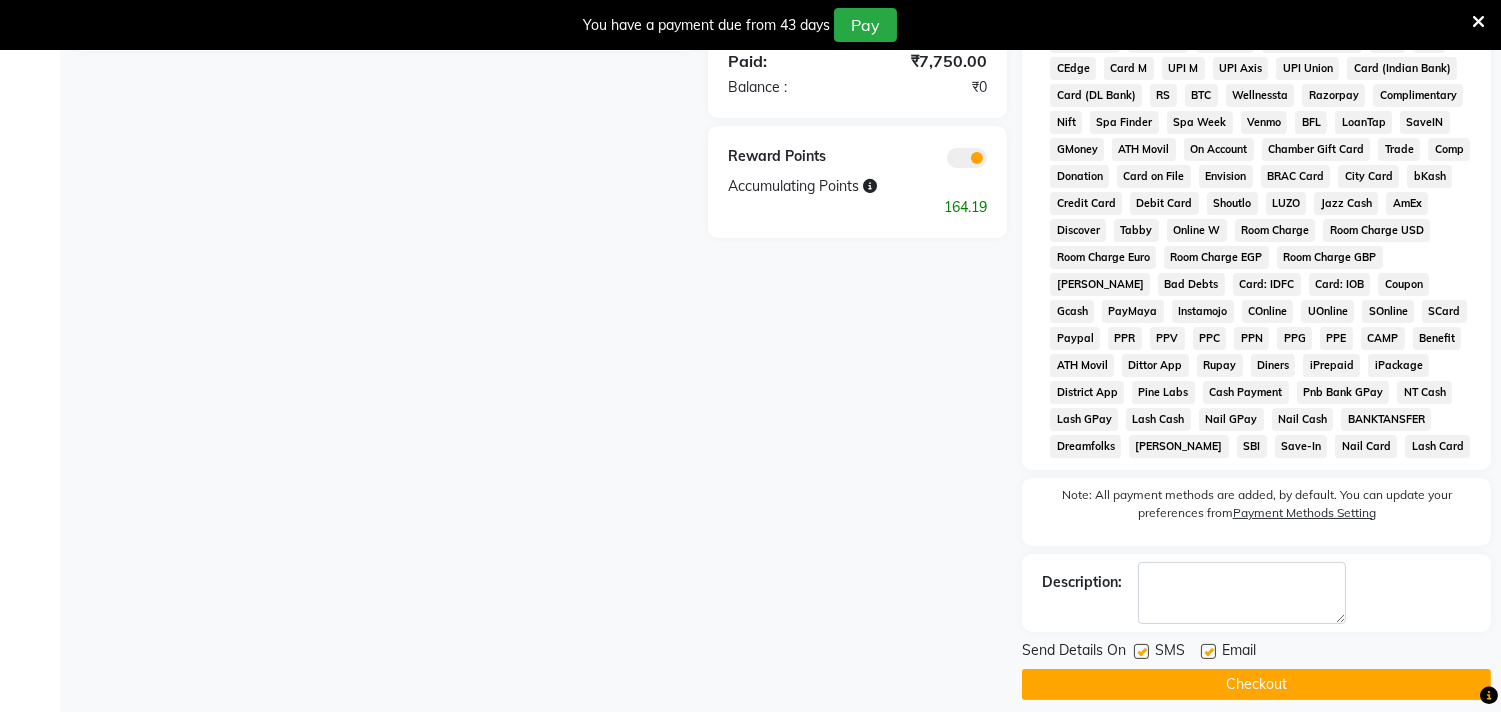 scroll, scrollTop: 794, scrollLeft: 0, axis: vertical 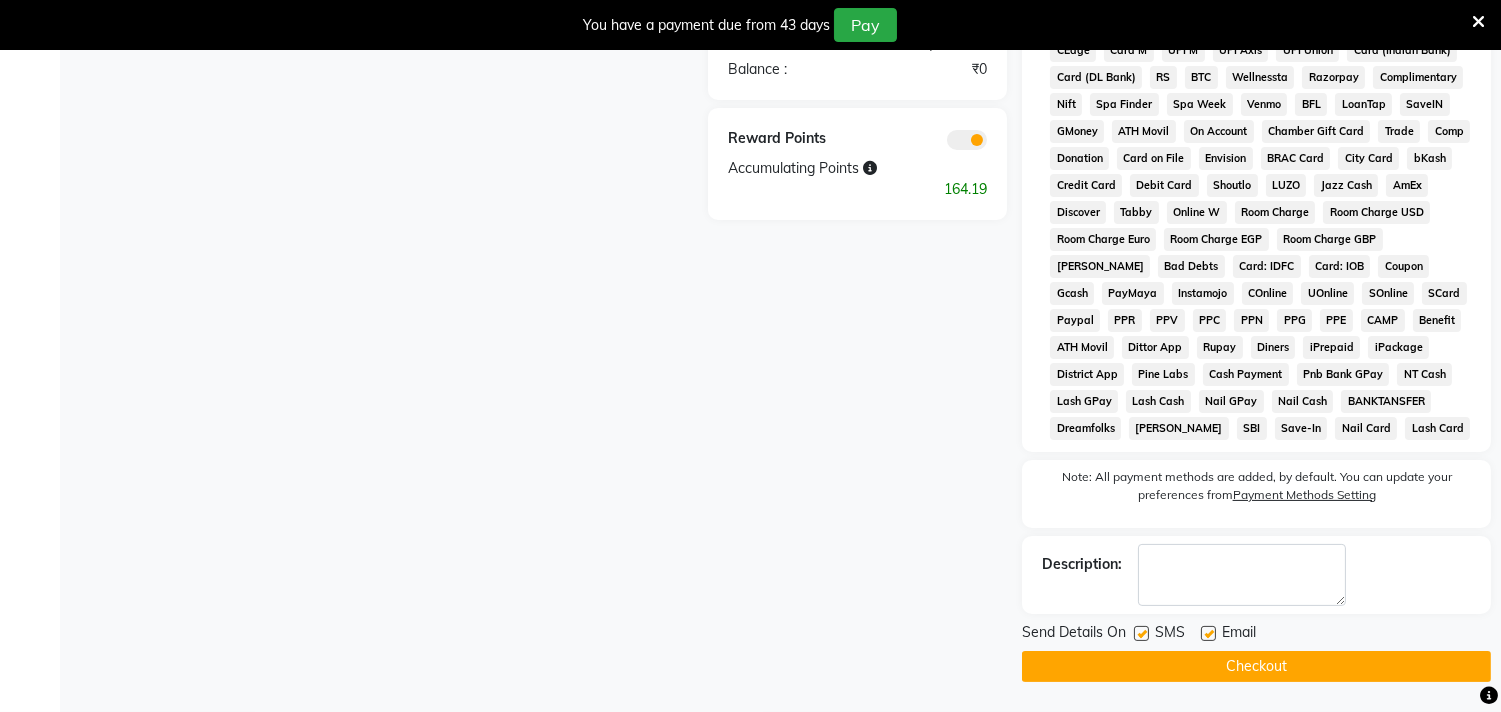 click on "Checkout" 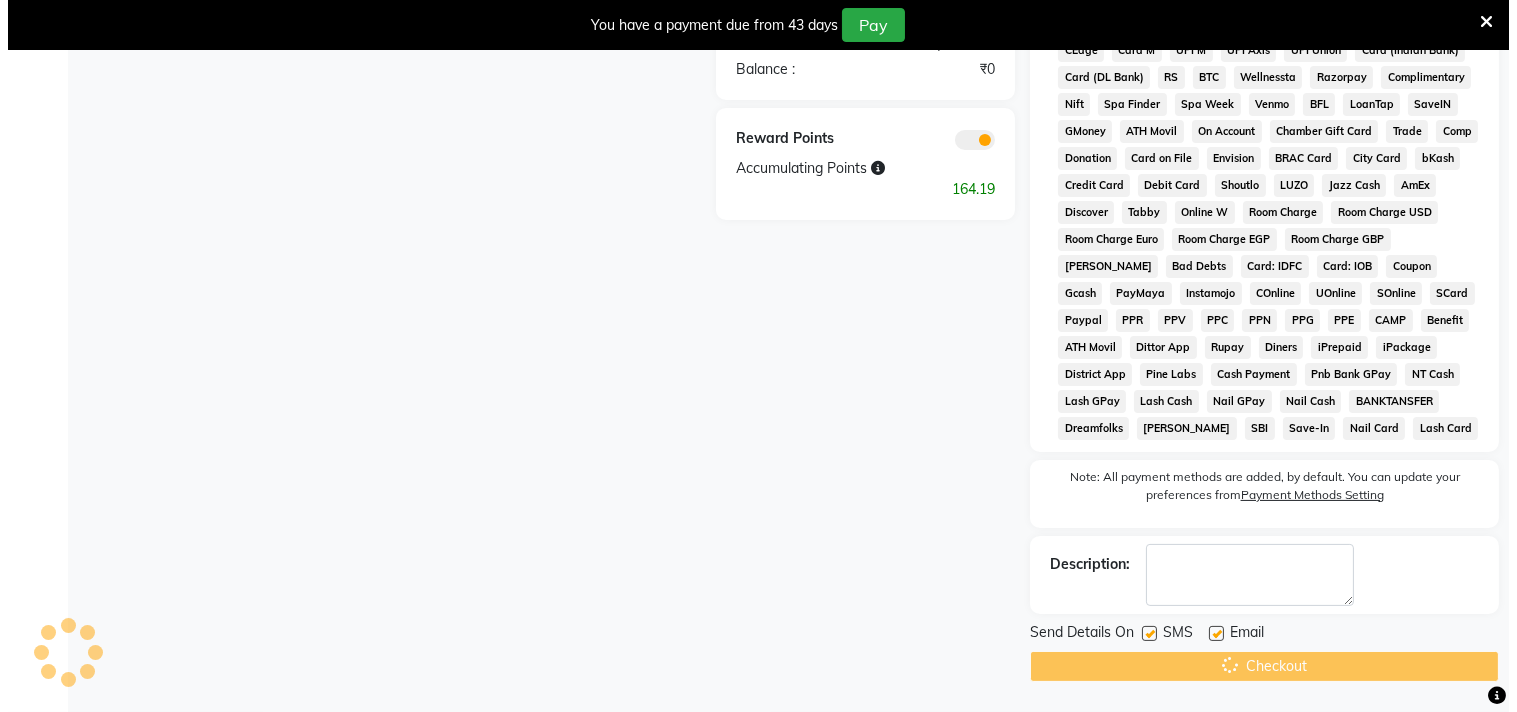 scroll, scrollTop: 50, scrollLeft: 0, axis: vertical 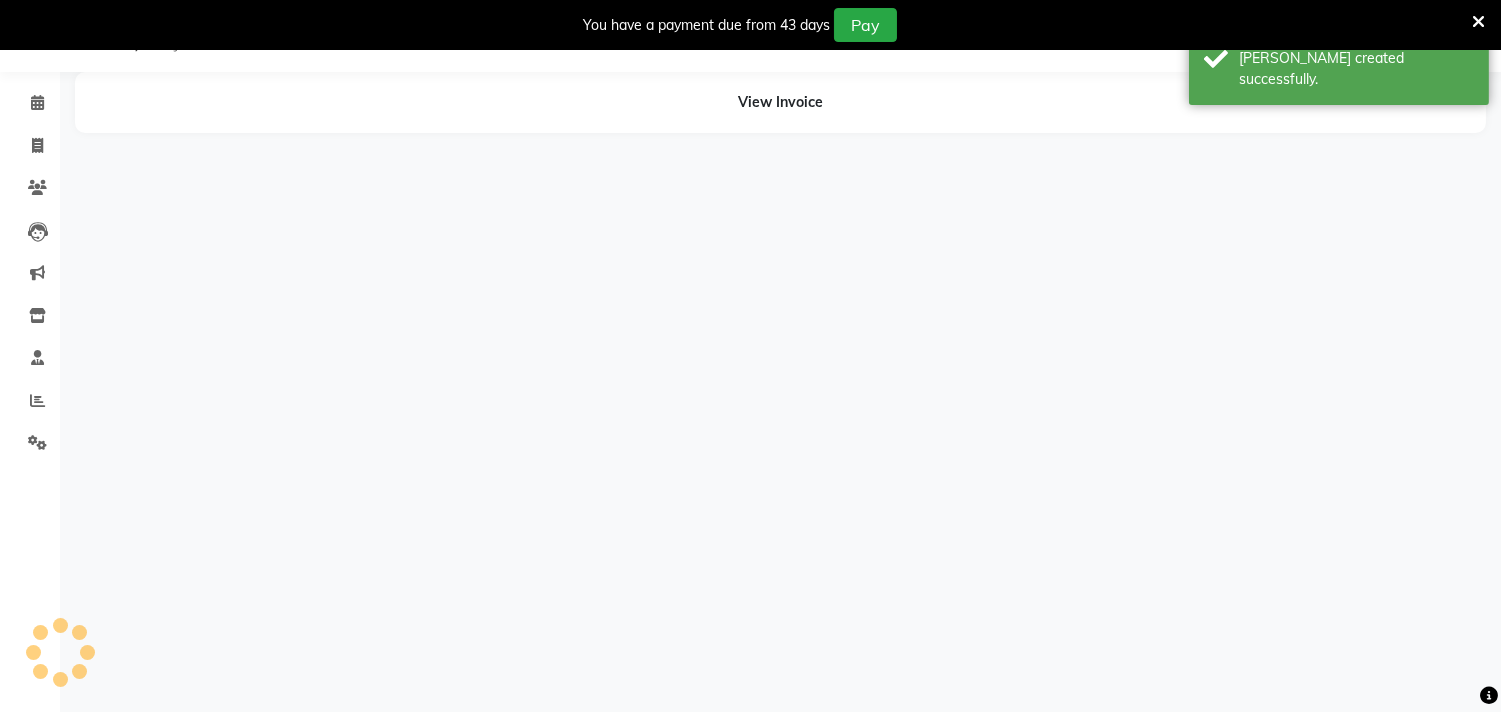 select on "82196" 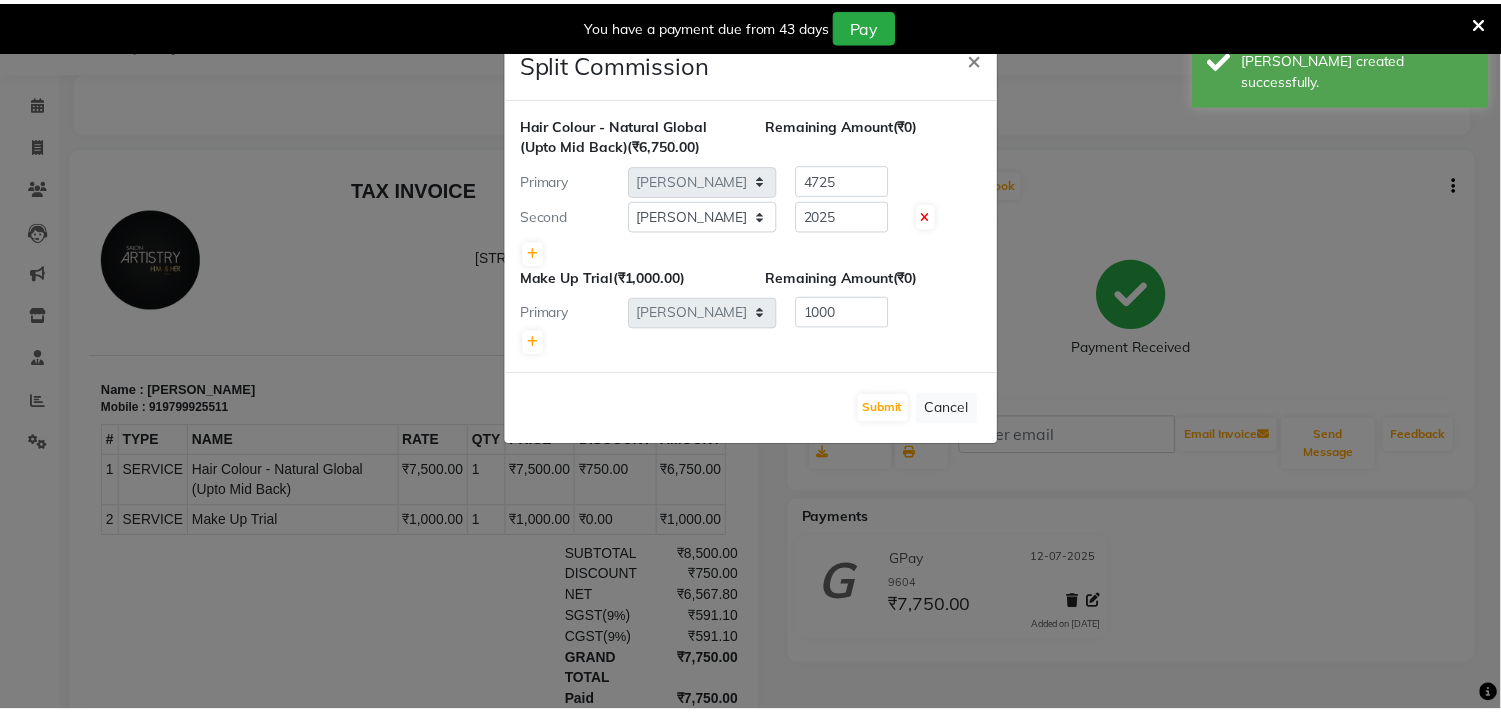 scroll, scrollTop: 0, scrollLeft: 0, axis: both 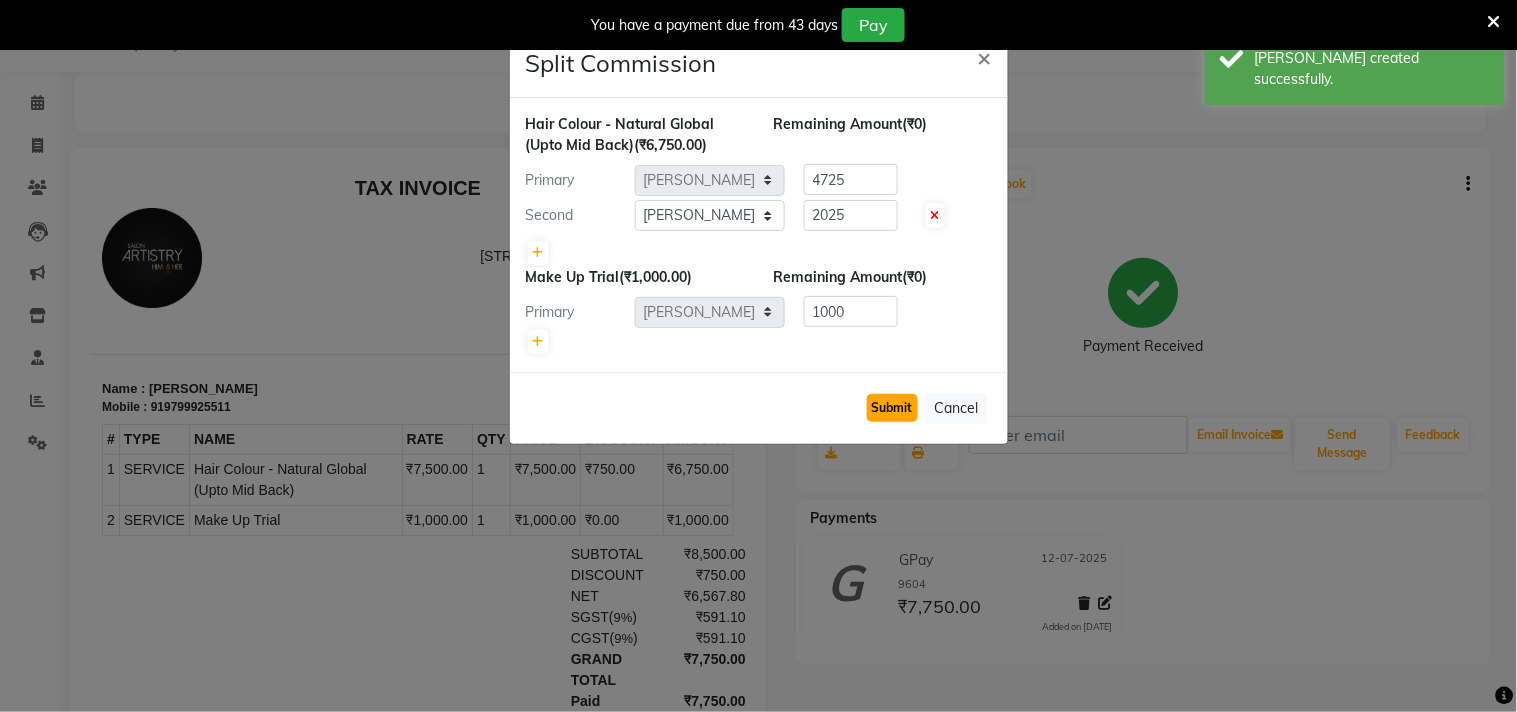 click on "Submit" 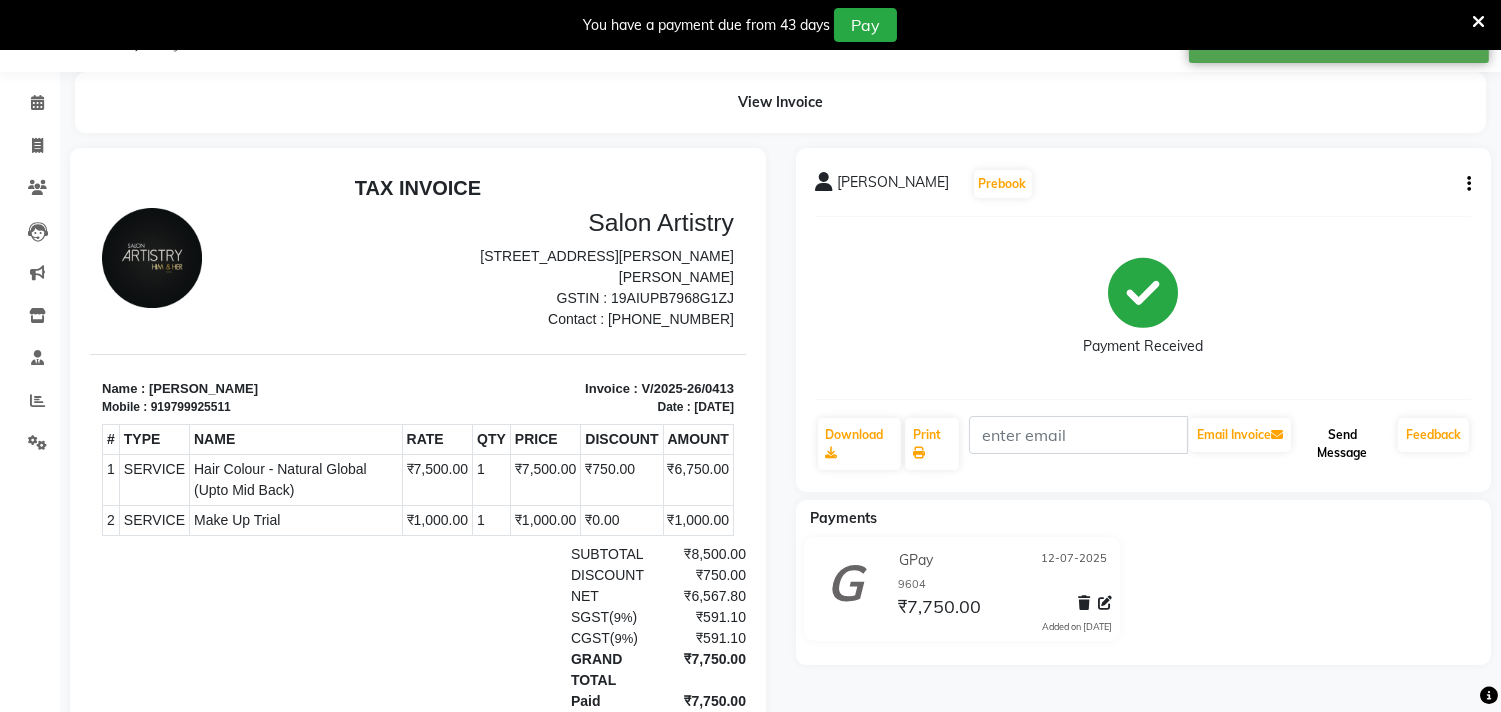 click on "Send Message" 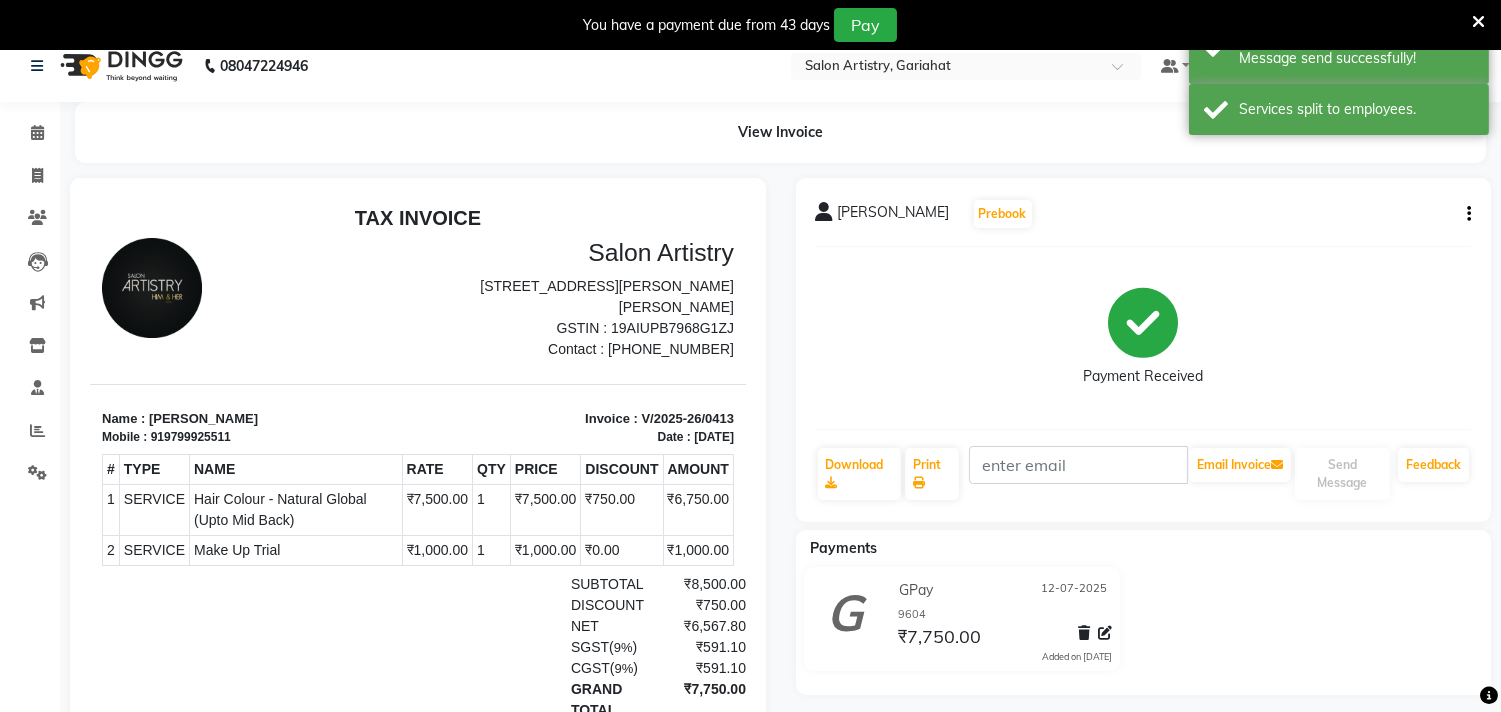 scroll, scrollTop: 0, scrollLeft: 0, axis: both 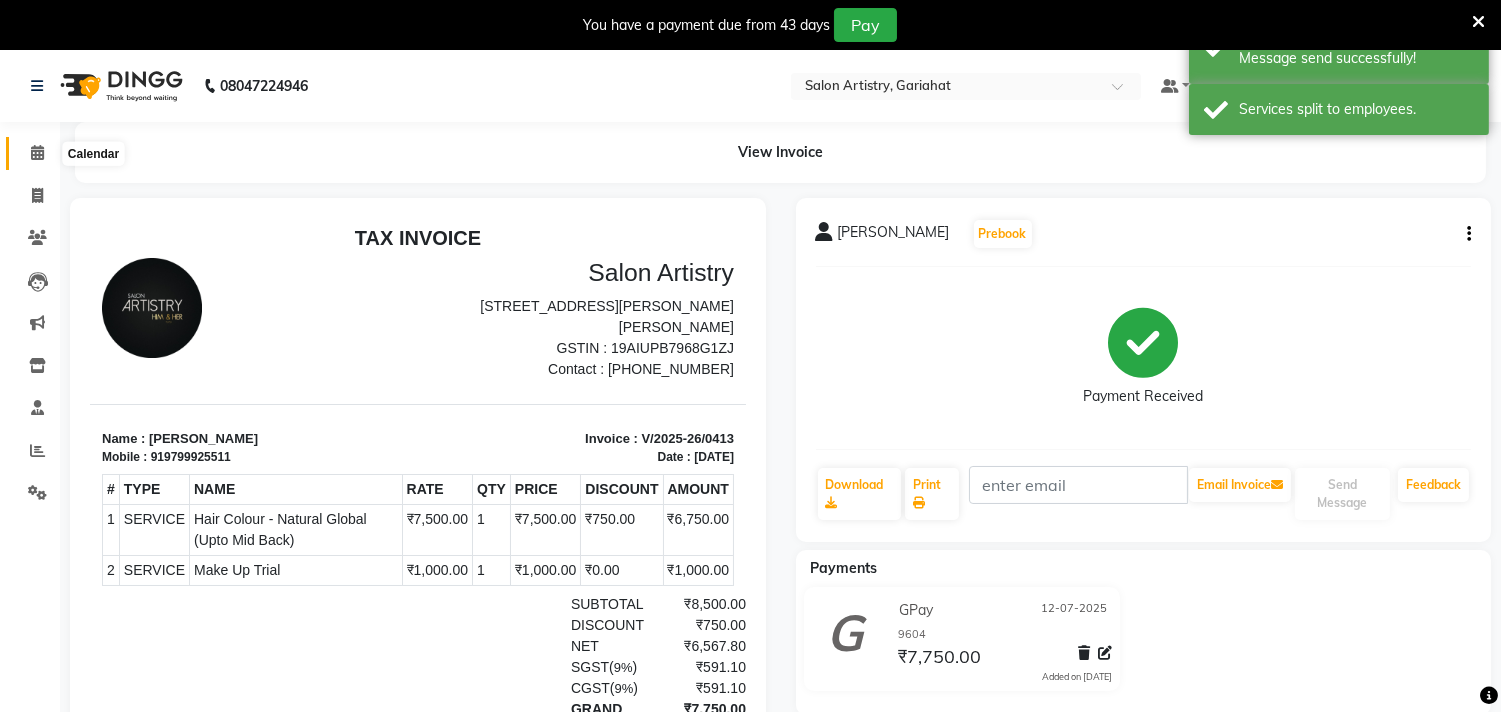 click 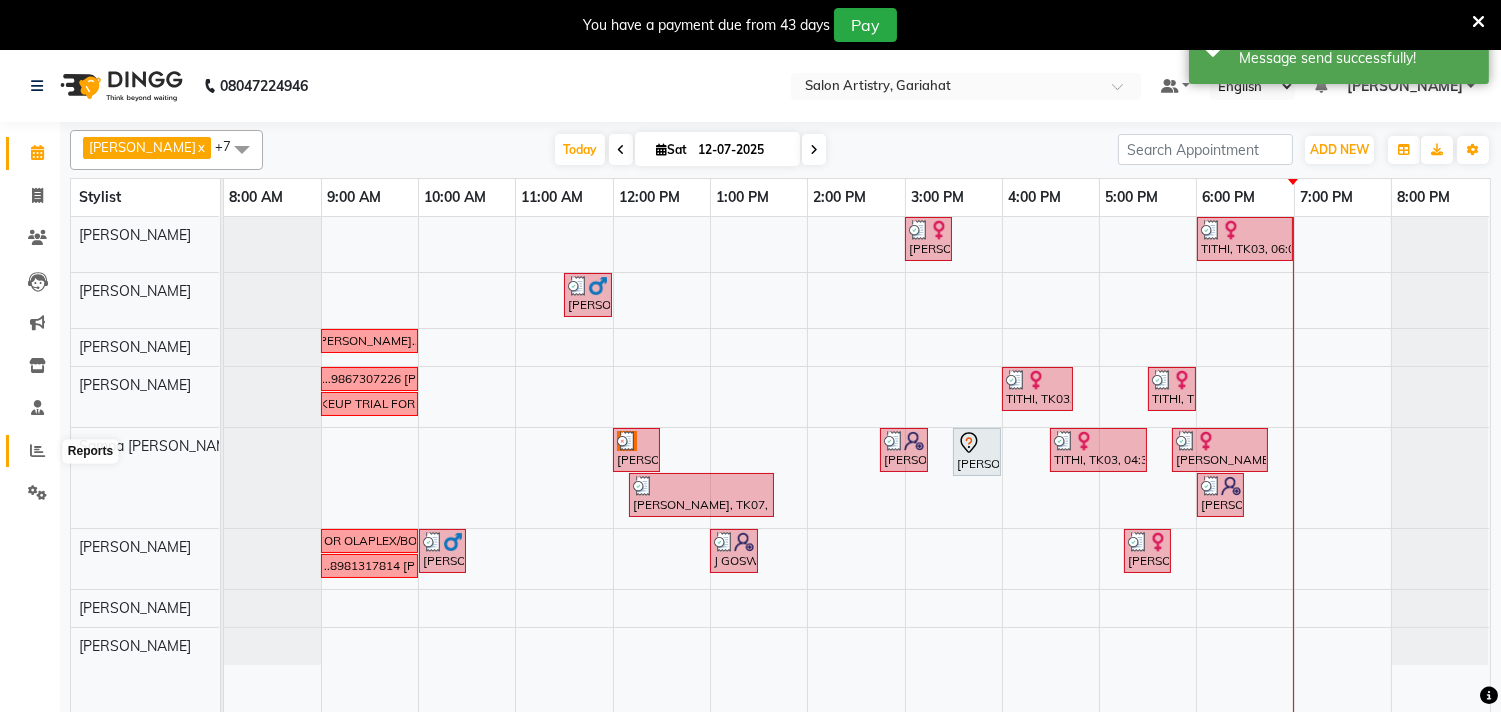 click 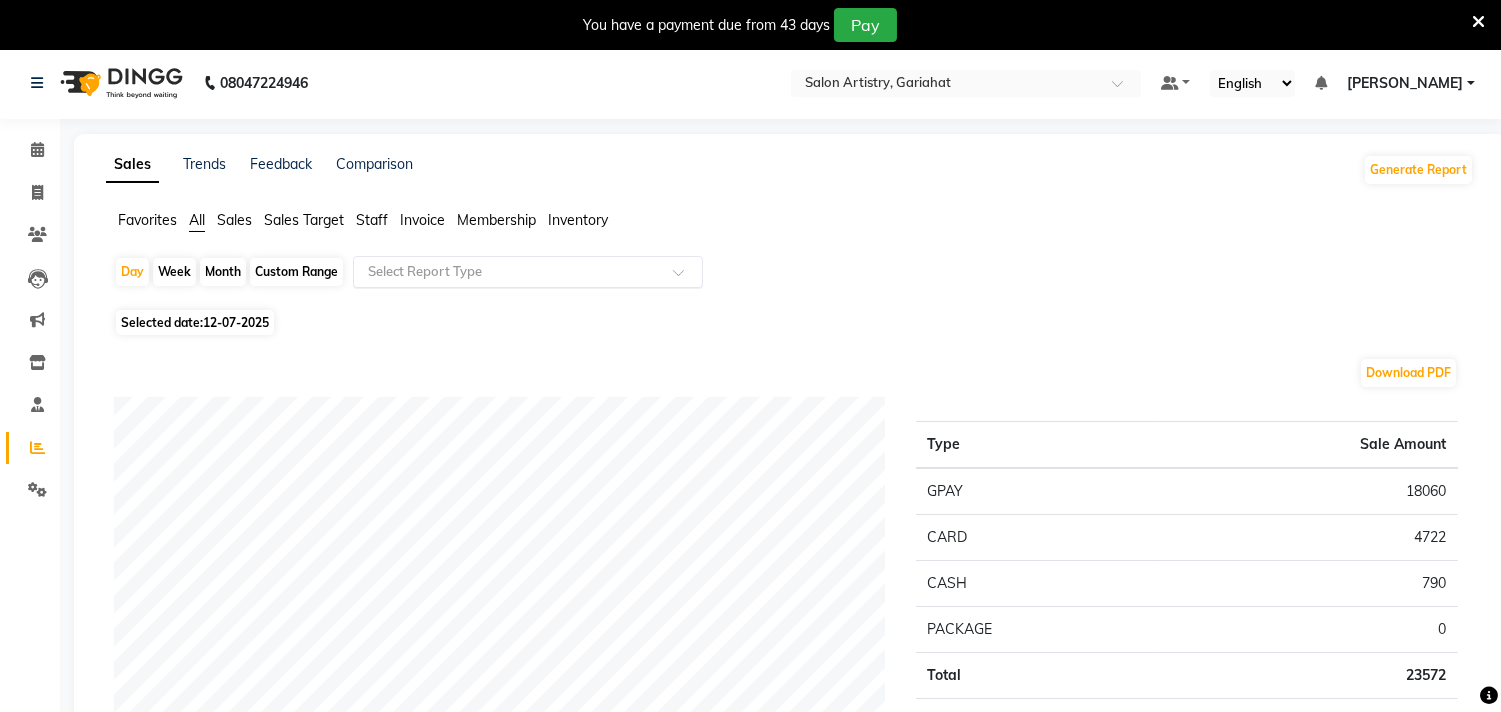 scroll, scrollTop: 0, scrollLeft: 0, axis: both 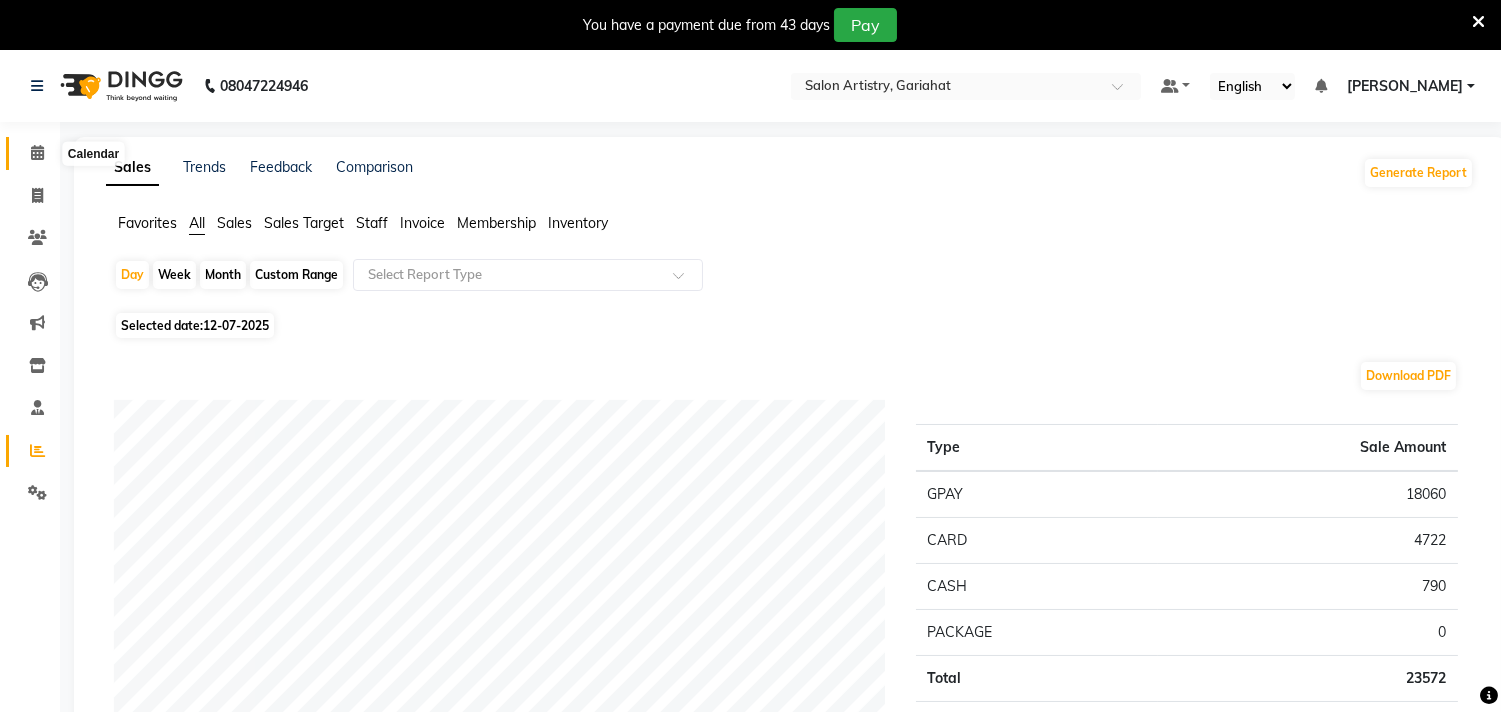click 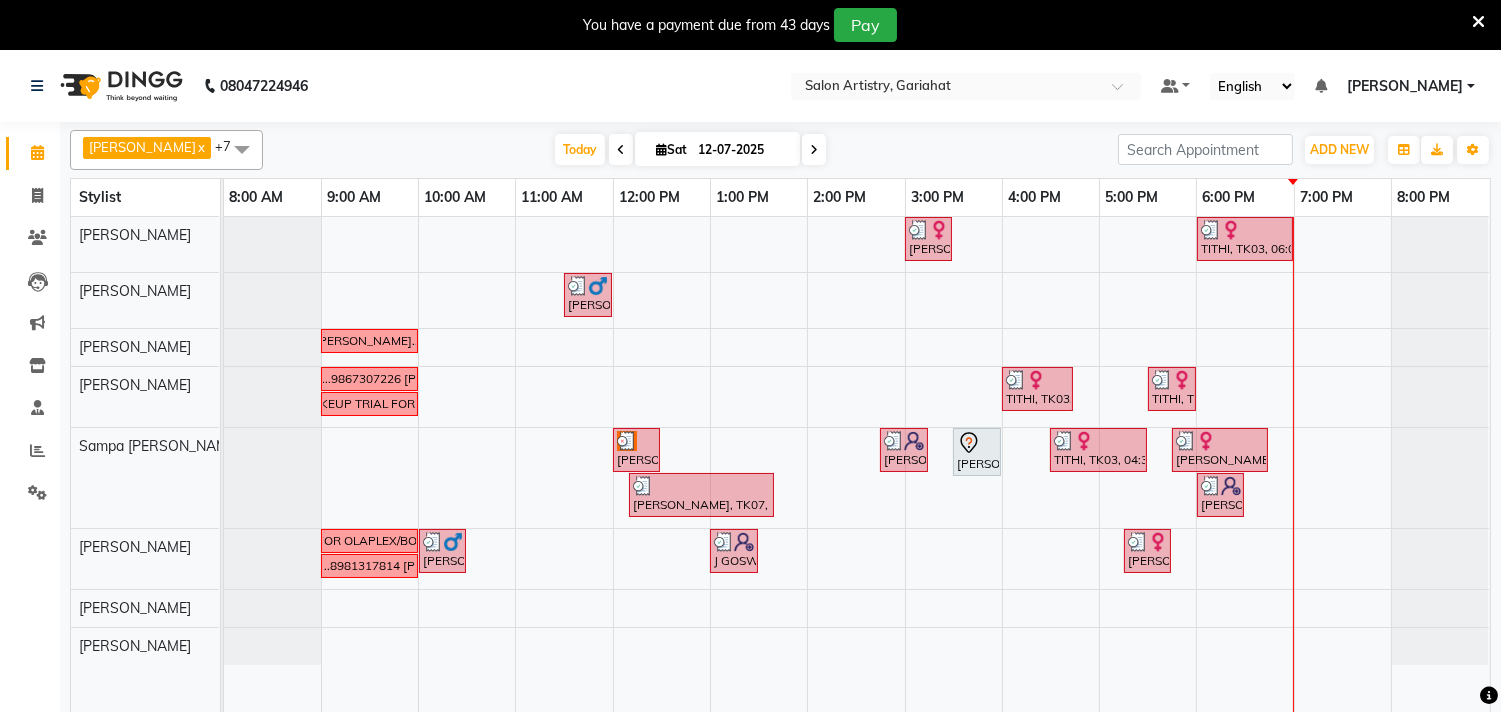click at bounding box center (814, 149) 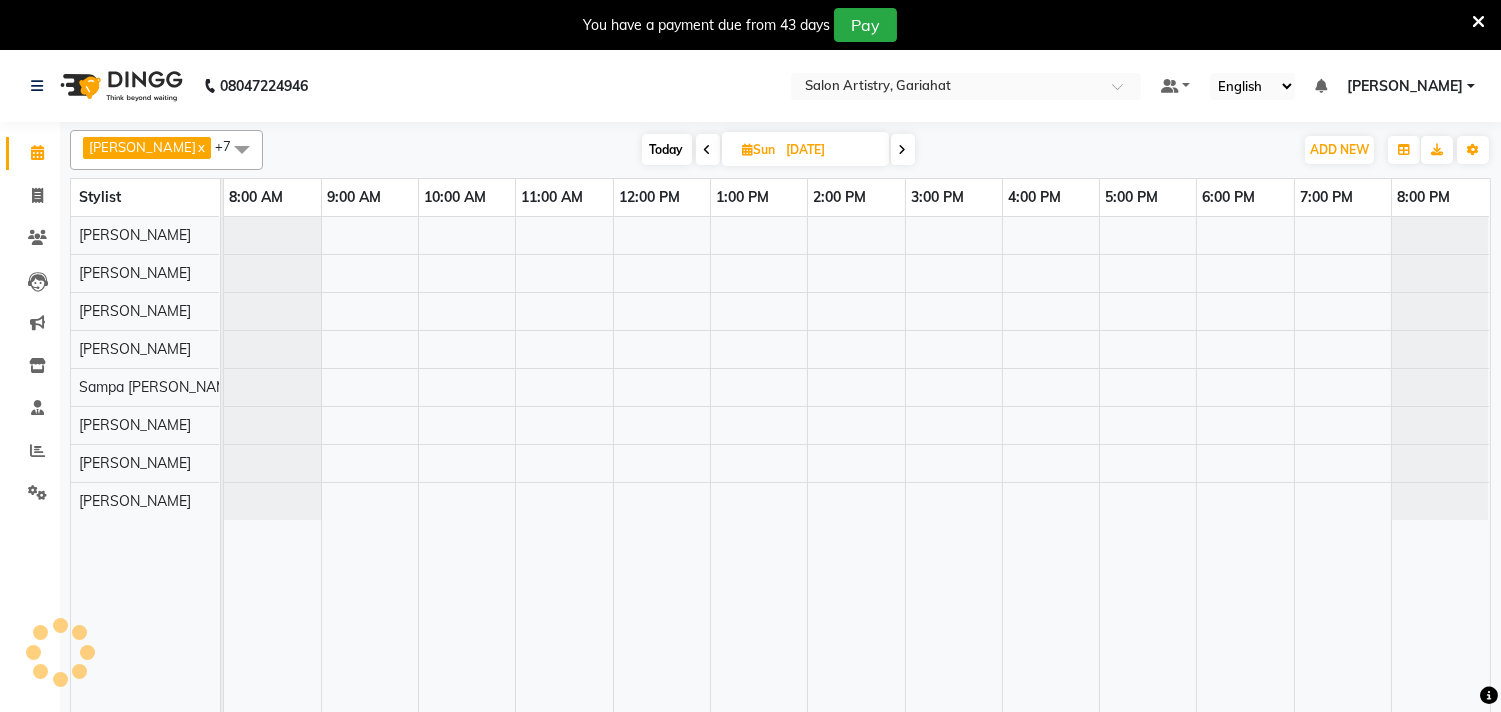 click on "[DATE]  [DATE]" at bounding box center [778, 150] 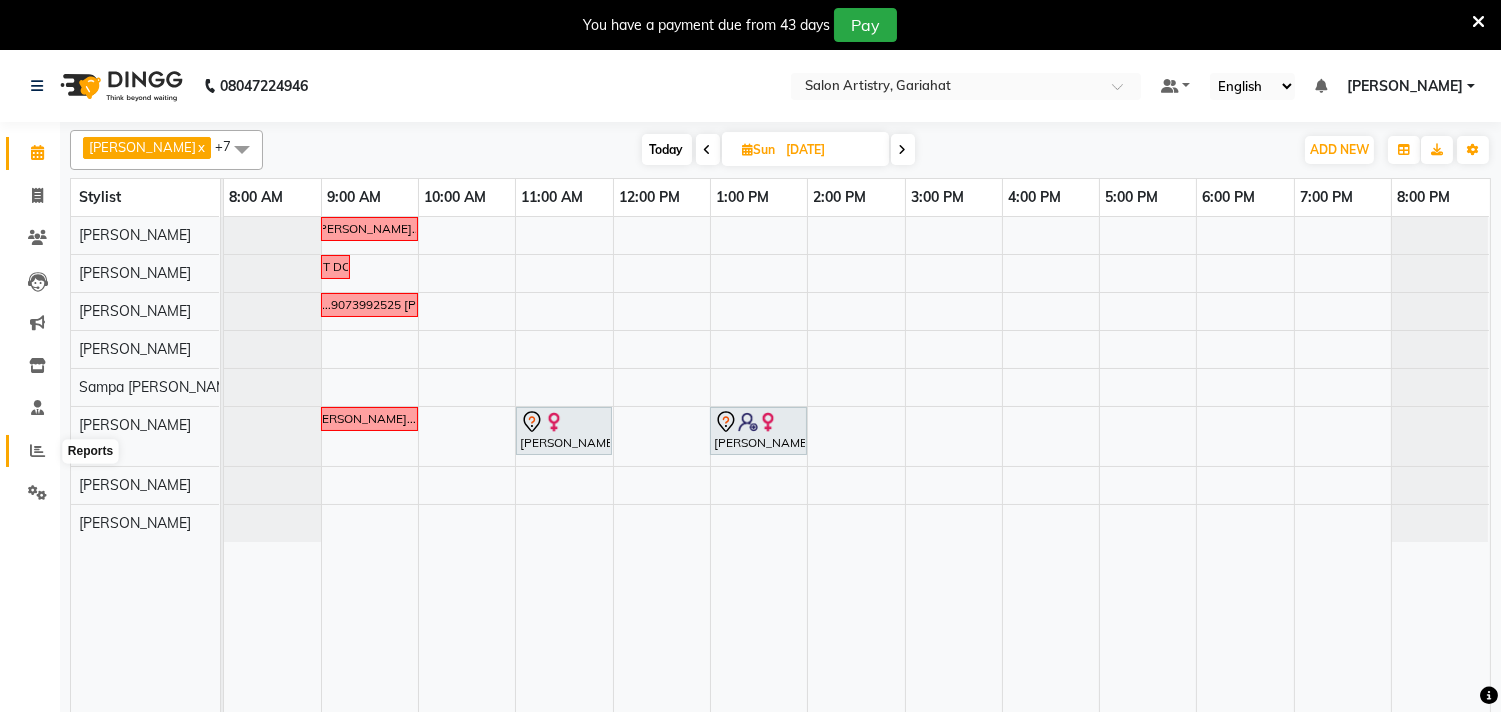 click 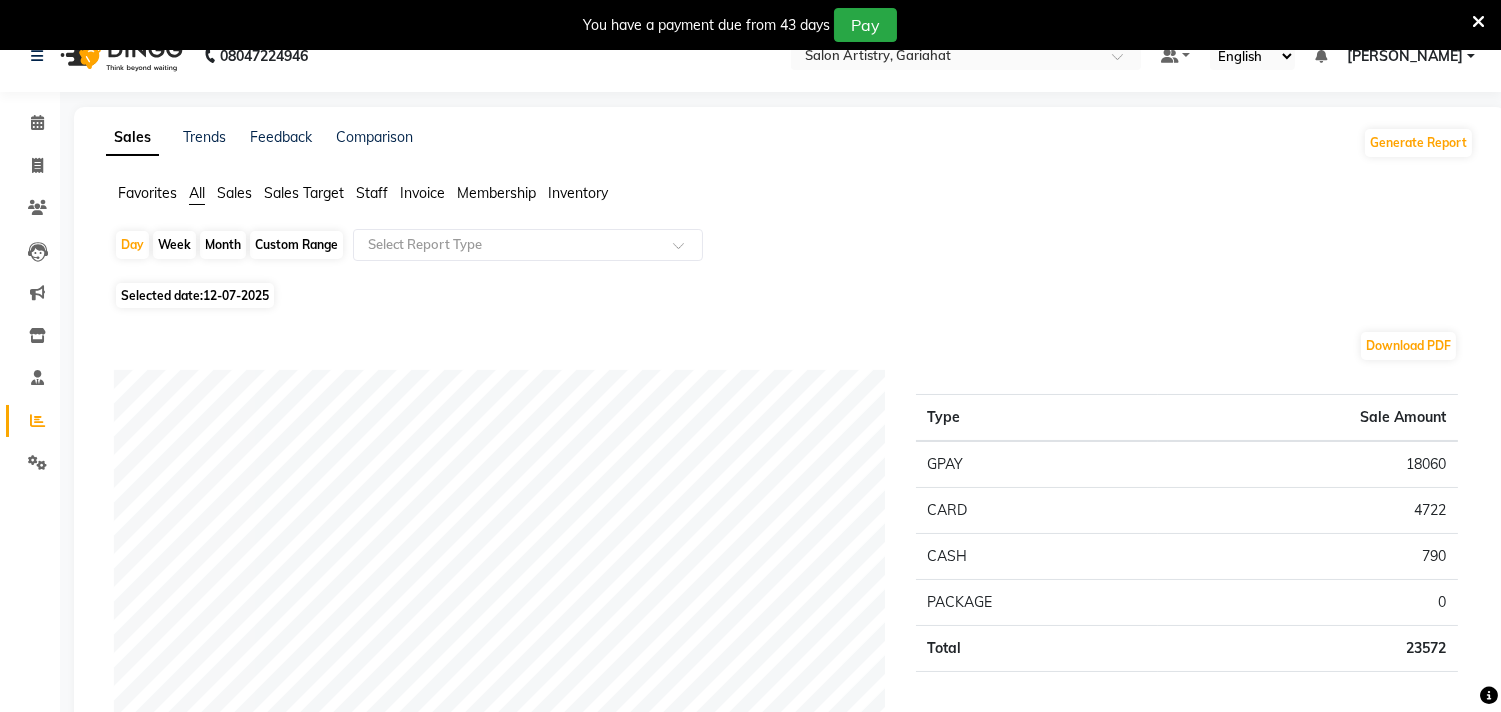 scroll, scrollTop: 0, scrollLeft: 0, axis: both 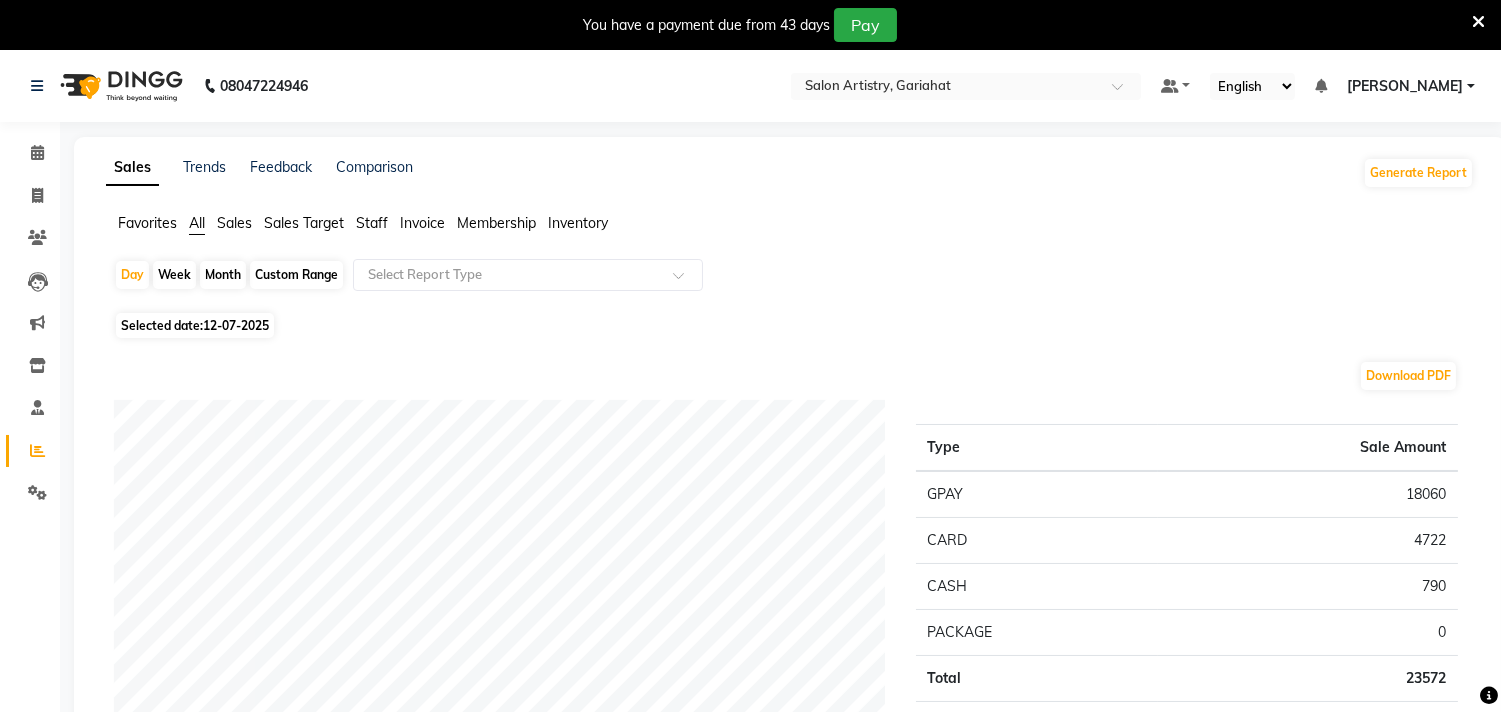 click on "Staff" 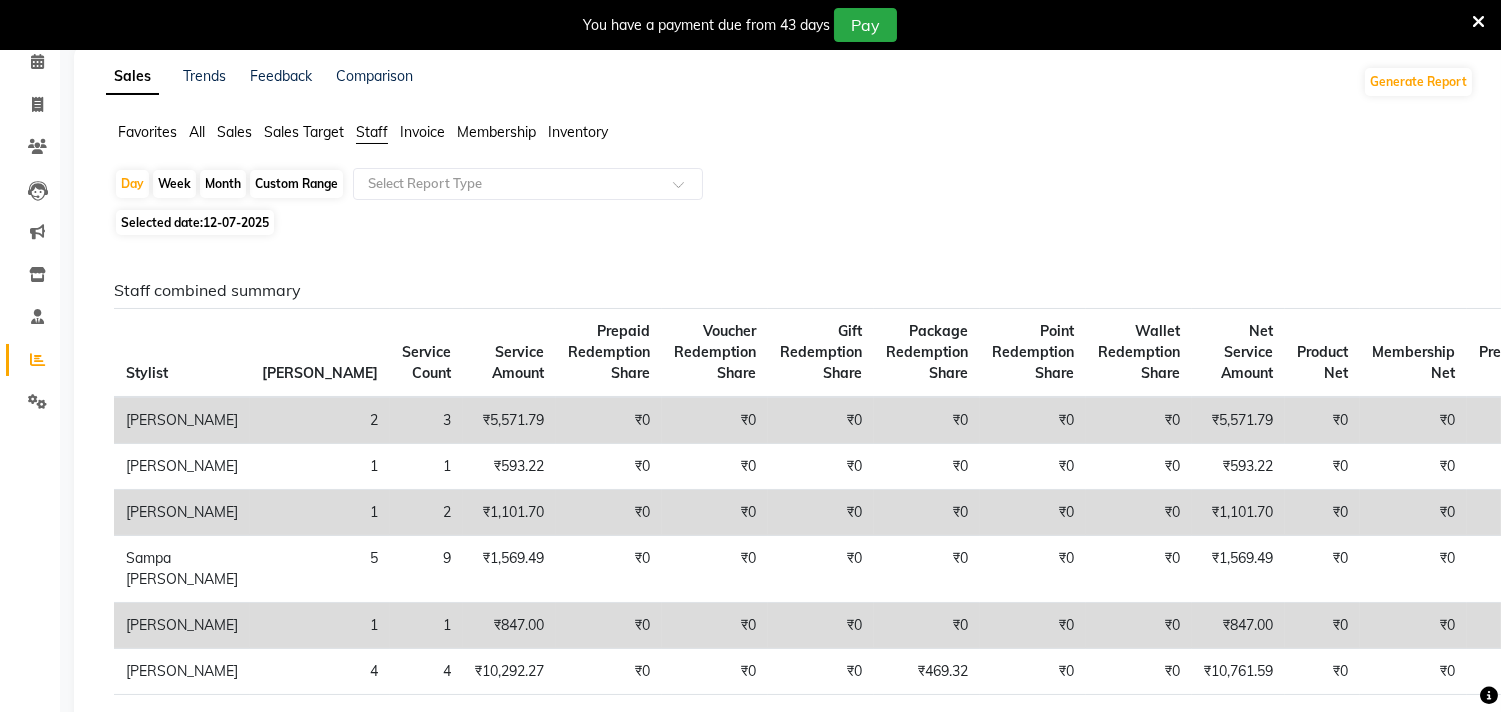 scroll, scrollTop: 0, scrollLeft: 0, axis: both 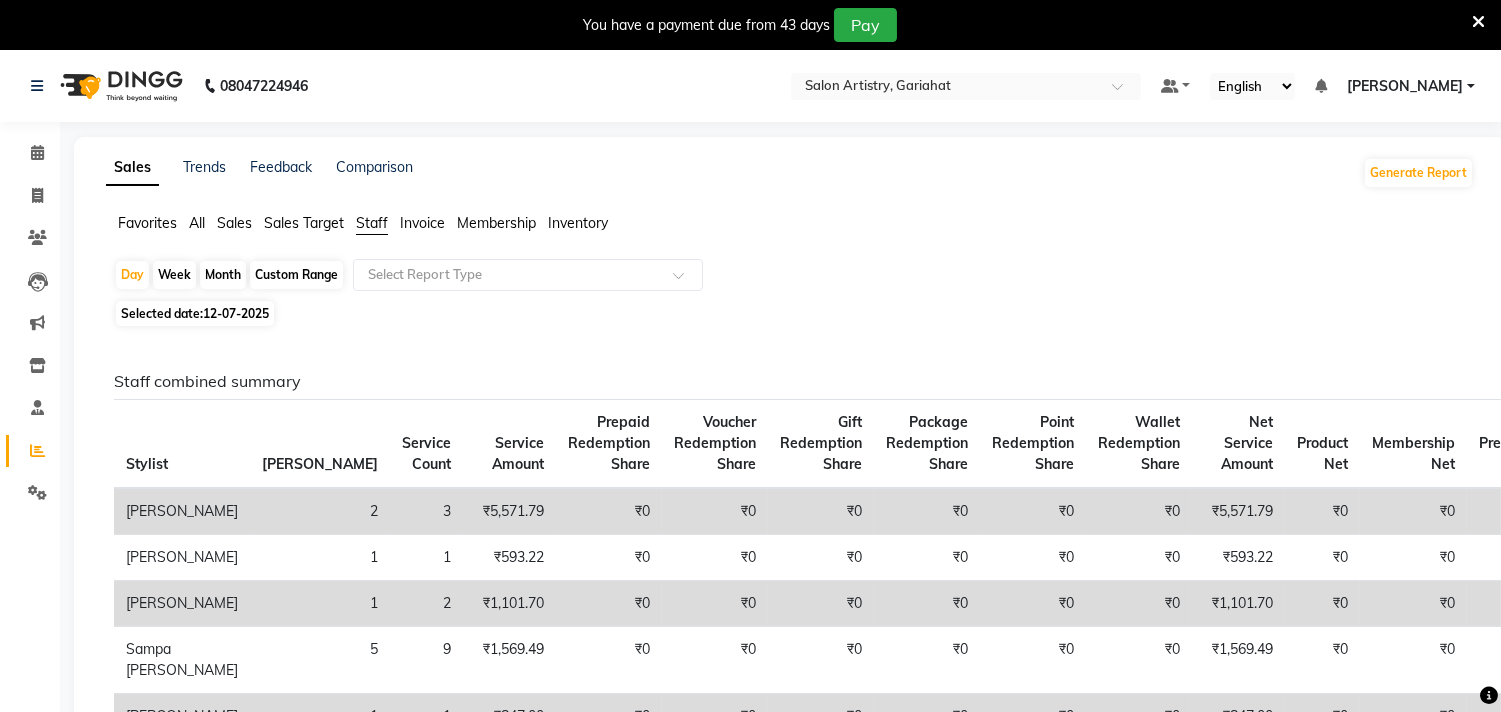 click on "All" 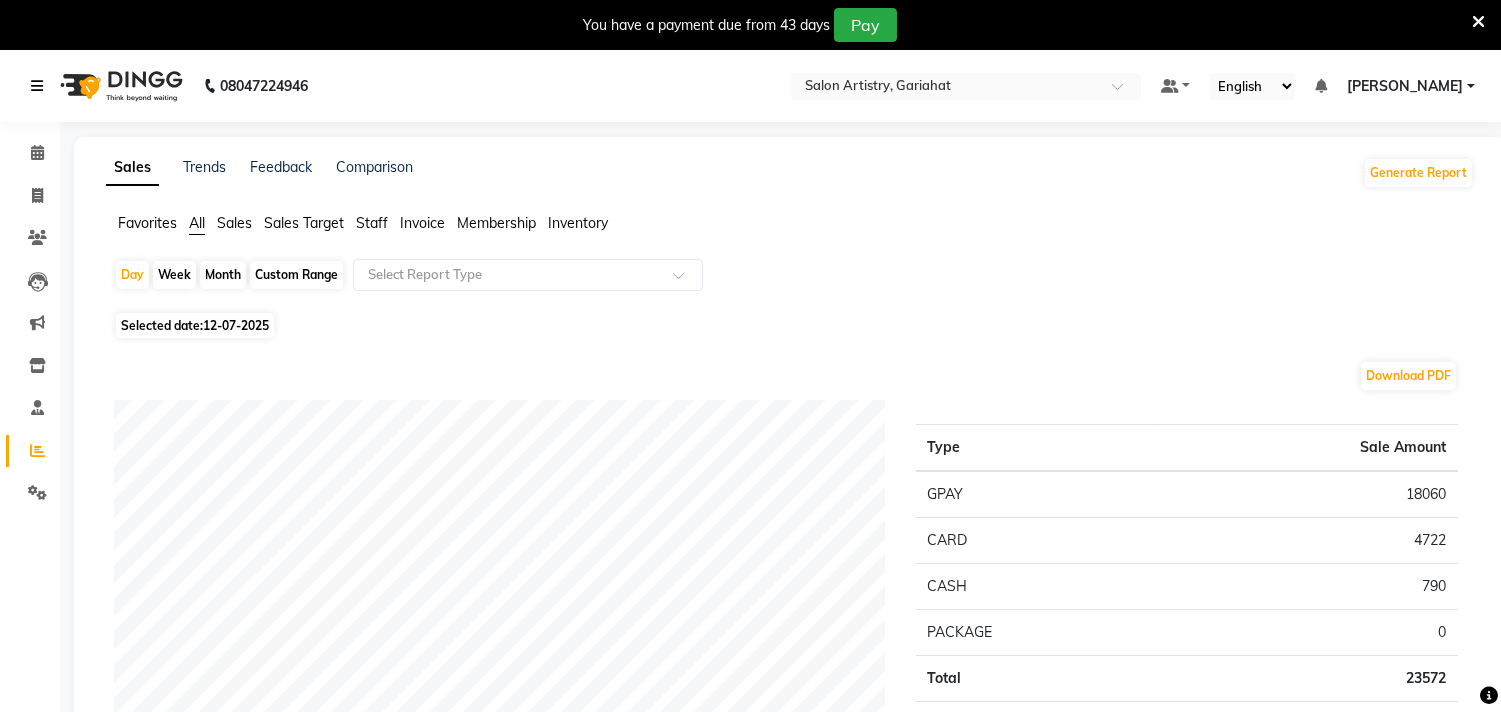 click at bounding box center [37, 86] 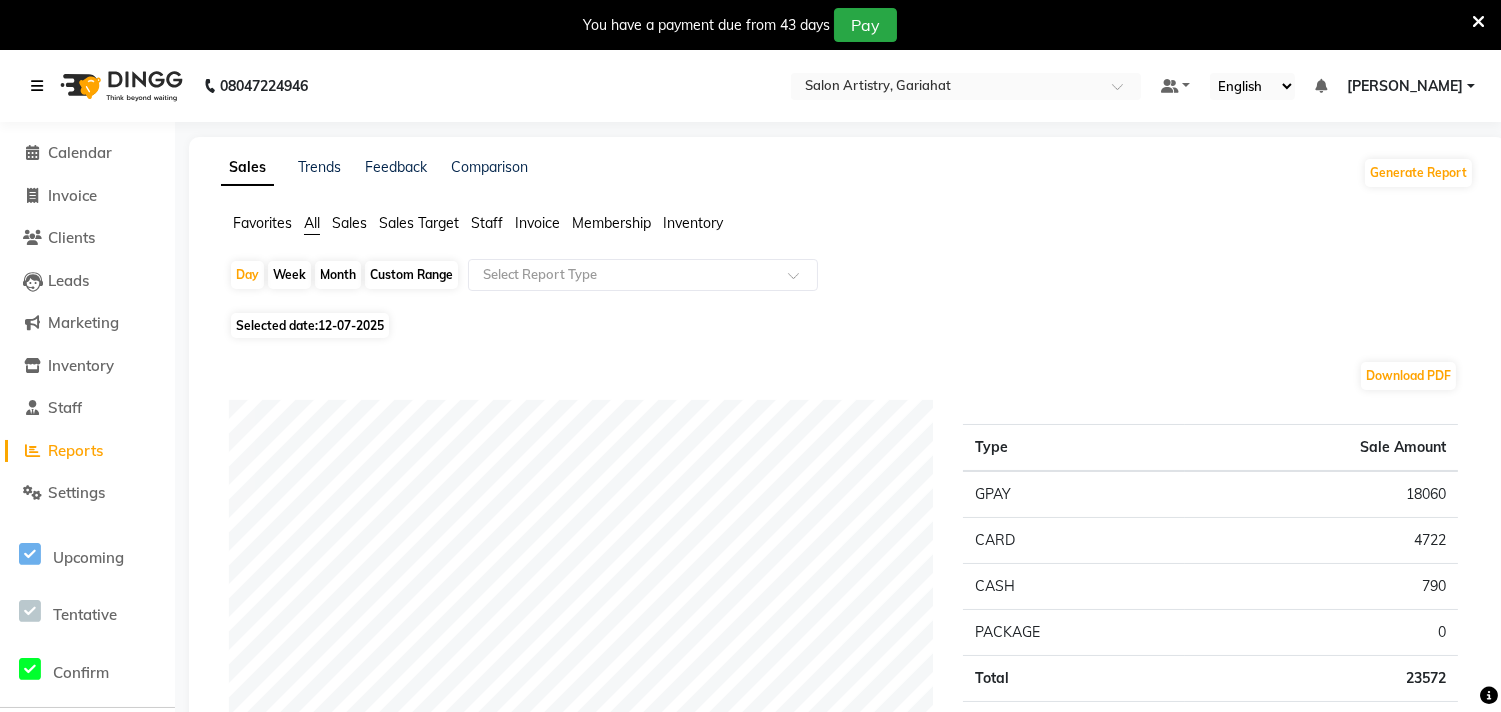 click at bounding box center [37, 86] 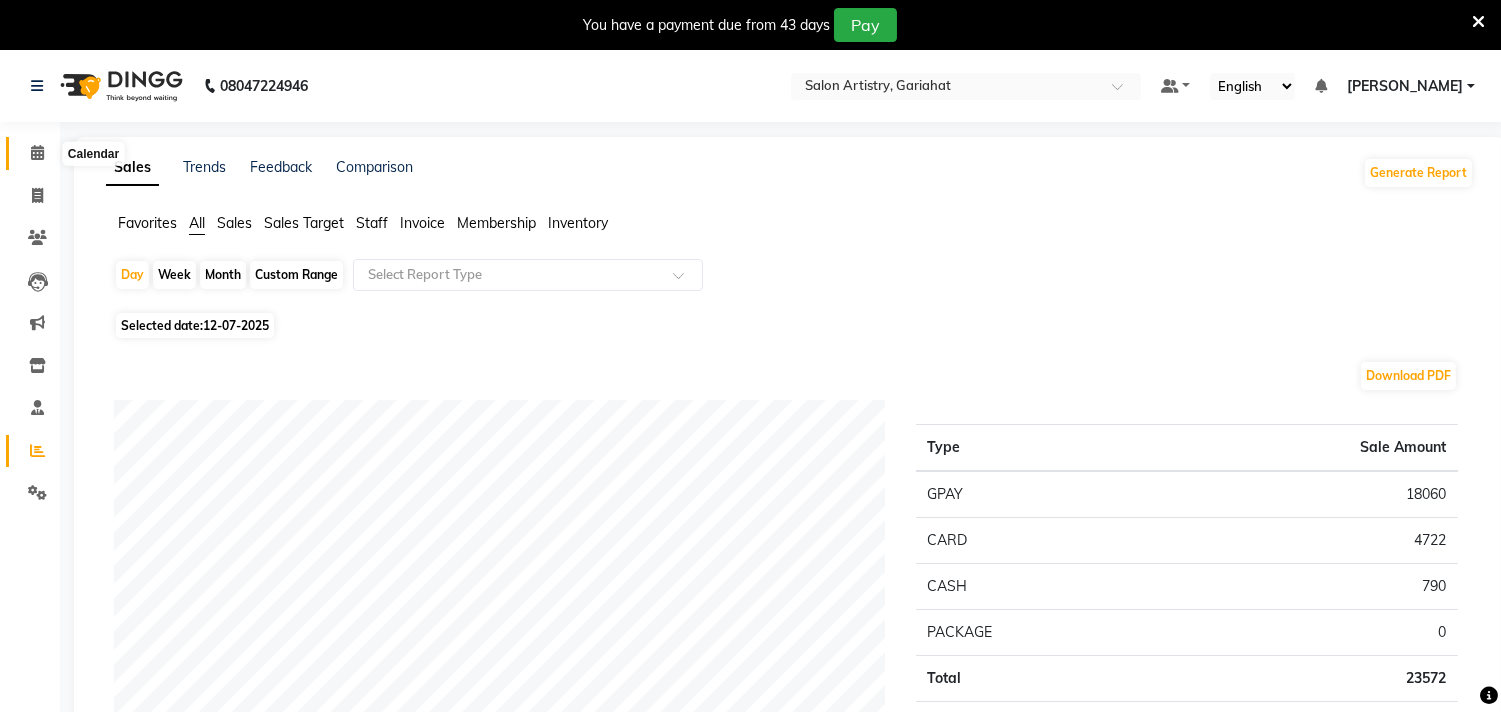 click 